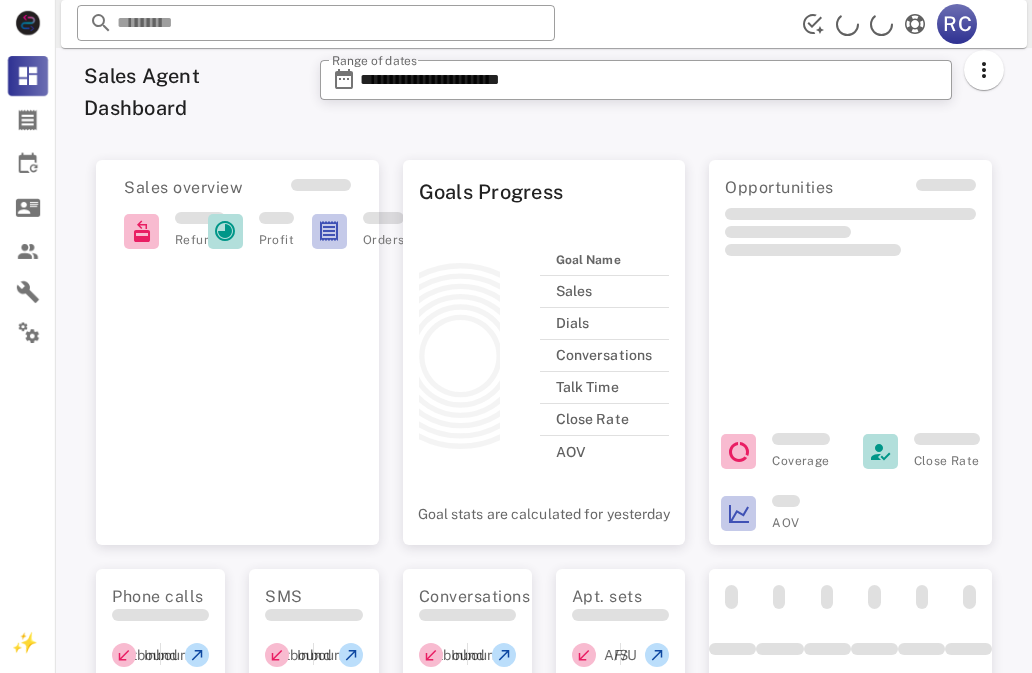 scroll, scrollTop: 0, scrollLeft: 0, axis: both 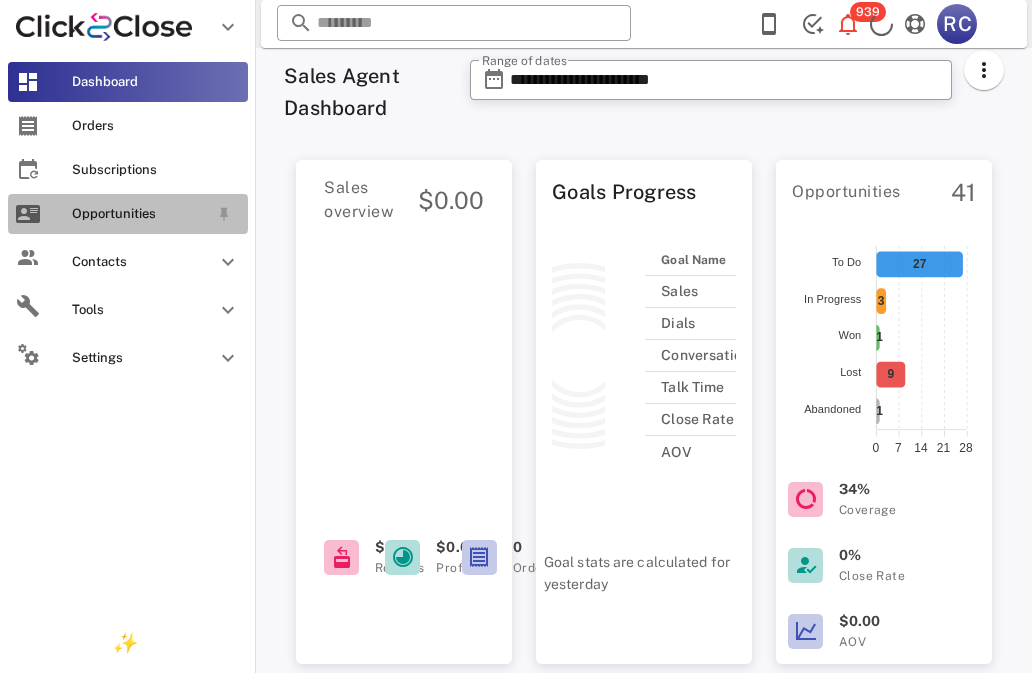 click at bounding box center (28, 214) 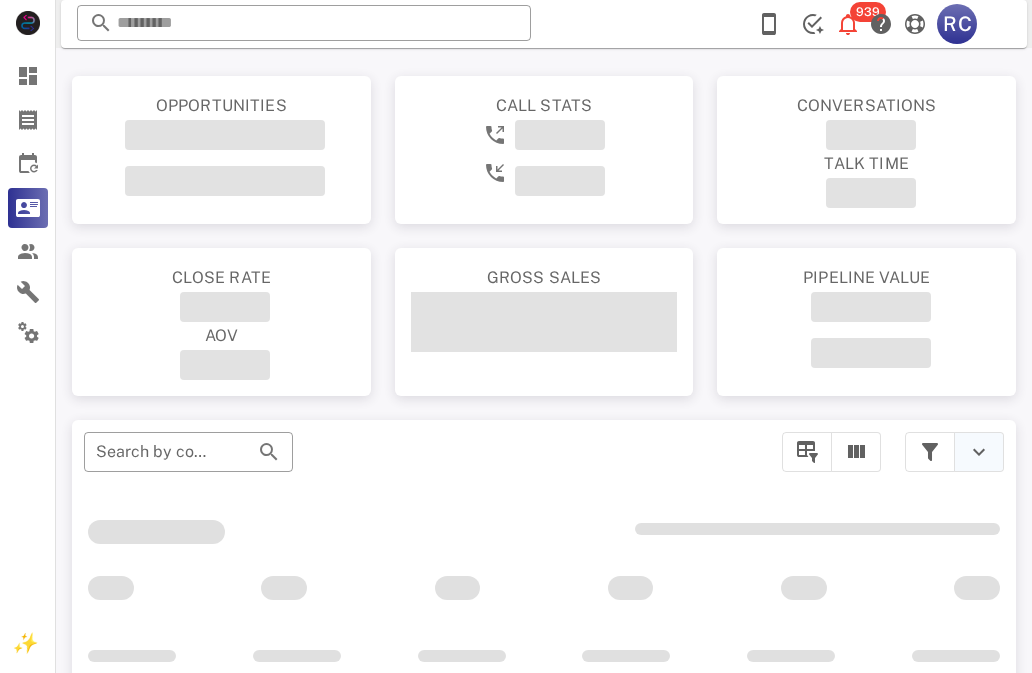 click at bounding box center [979, 452] 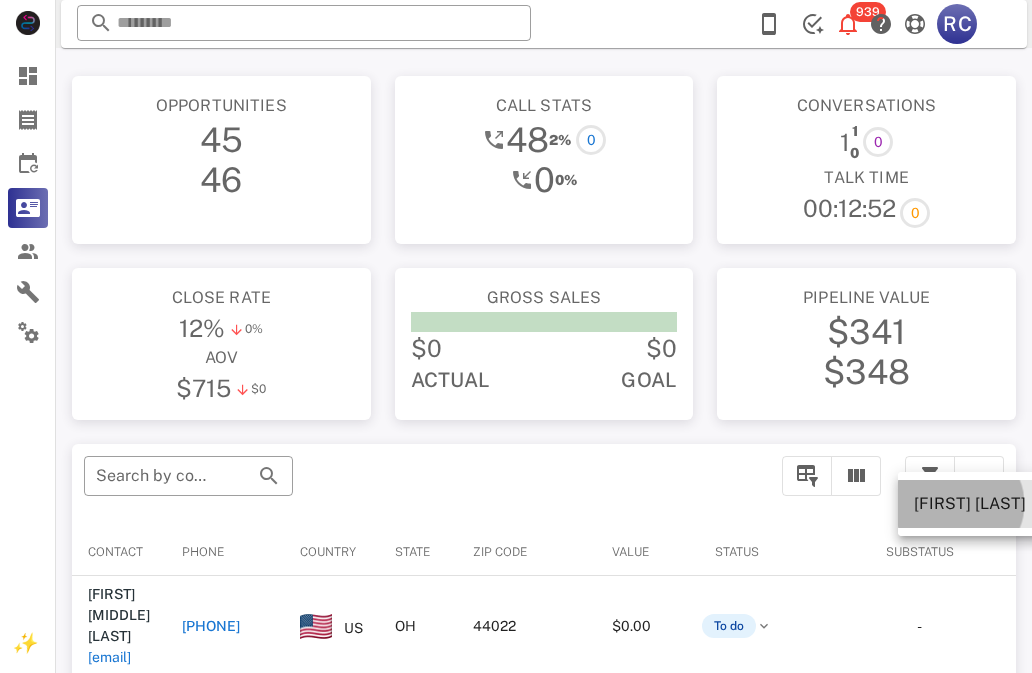 click on "[FIRST] [LAST]" at bounding box center (970, 503) 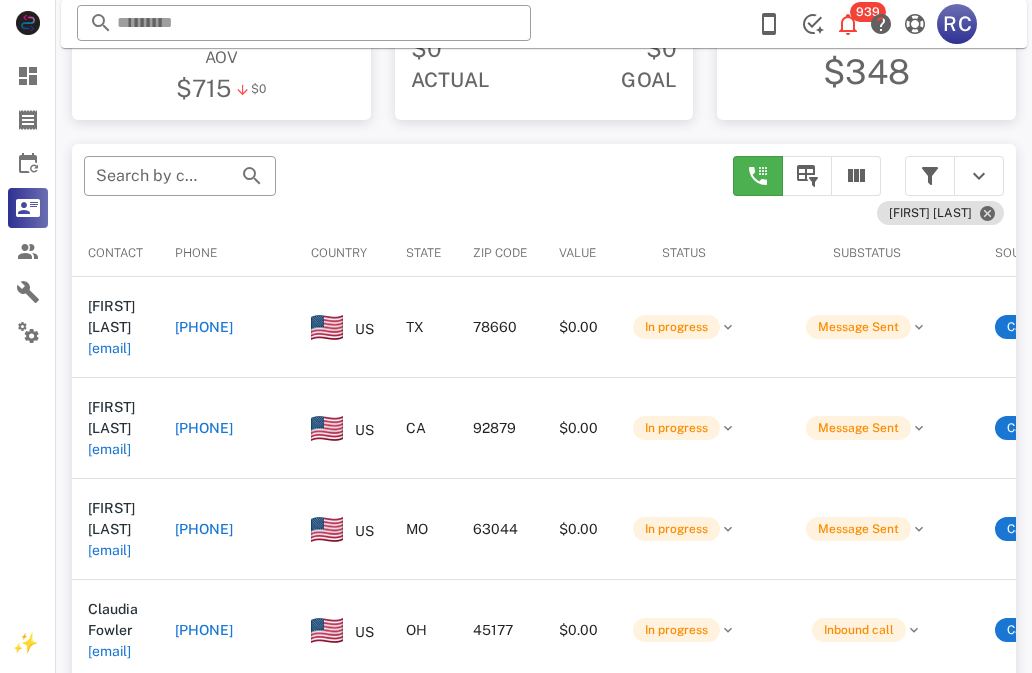 scroll, scrollTop: 379, scrollLeft: 0, axis: vertical 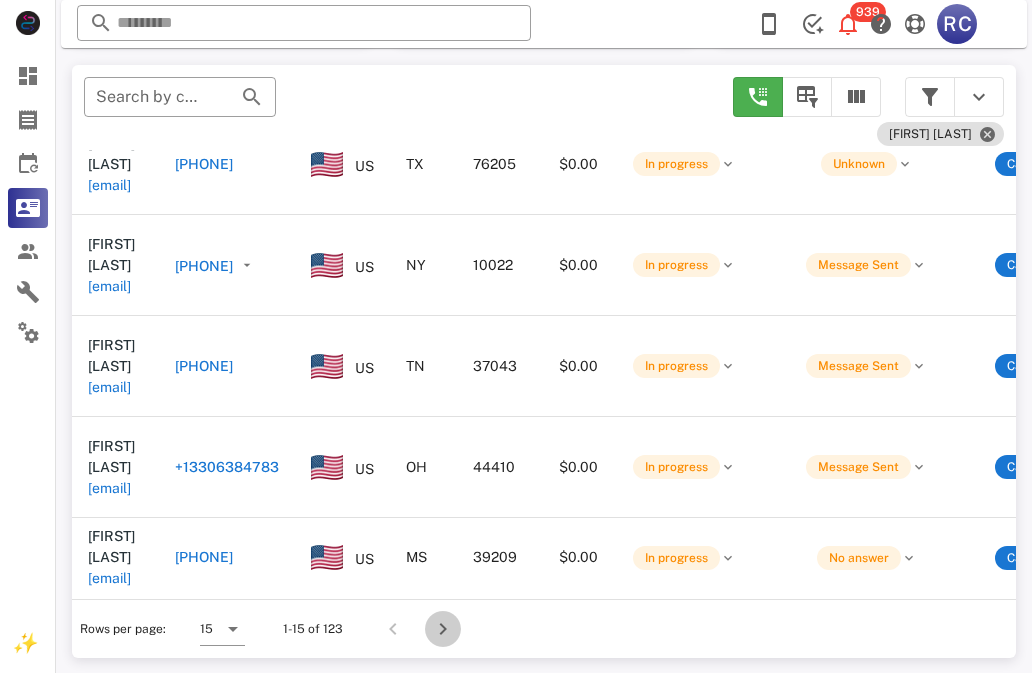 click at bounding box center (443, 629) 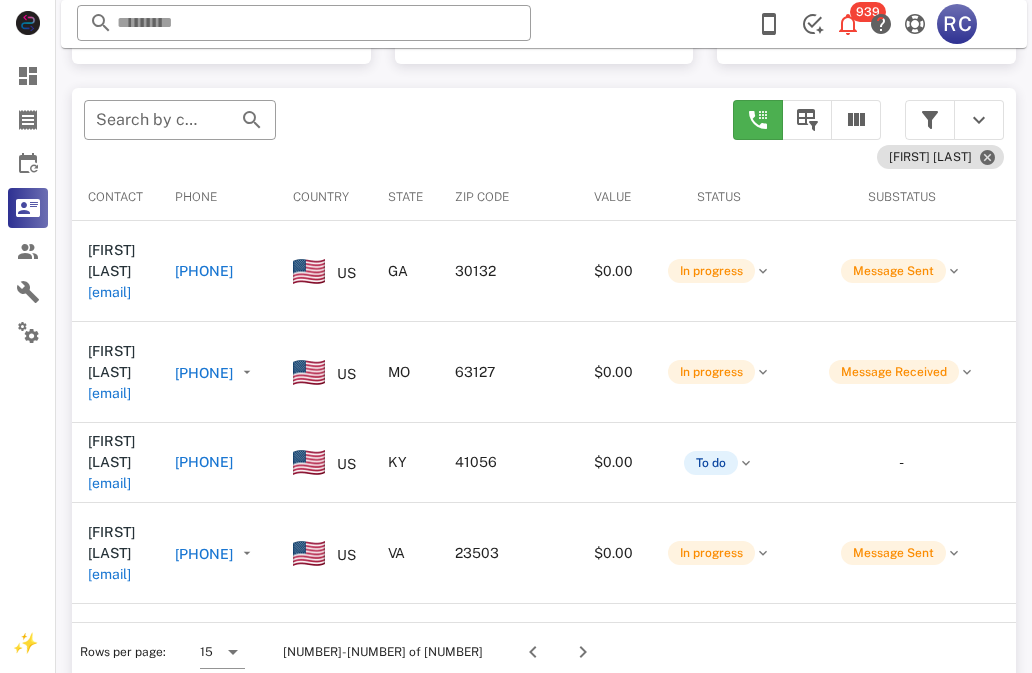 scroll, scrollTop: 379, scrollLeft: 0, axis: vertical 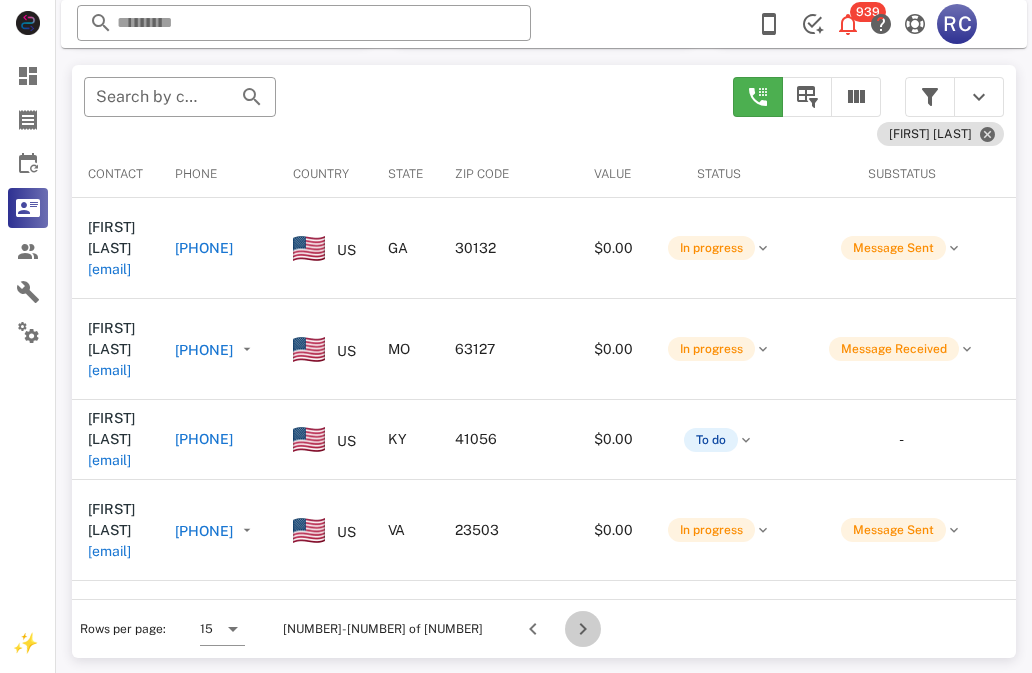 click at bounding box center (583, 629) 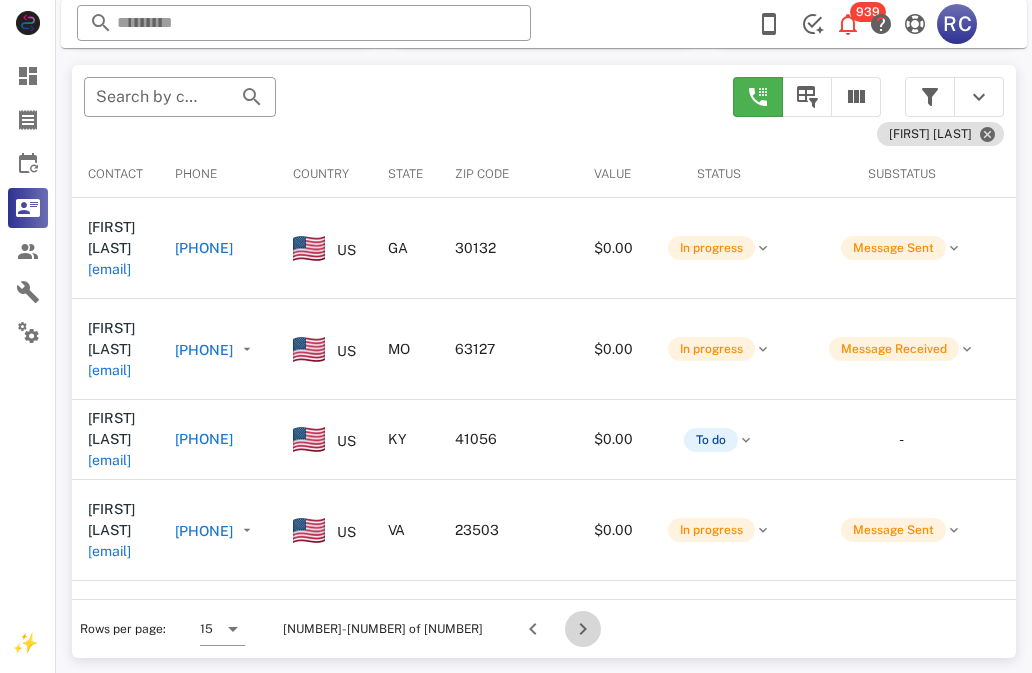scroll, scrollTop: 356, scrollLeft: 0, axis: vertical 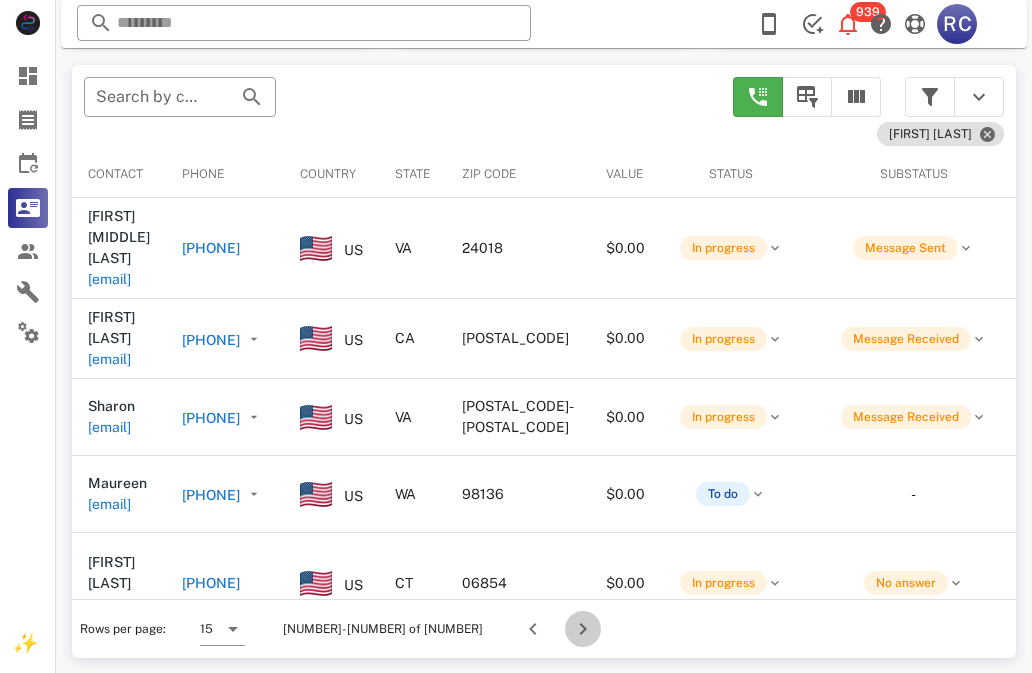 click at bounding box center [583, 629] 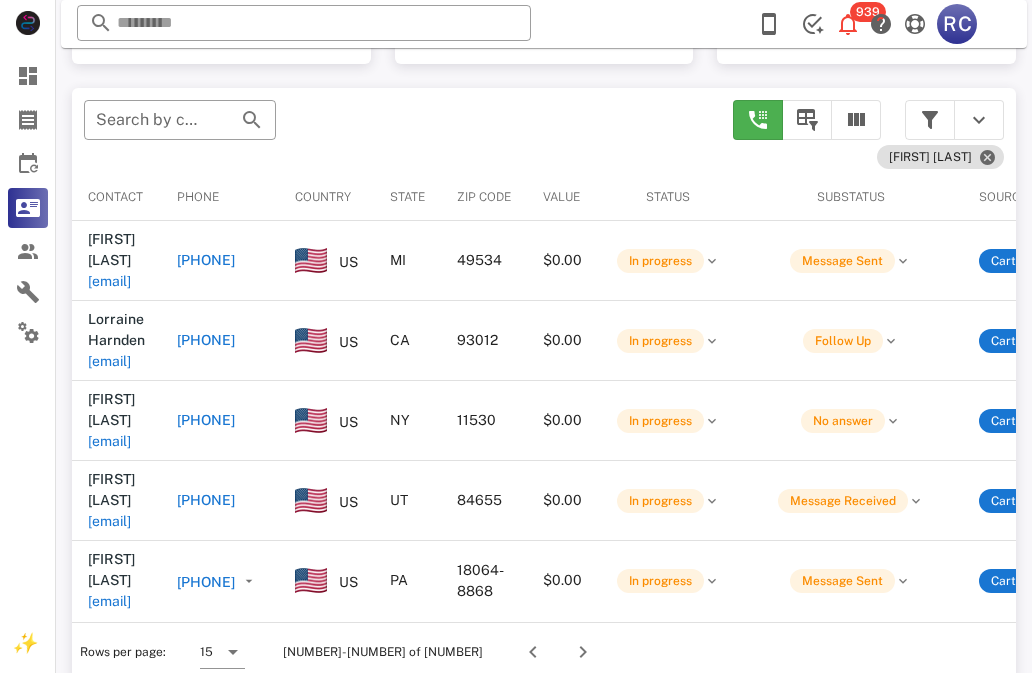 scroll, scrollTop: 379, scrollLeft: 0, axis: vertical 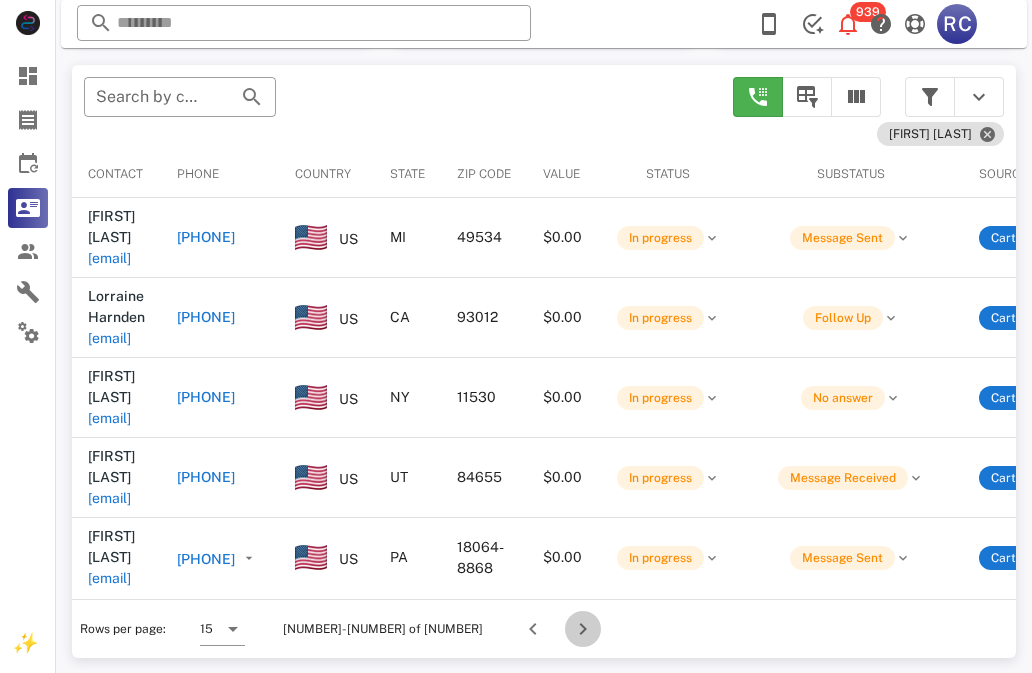 click at bounding box center (583, 629) 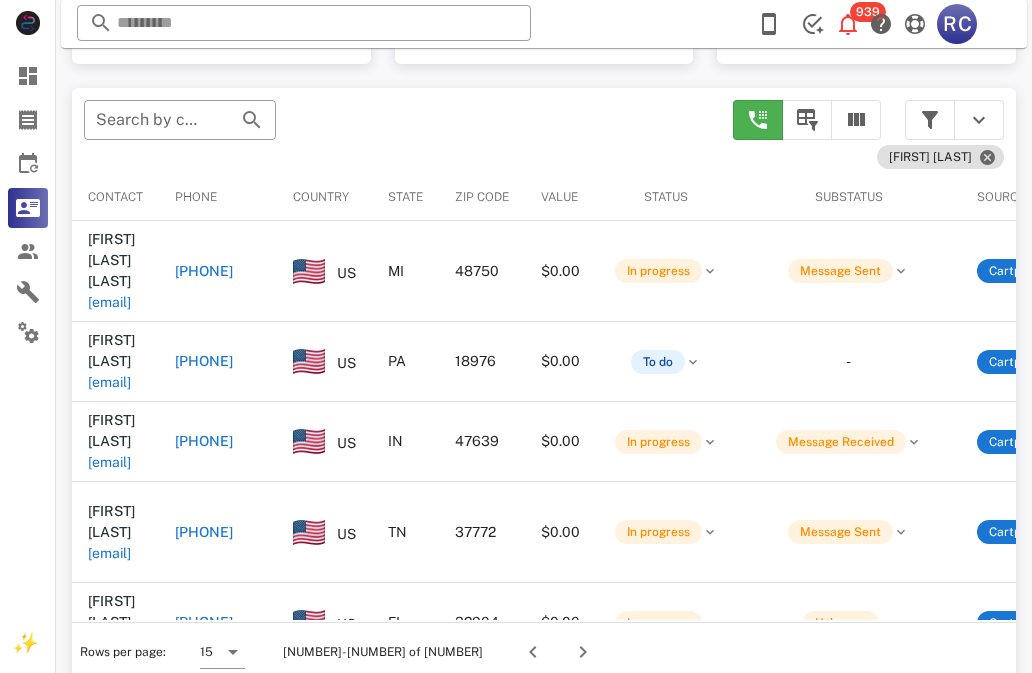 scroll, scrollTop: 379, scrollLeft: 0, axis: vertical 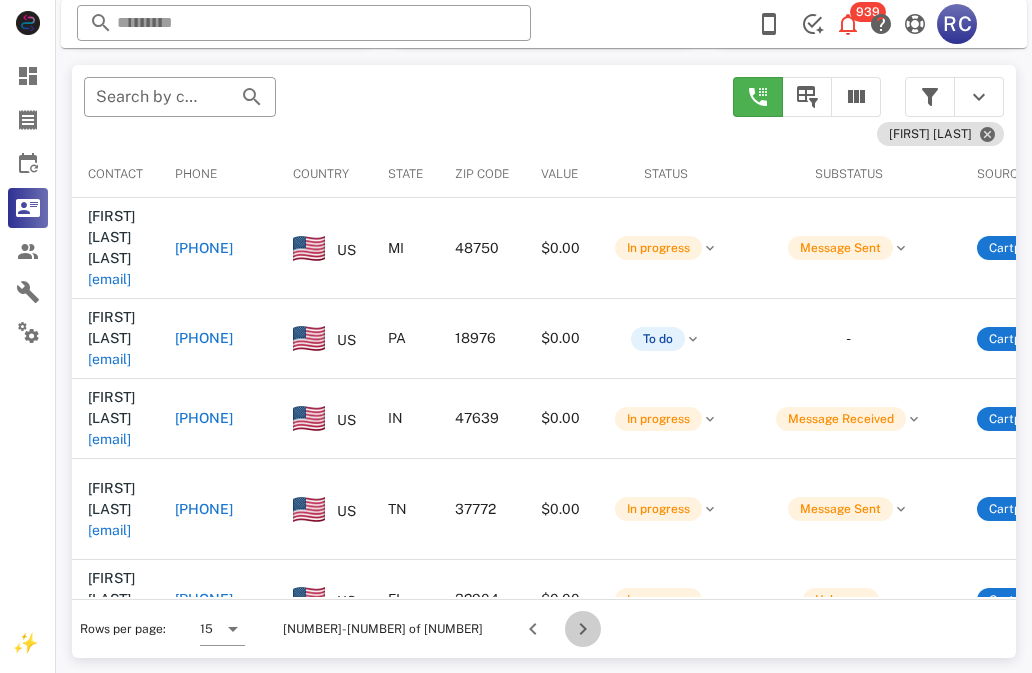click at bounding box center [583, 629] 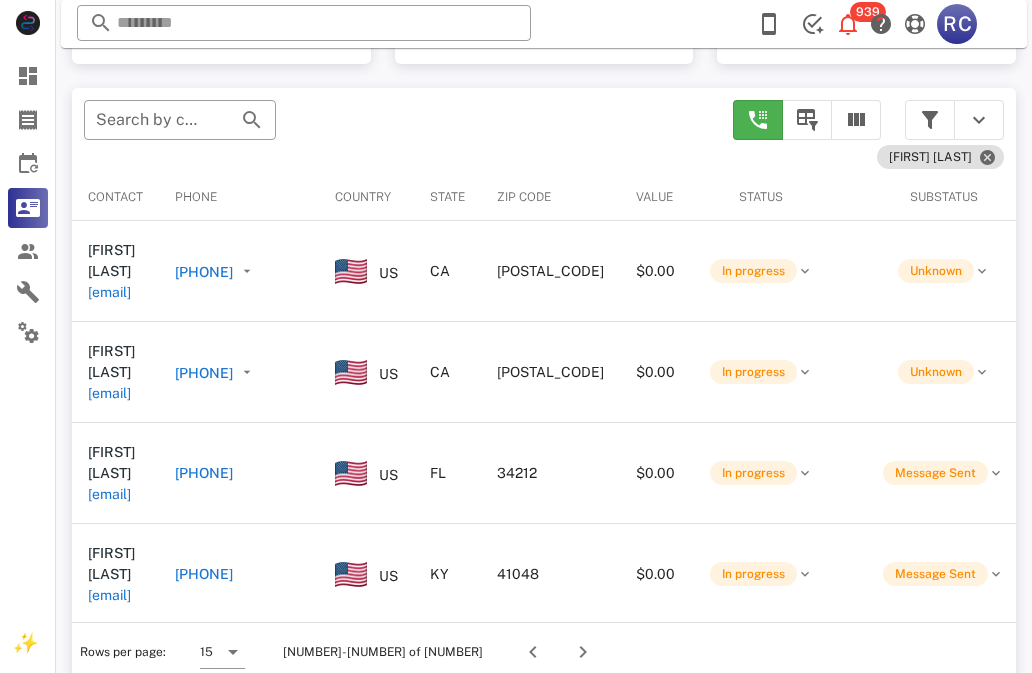 scroll, scrollTop: 379, scrollLeft: 0, axis: vertical 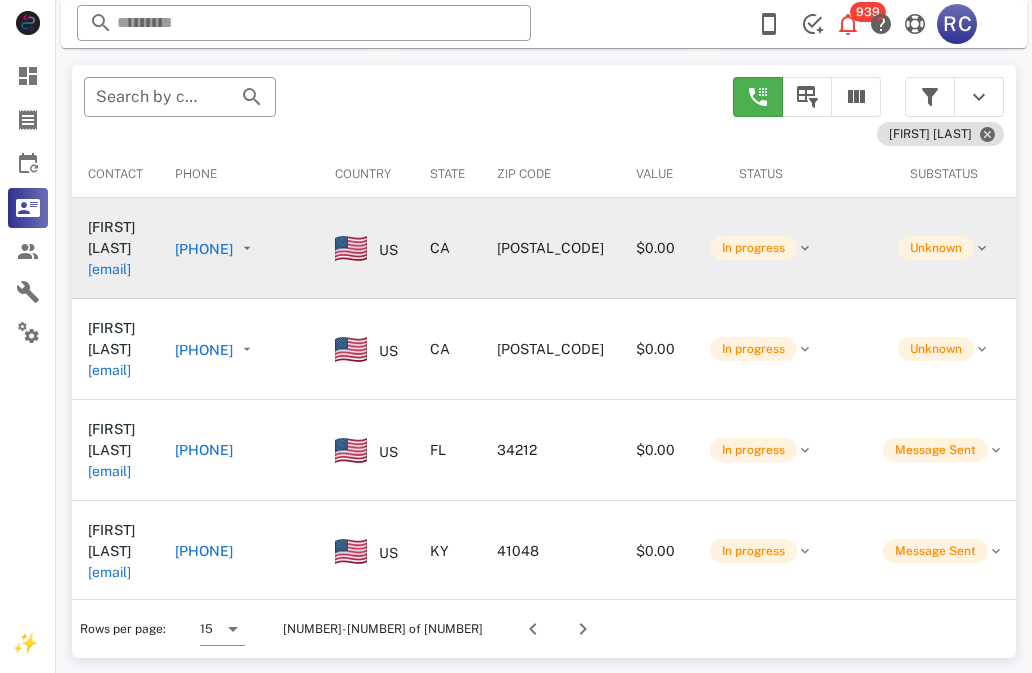 click on "[PHONE]" at bounding box center [204, 249] 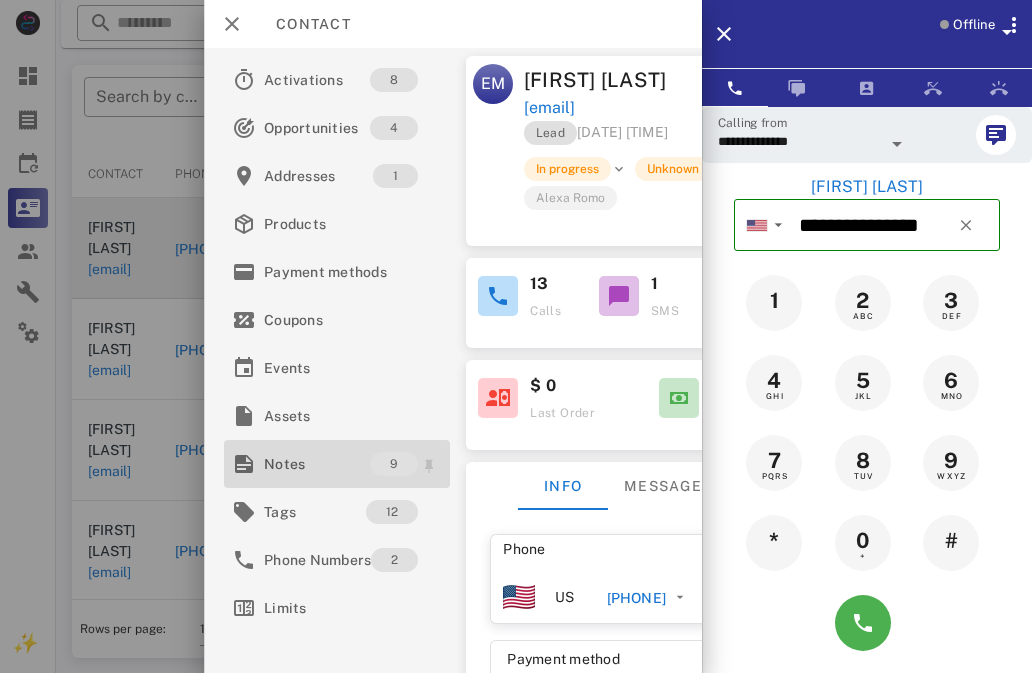 click on "Notes" at bounding box center [317, 464] 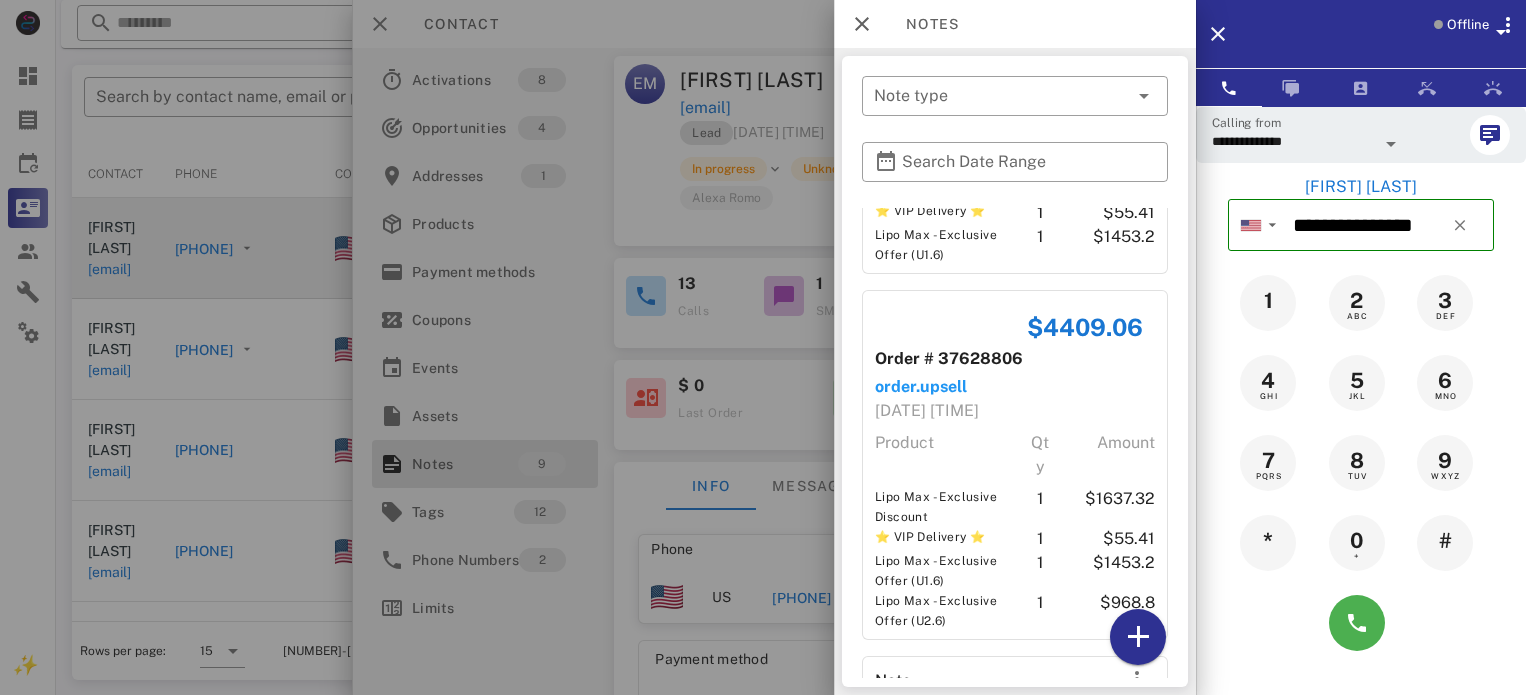 scroll, scrollTop: 1960, scrollLeft: 0, axis: vertical 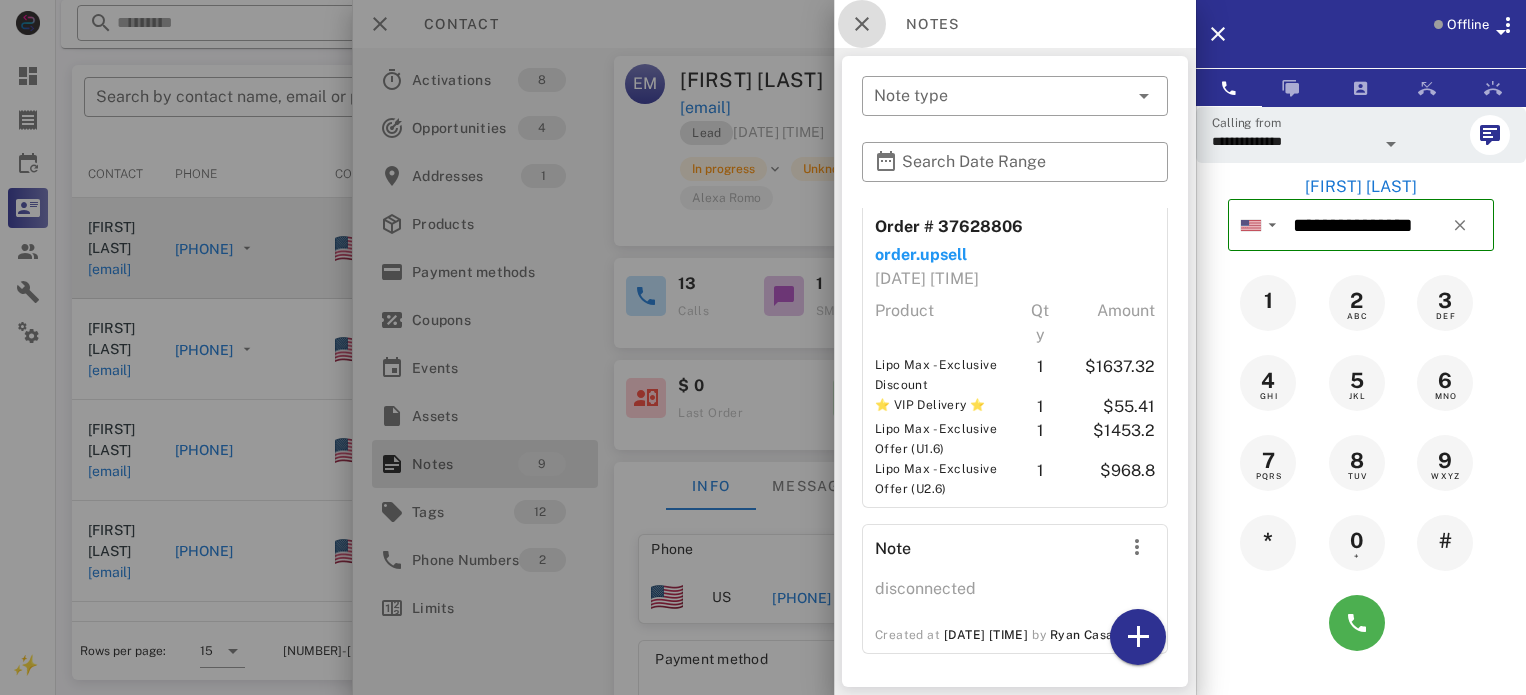 click at bounding box center [862, 24] 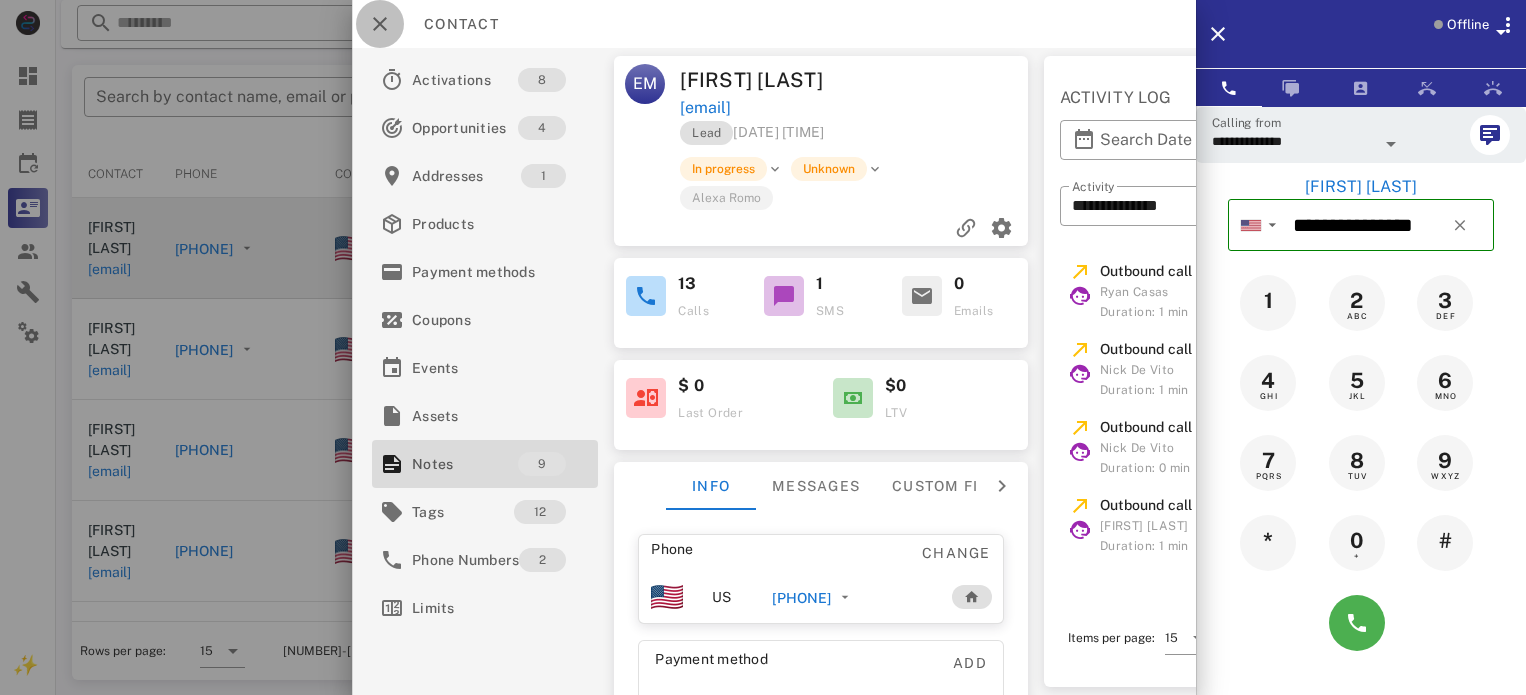 click at bounding box center (380, 24) 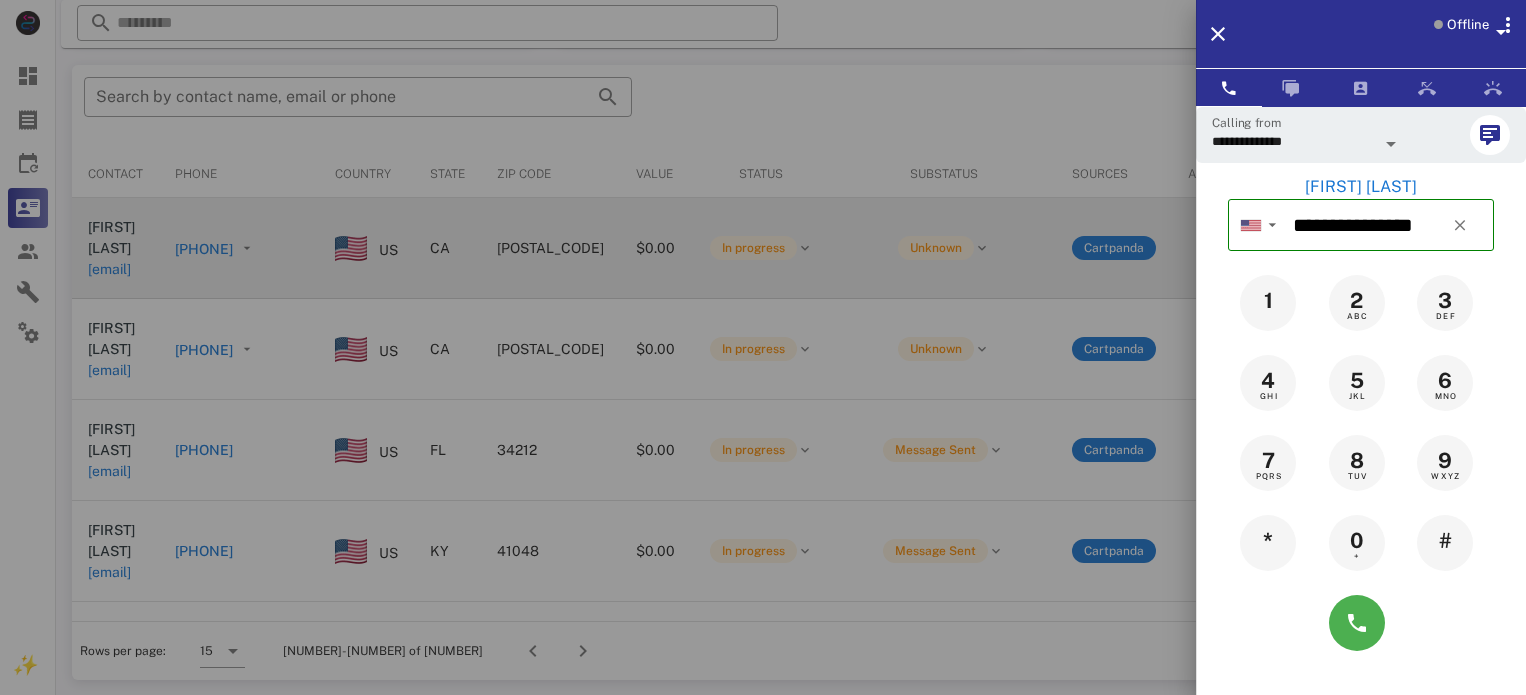 click at bounding box center (763, 347) 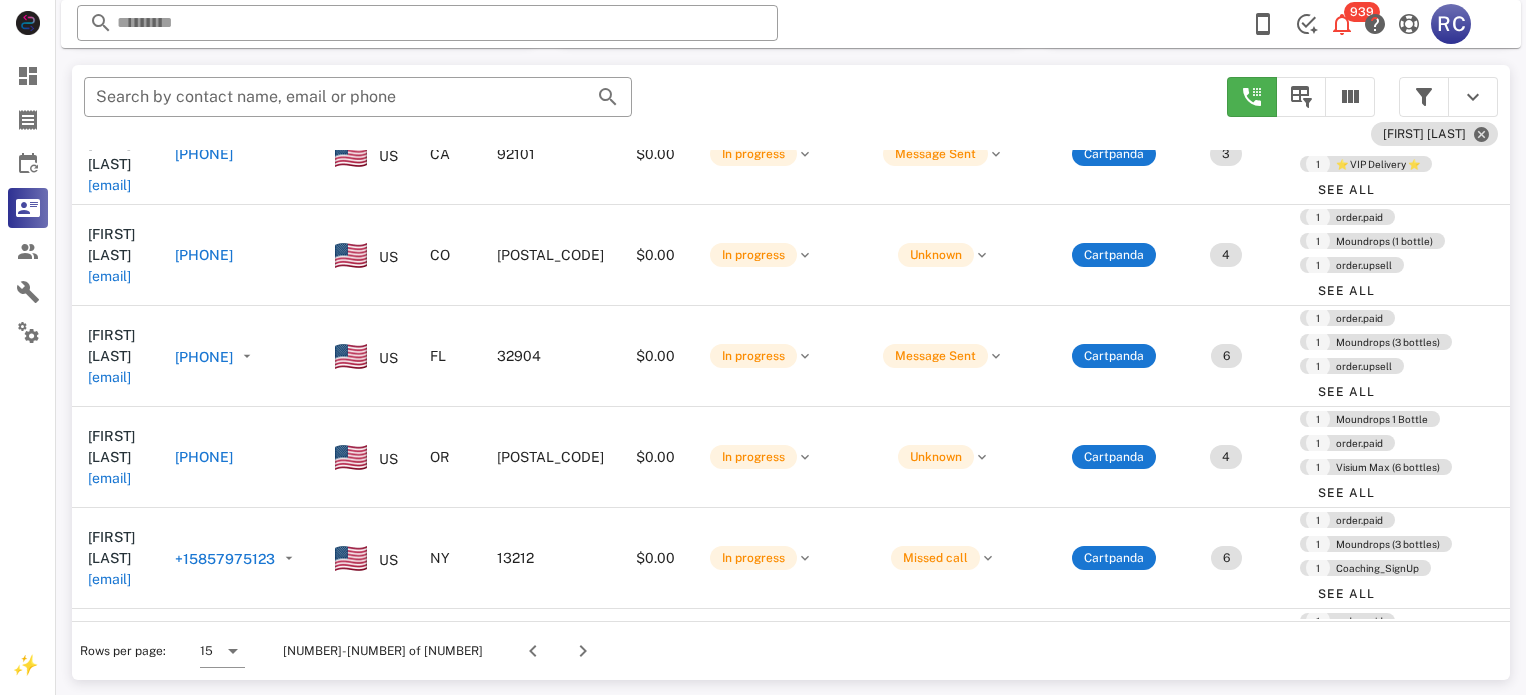 scroll, scrollTop: 928, scrollLeft: 0, axis: vertical 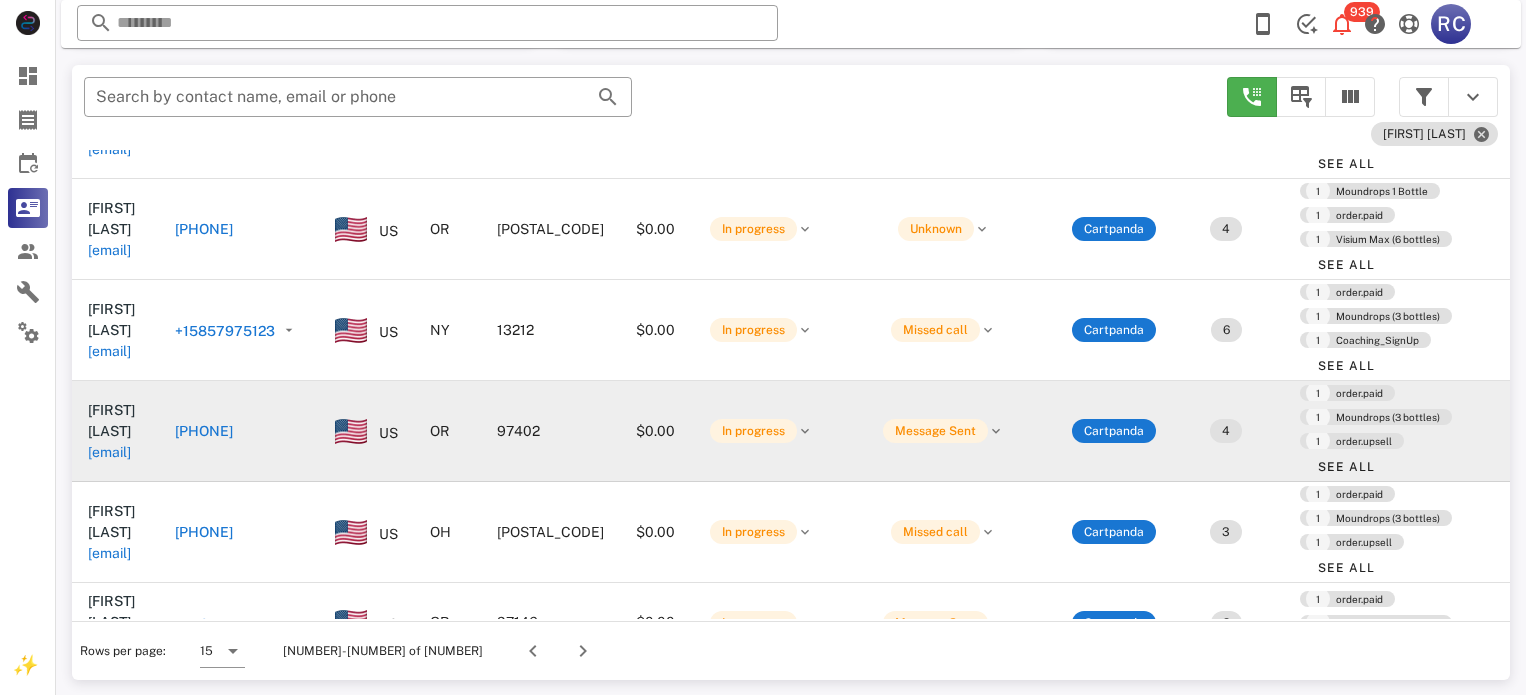 click on "[PHONE]" at bounding box center (204, 431) 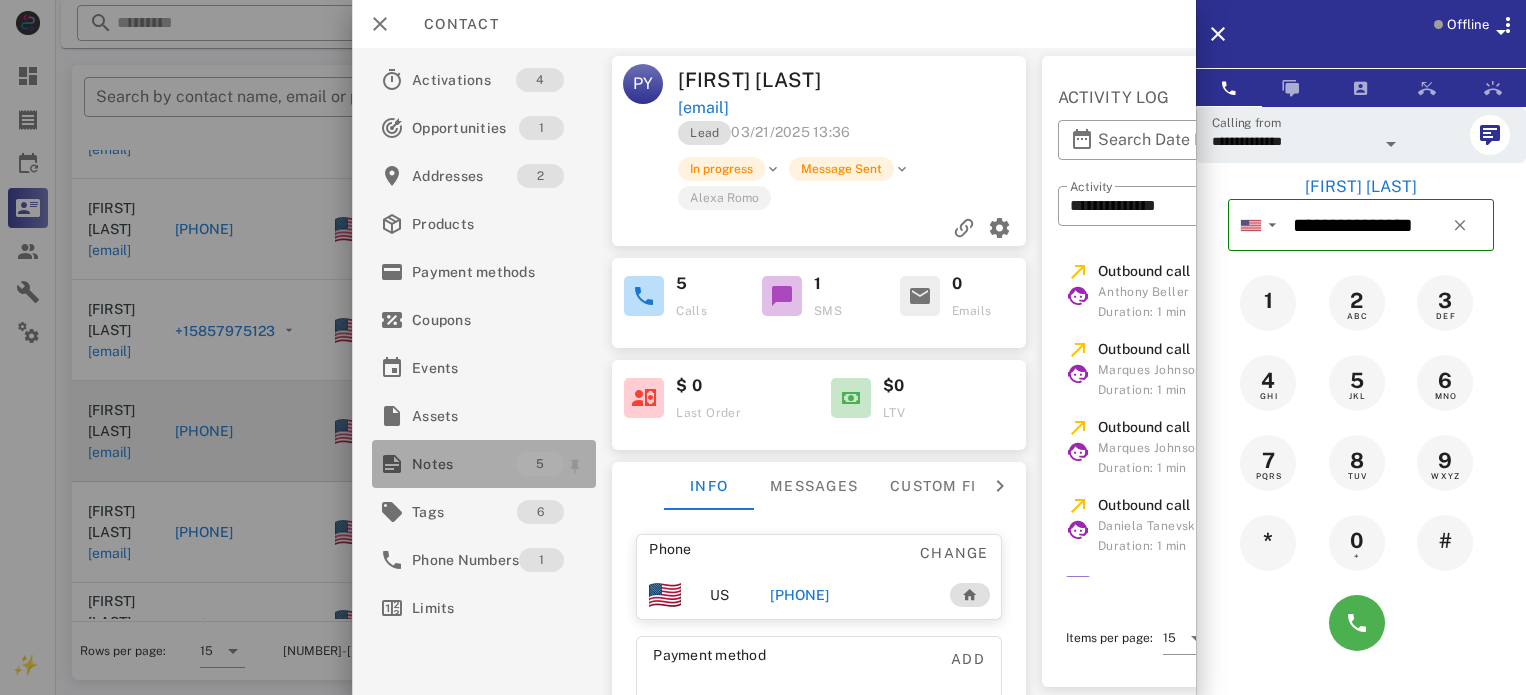 click on "Notes" at bounding box center [464, 464] 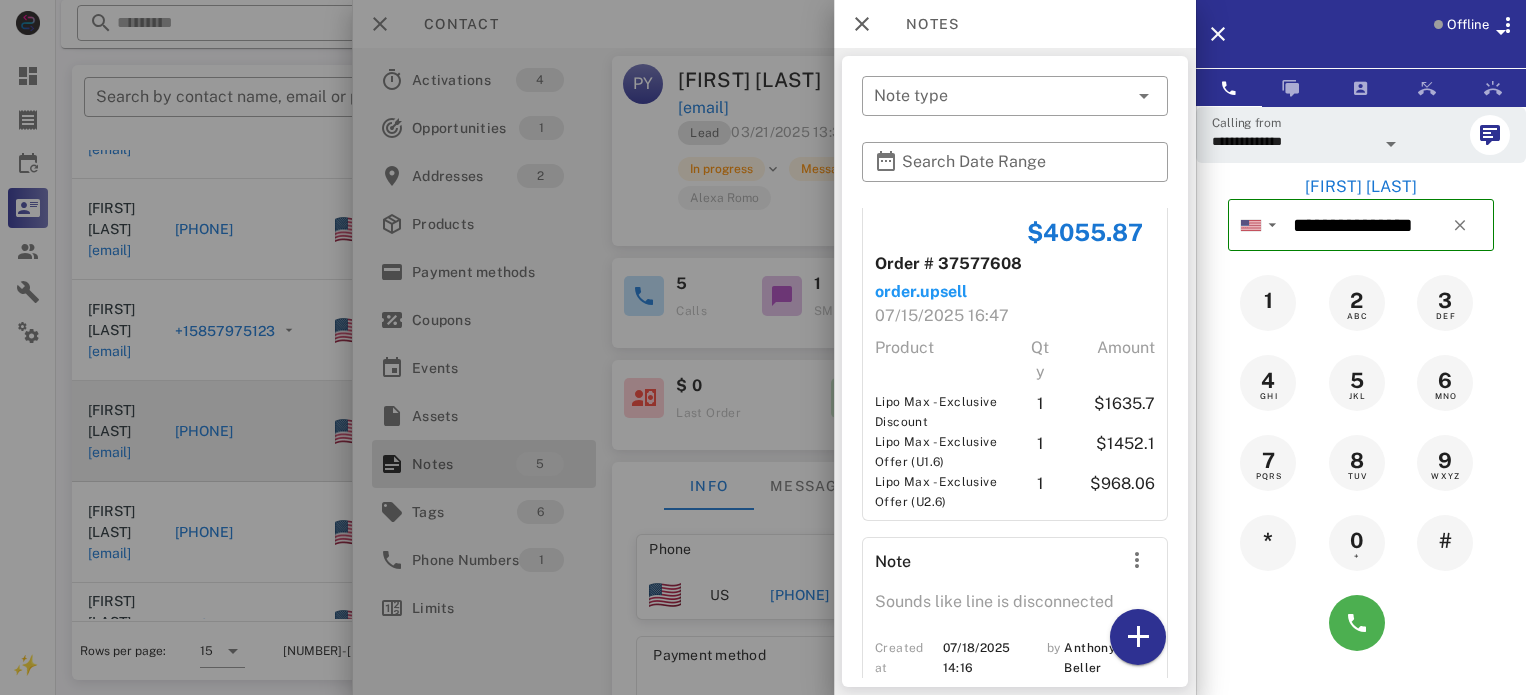 scroll, scrollTop: 873, scrollLeft: 0, axis: vertical 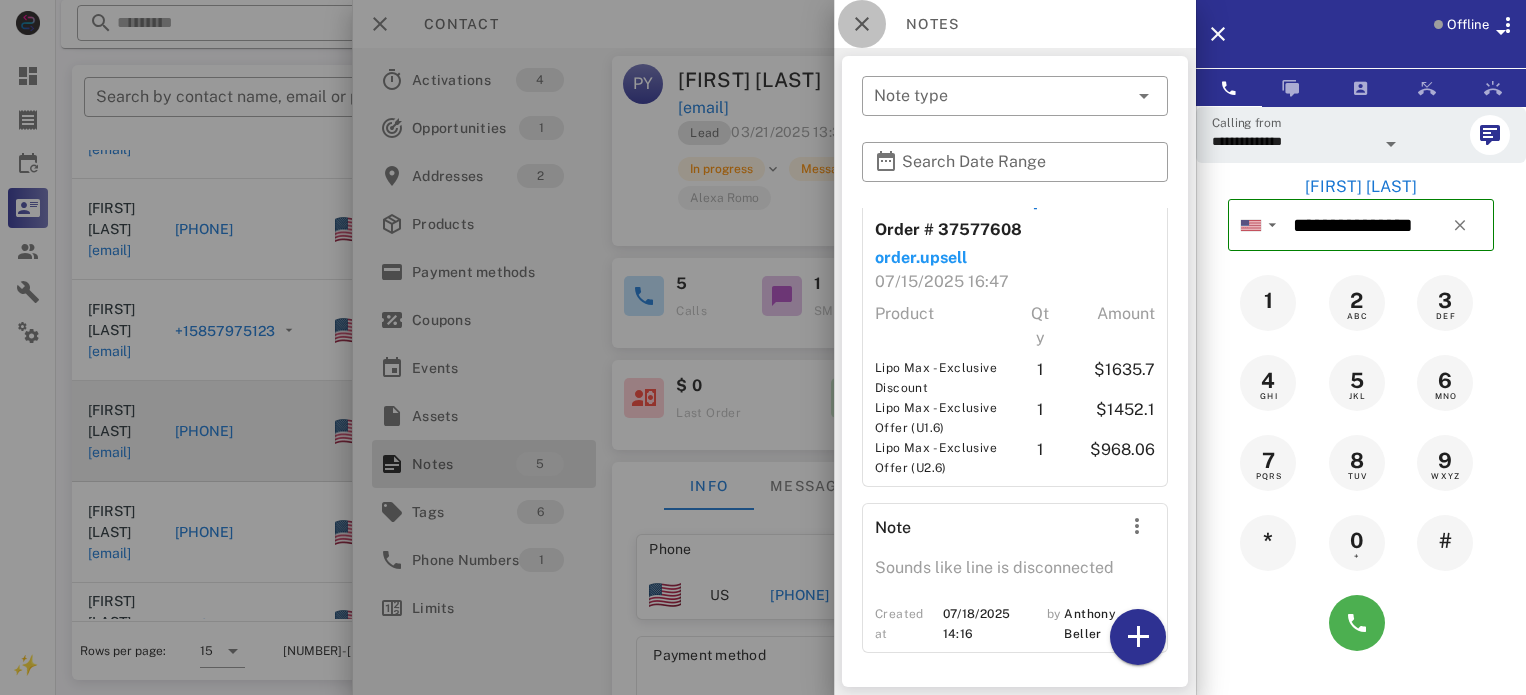 click at bounding box center (862, 24) 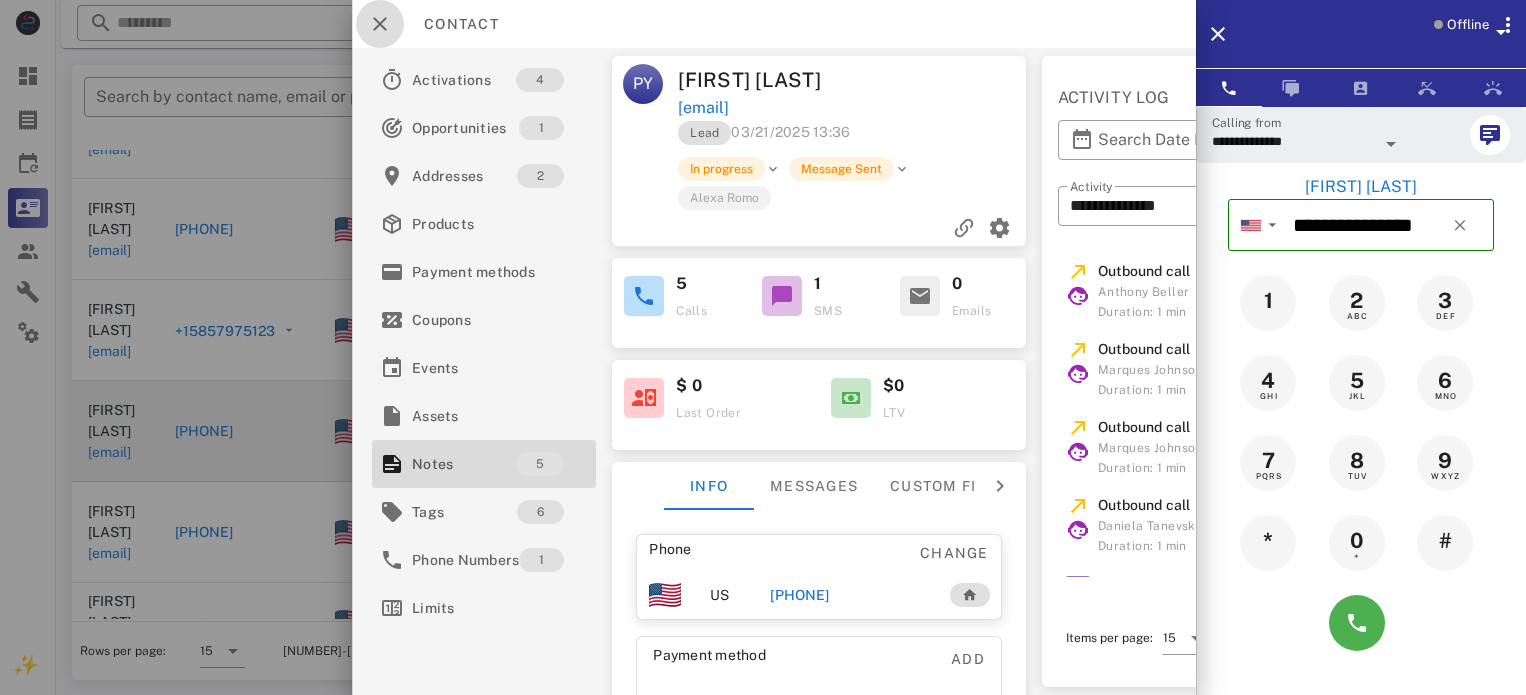 click at bounding box center (380, 24) 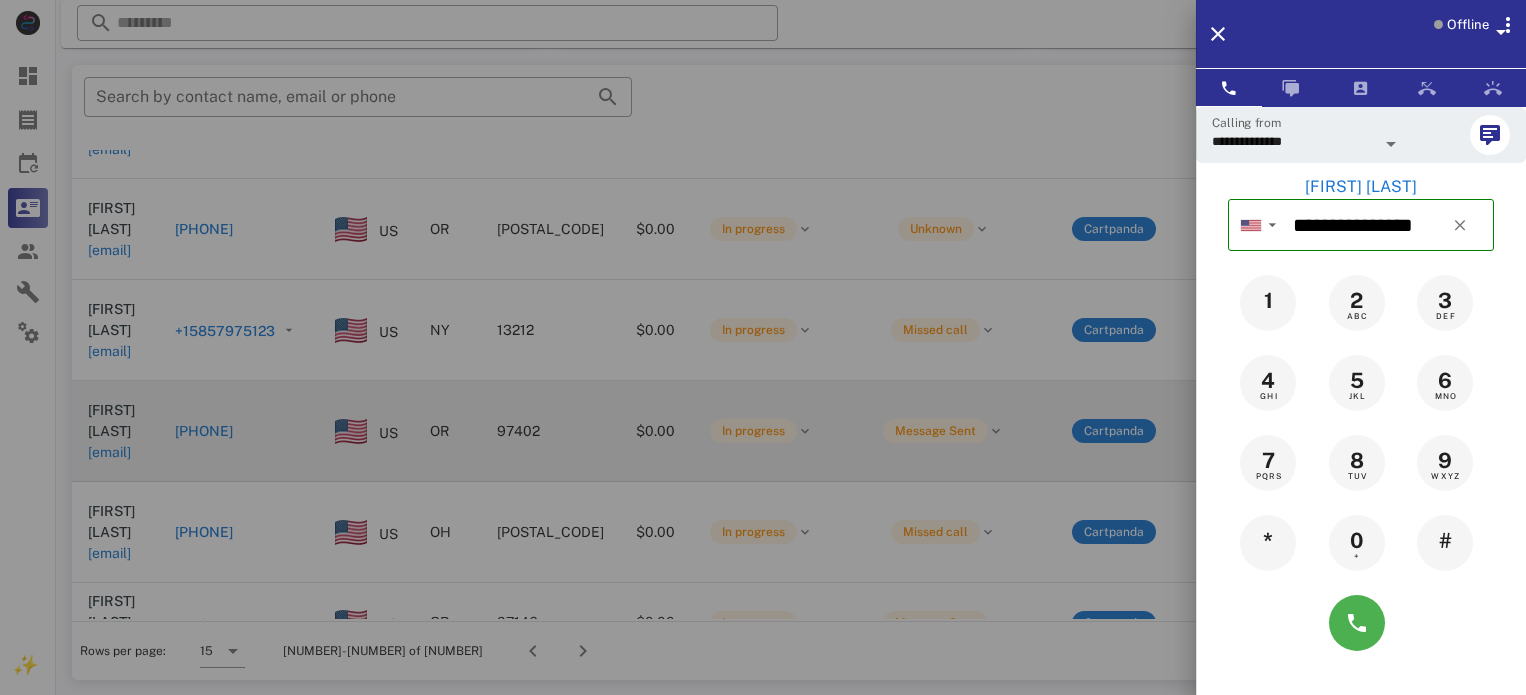click at bounding box center [763, 347] 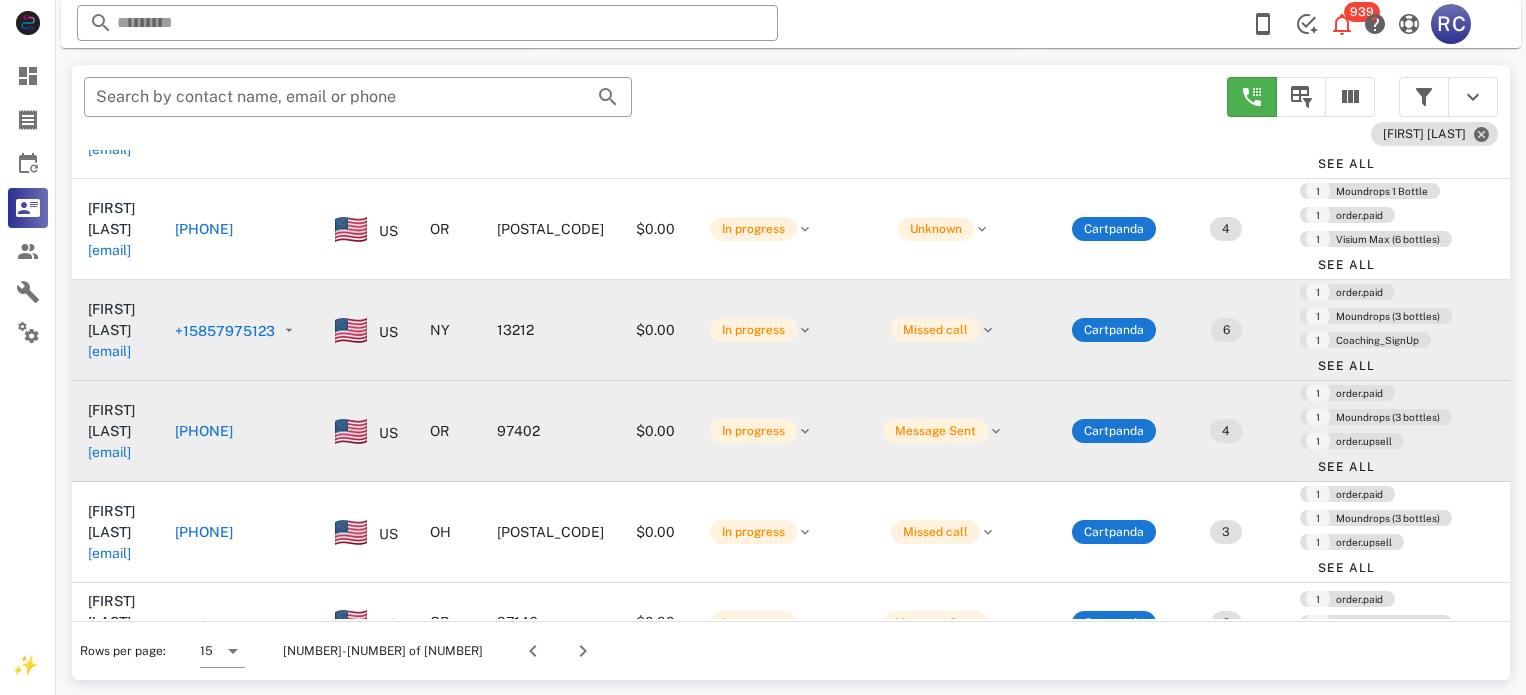 click on "+15857975123" at bounding box center (225, 331) 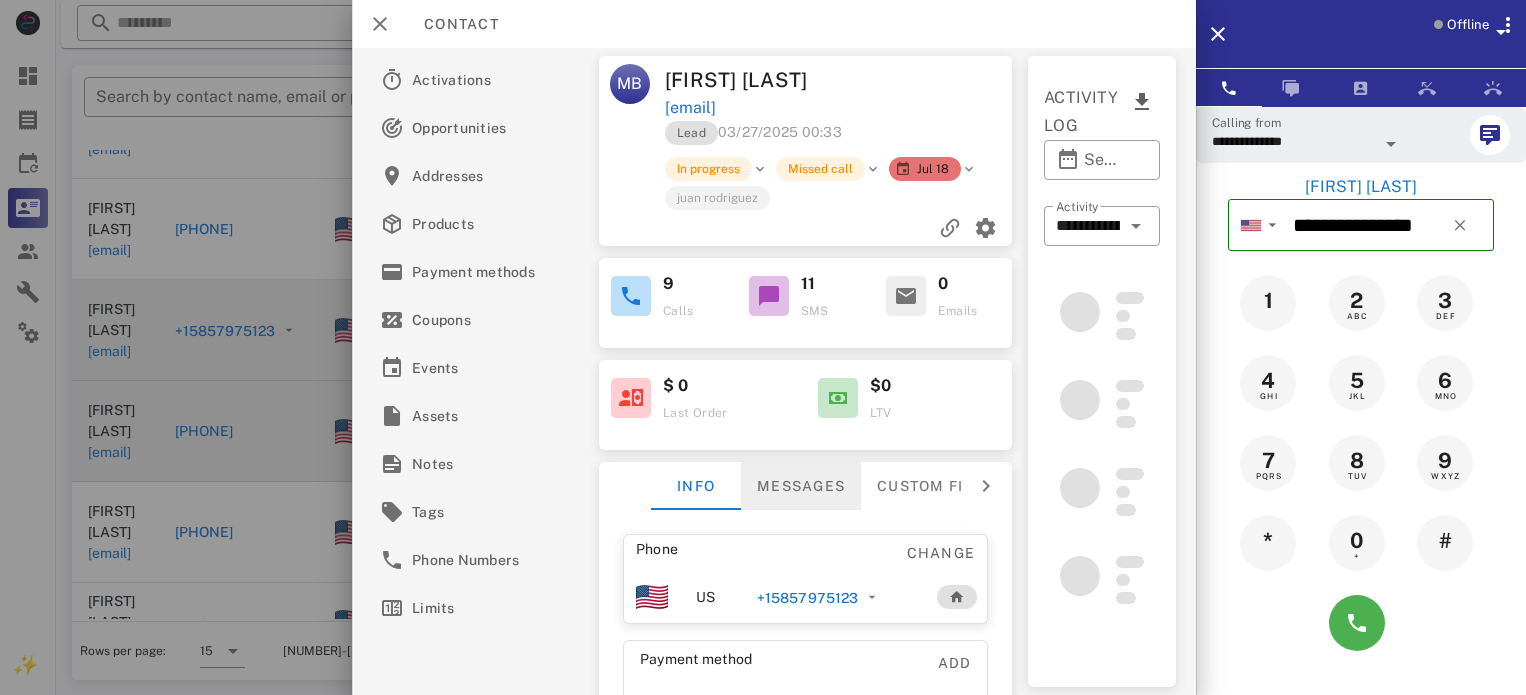 click on "Messages" at bounding box center (801, 486) 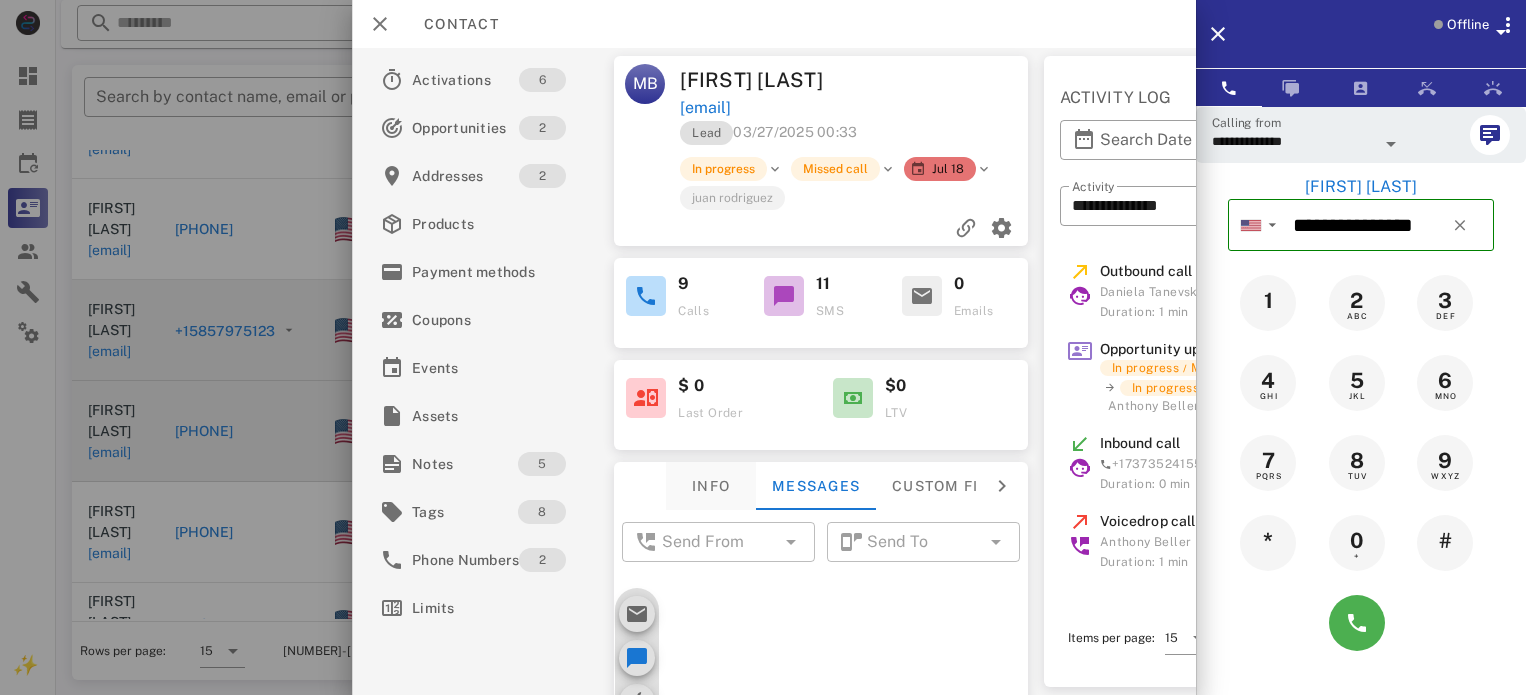 scroll, scrollTop: 1893, scrollLeft: 0, axis: vertical 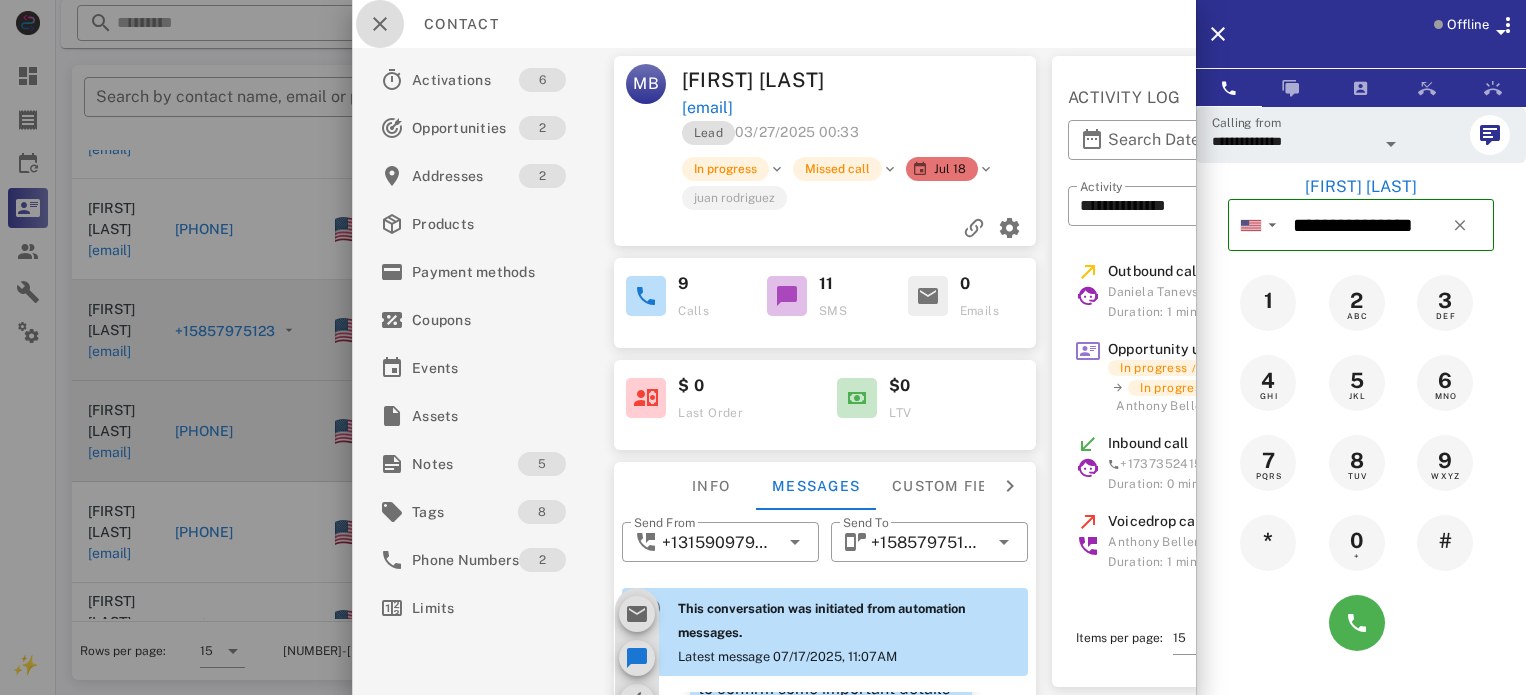 click at bounding box center (380, 24) 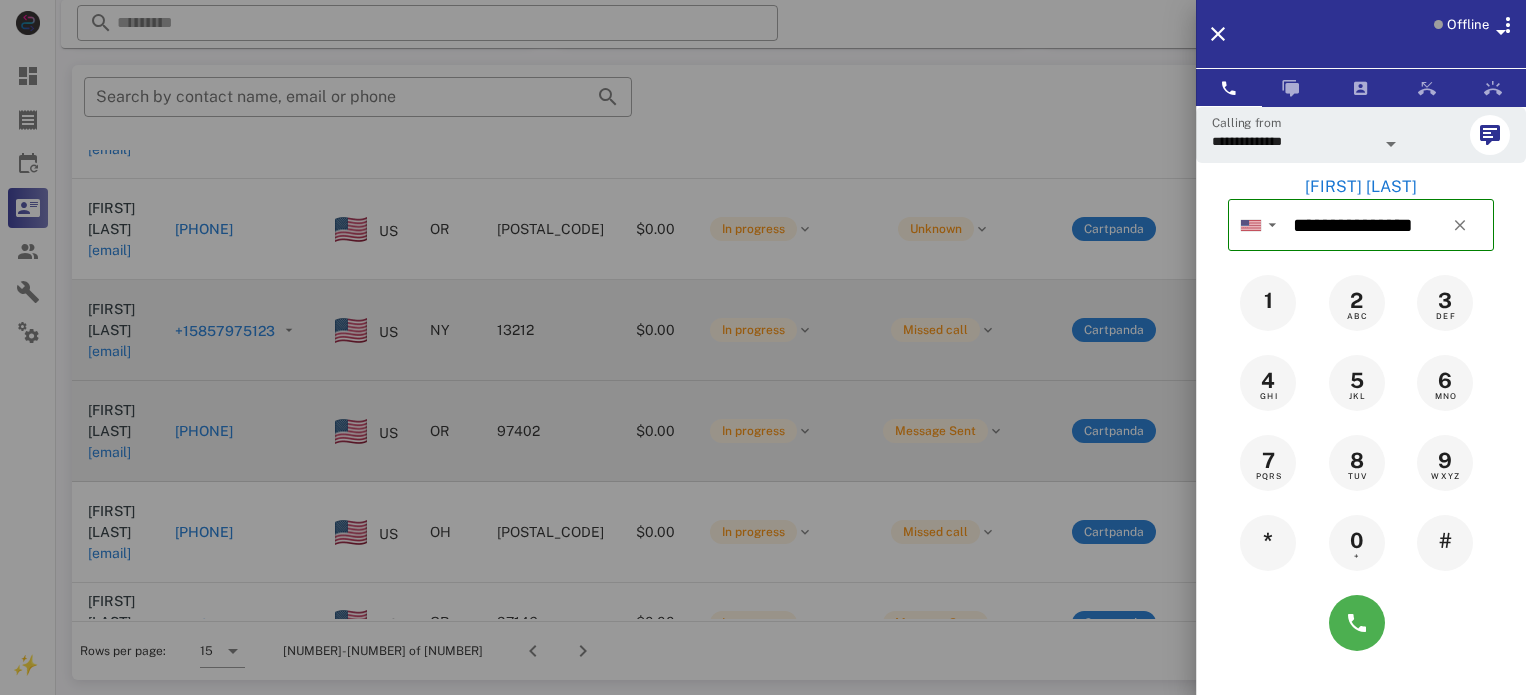 click at bounding box center (763, 347) 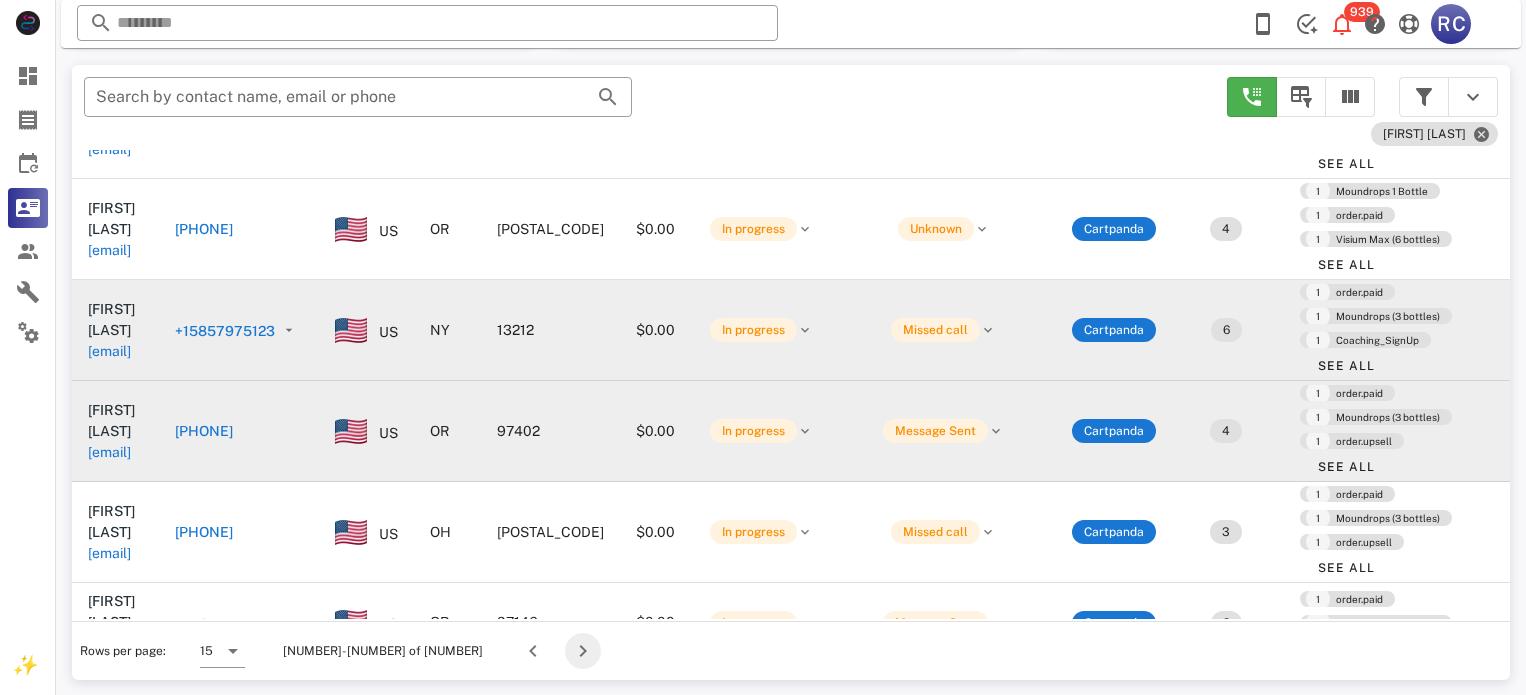 click at bounding box center [583, 651] 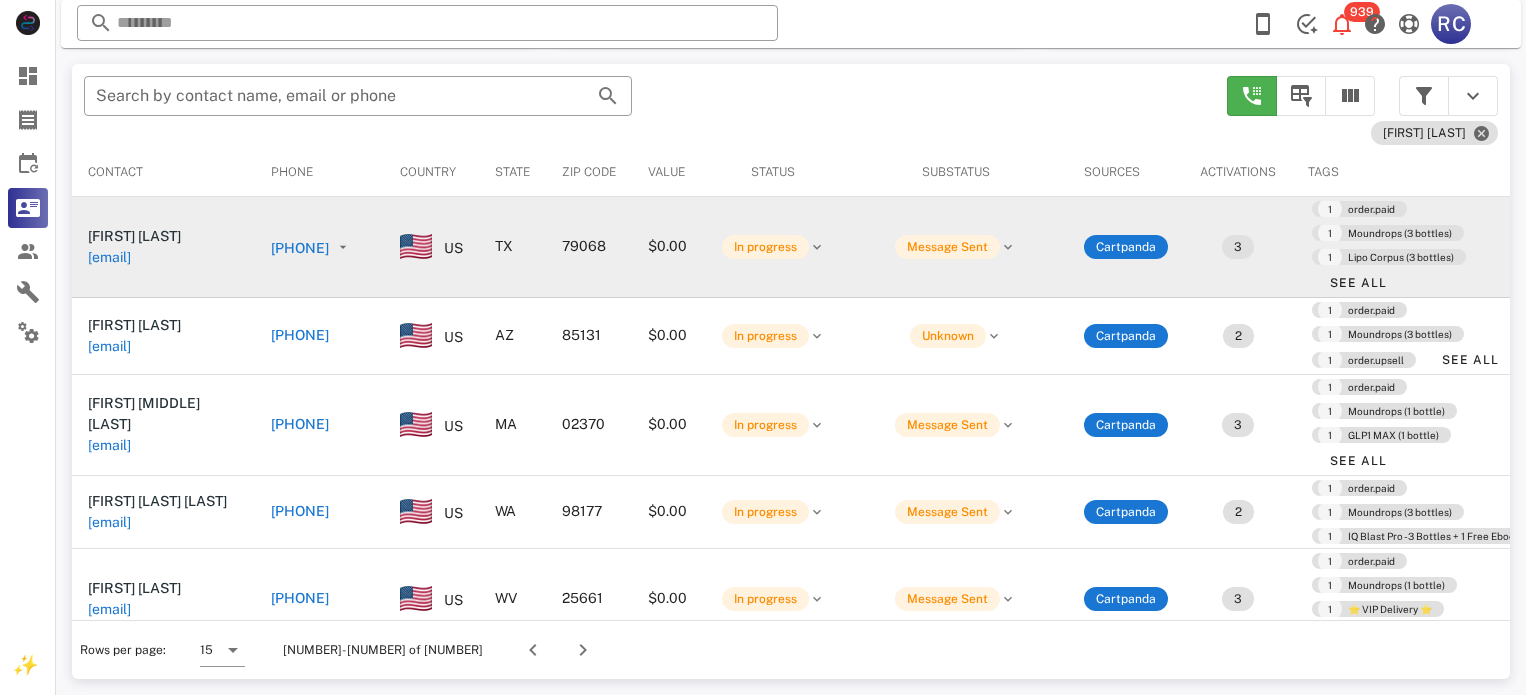 scroll, scrollTop: 379, scrollLeft: 0, axis: vertical 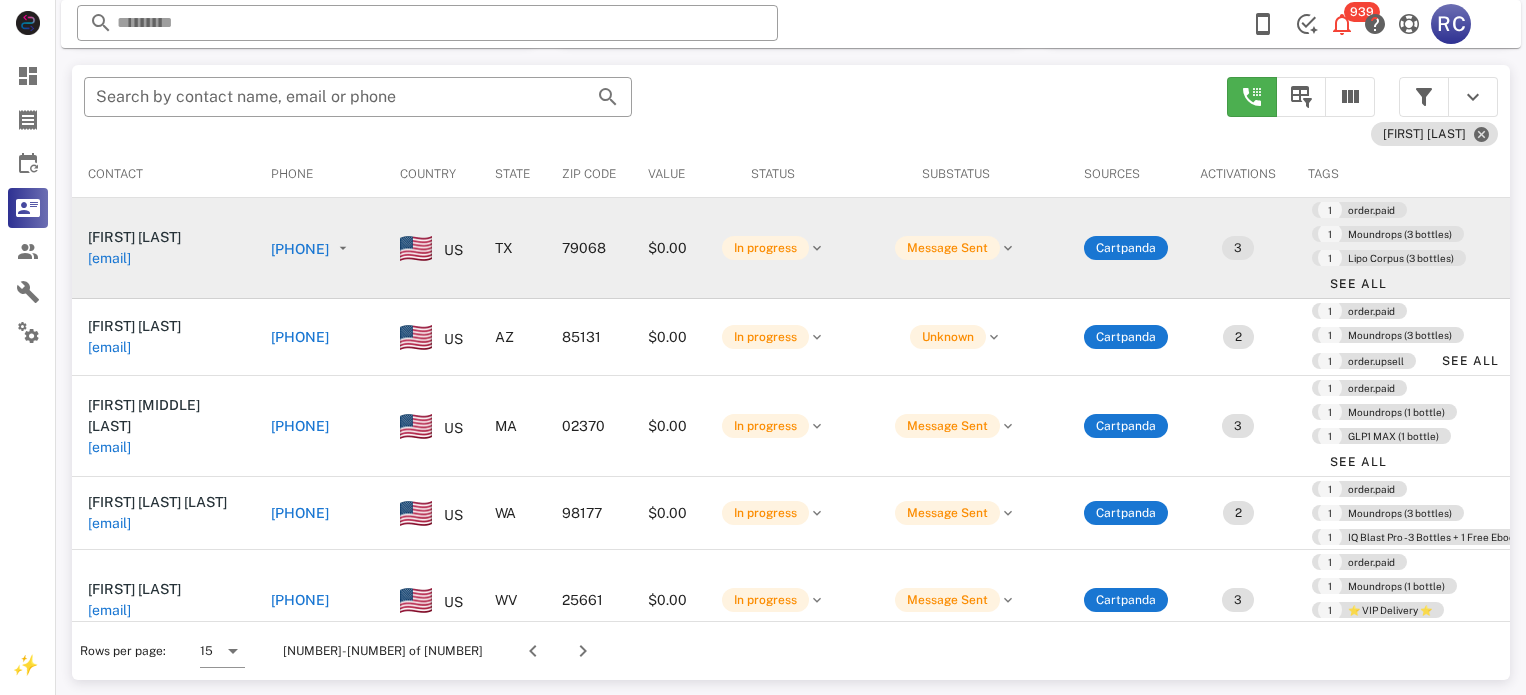 click on "[PHONE]" at bounding box center (300, 249) 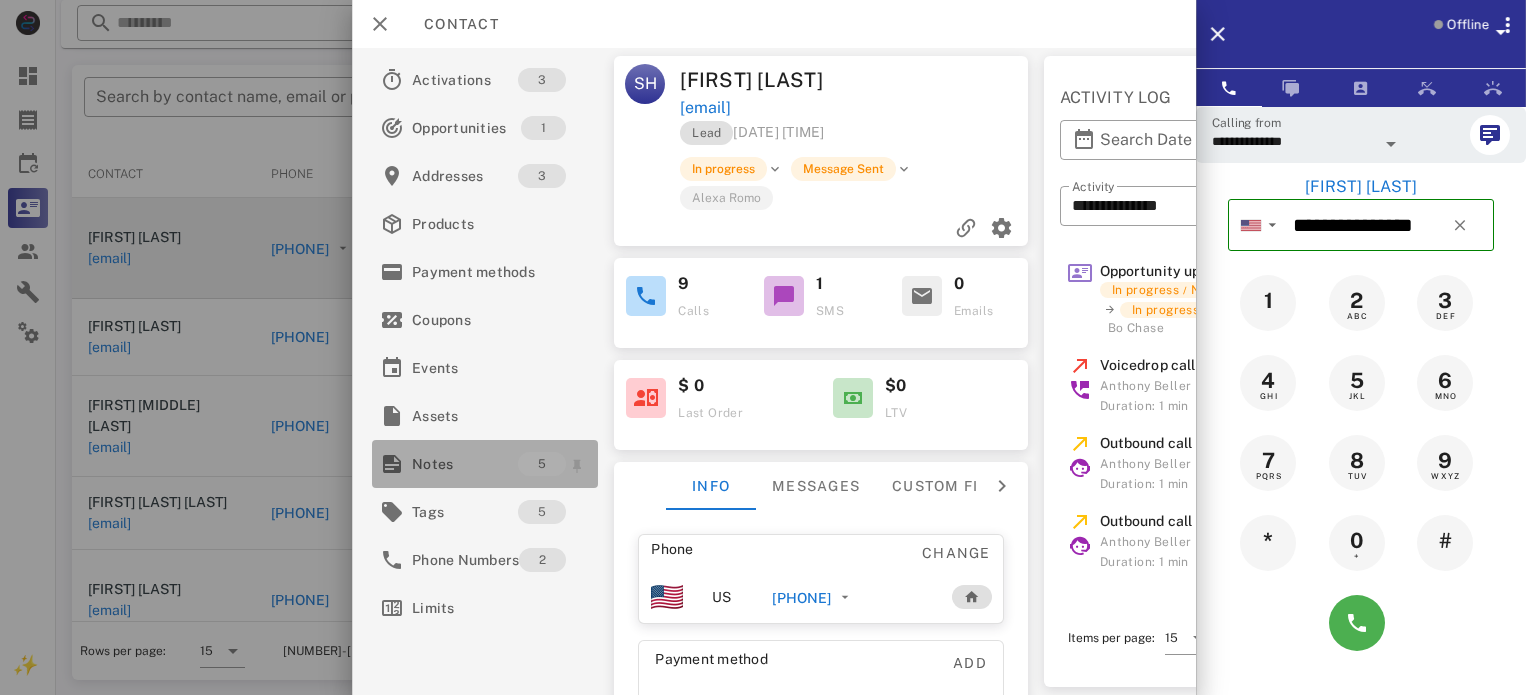 click on "Notes" at bounding box center (465, 464) 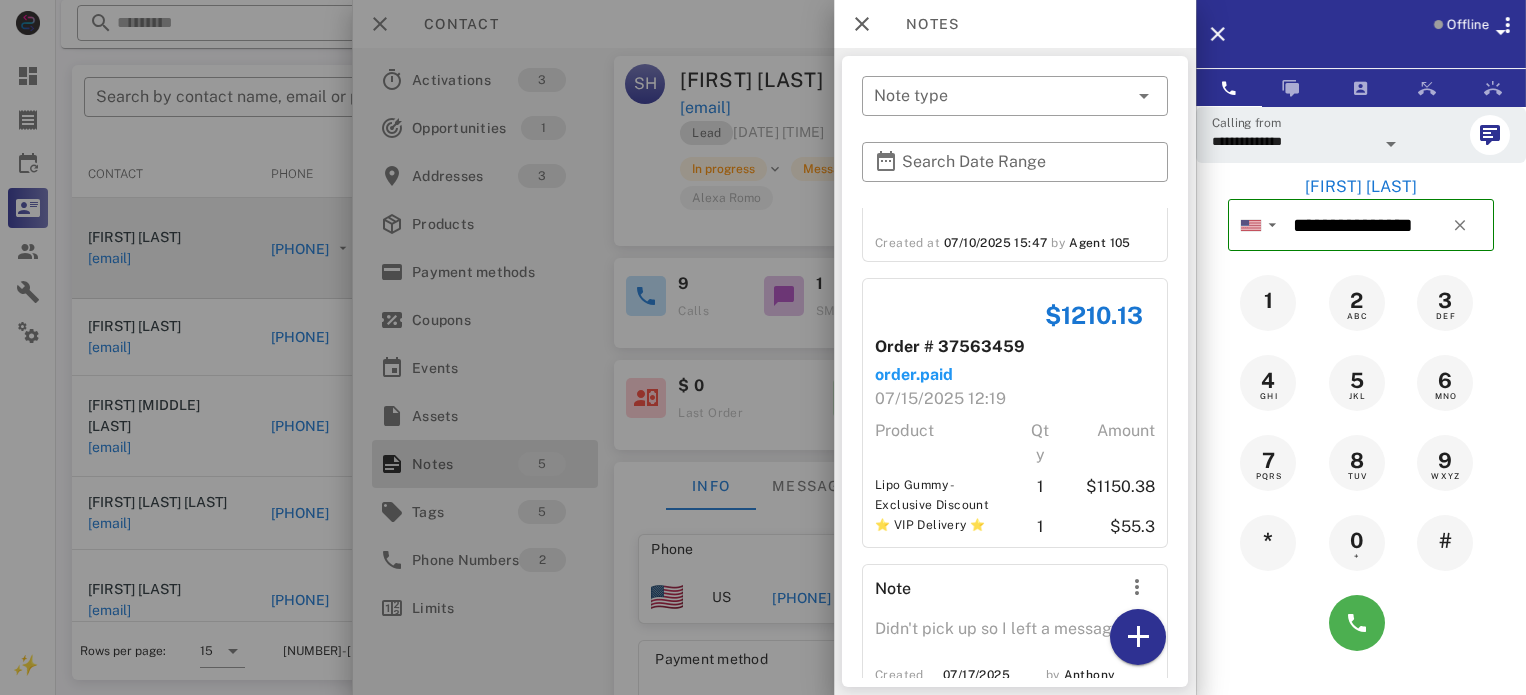 scroll, scrollTop: 685, scrollLeft: 0, axis: vertical 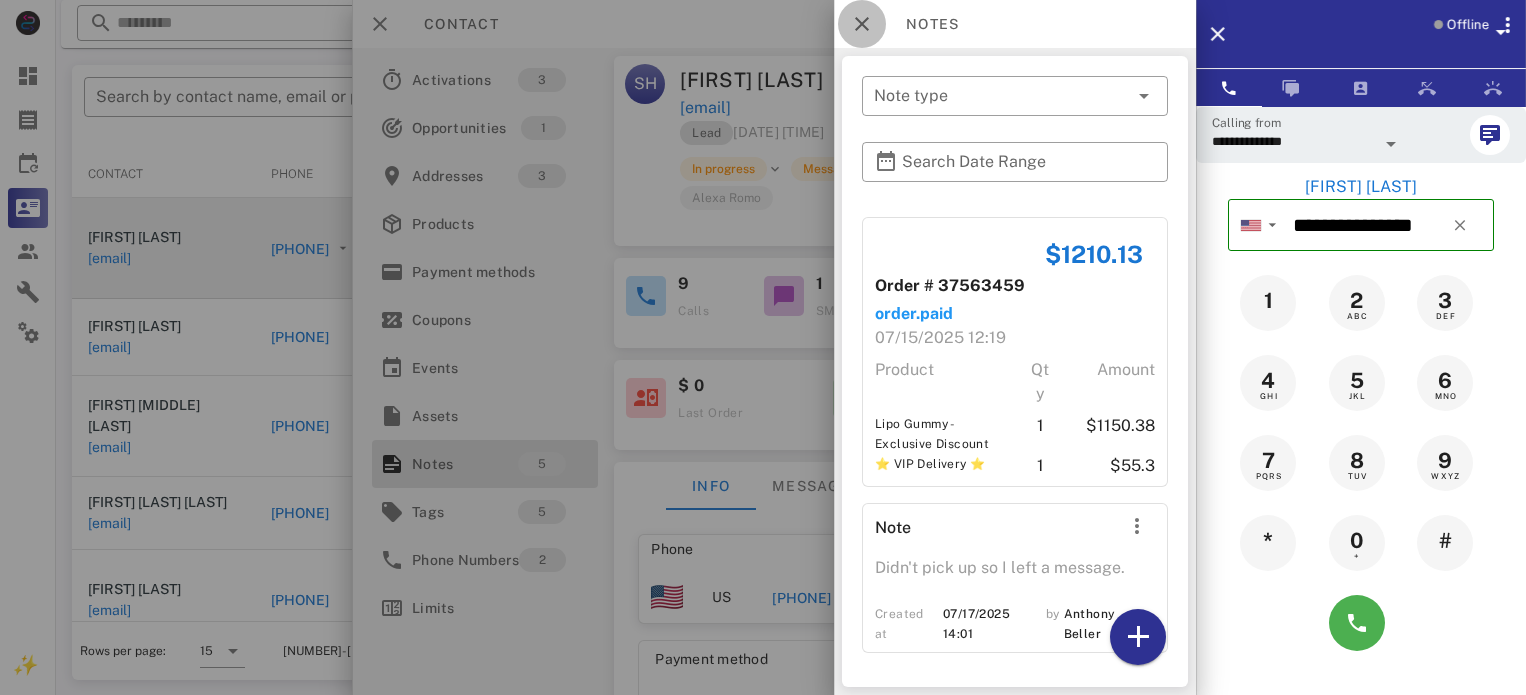 click at bounding box center (862, 24) 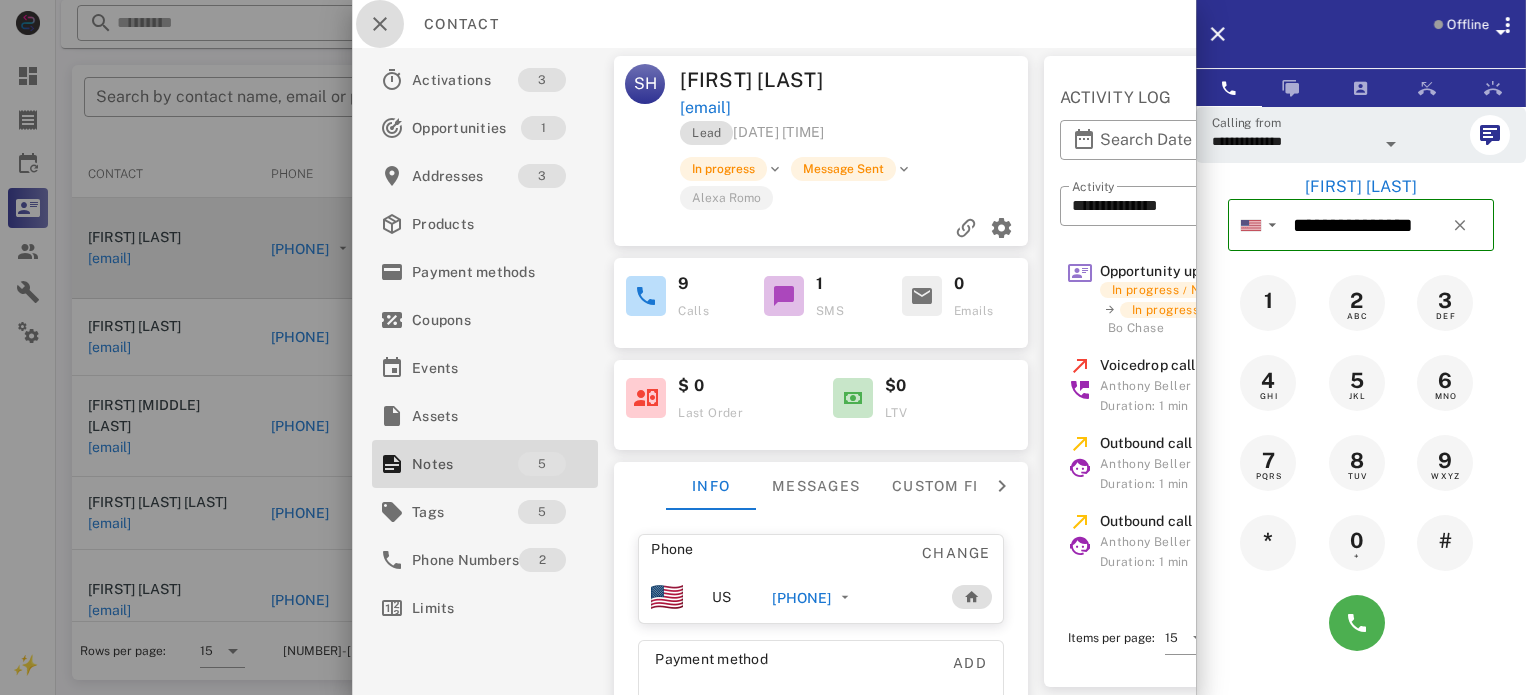 click at bounding box center (380, 24) 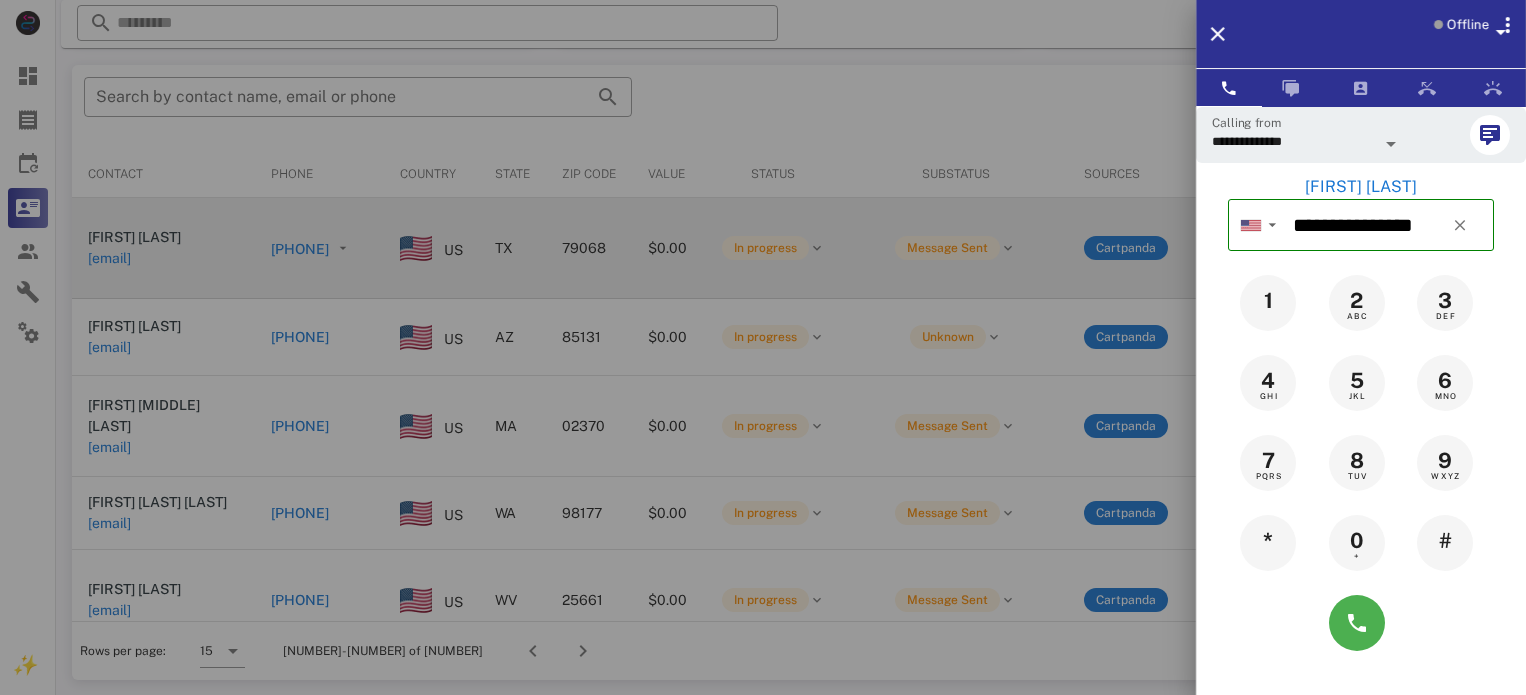 click at bounding box center [763, 347] 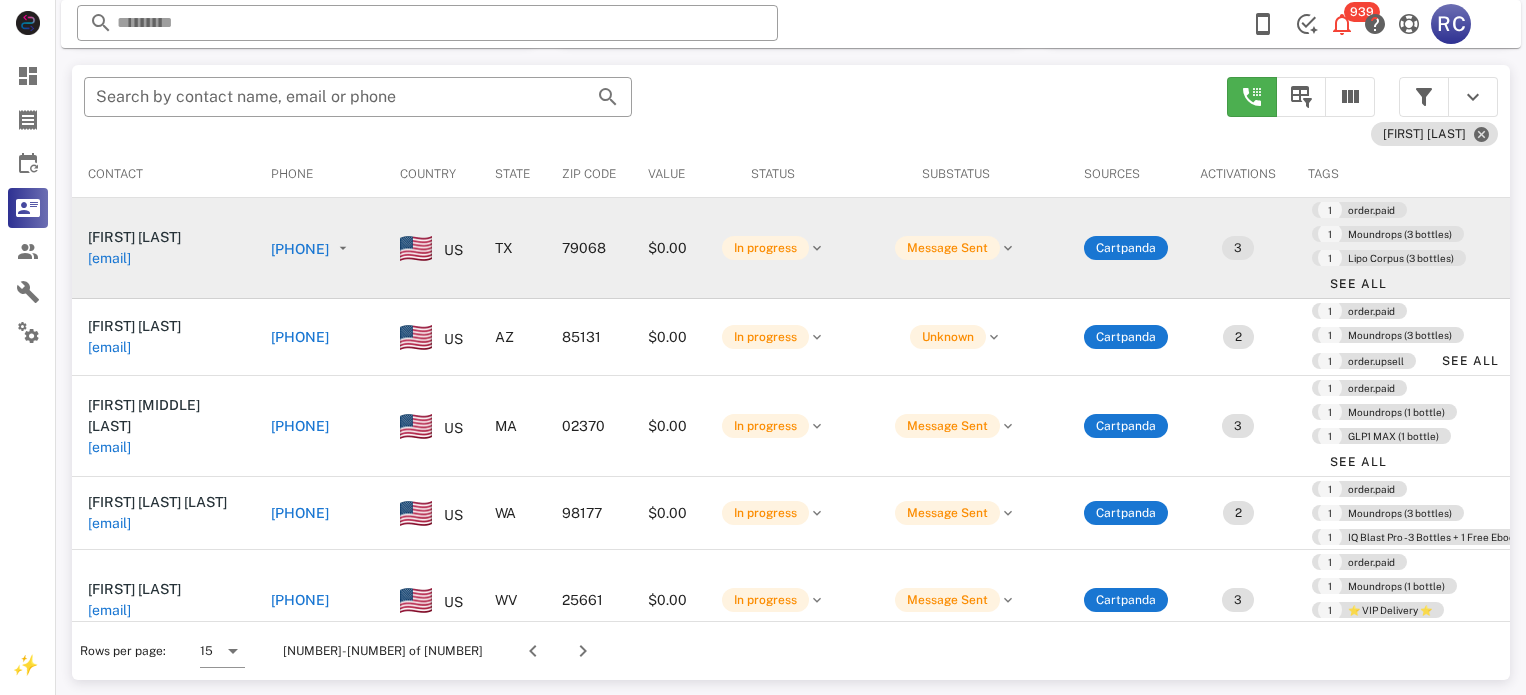 click on "[PHONE]" at bounding box center (300, 249) 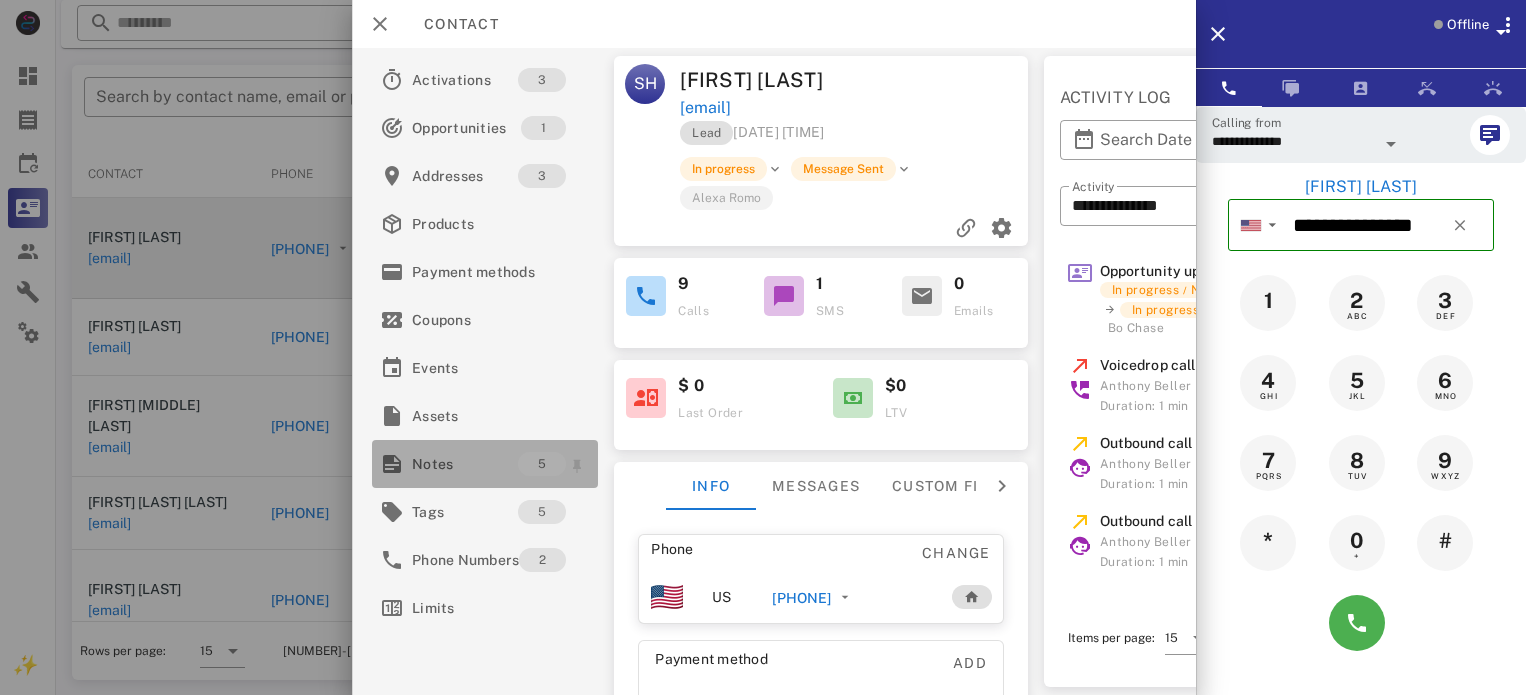 click on "Notes" at bounding box center [465, 464] 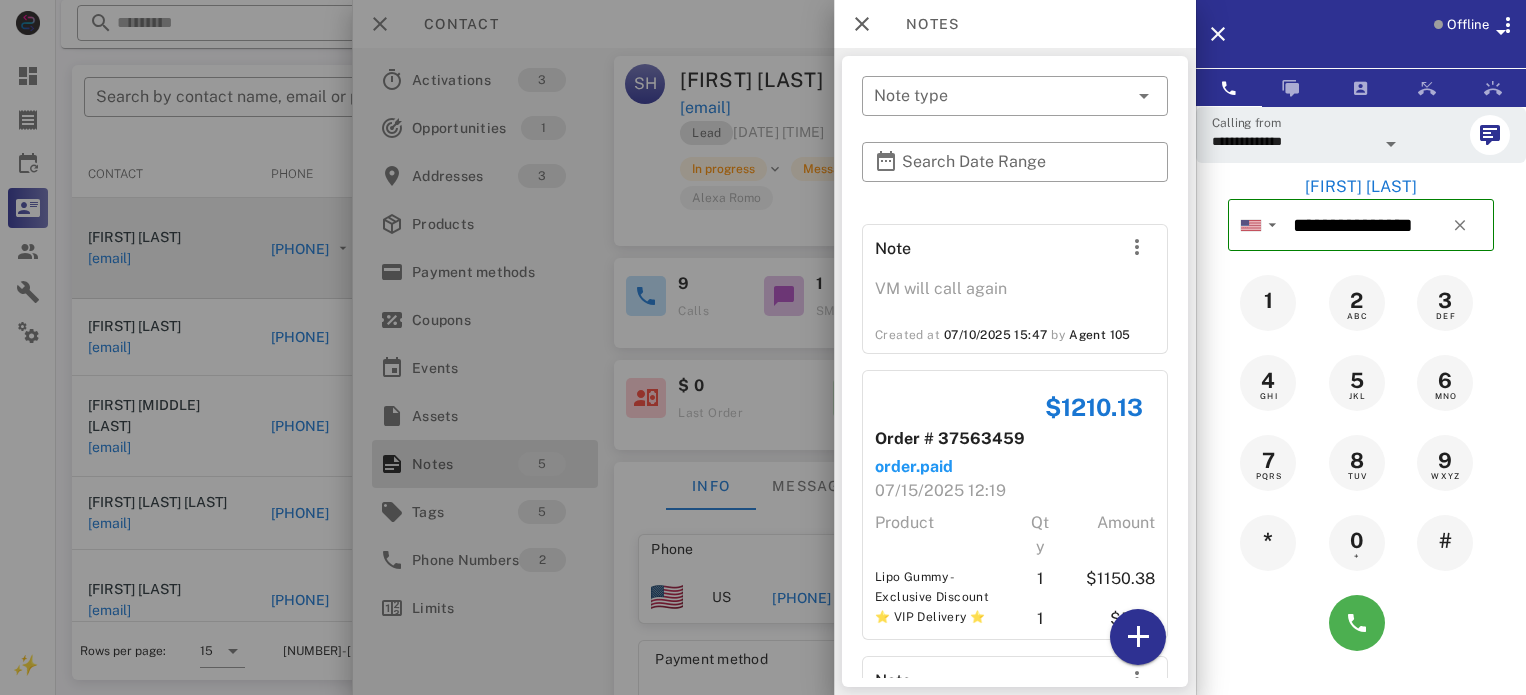 scroll, scrollTop: 685, scrollLeft: 0, axis: vertical 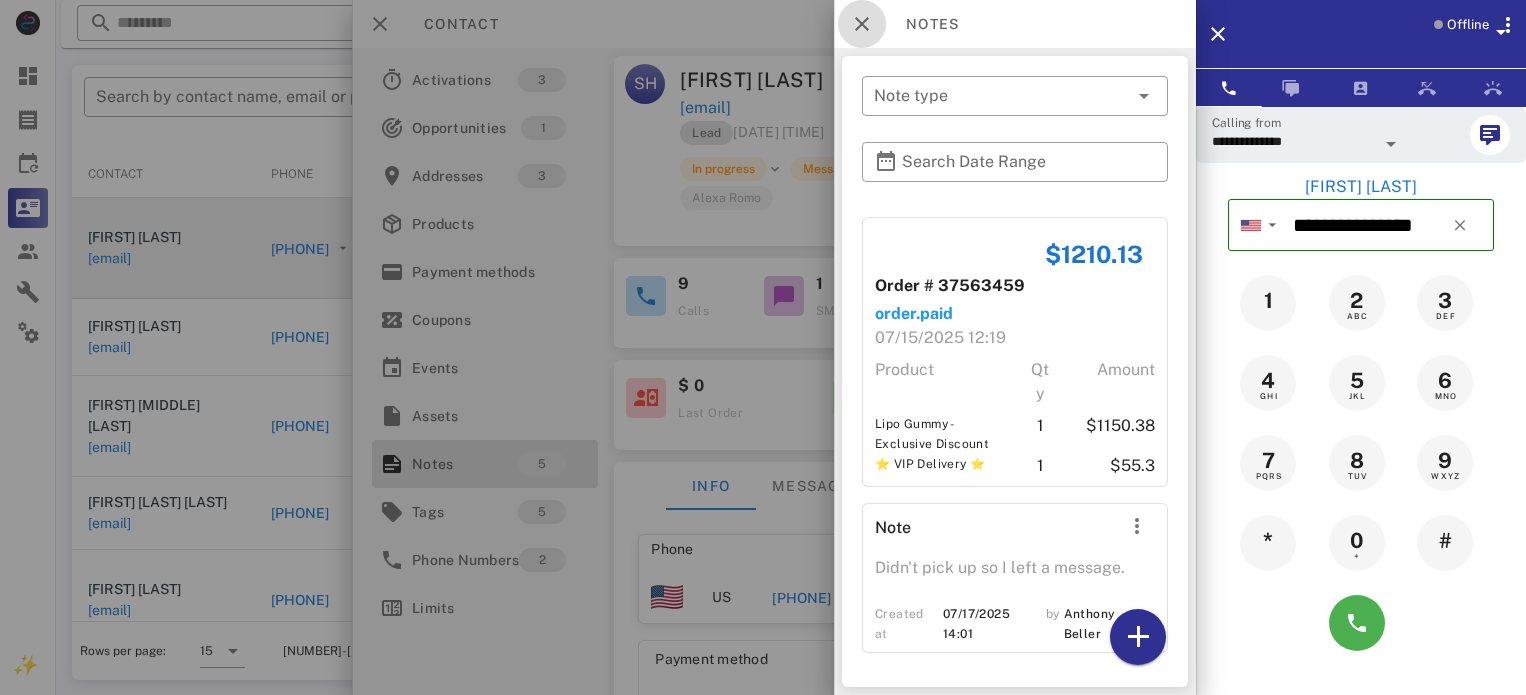 click at bounding box center (862, 24) 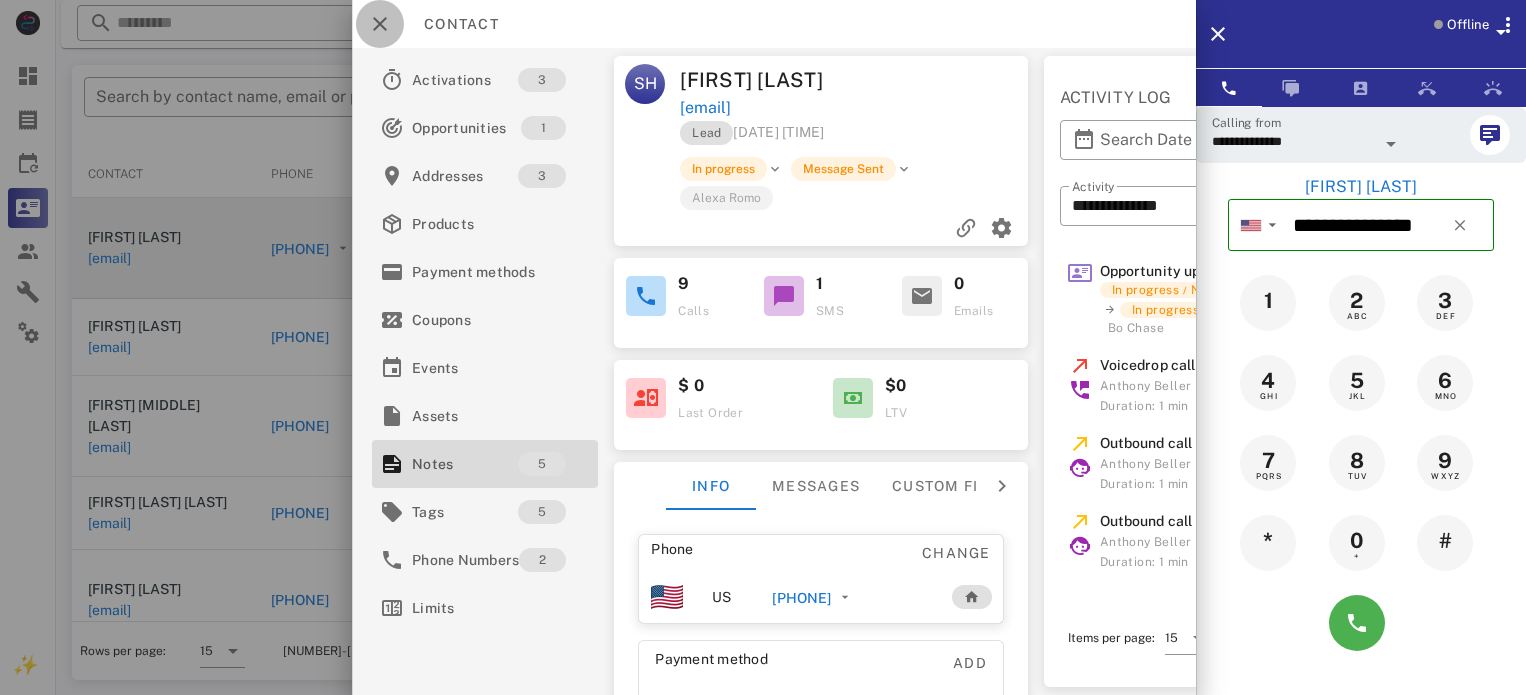 click at bounding box center (380, 24) 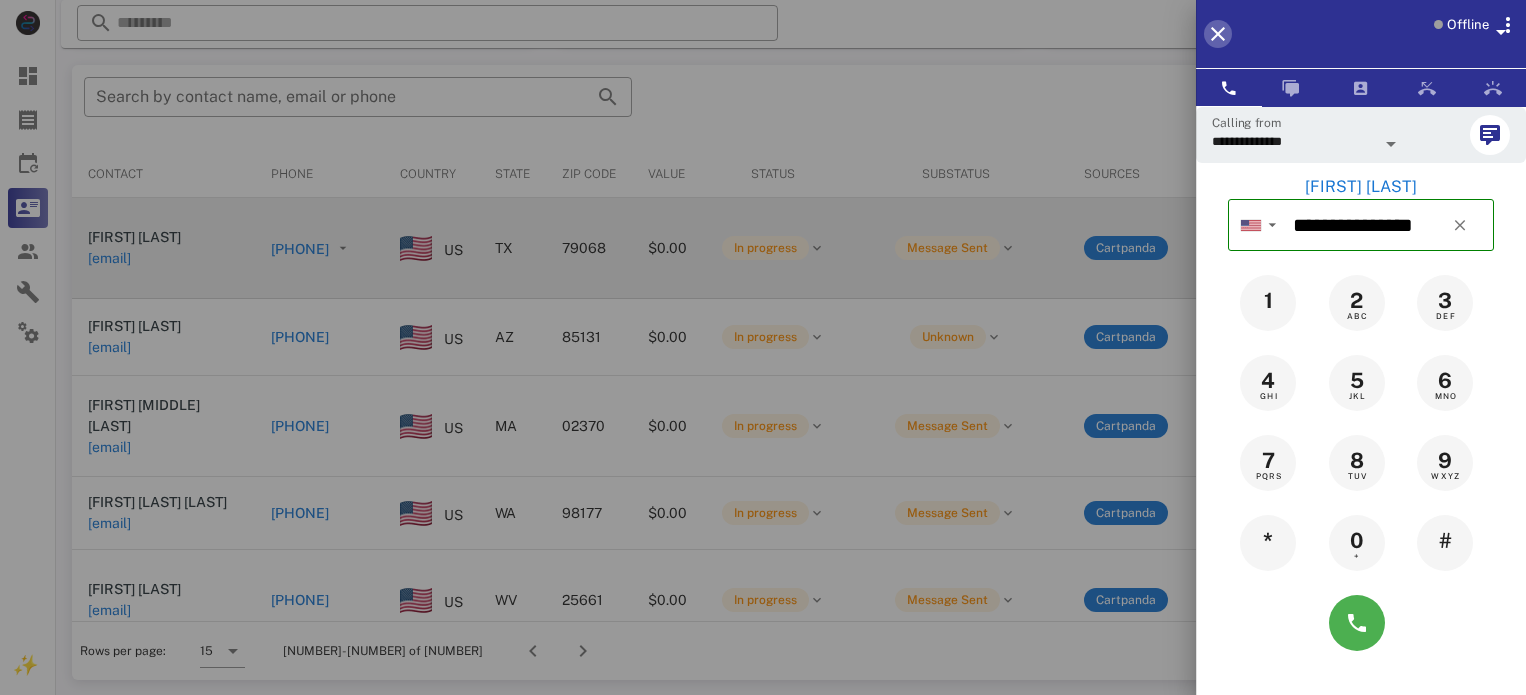 click at bounding box center (1218, 34) 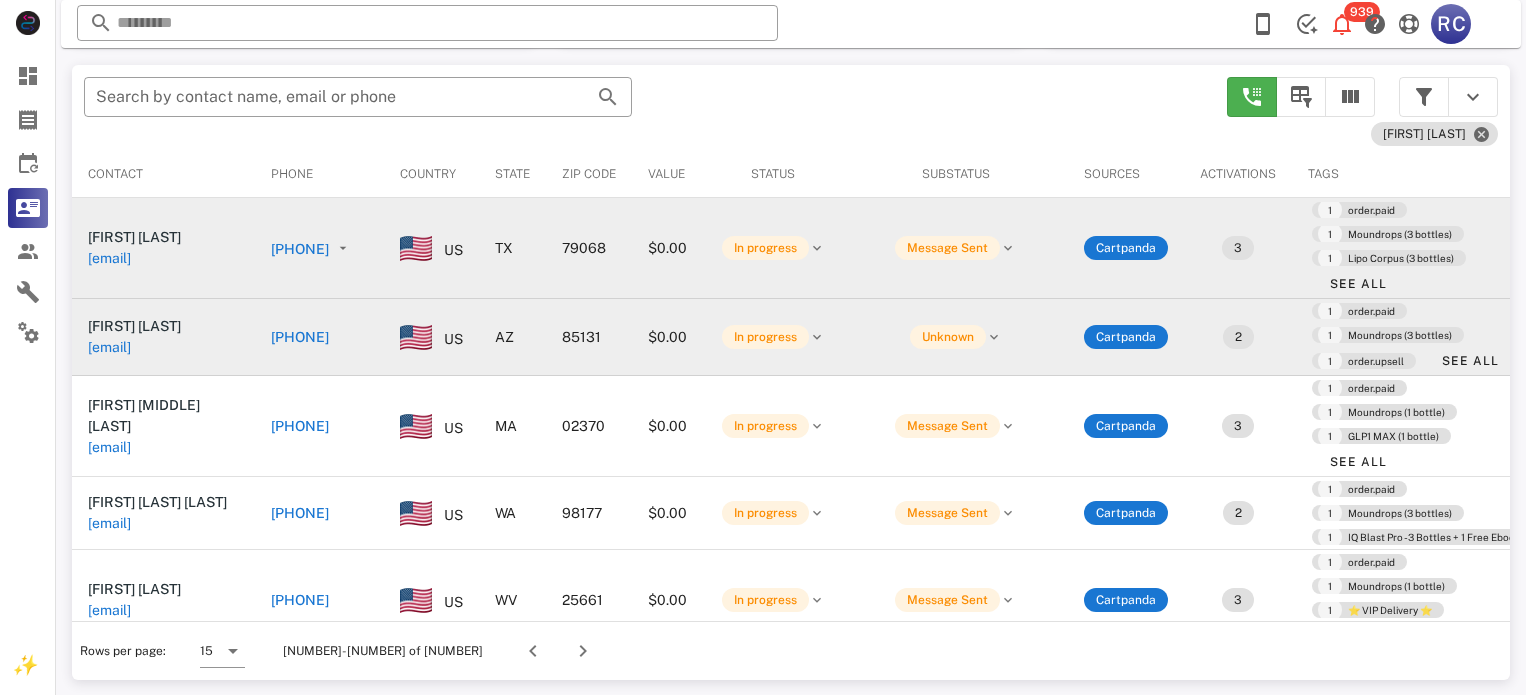 click on "[PHONE]" at bounding box center (300, 337) 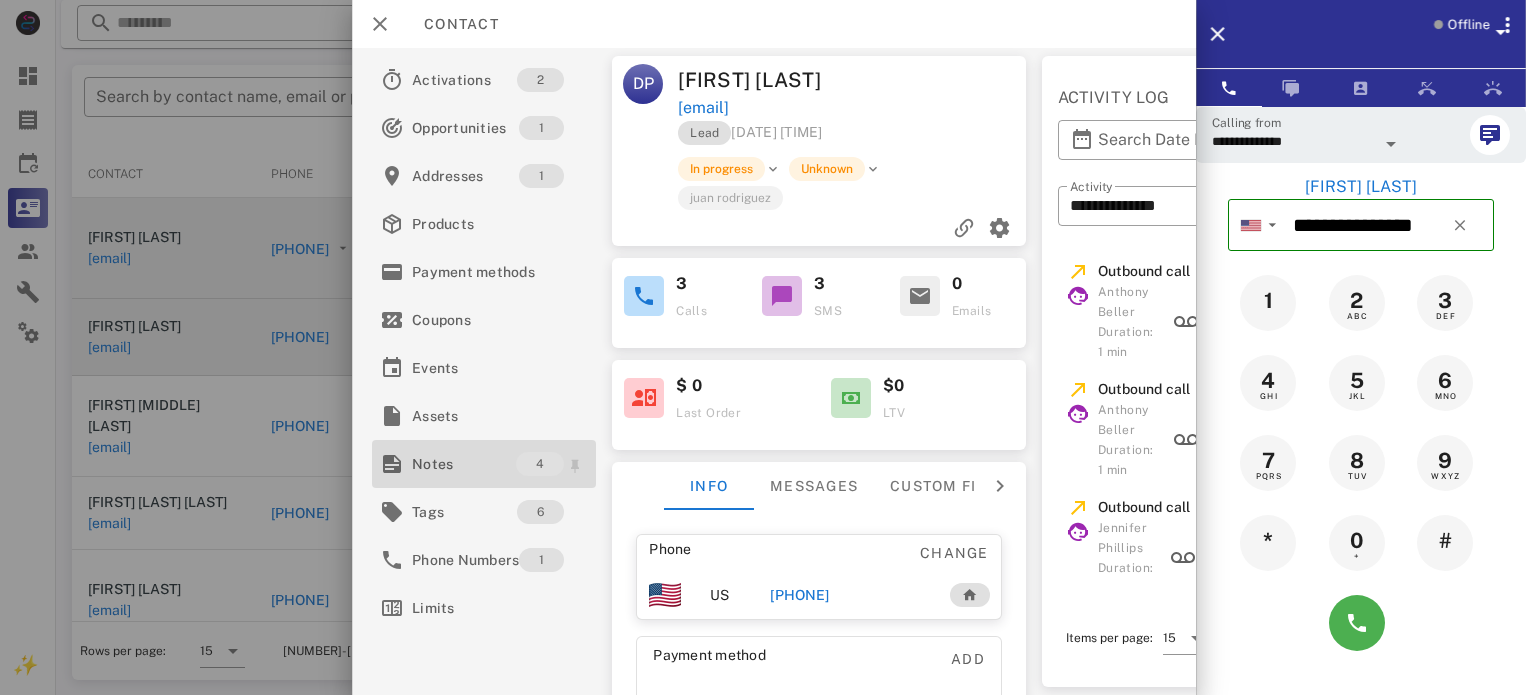 click on "Notes" at bounding box center (464, 464) 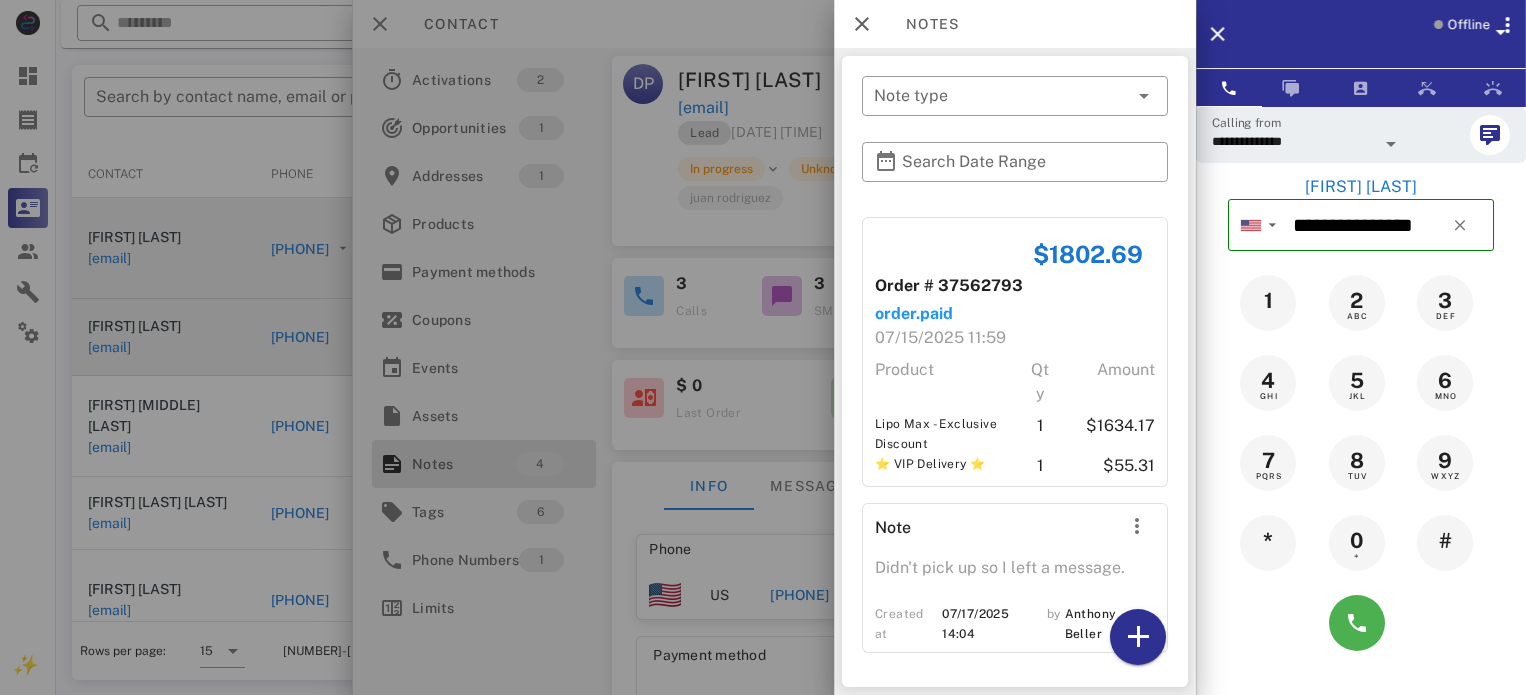 scroll, scrollTop: 576, scrollLeft: 0, axis: vertical 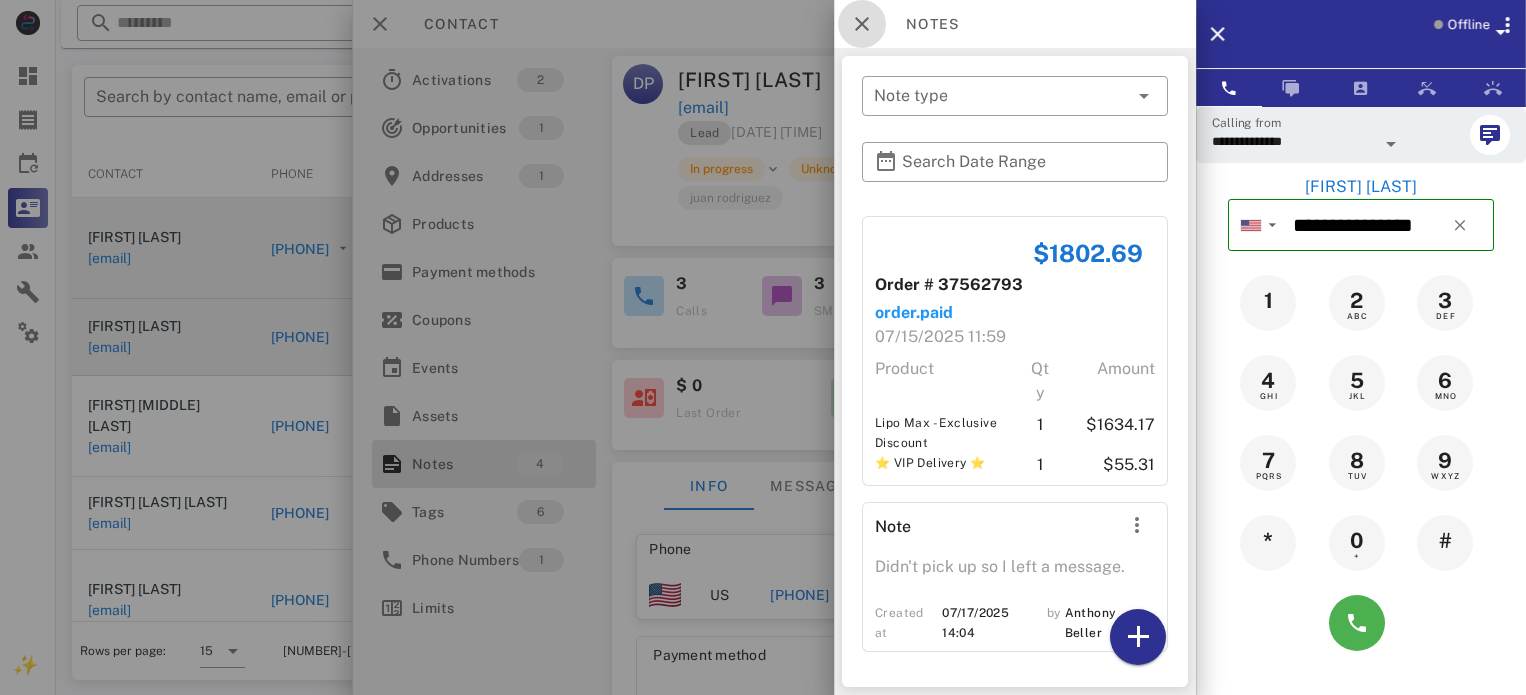 click at bounding box center [862, 24] 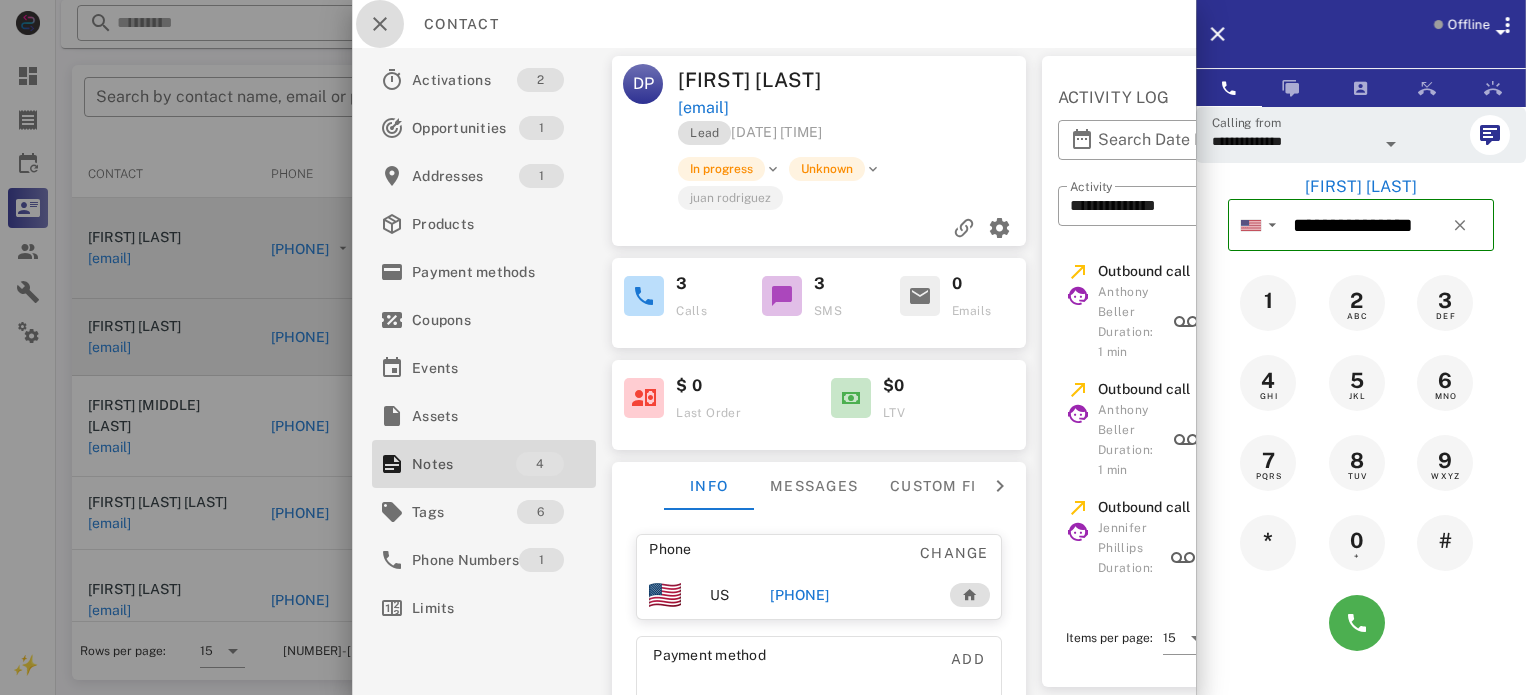 click at bounding box center [380, 24] 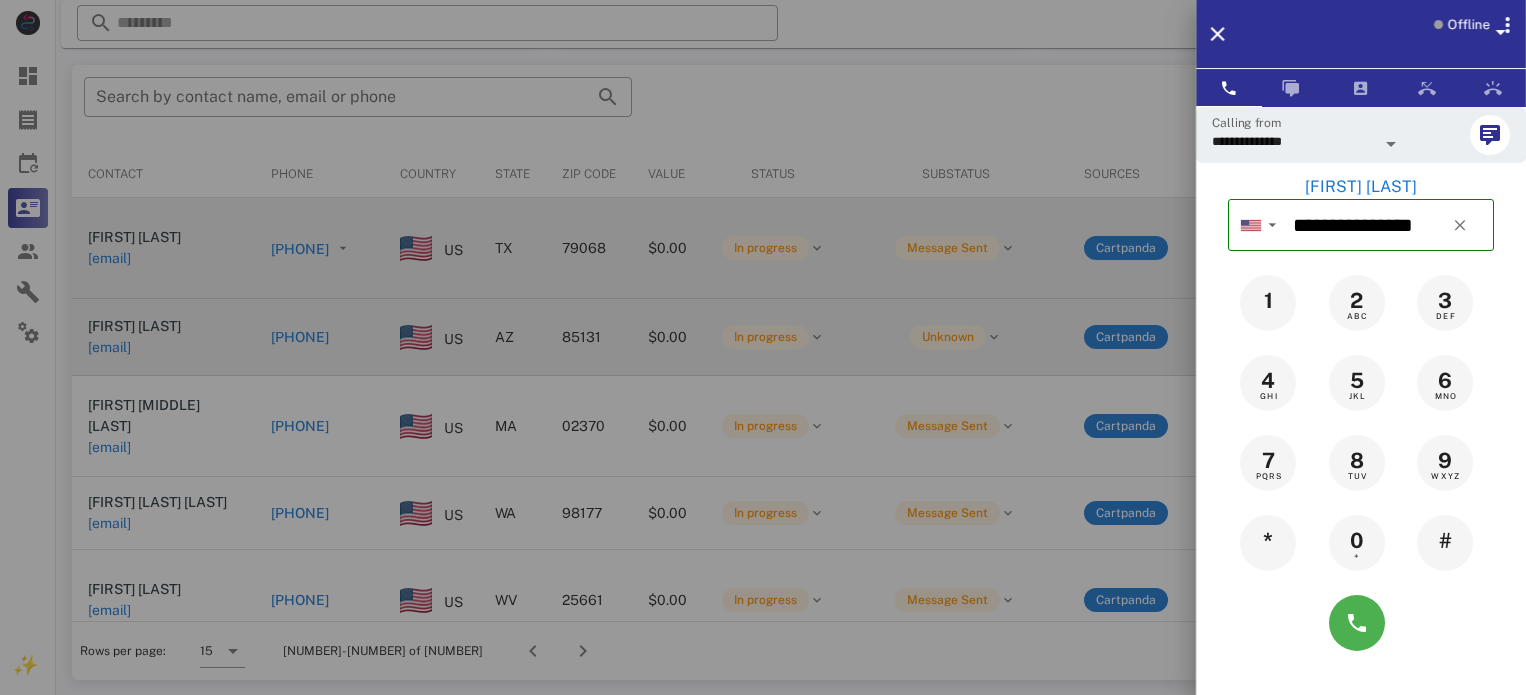 click at bounding box center (763, 347) 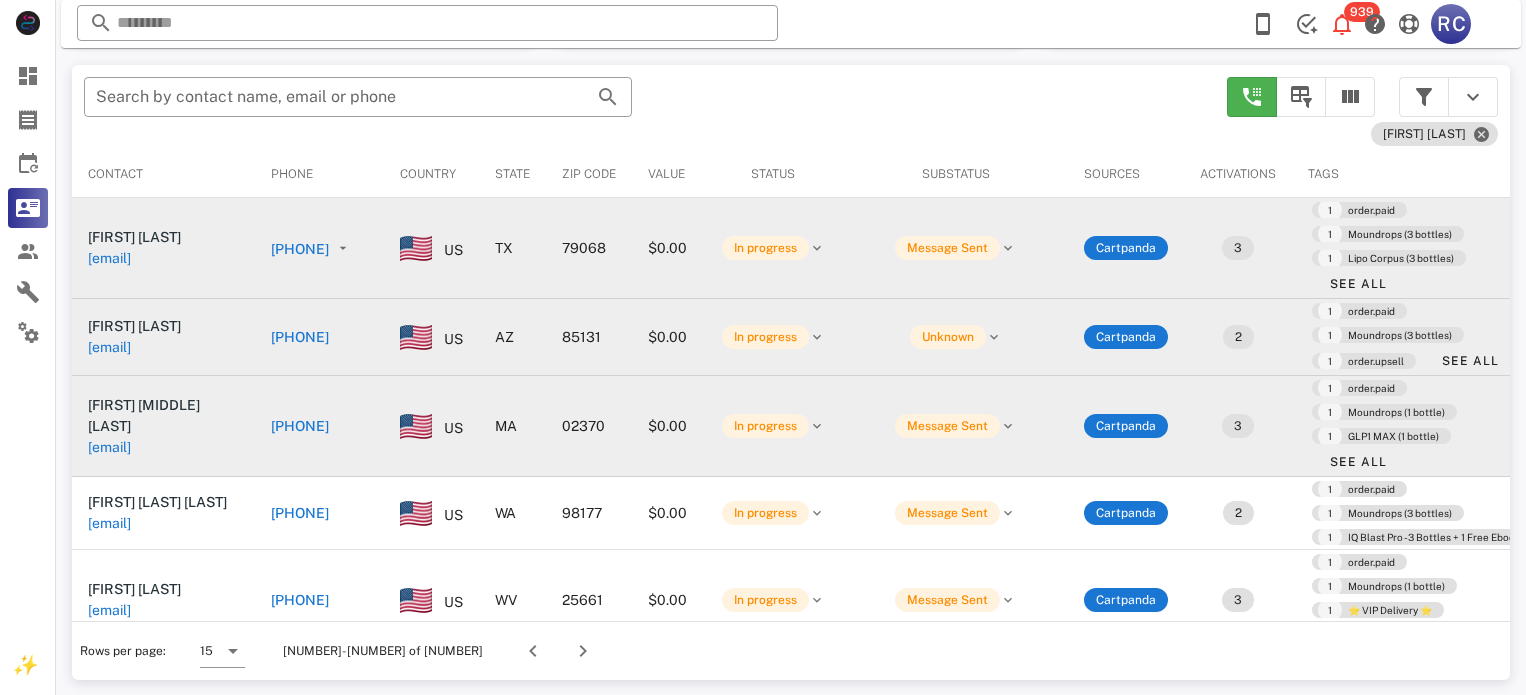 click on "[PHONE]" at bounding box center [300, 426] 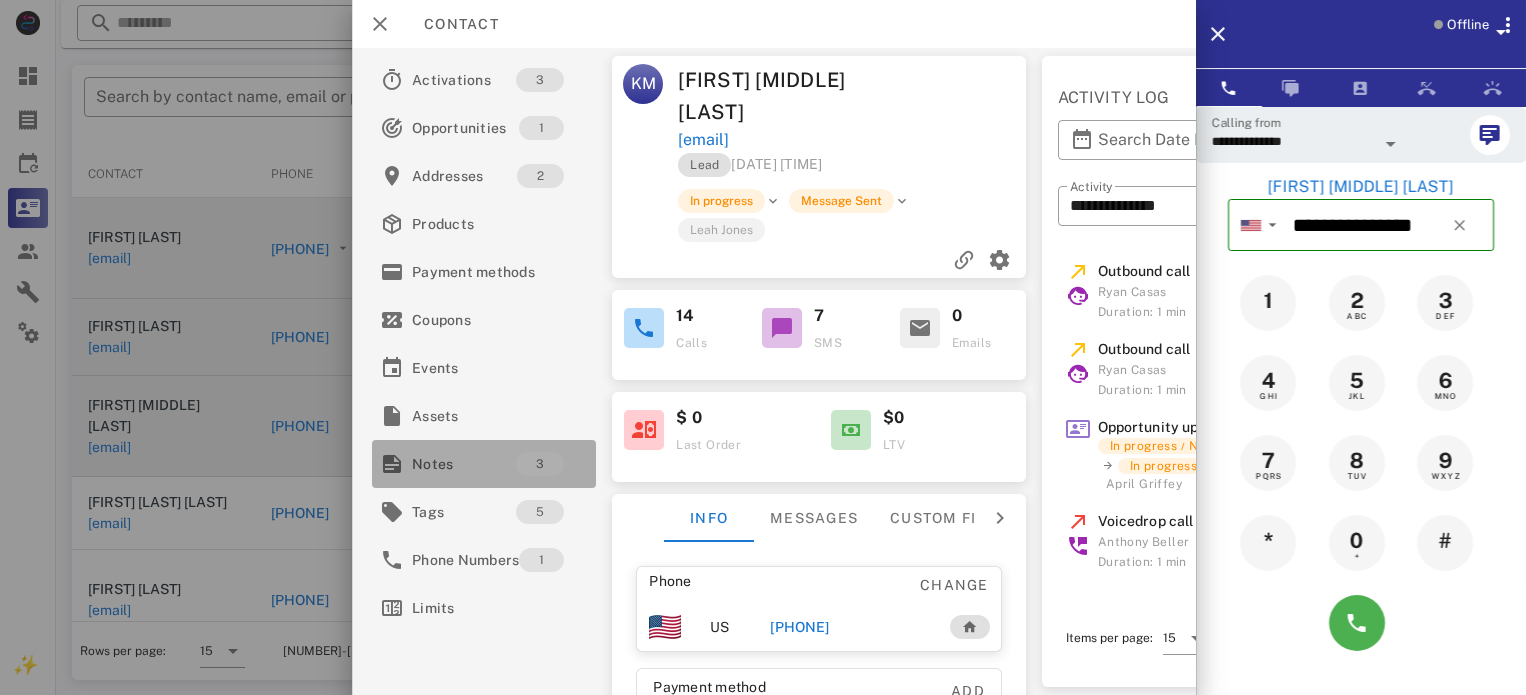 drag, startPoint x: 426, startPoint y: 471, endPoint x: 444, endPoint y: 472, distance: 18.027756 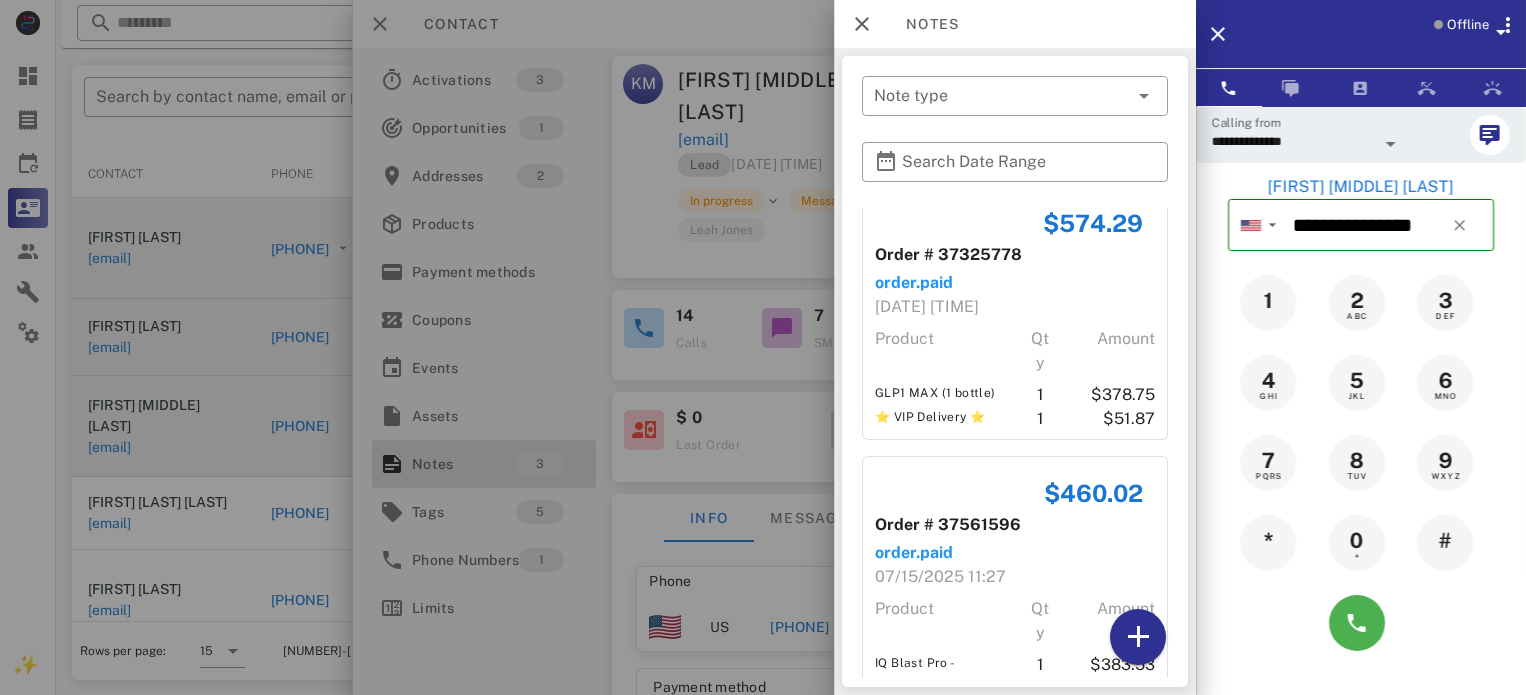 scroll, scrollTop: 342, scrollLeft: 0, axis: vertical 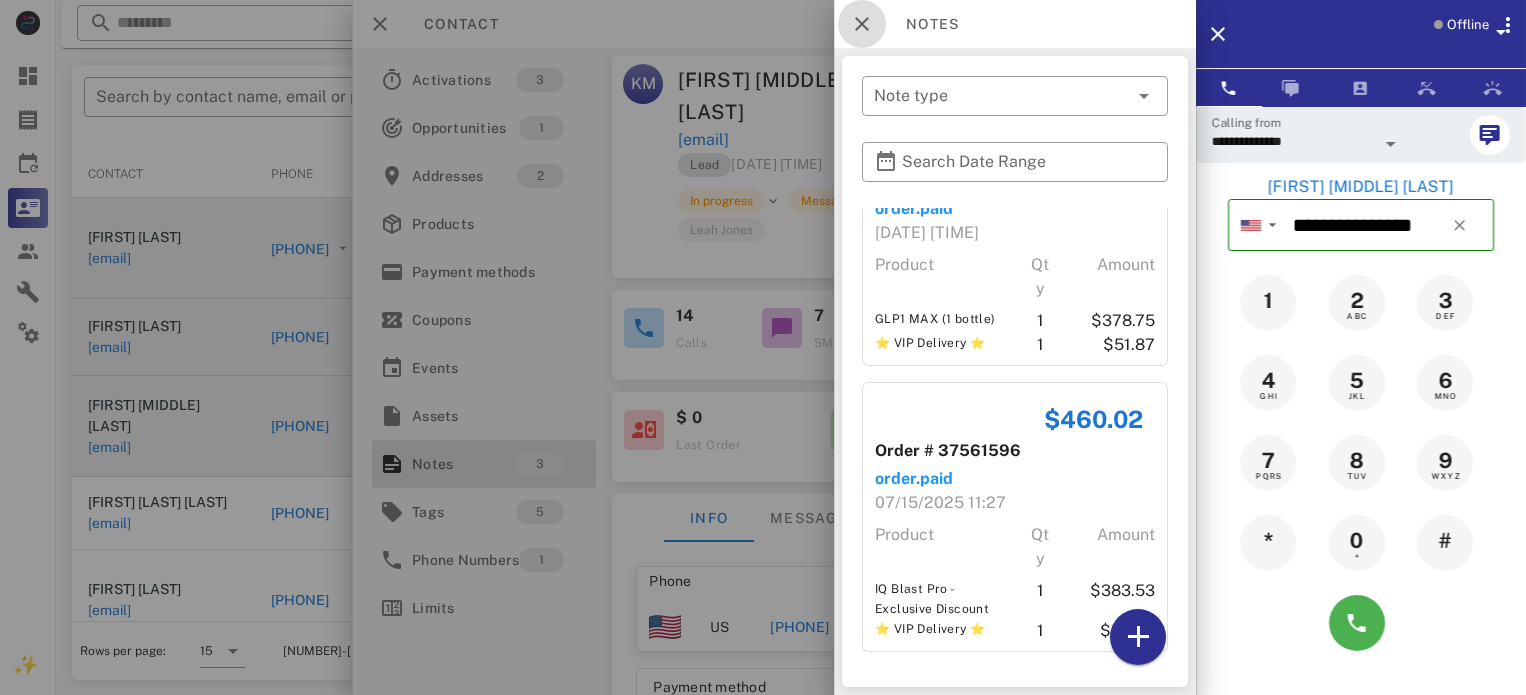 click at bounding box center [862, 24] 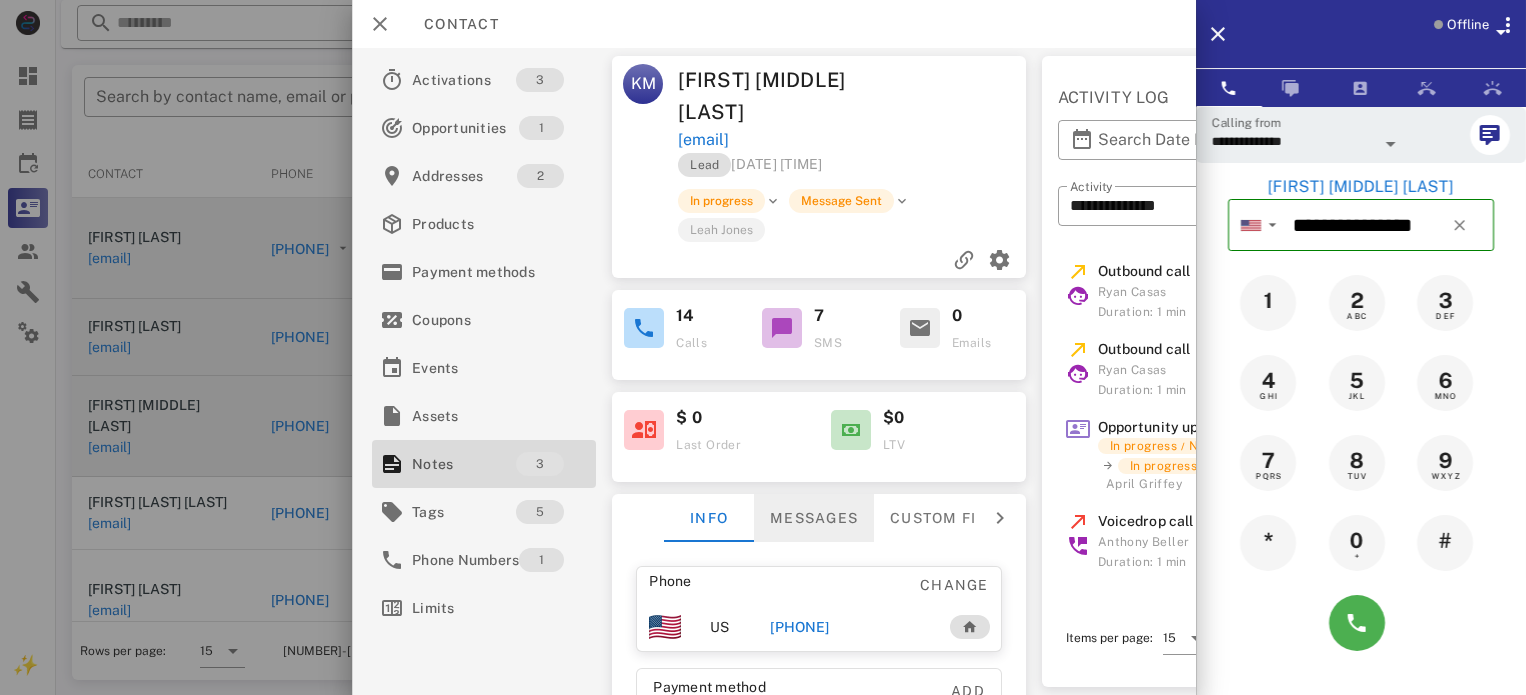 click on "Messages" at bounding box center [814, 518] 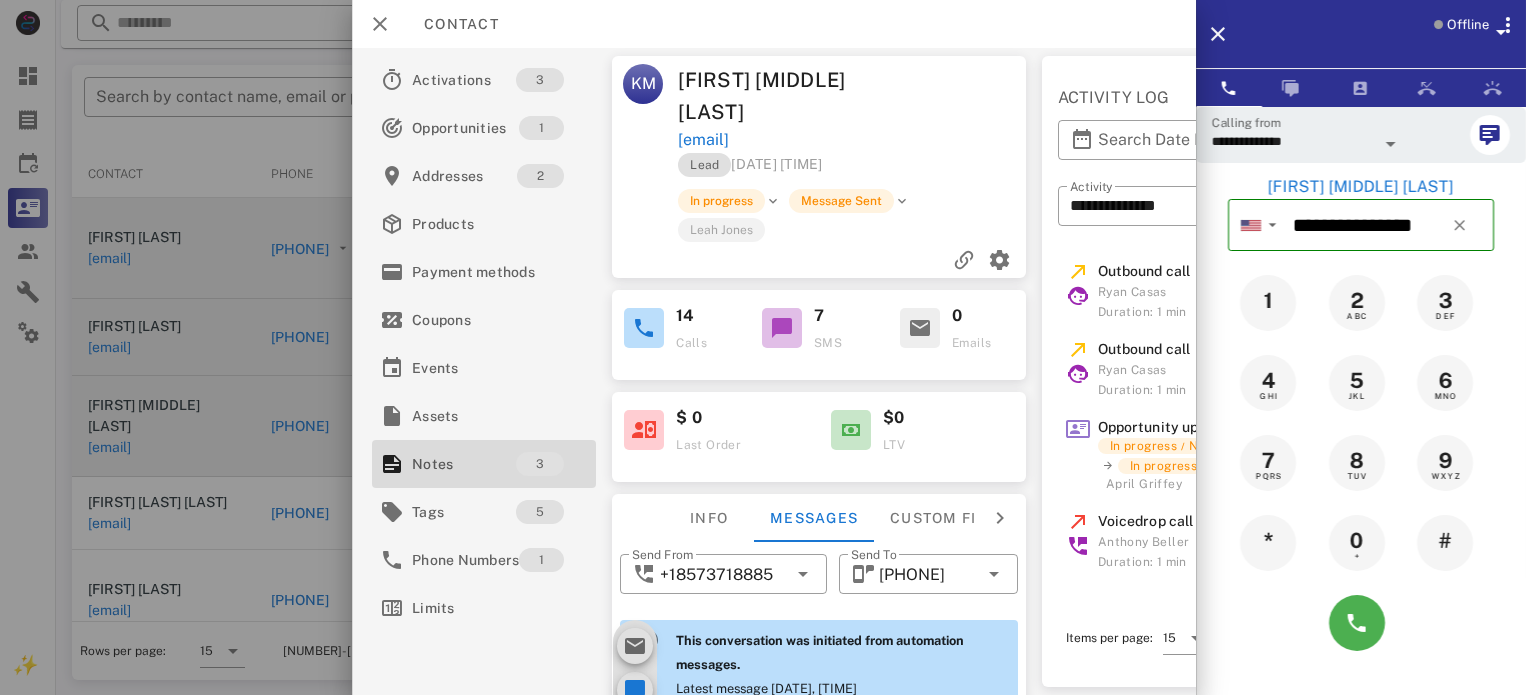 scroll, scrollTop: 255, scrollLeft: 0, axis: vertical 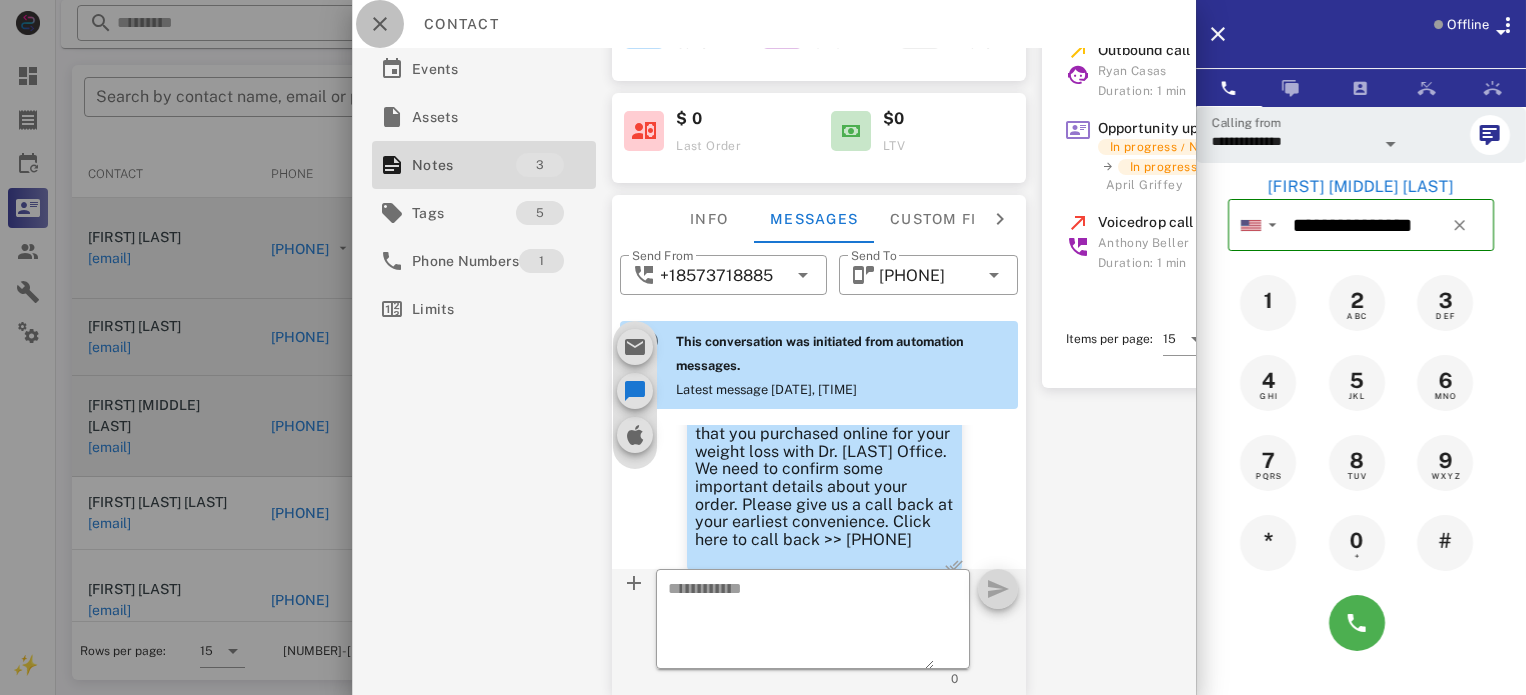 click at bounding box center (380, 24) 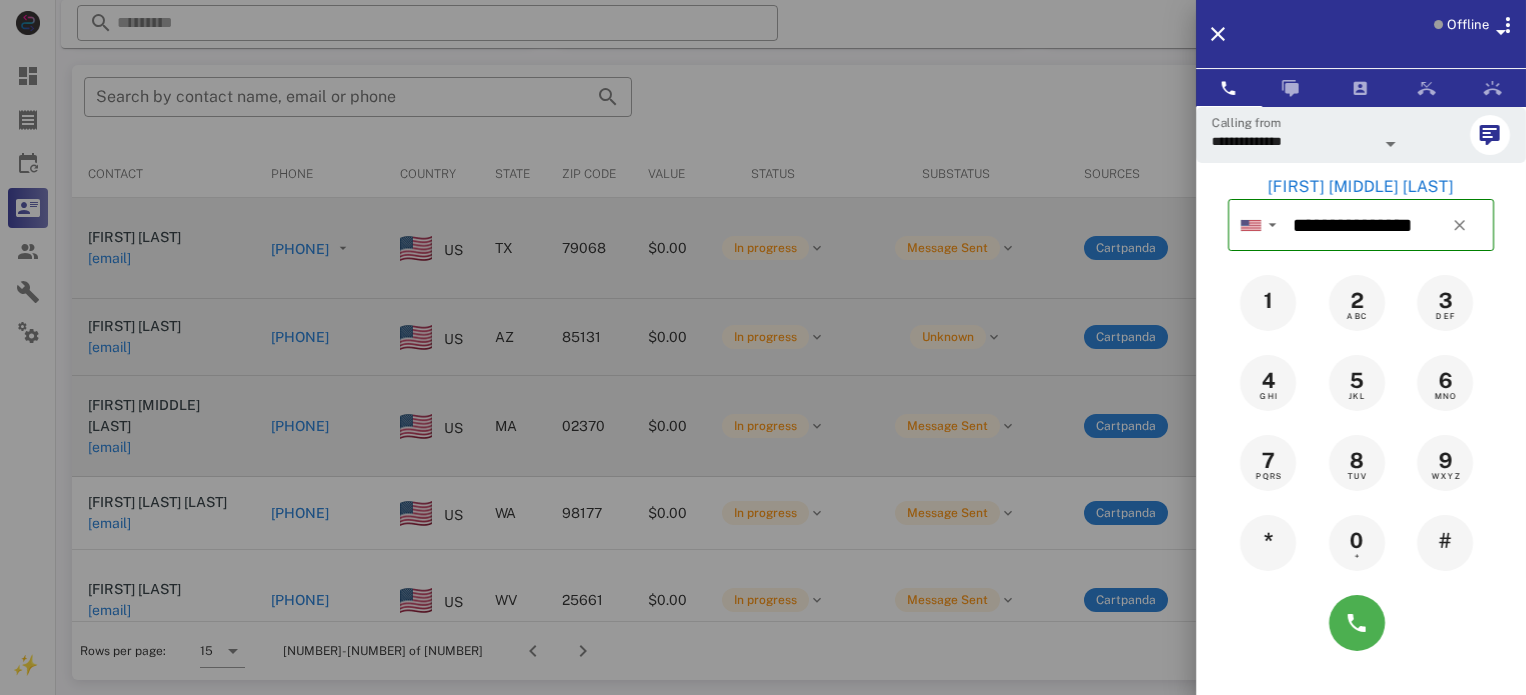 click at bounding box center [763, 347] 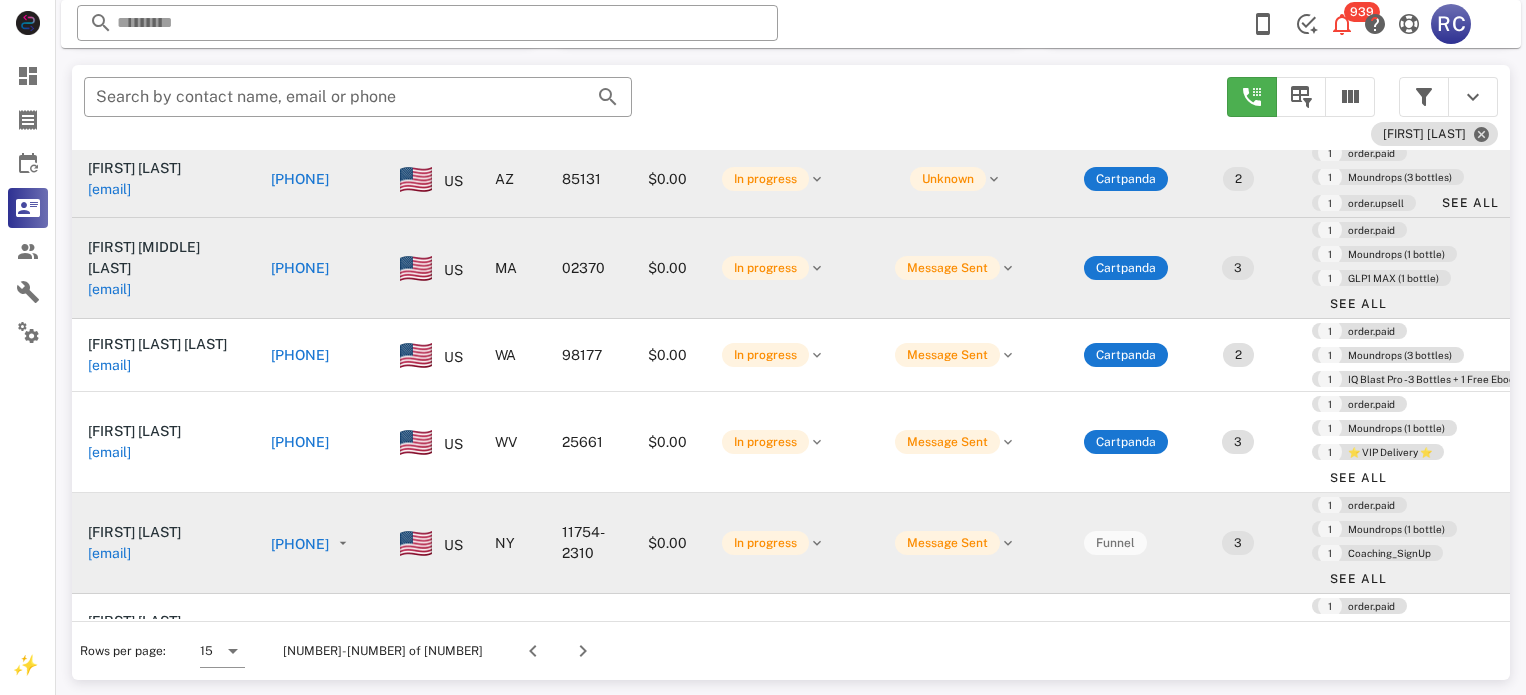 scroll, scrollTop: 200, scrollLeft: 0, axis: vertical 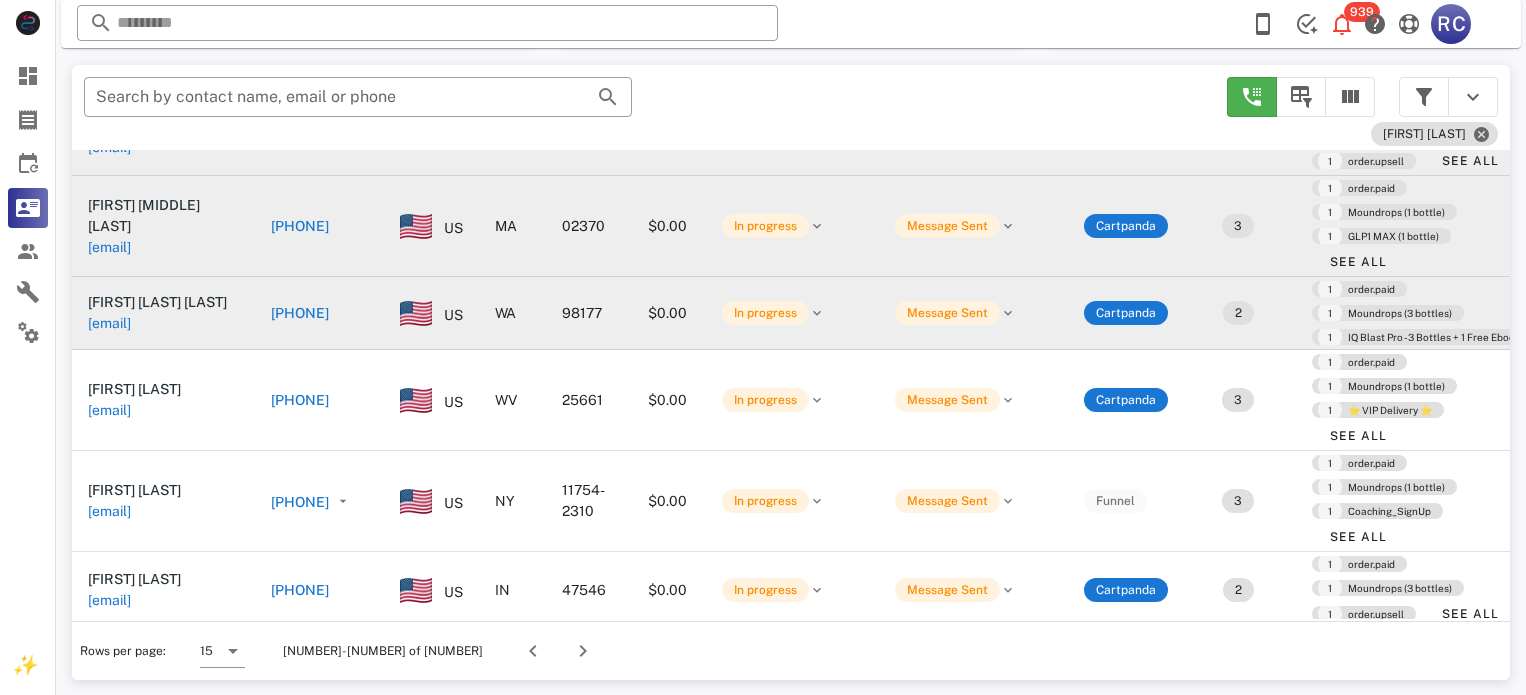 click on "[PHONE]" at bounding box center (300, 313) 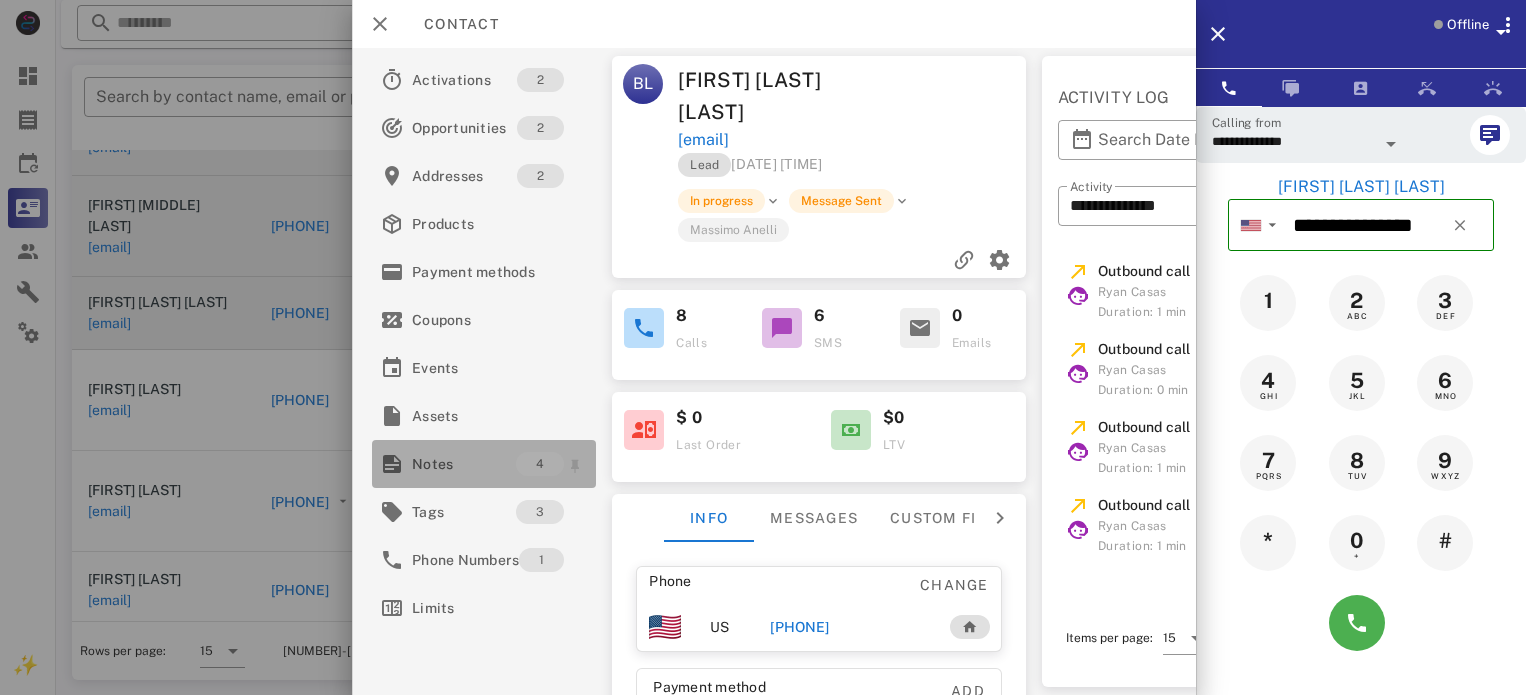 click on "Notes" at bounding box center [464, 464] 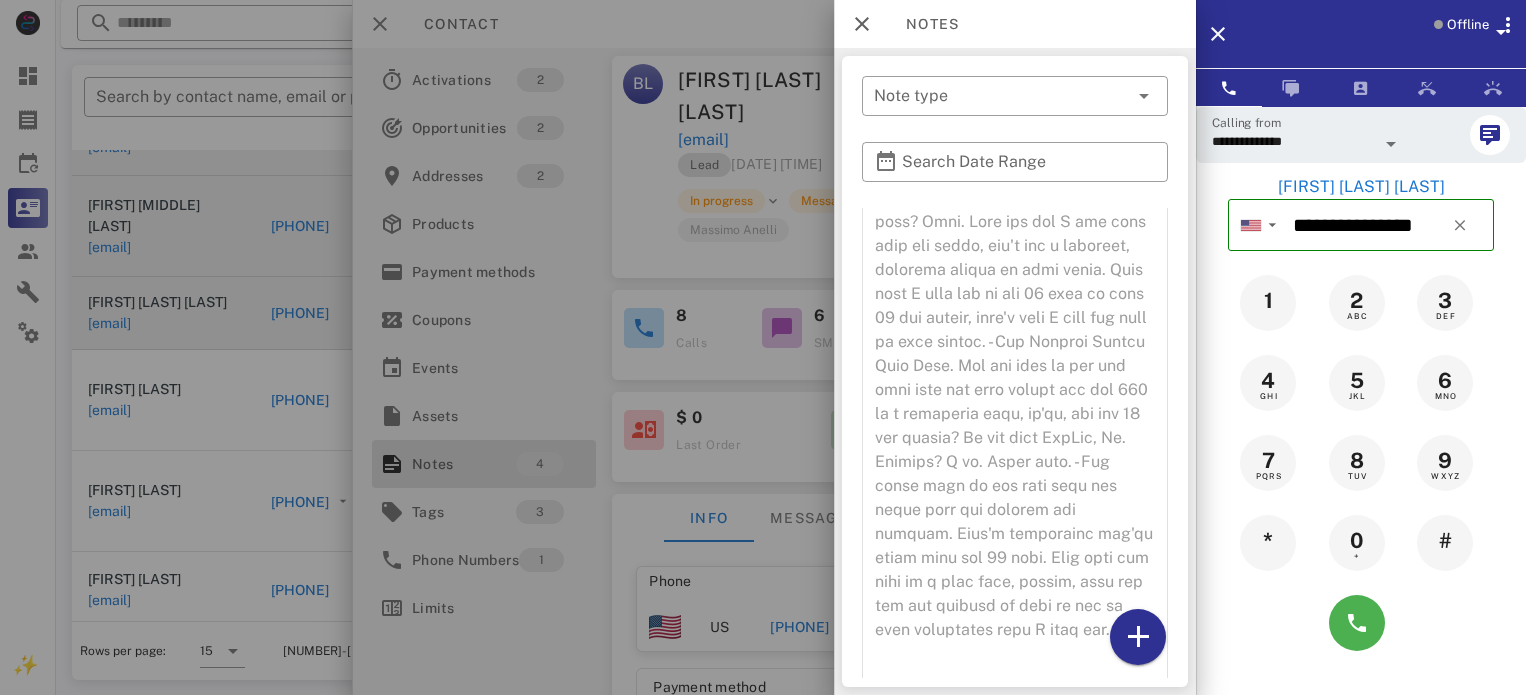 scroll, scrollTop: 924, scrollLeft: 0, axis: vertical 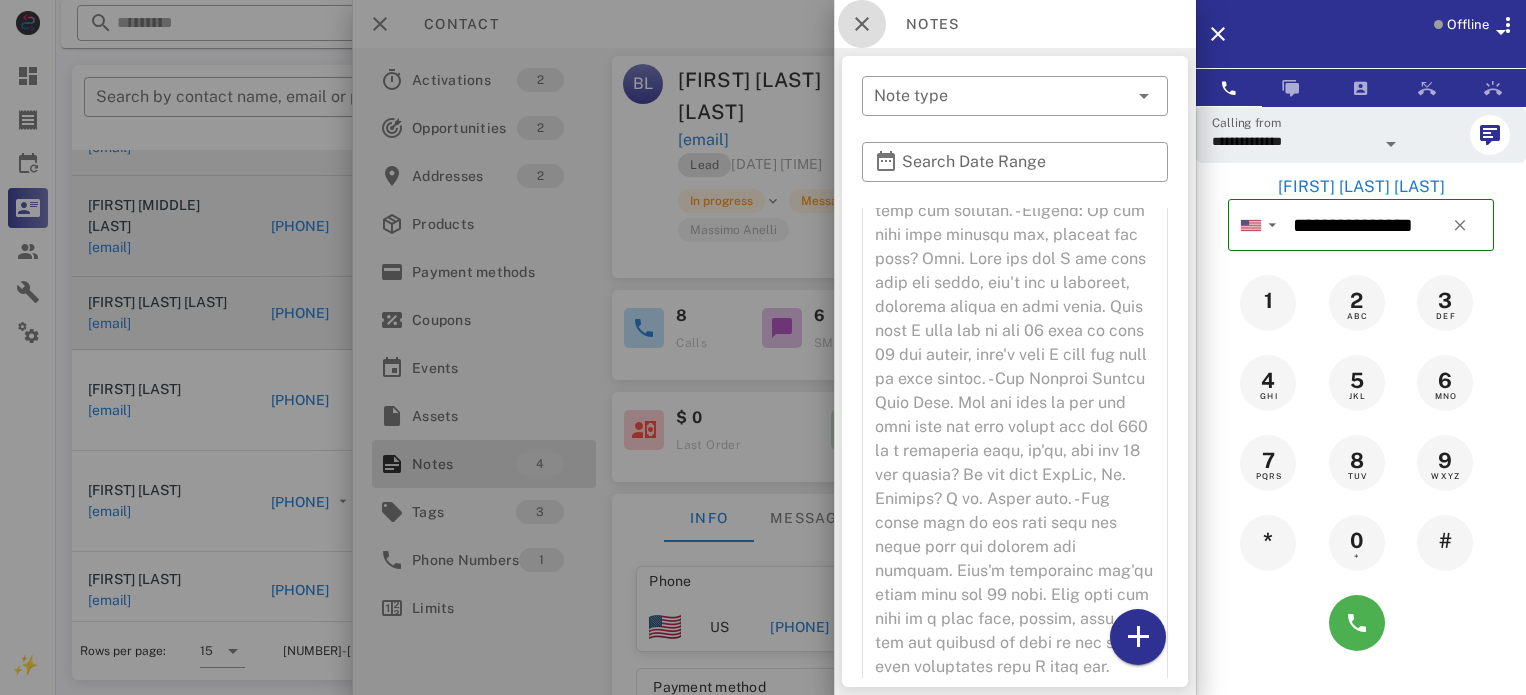 click at bounding box center (862, 24) 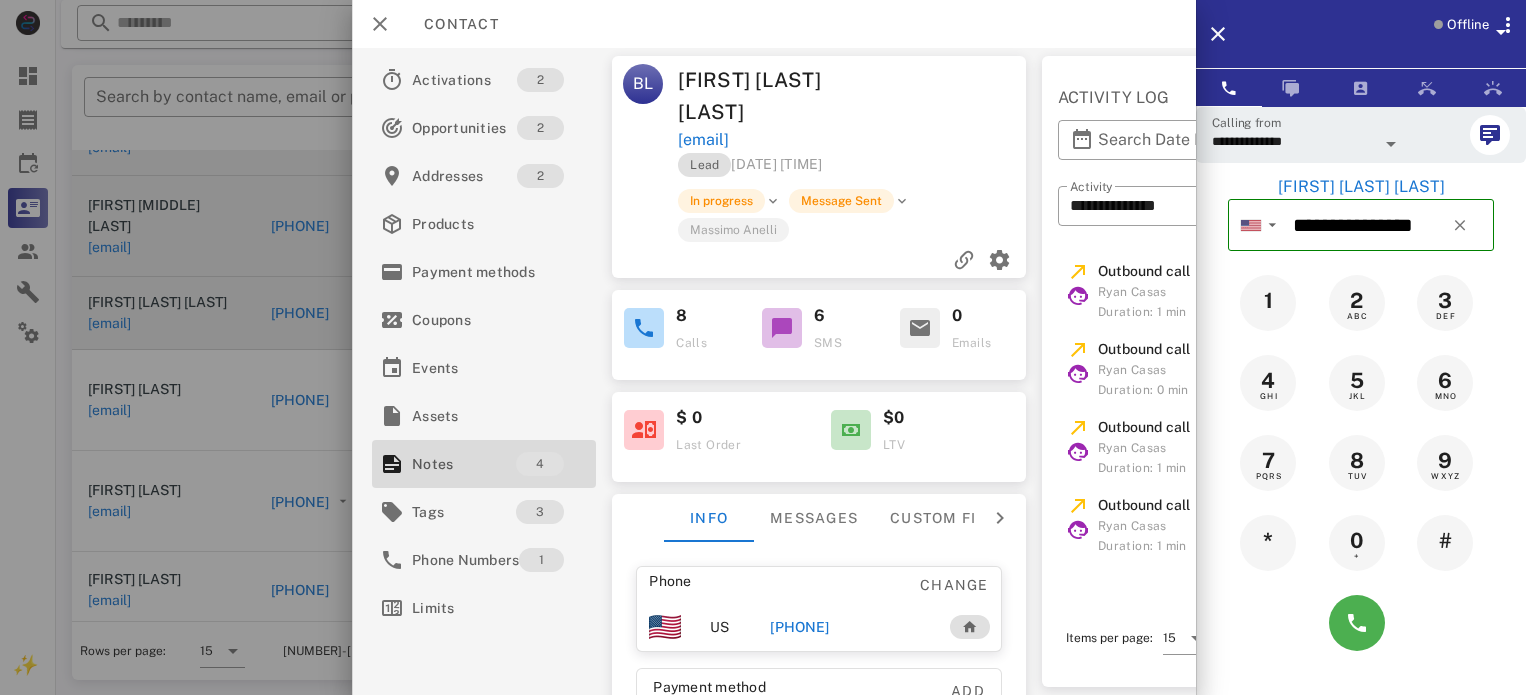 click at bounding box center [763, 347] 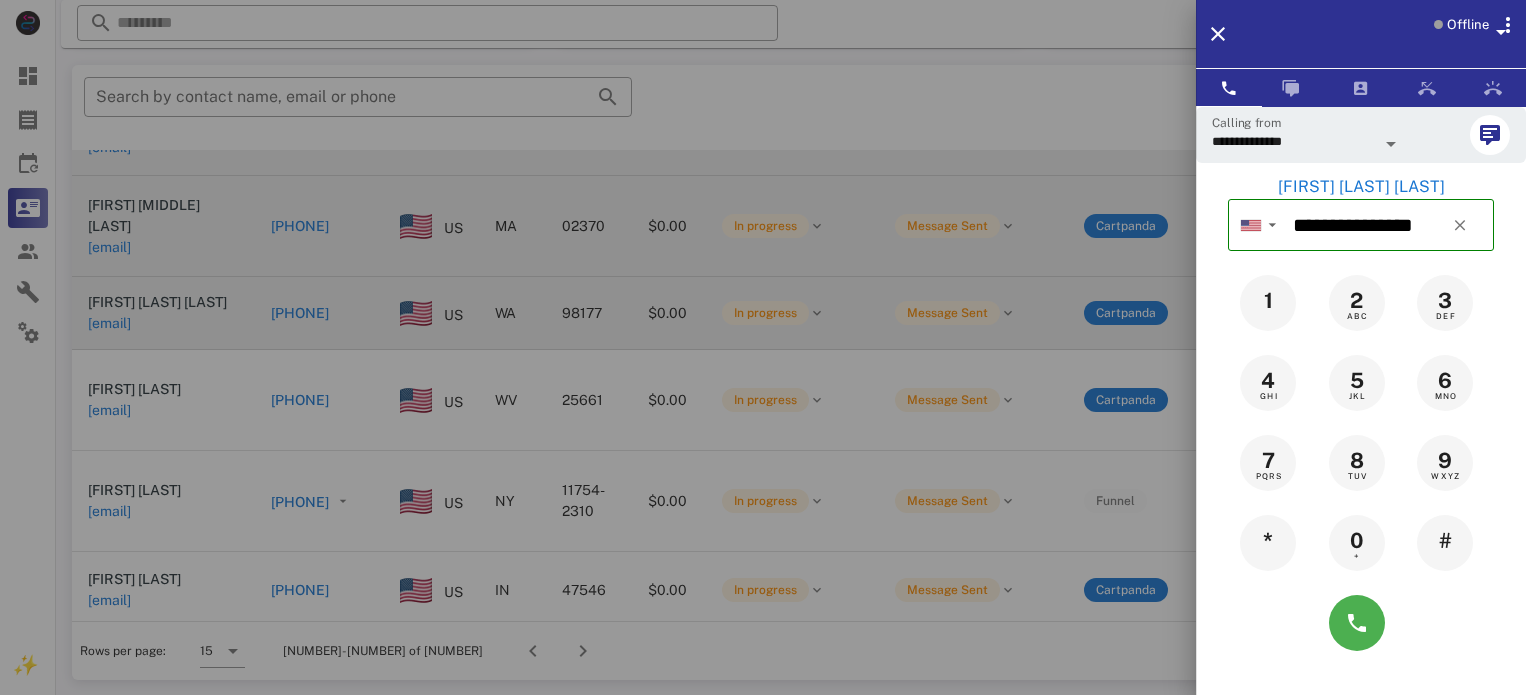 click at bounding box center (763, 347) 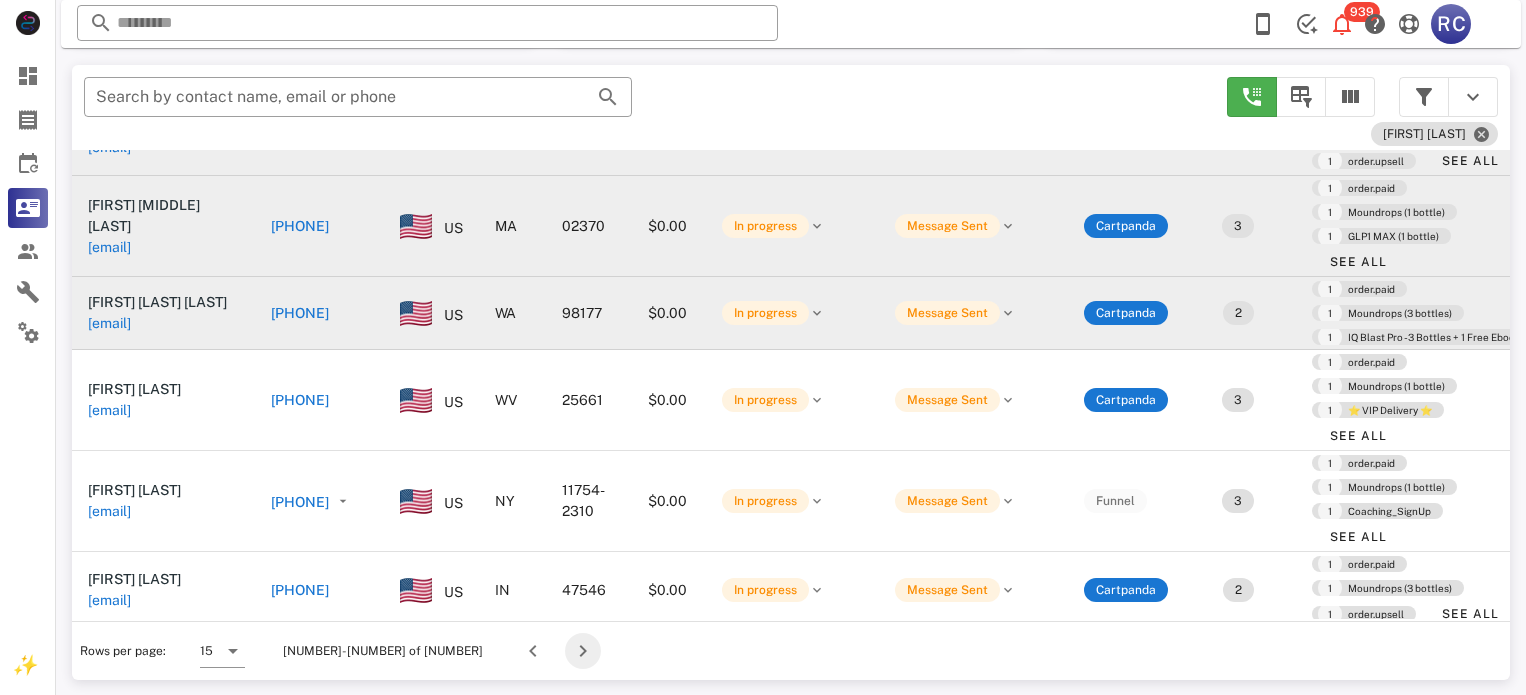 click at bounding box center [583, 651] 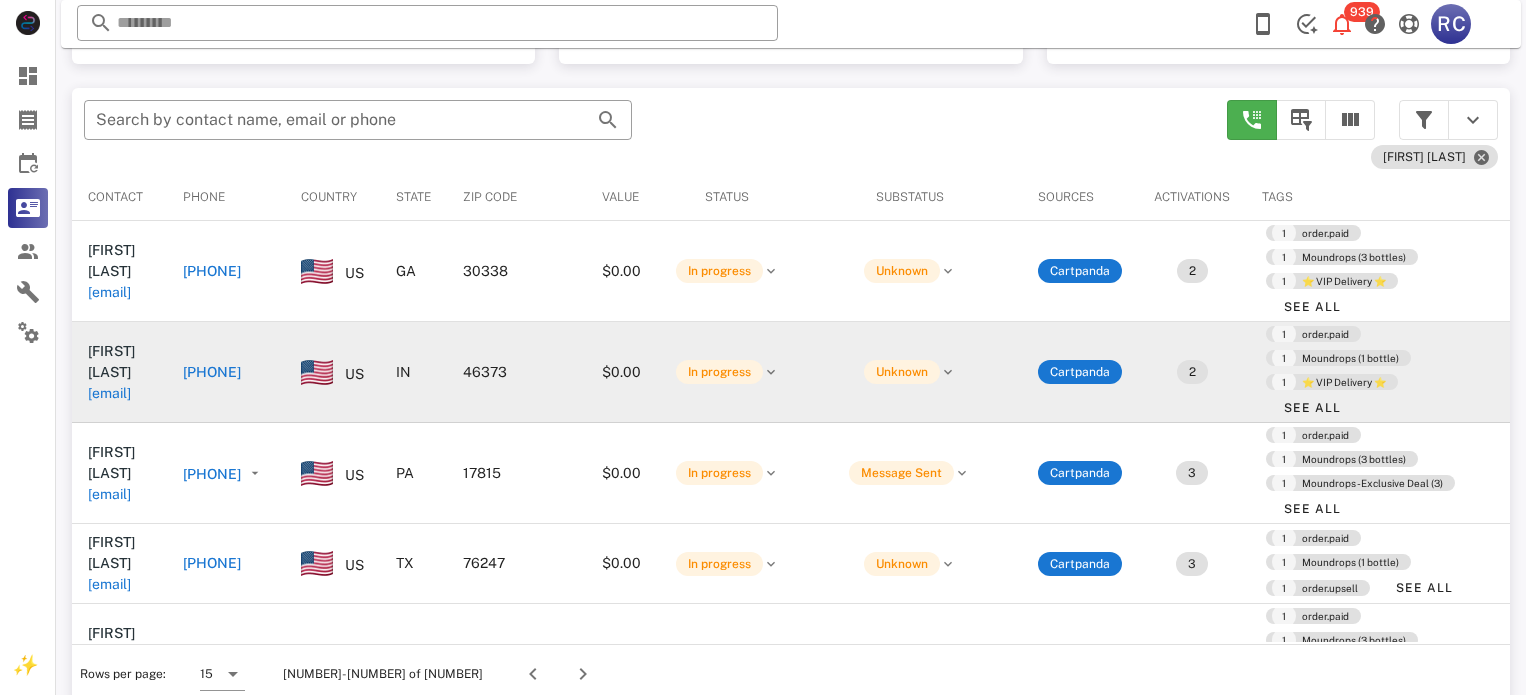 scroll, scrollTop: 379, scrollLeft: 0, axis: vertical 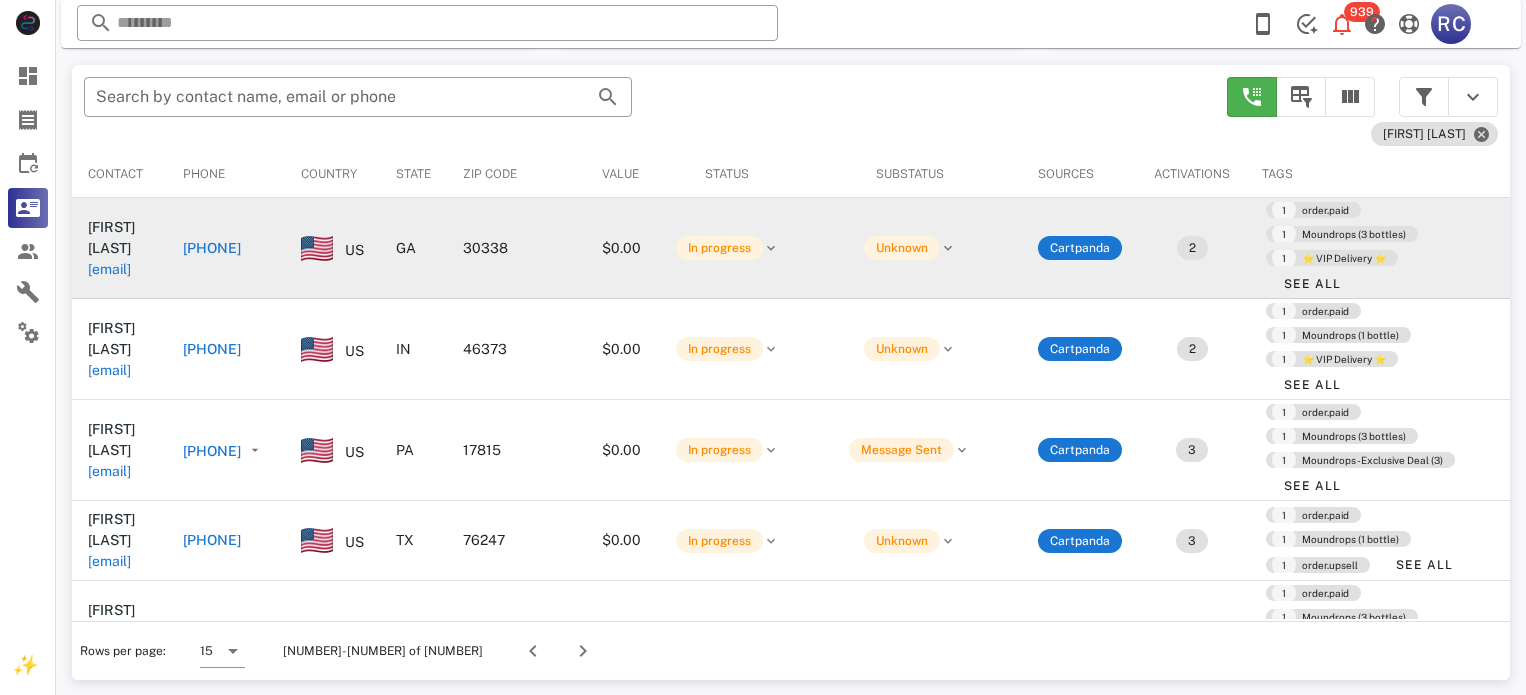 click on "[PHONE]" at bounding box center (212, 248) 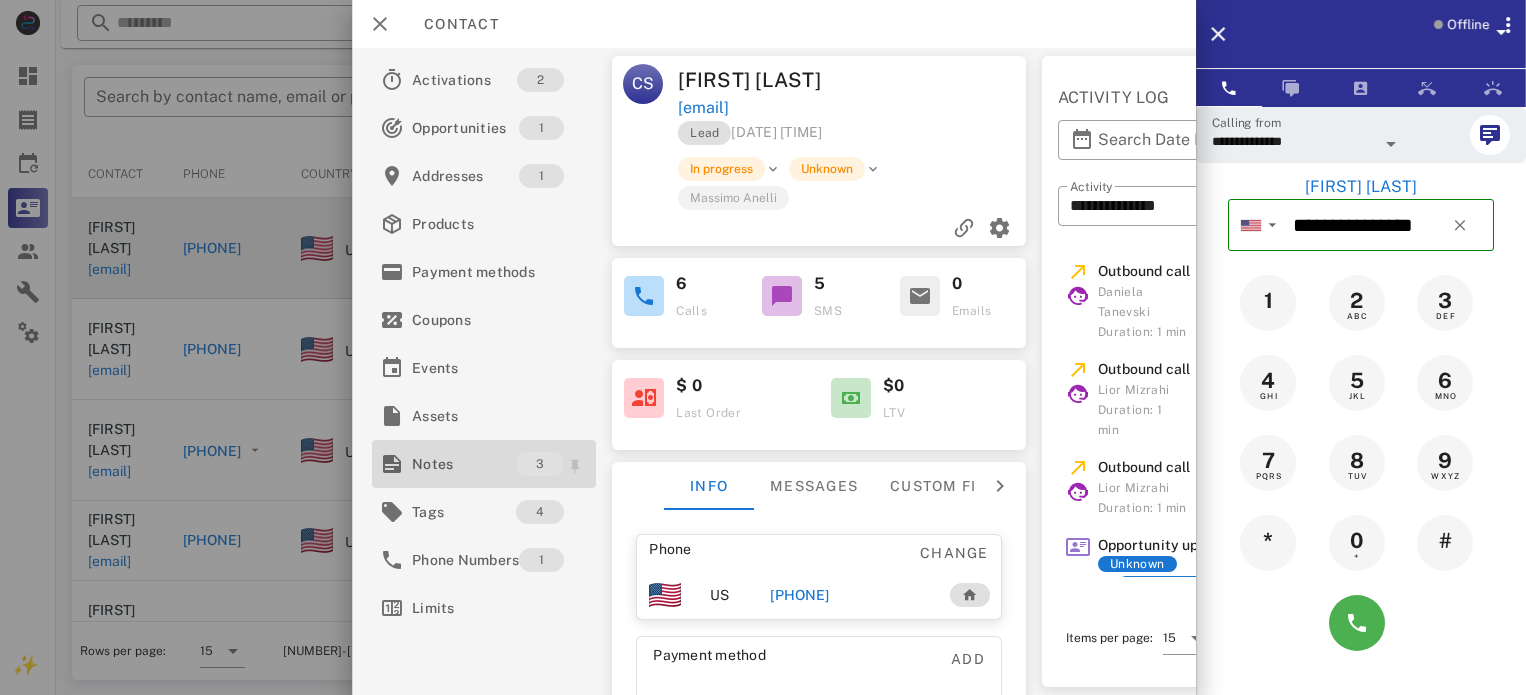 click on "Notes" at bounding box center (464, 464) 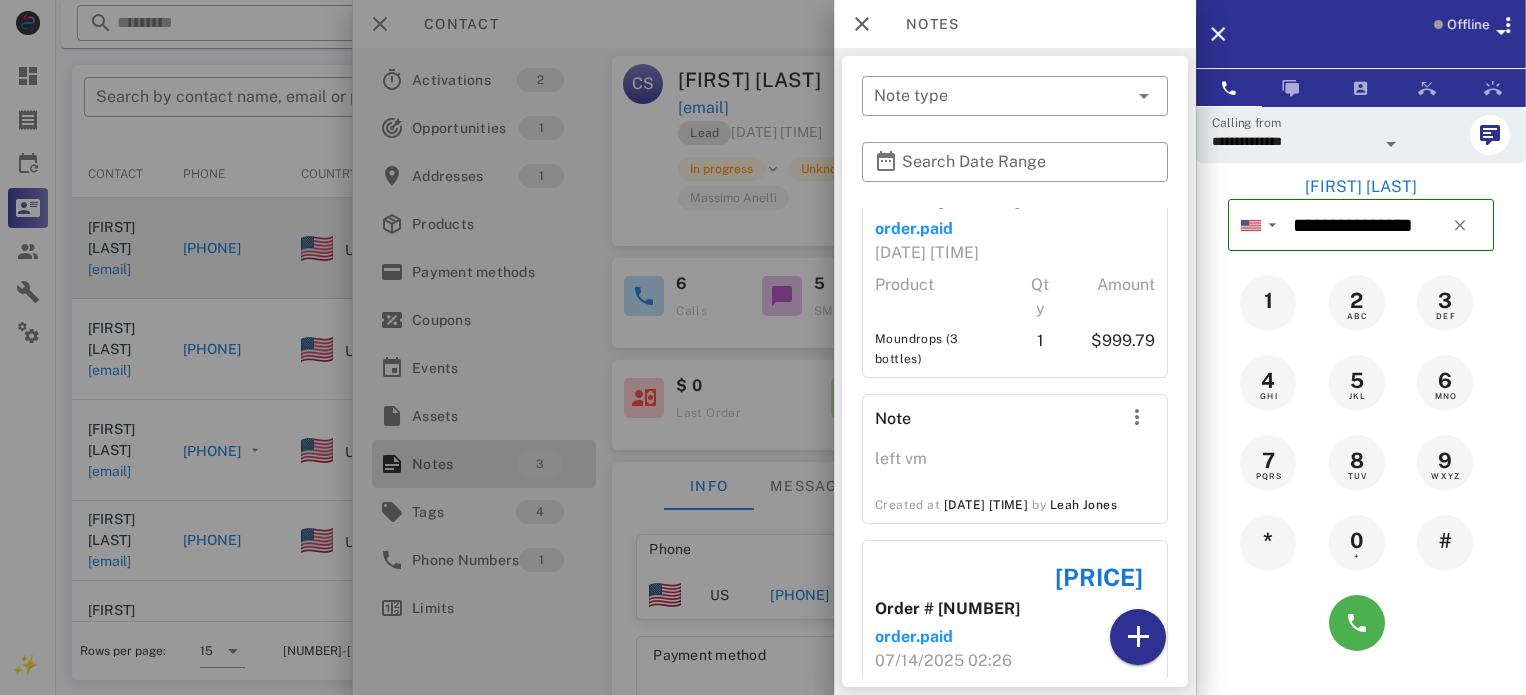 scroll, scrollTop: 234, scrollLeft: 0, axis: vertical 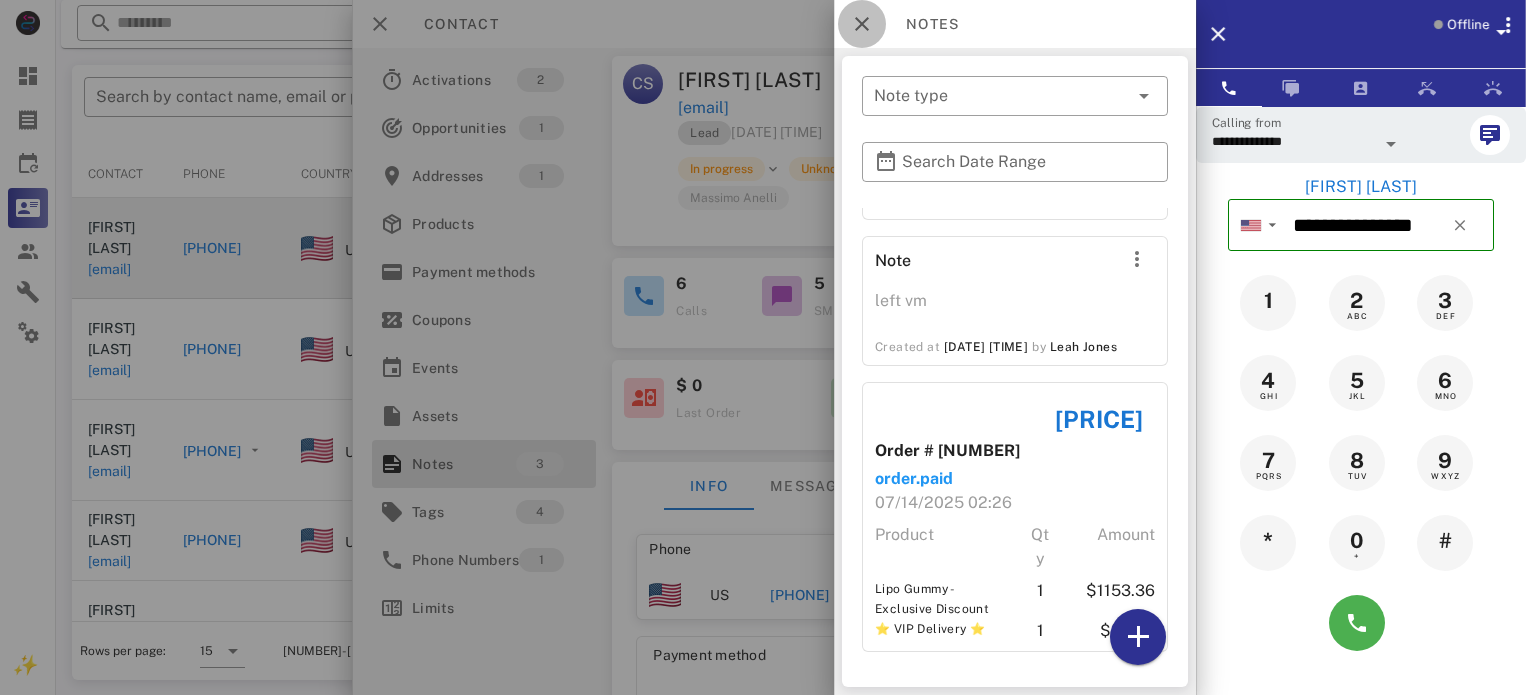 click at bounding box center [862, 24] 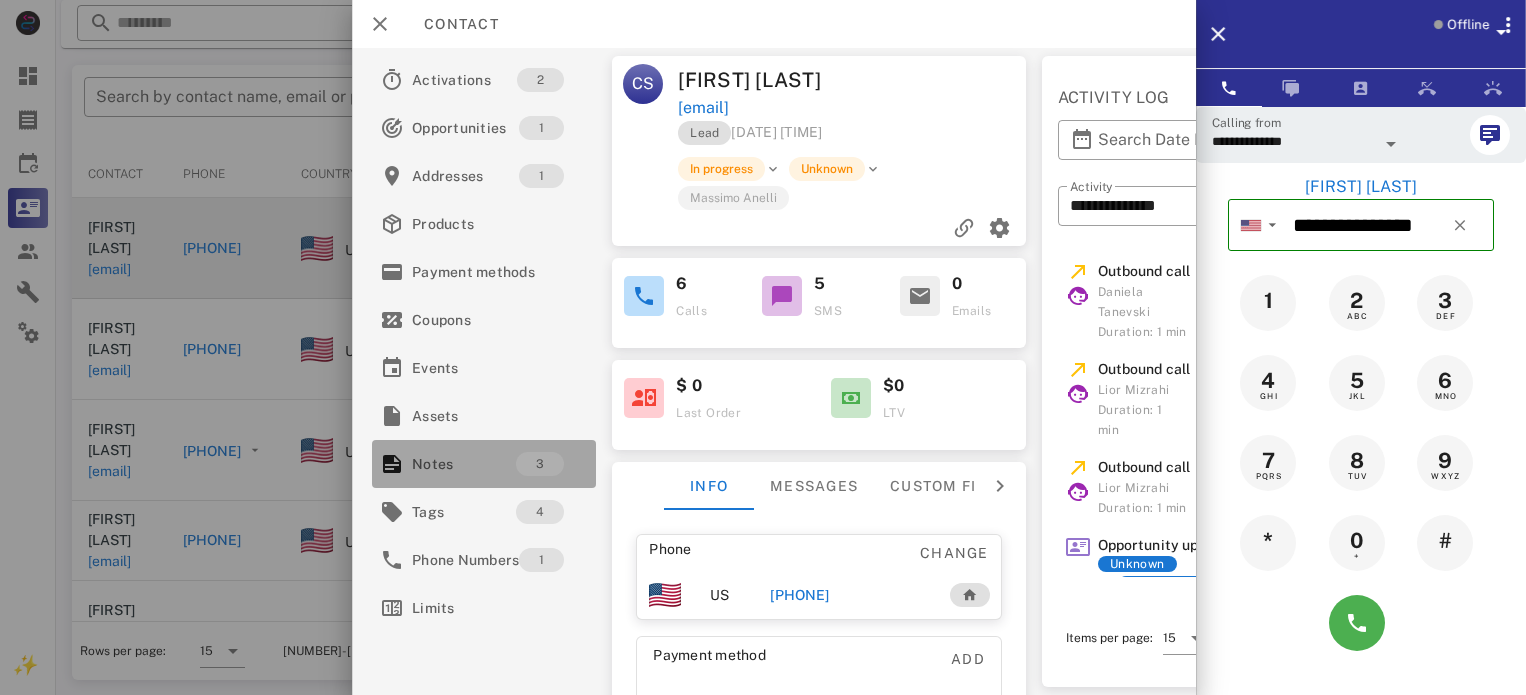 click on "Notes" at bounding box center [464, 464] 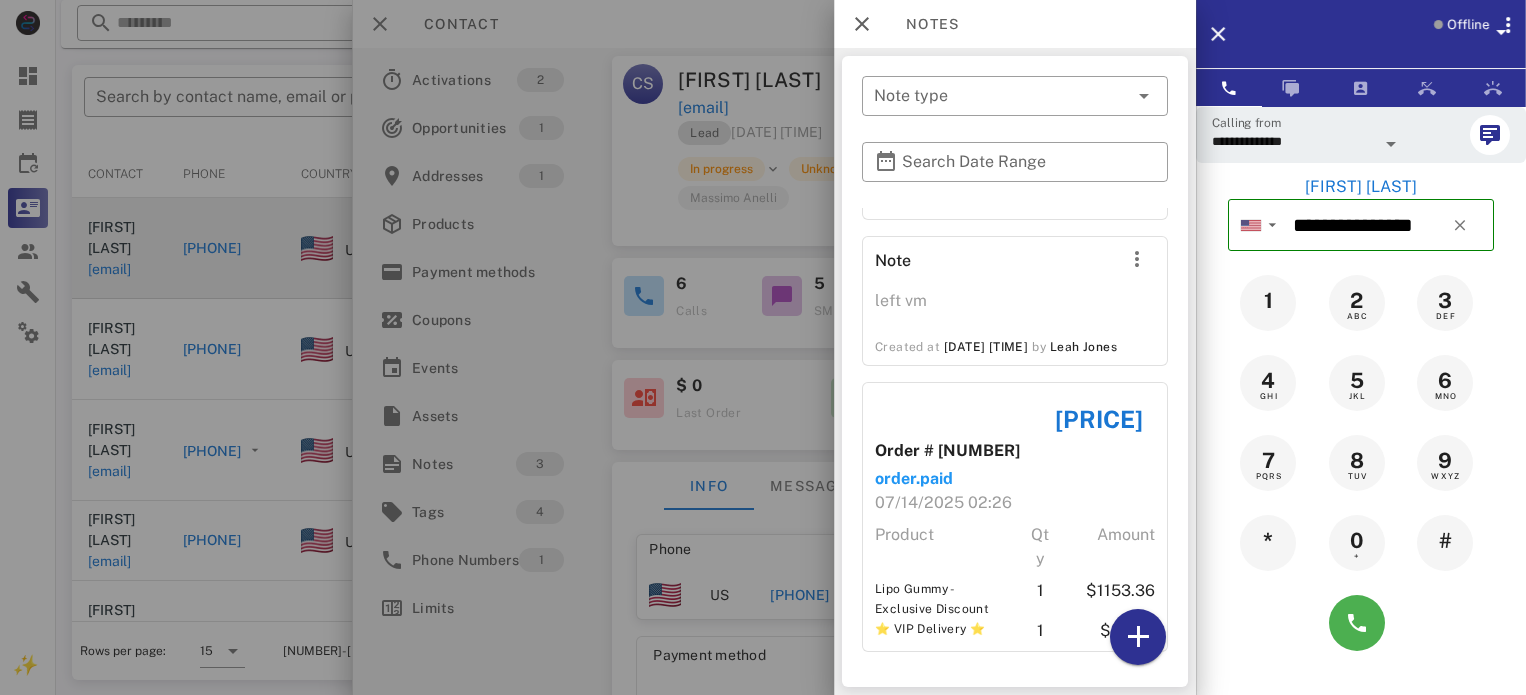 scroll, scrollTop: 0, scrollLeft: 0, axis: both 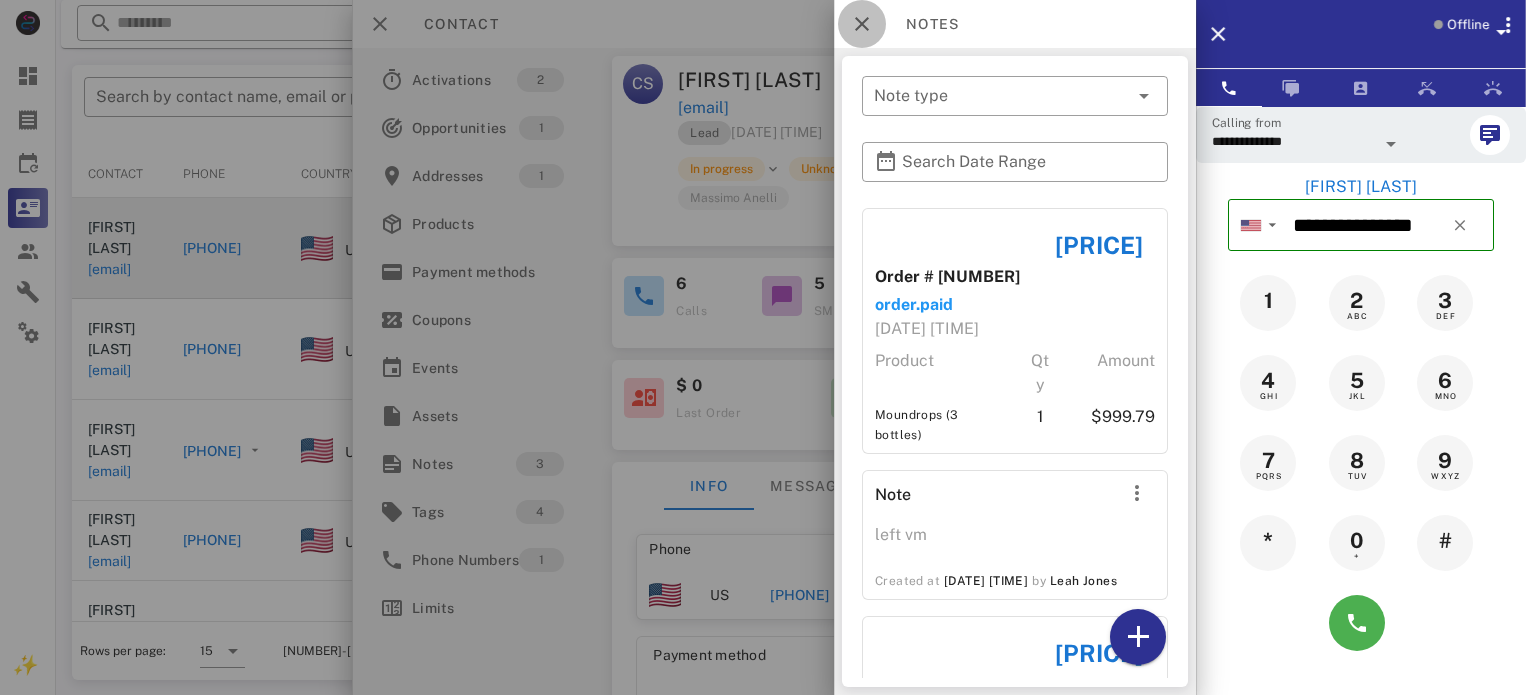 click at bounding box center [862, 24] 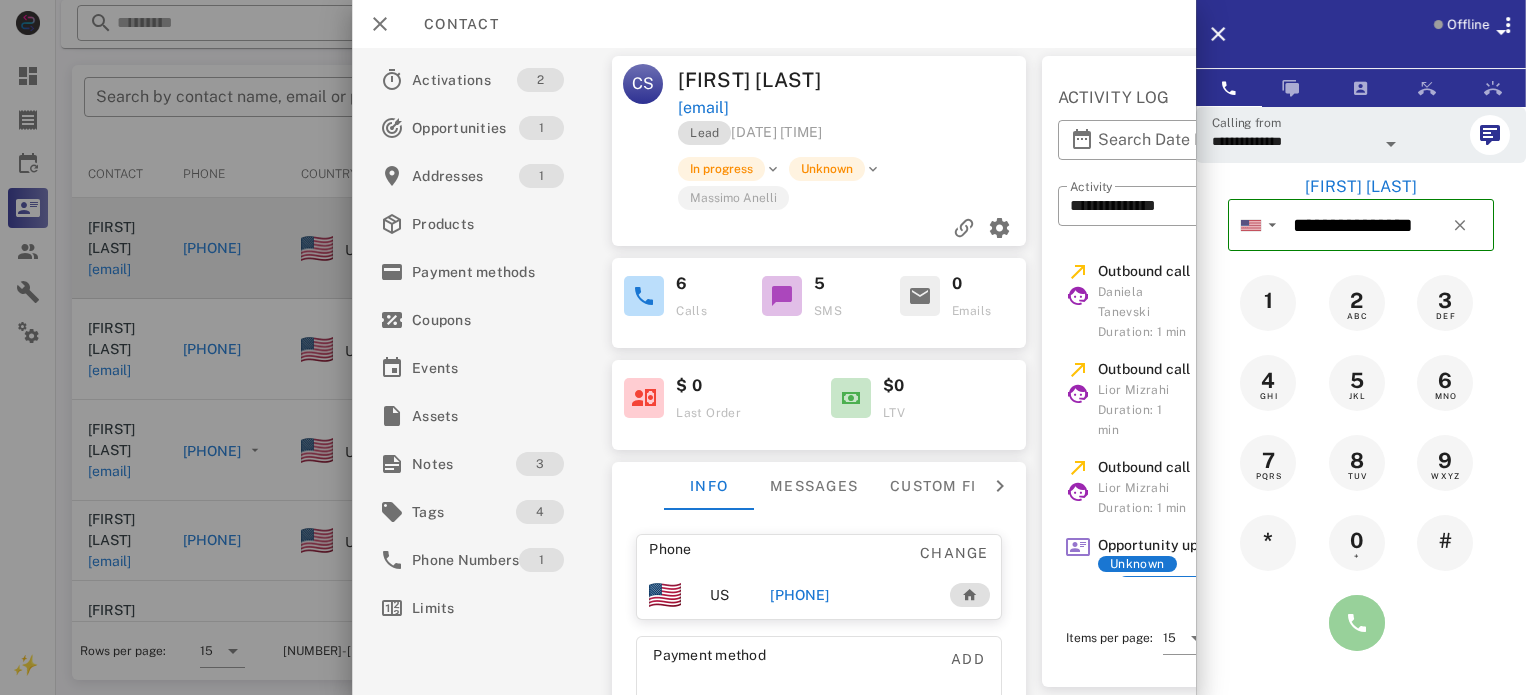 click at bounding box center [1357, 623] 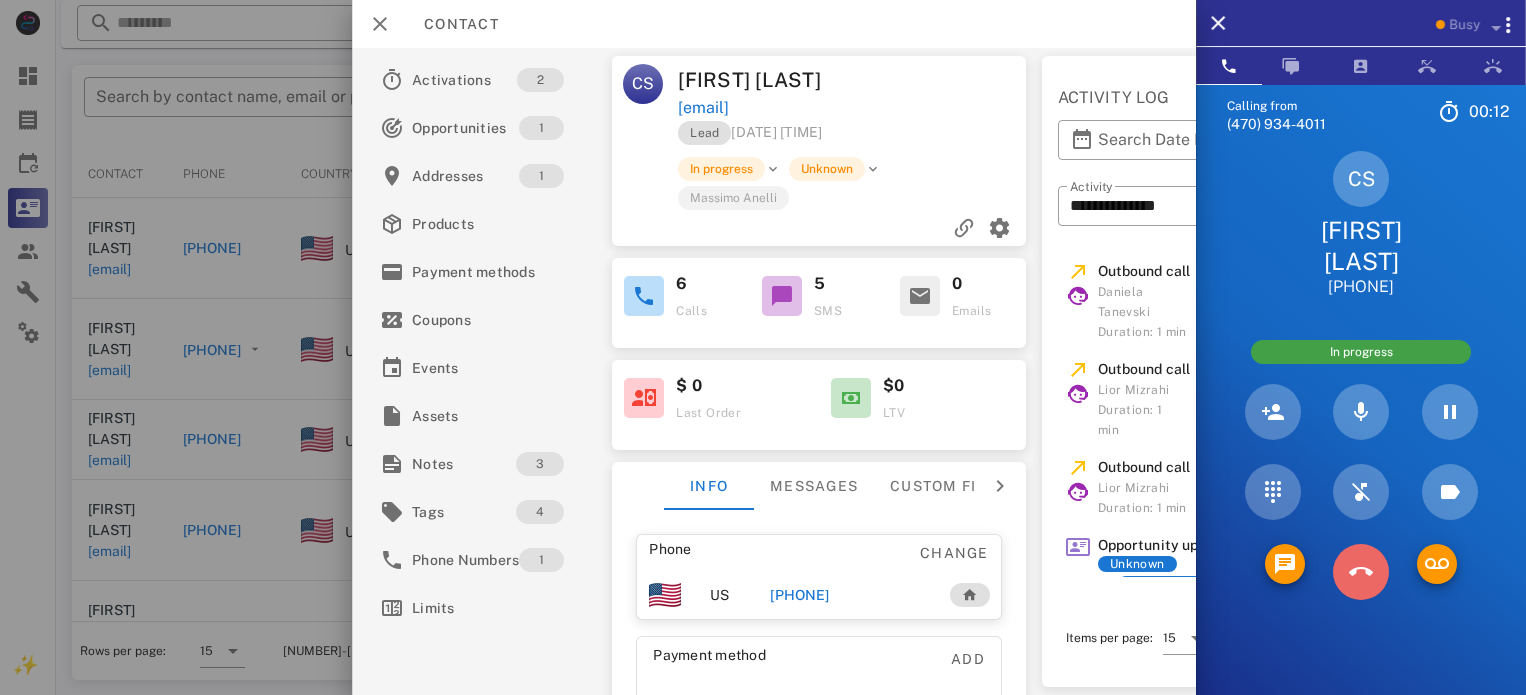 click at bounding box center [1361, 572] 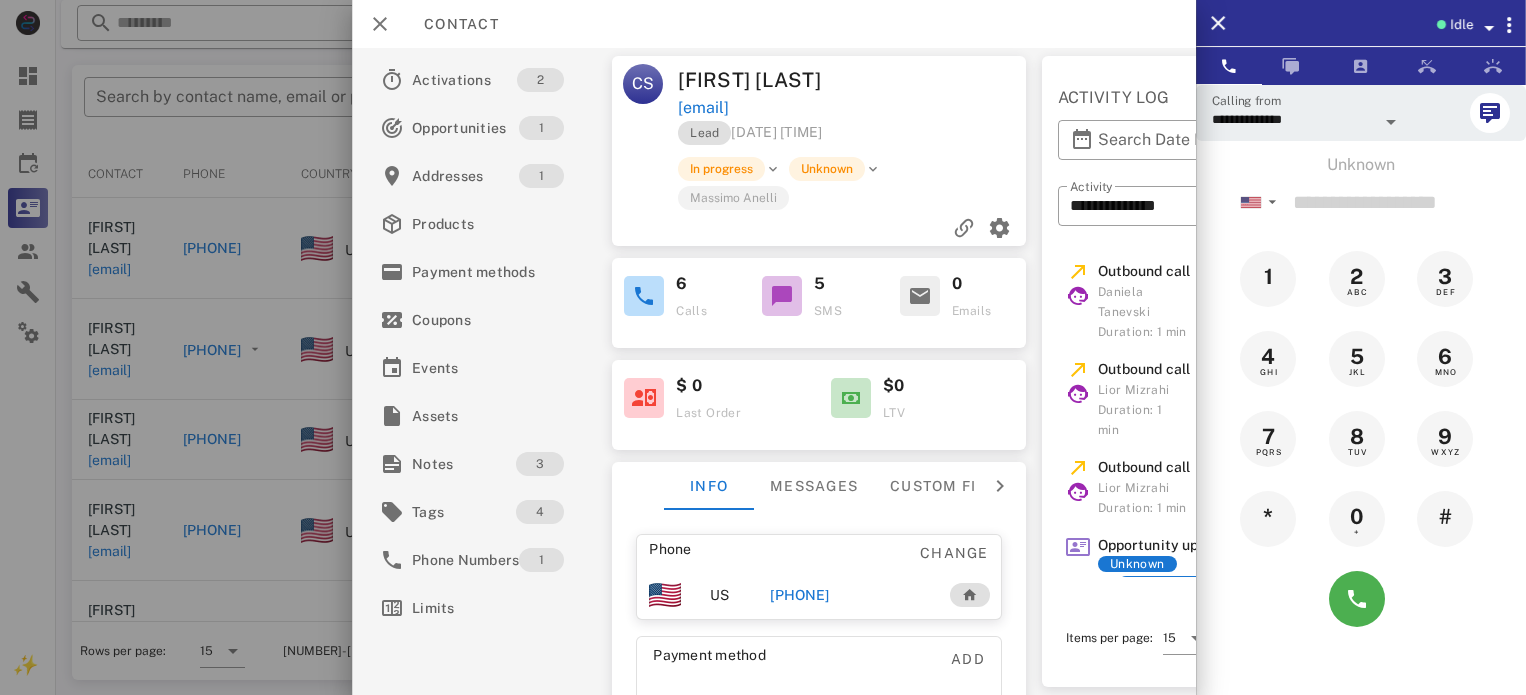 scroll, scrollTop: 200, scrollLeft: 0, axis: vertical 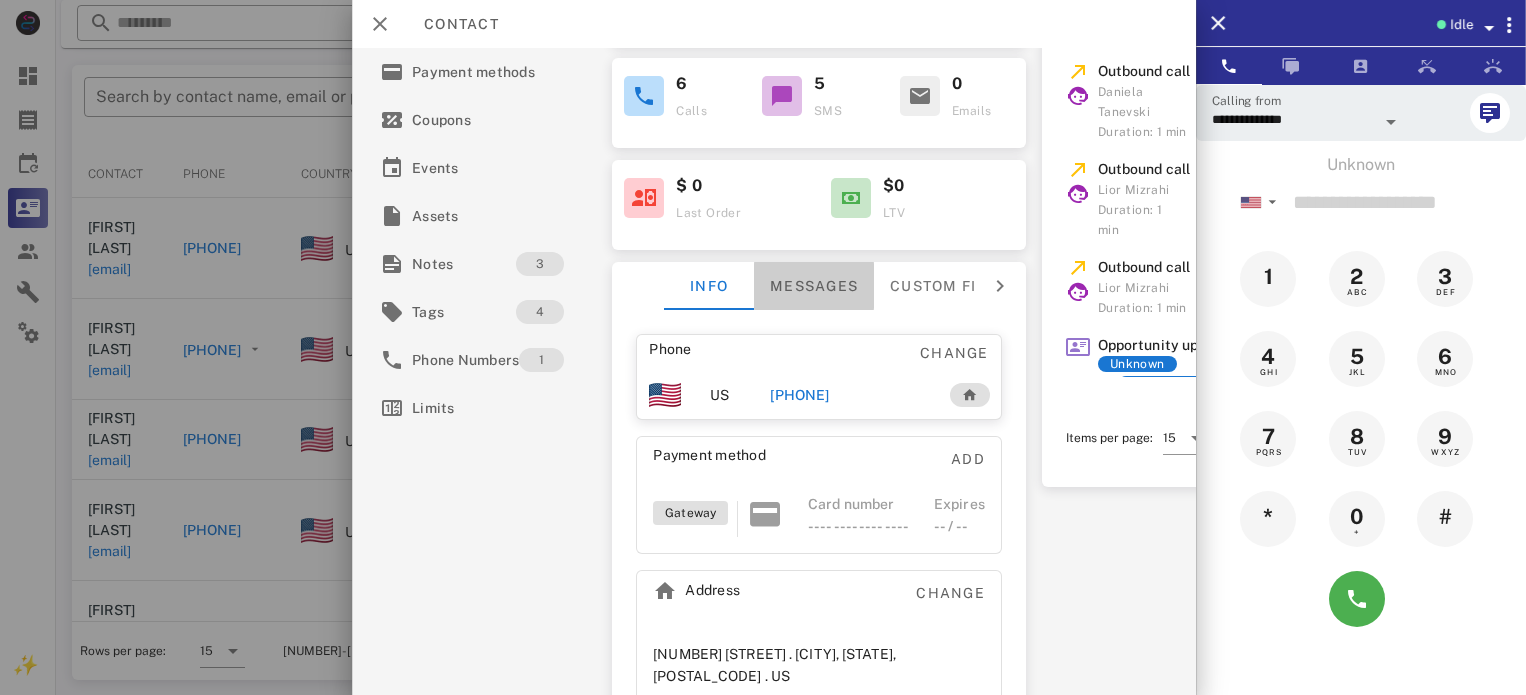 click on "Messages" at bounding box center [814, 286] 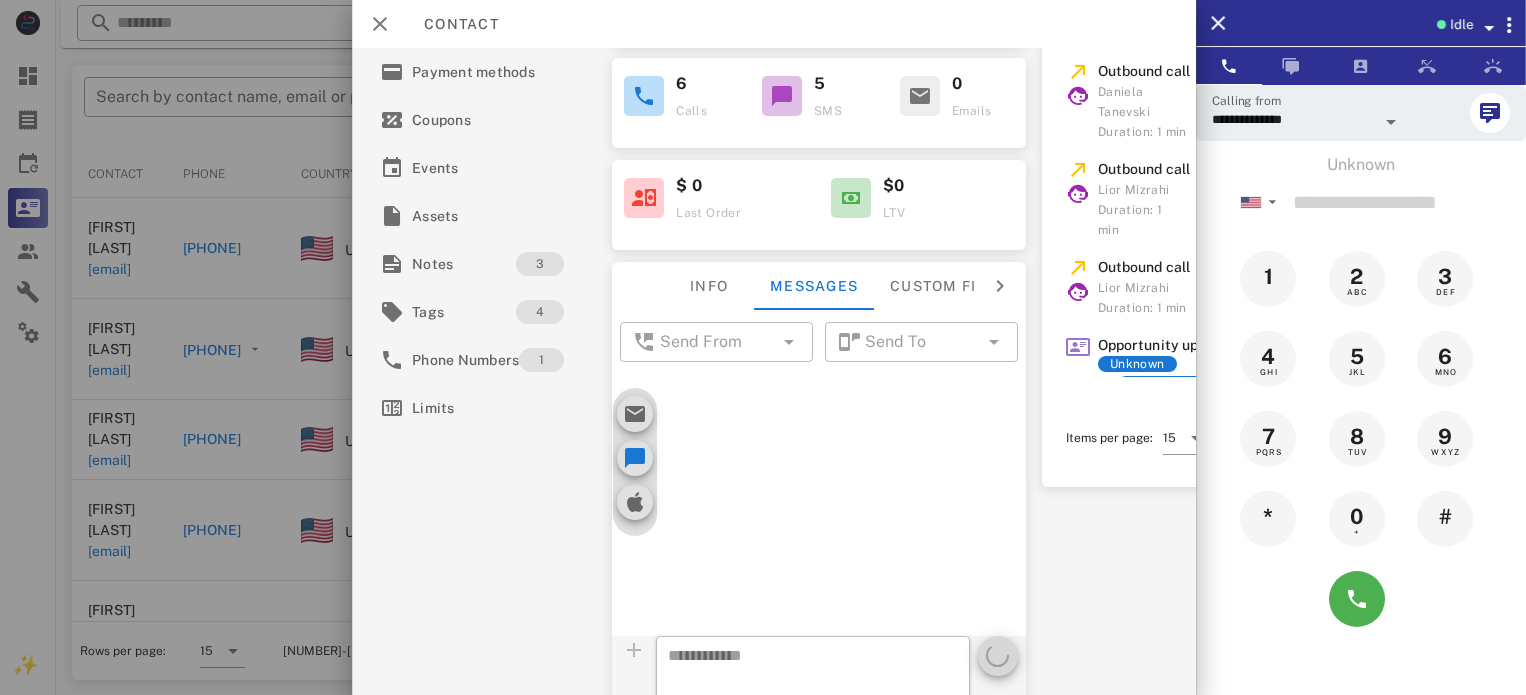 scroll, scrollTop: 671, scrollLeft: 0, axis: vertical 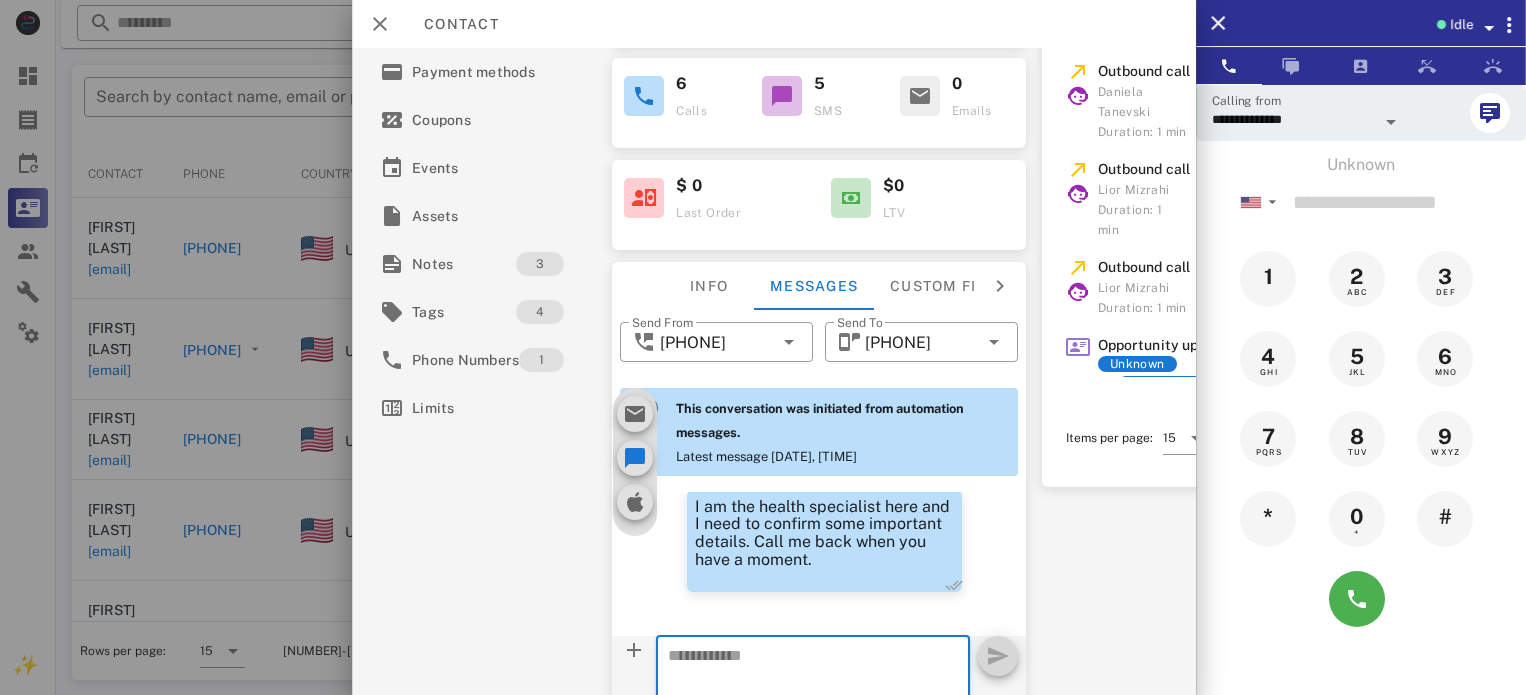 click at bounding box center (801, 689) 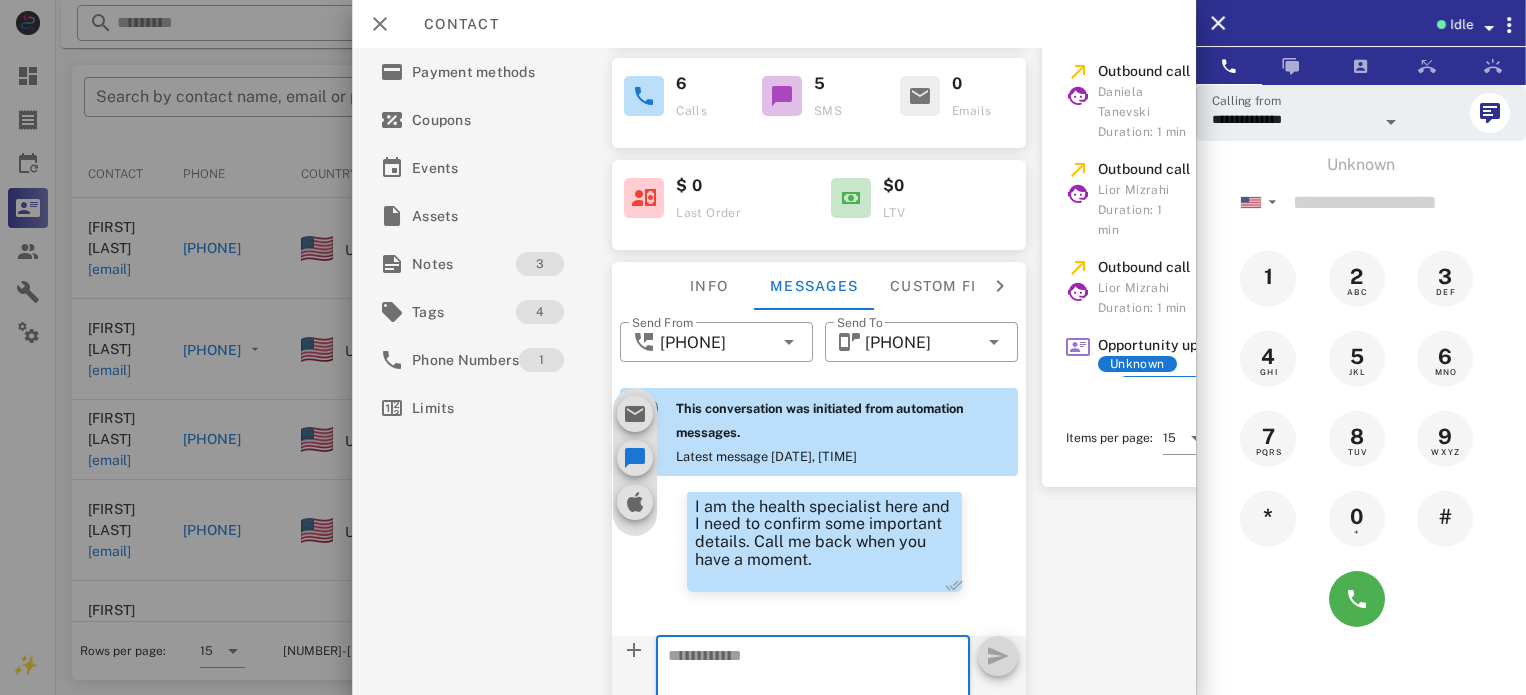paste on "**********" 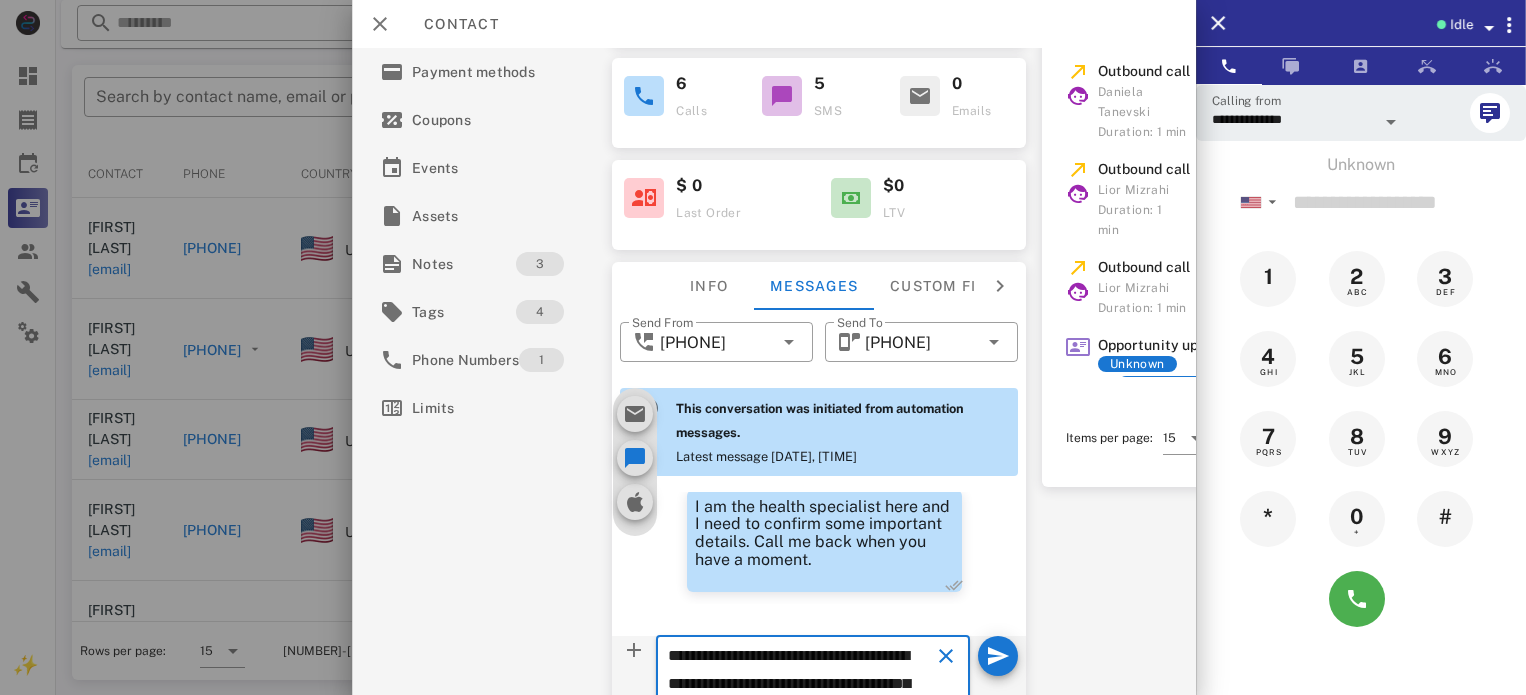 scroll, scrollTop: 153, scrollLeft: 0, axis: vertical 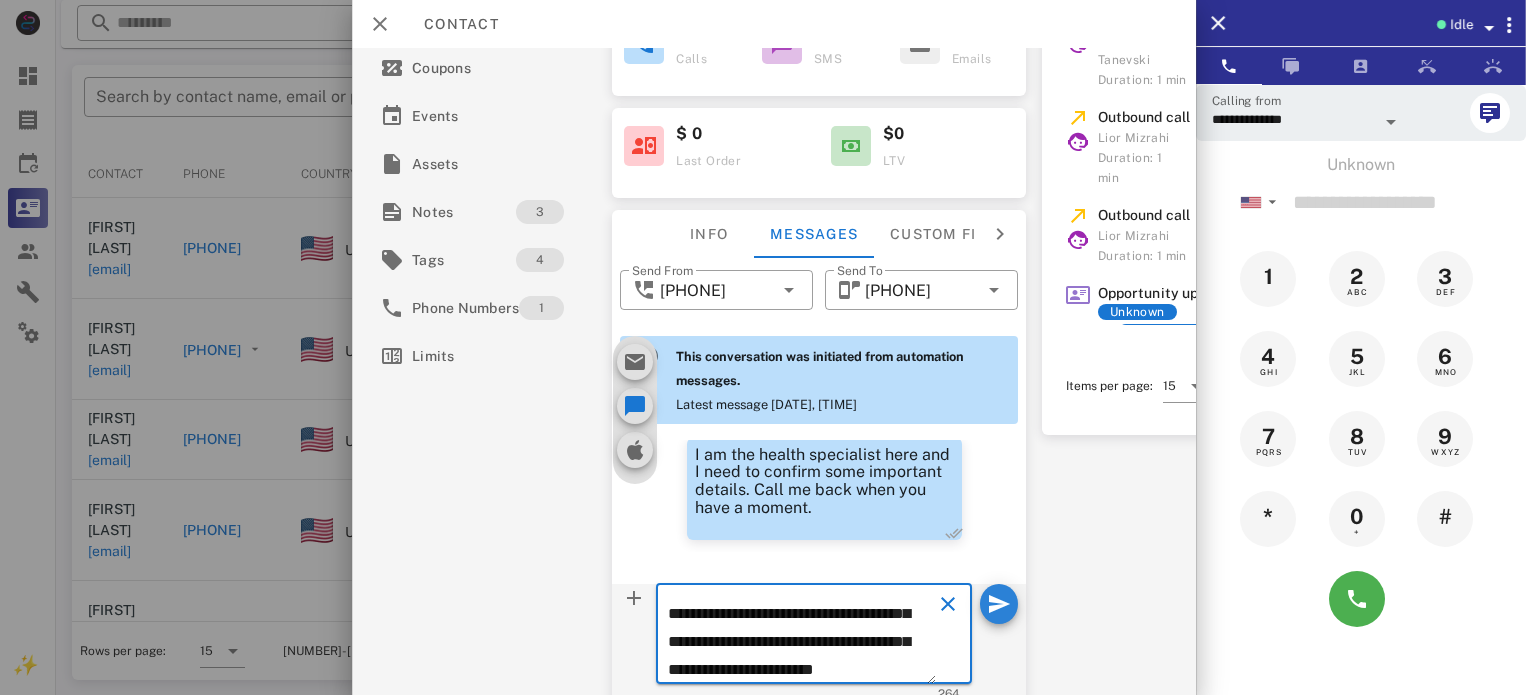 type on "**********" 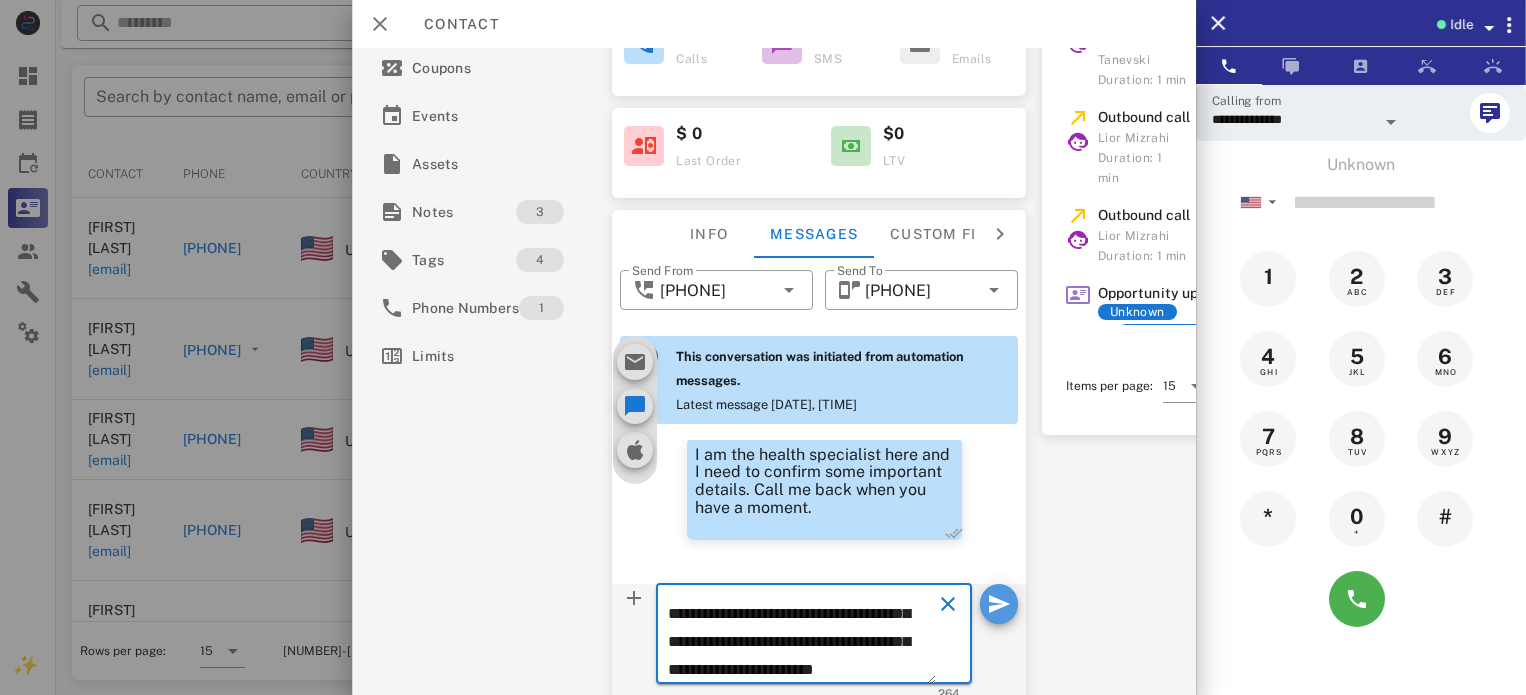 click at bounding box center [999, 604] 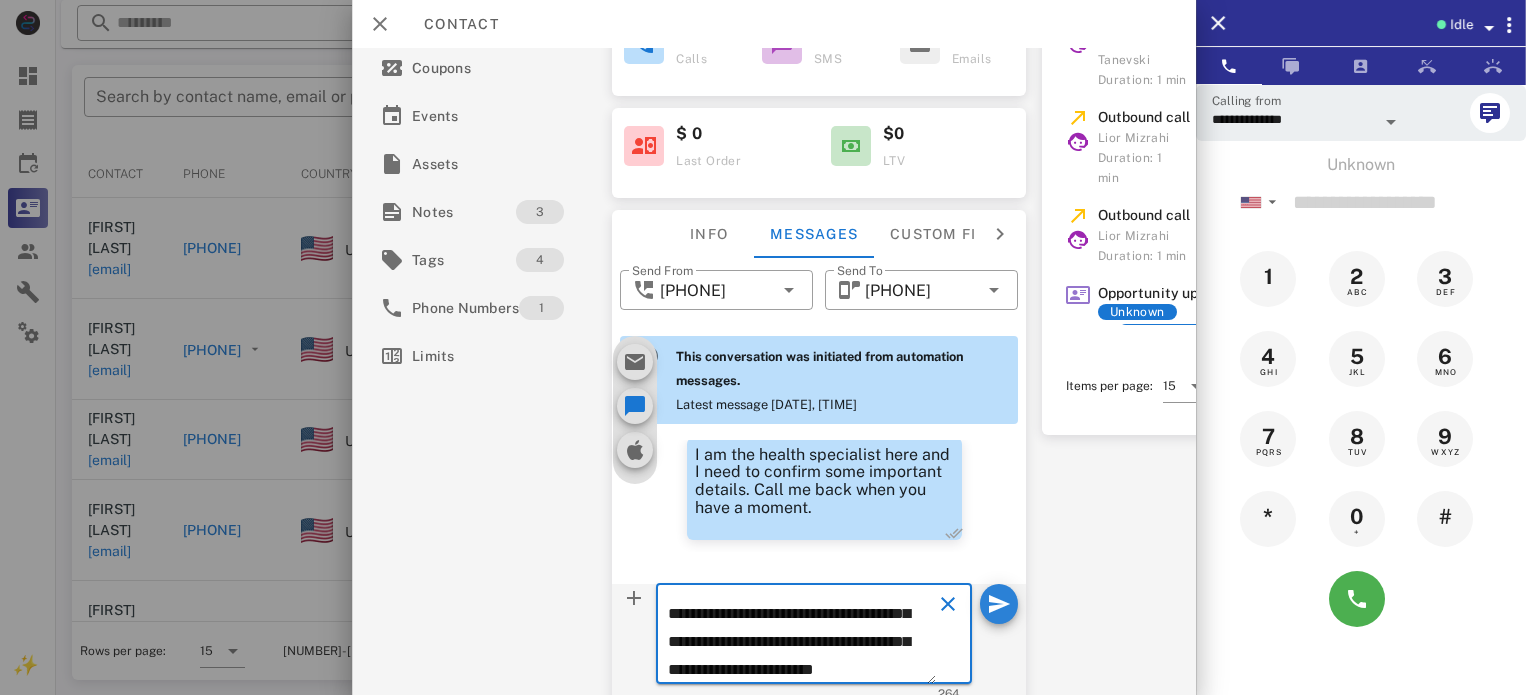 type 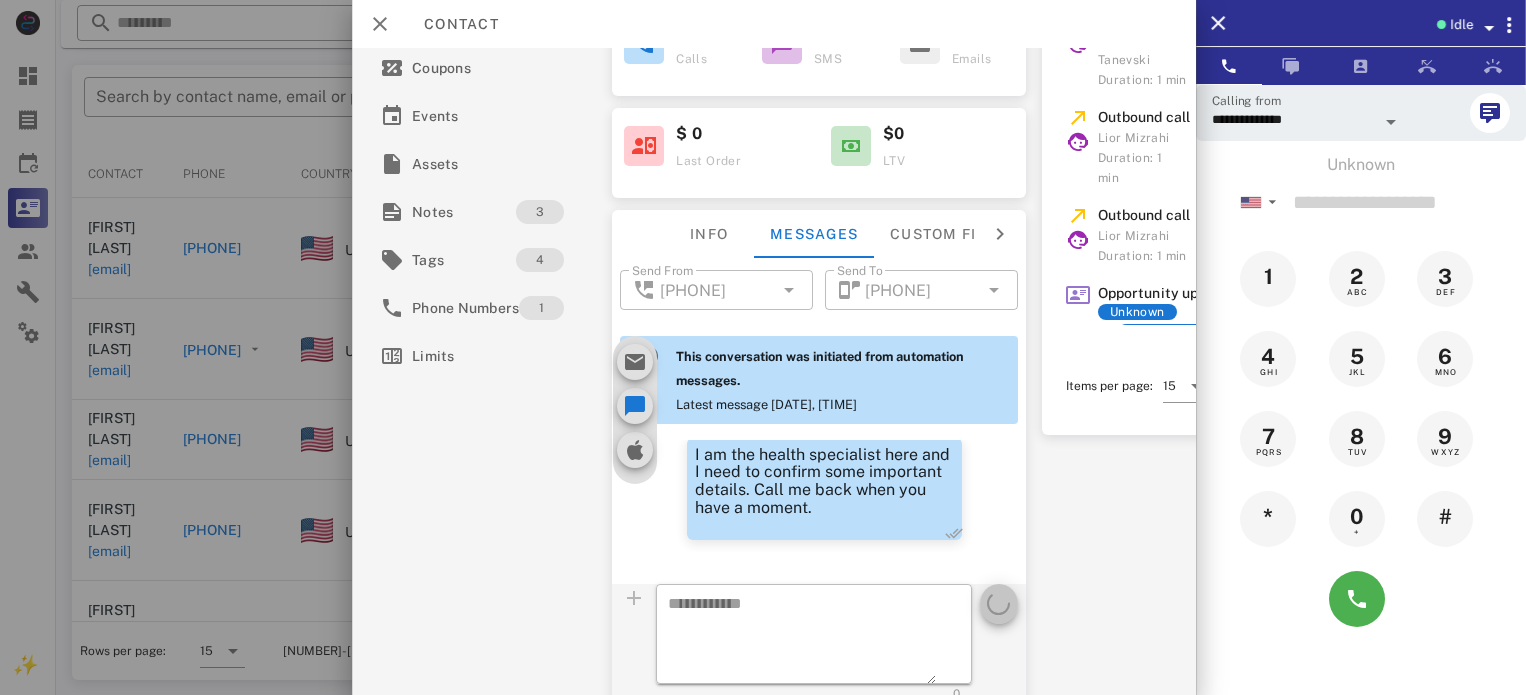 scroll, scrollTop: 0, scrollLeft: 0, axis: both 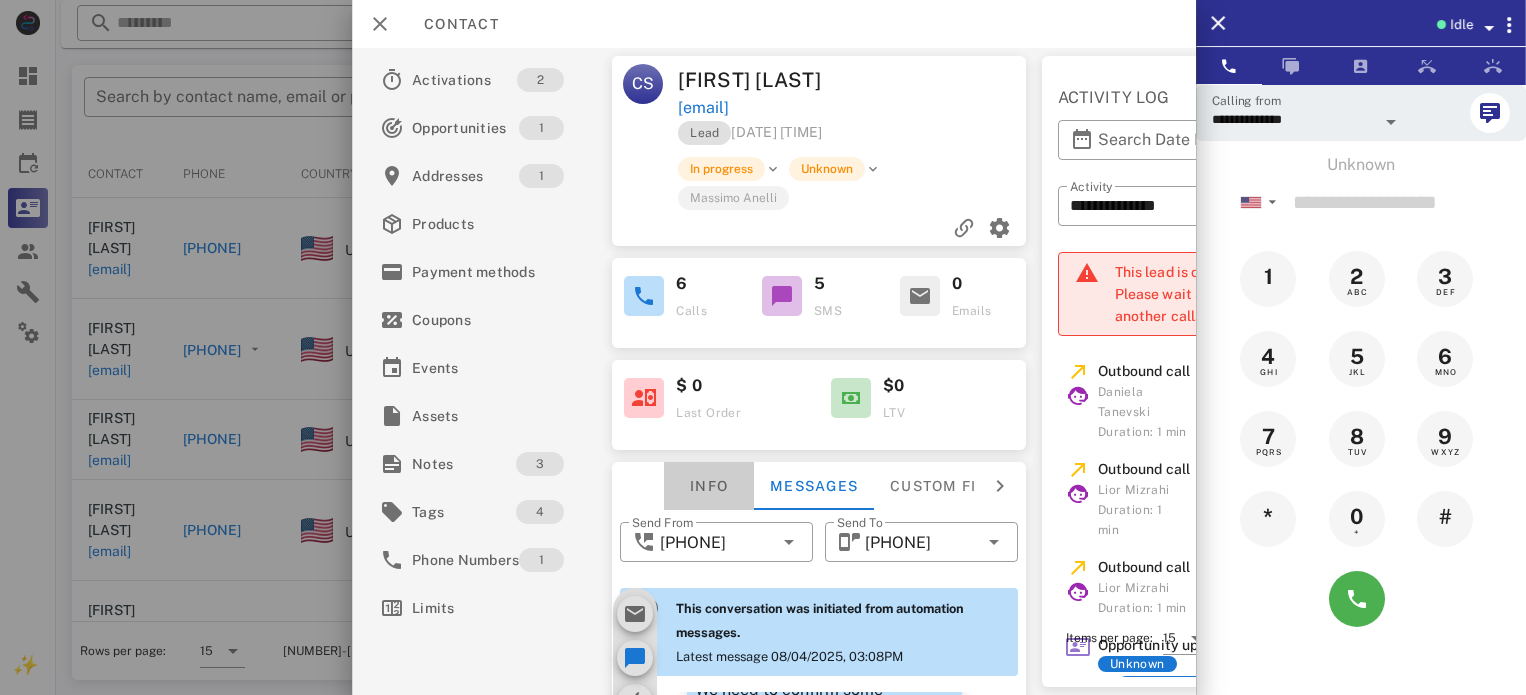click on "Info" at bounding box center (709, 486) 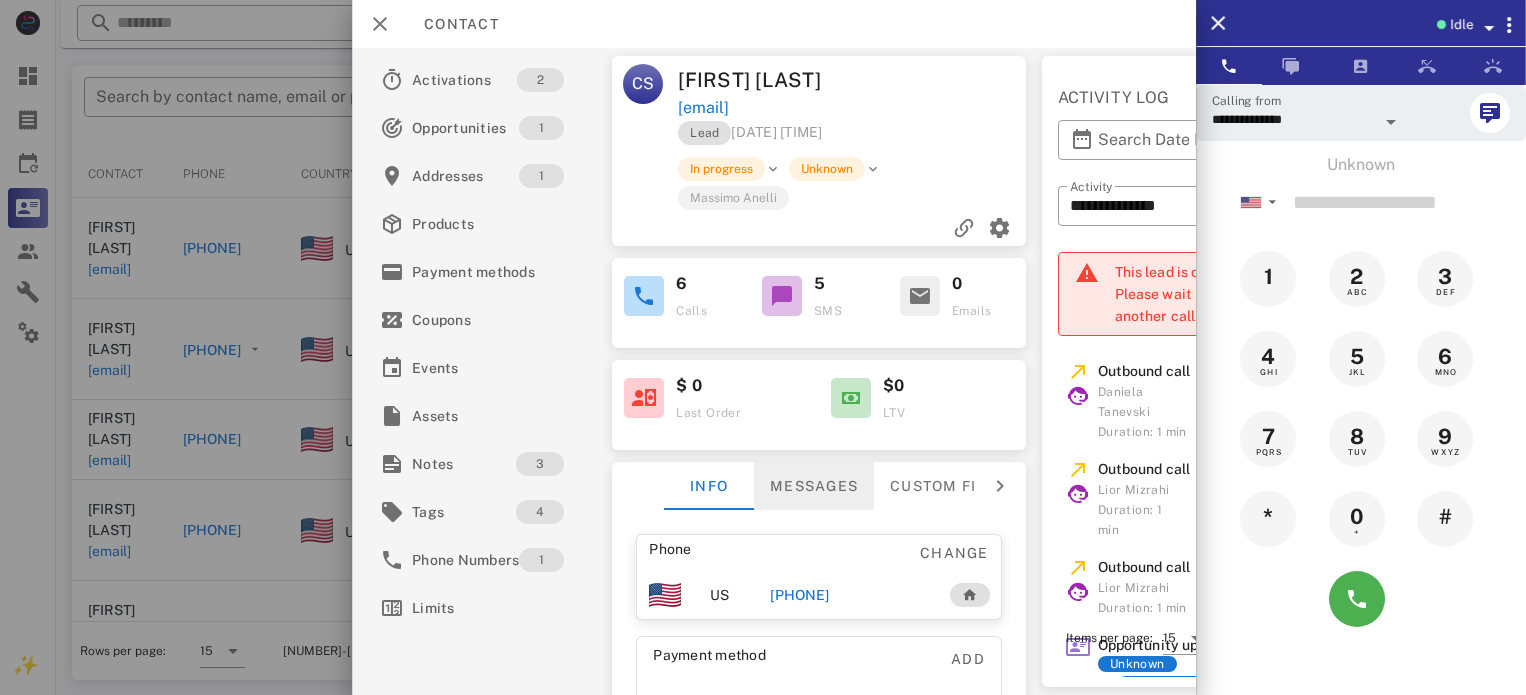 click on "Messages" at bounding box center (814, 486) 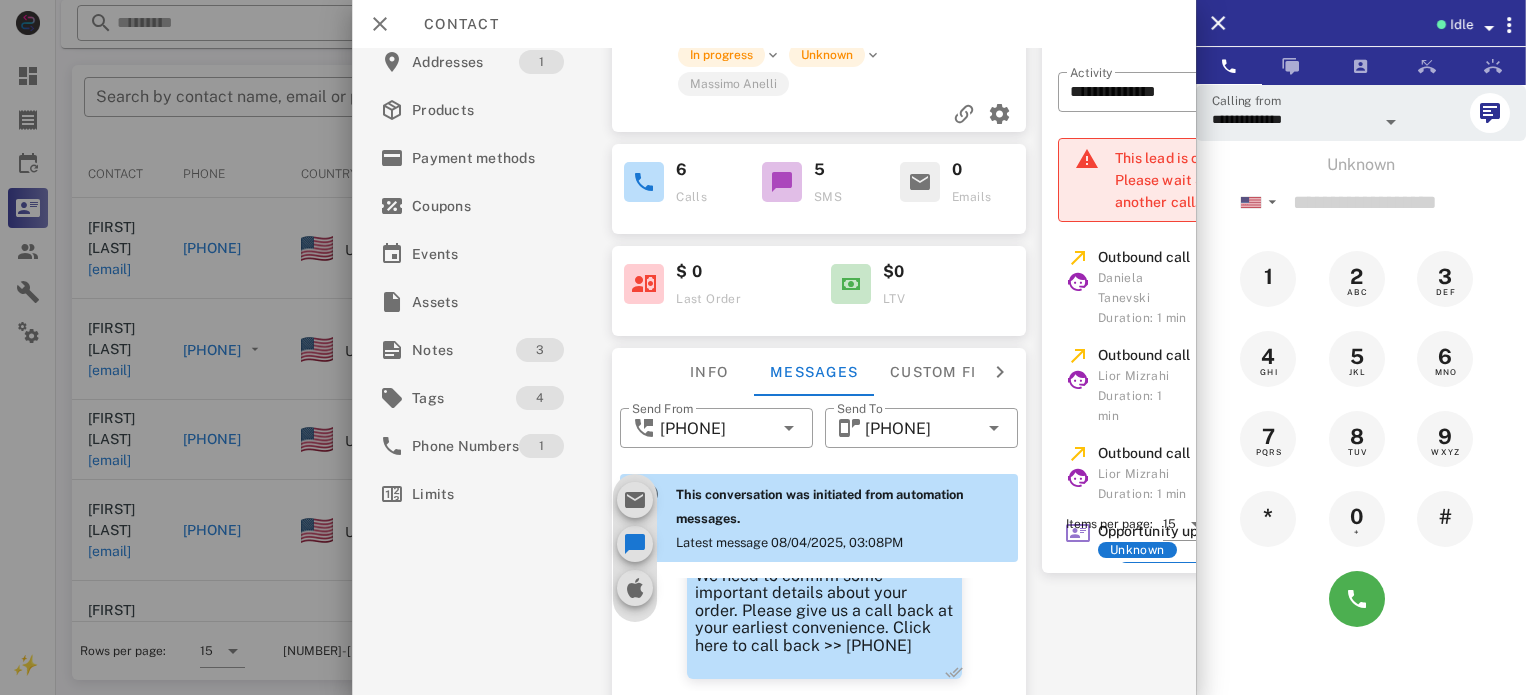 scroll, scrollTop: 278, scrollLeft: 0, axis: vertical 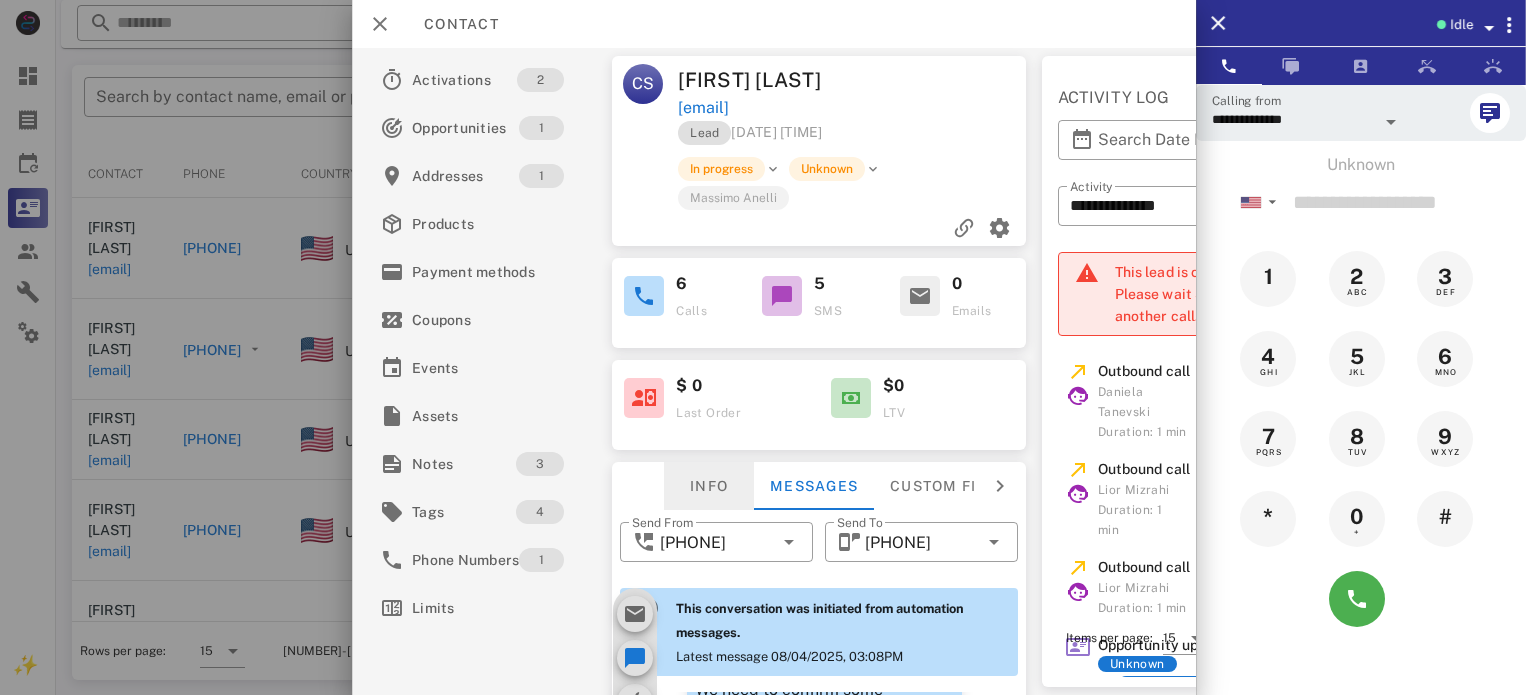 click on "Info" at bounding box center [709, 486] 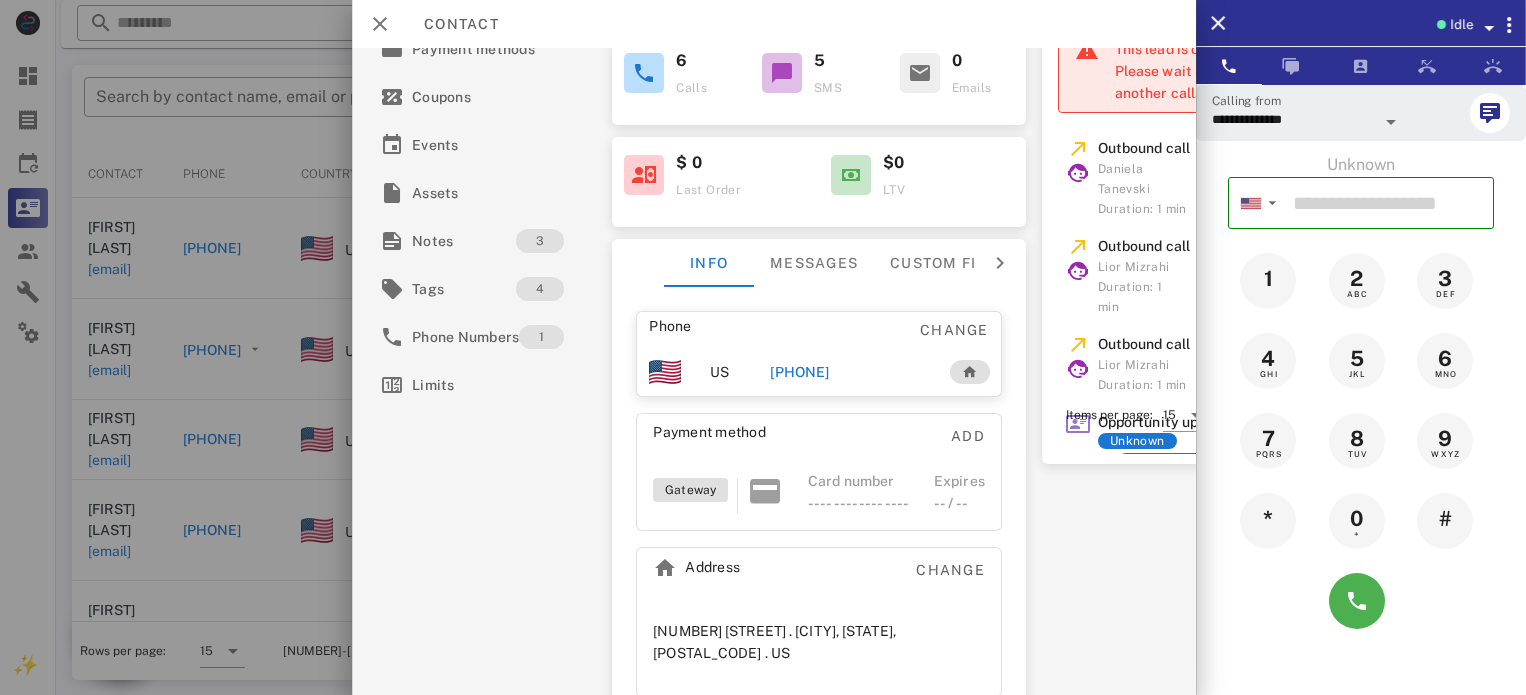 scroll, scrollTop: 259, scrollLeft: 0, axis: vertical 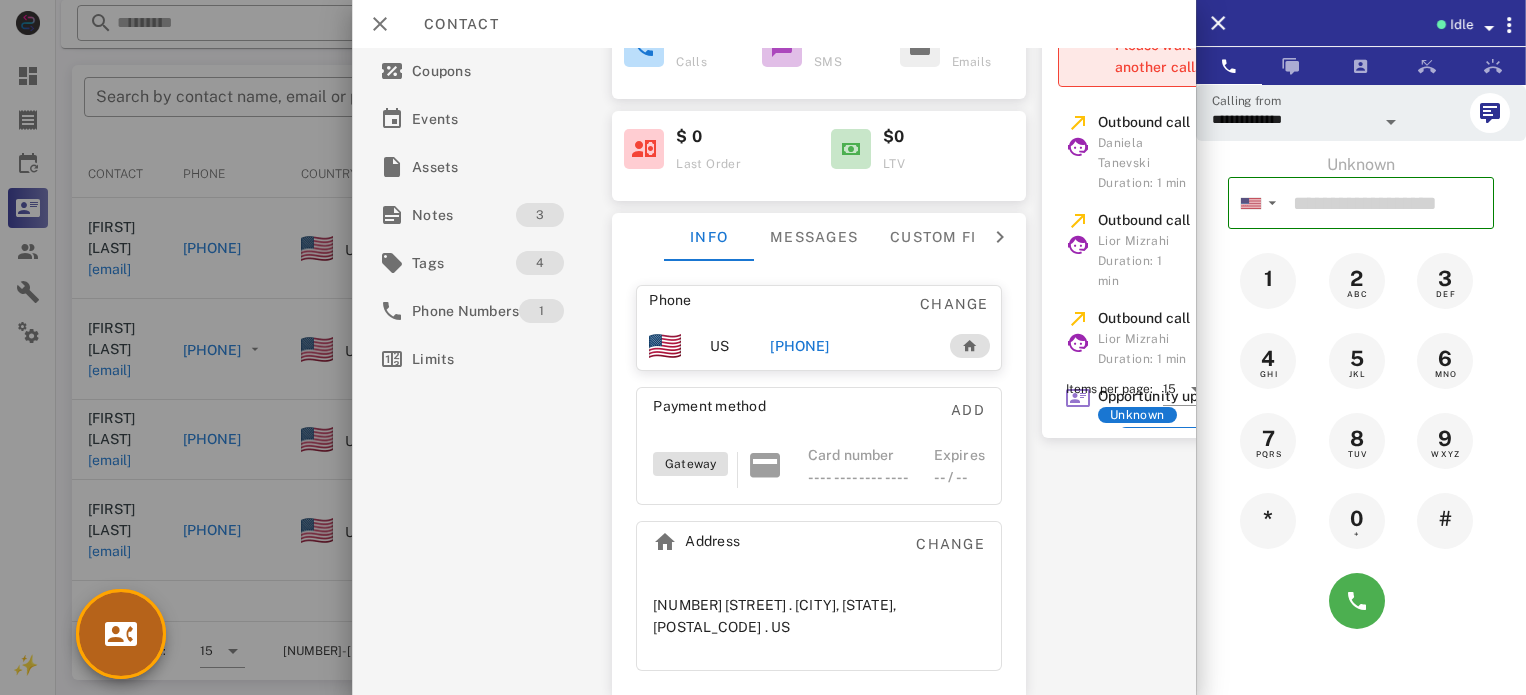 click at bounding box center [121, 634] 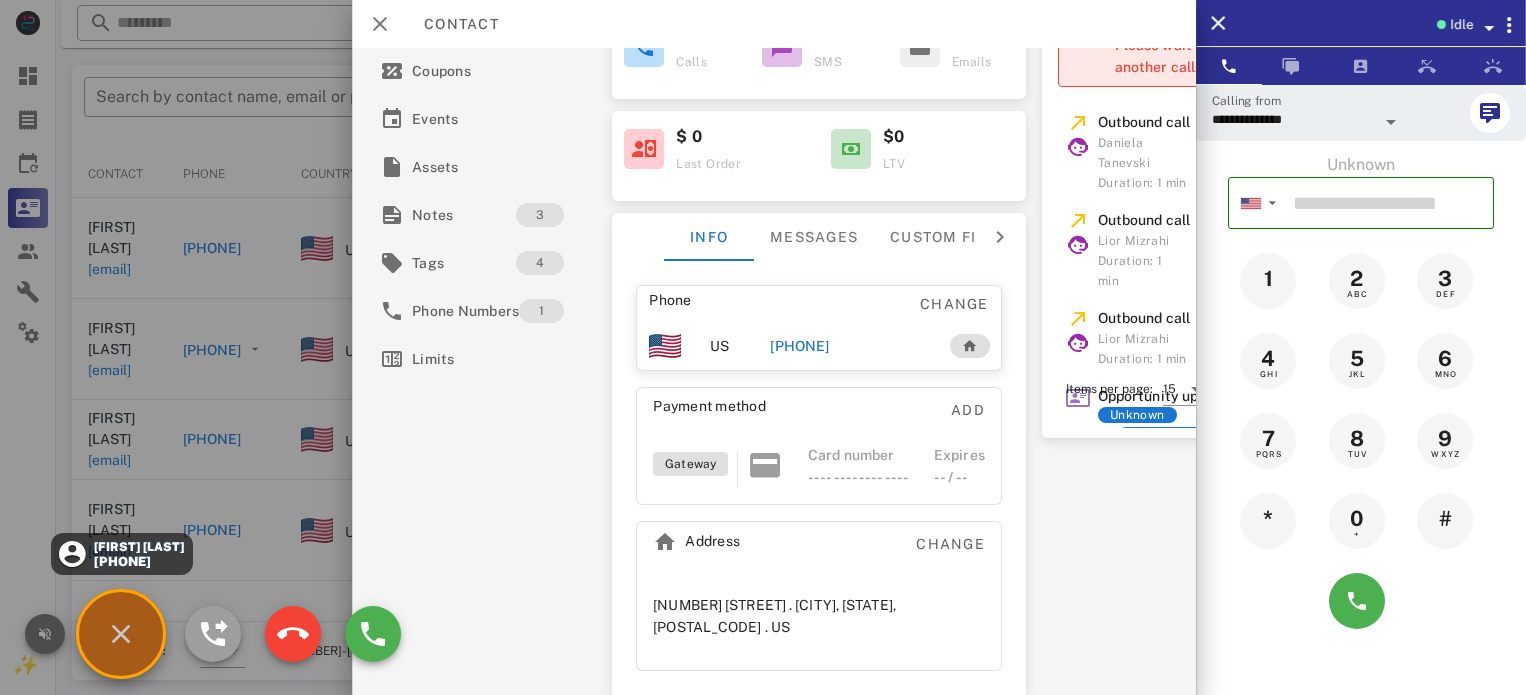 click at bounding box center (45, 634) 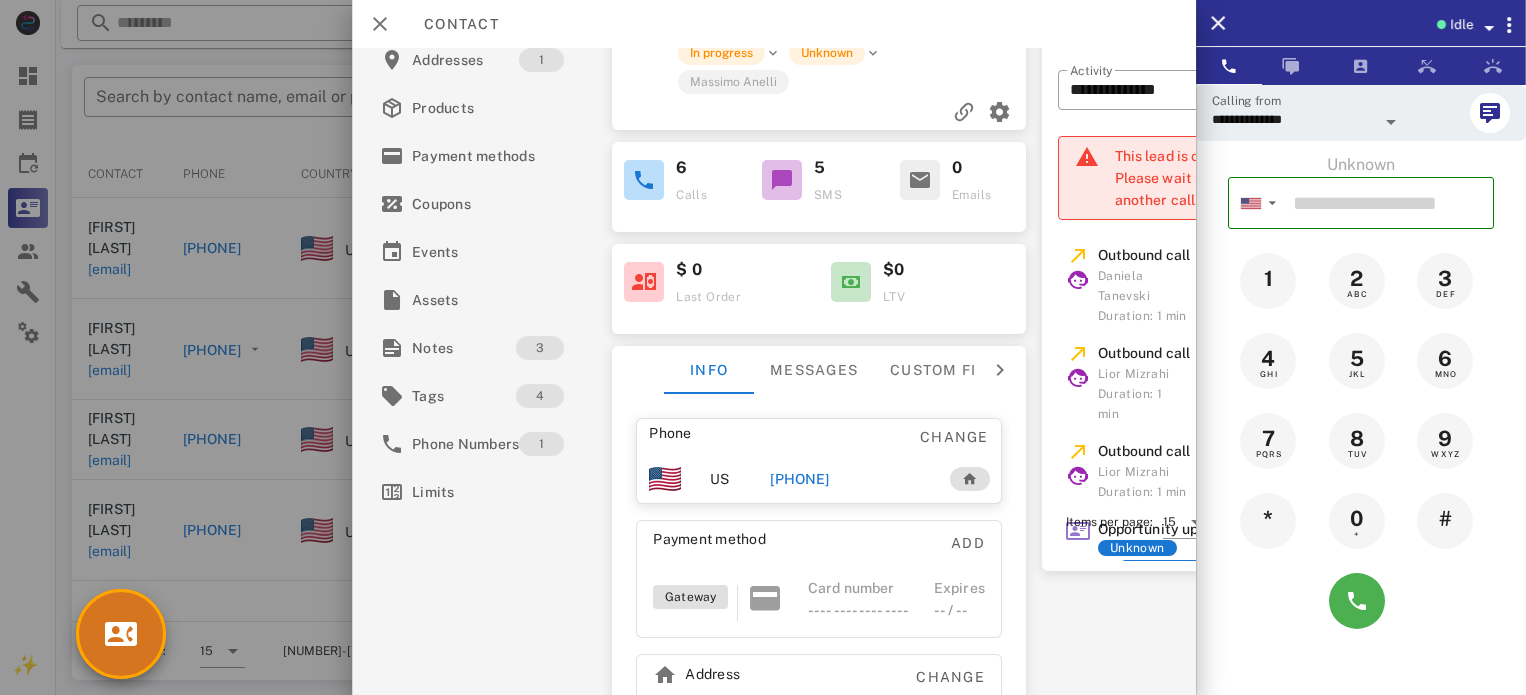 scroll, scrollTop: 59, scrollLeft: 0, axis: vertical 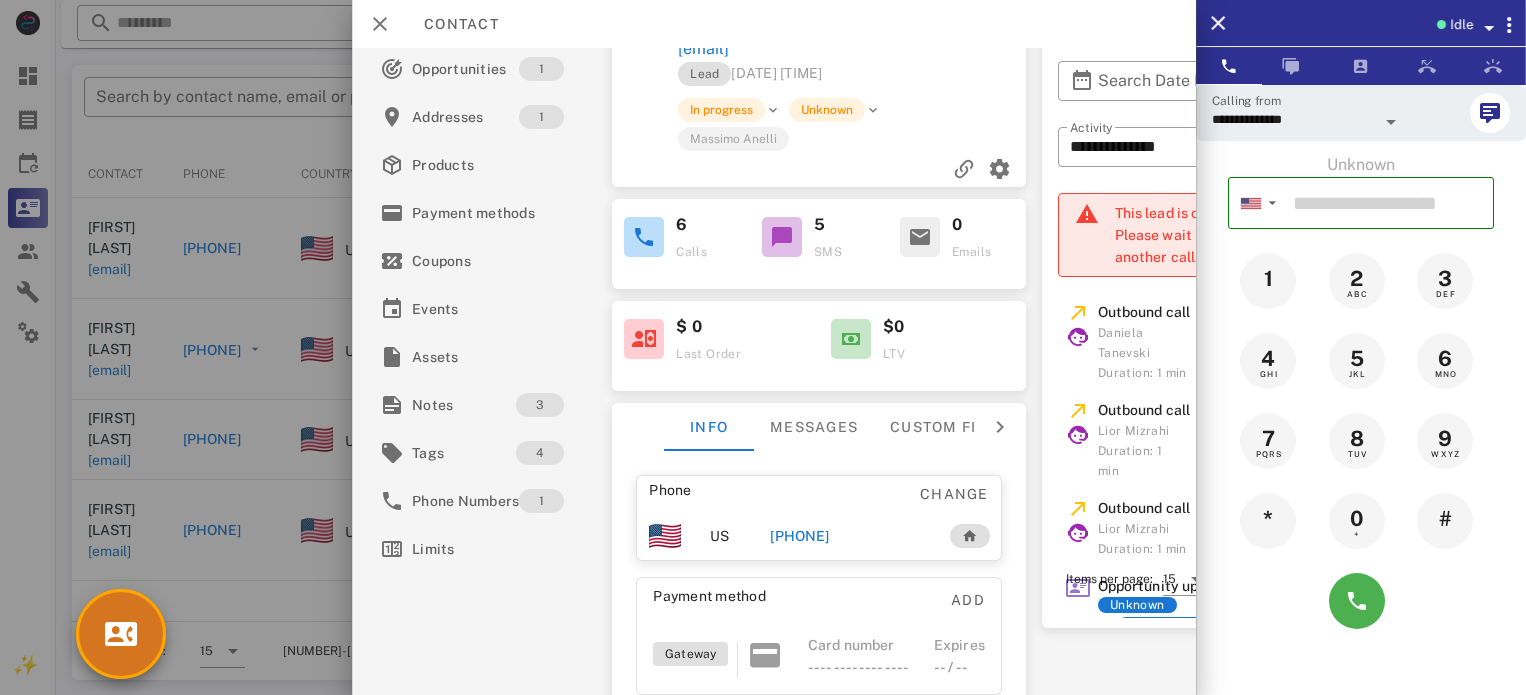 click on "[PHONE]" at bounding box center [799, 536] 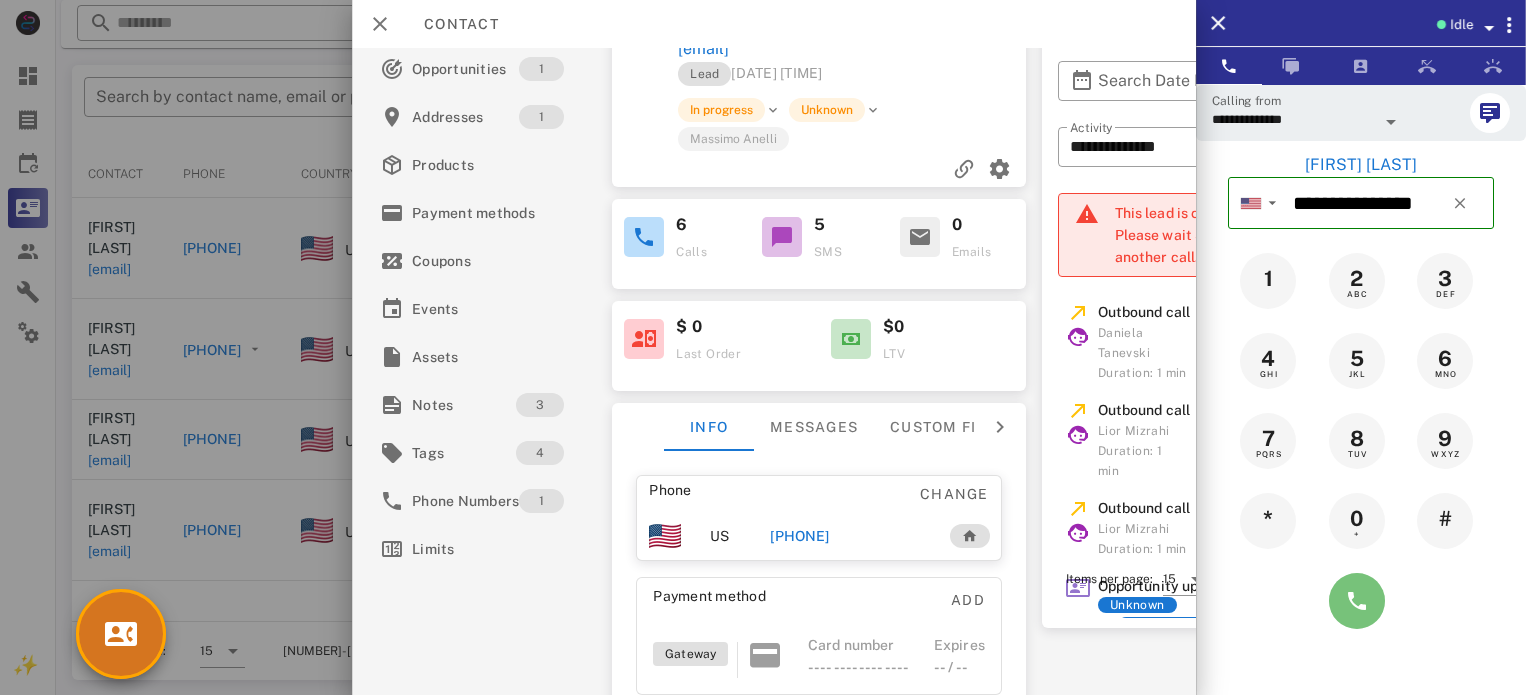 click at bounding box center (1357, 601) 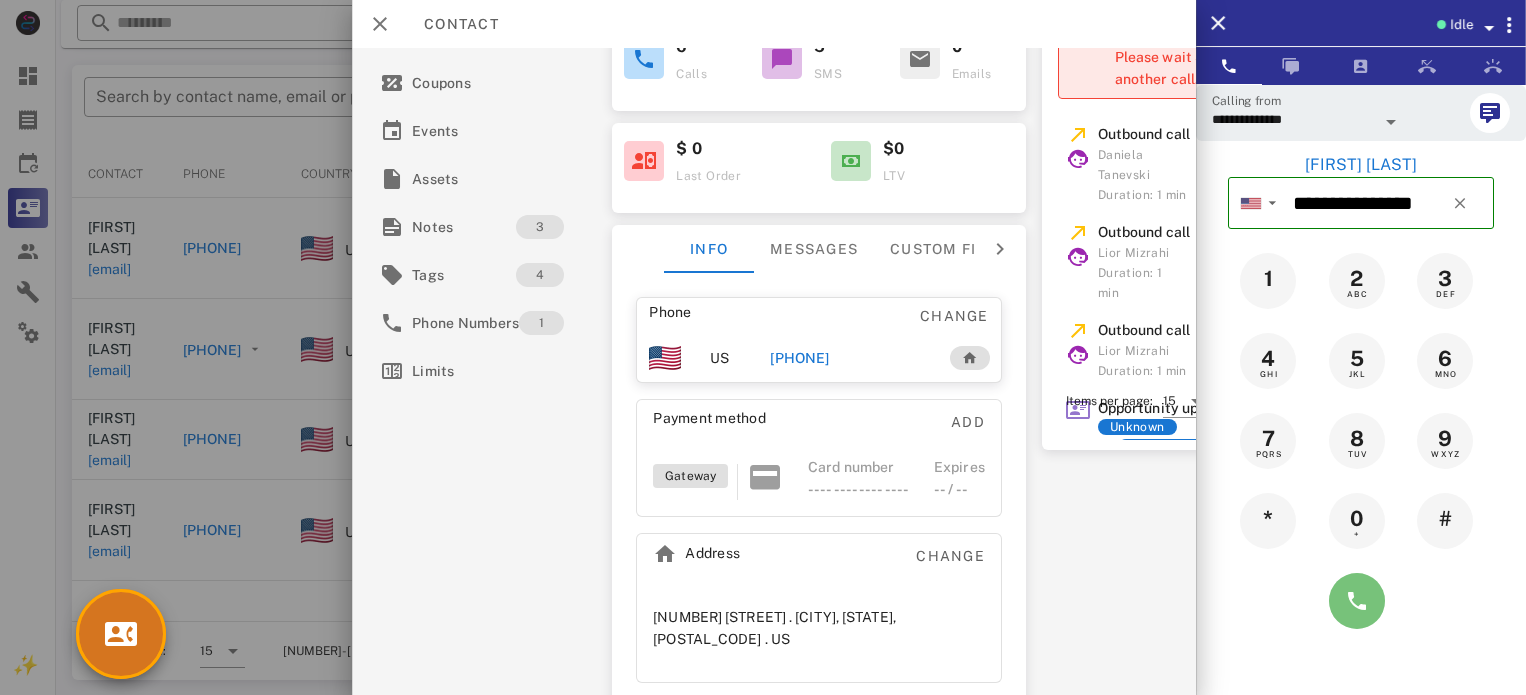 scroll, scrollTop: 259, scrollLeft: 0, axis: vertical 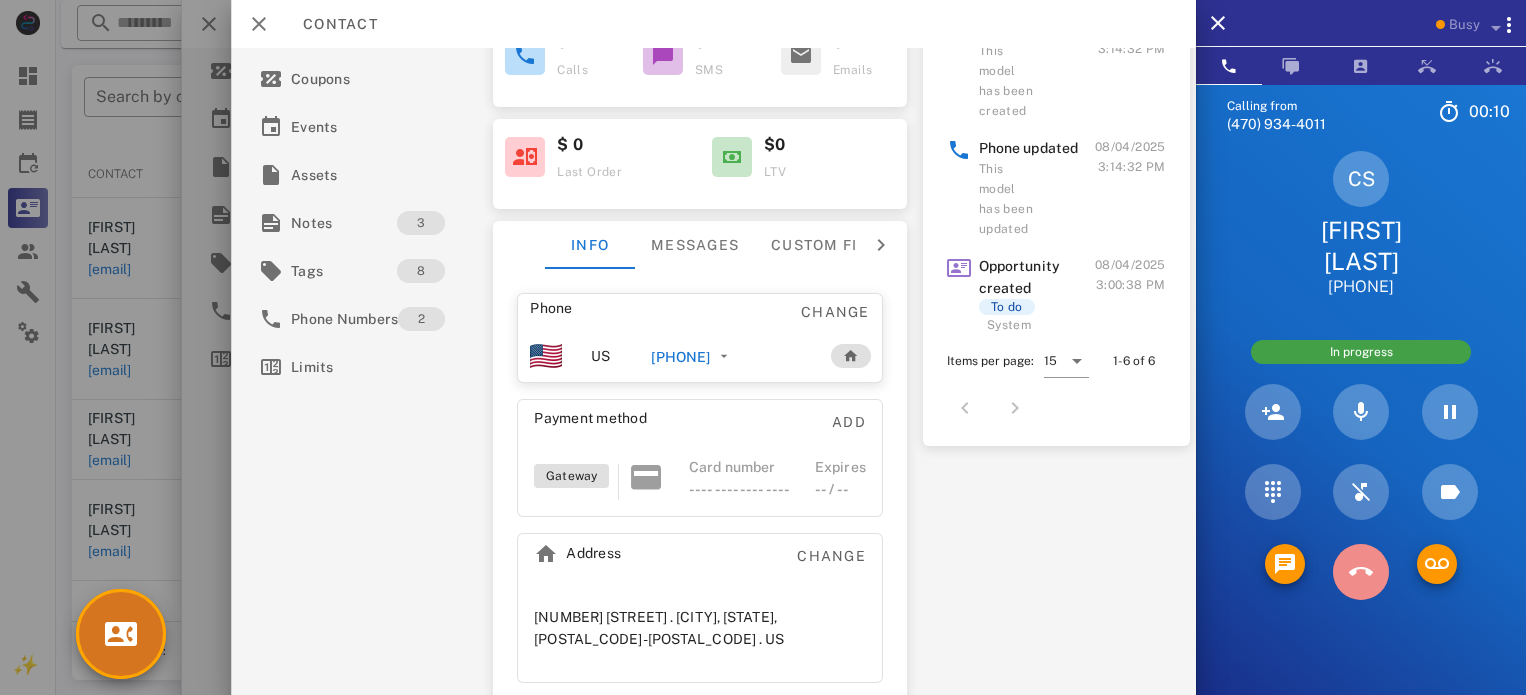 click at bounding box center (1361, 572) 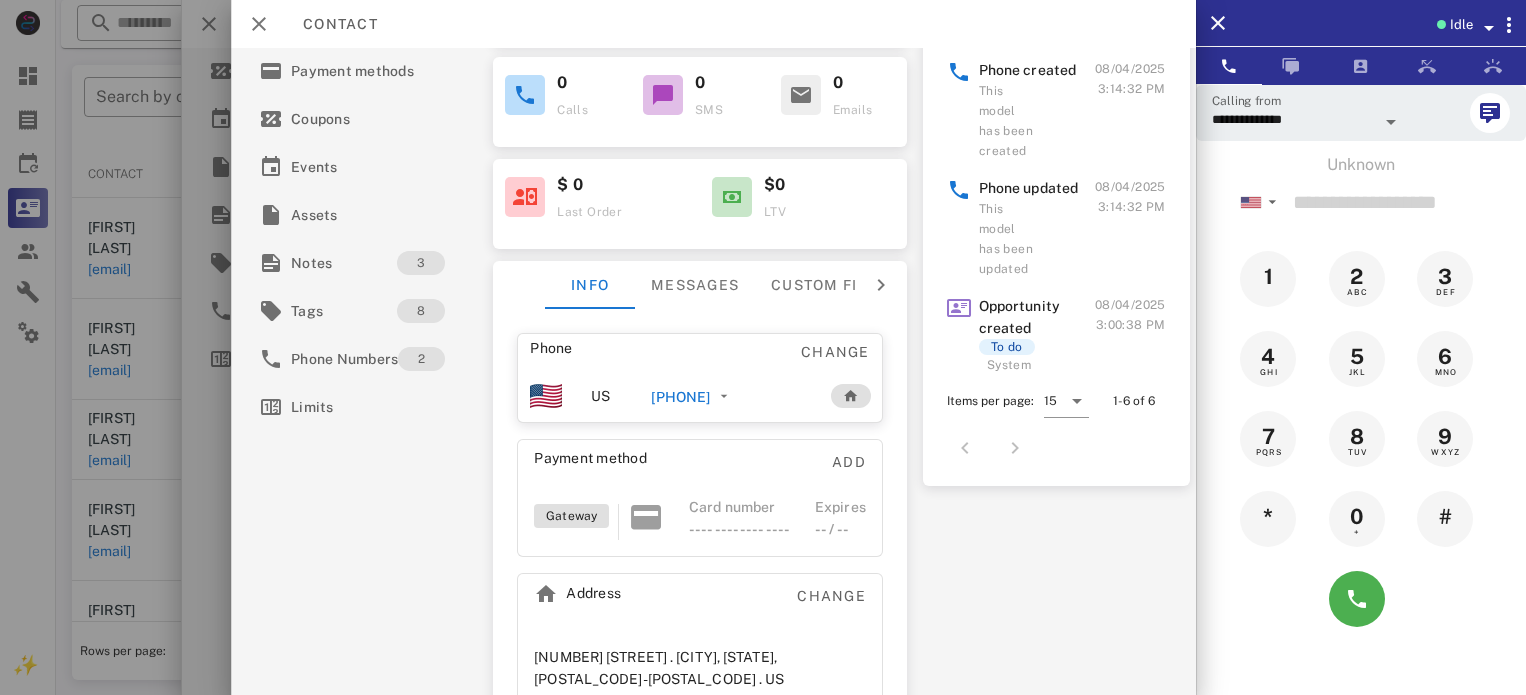 scroll, scrollTop: 0, scrollLeft: 0, axis: both 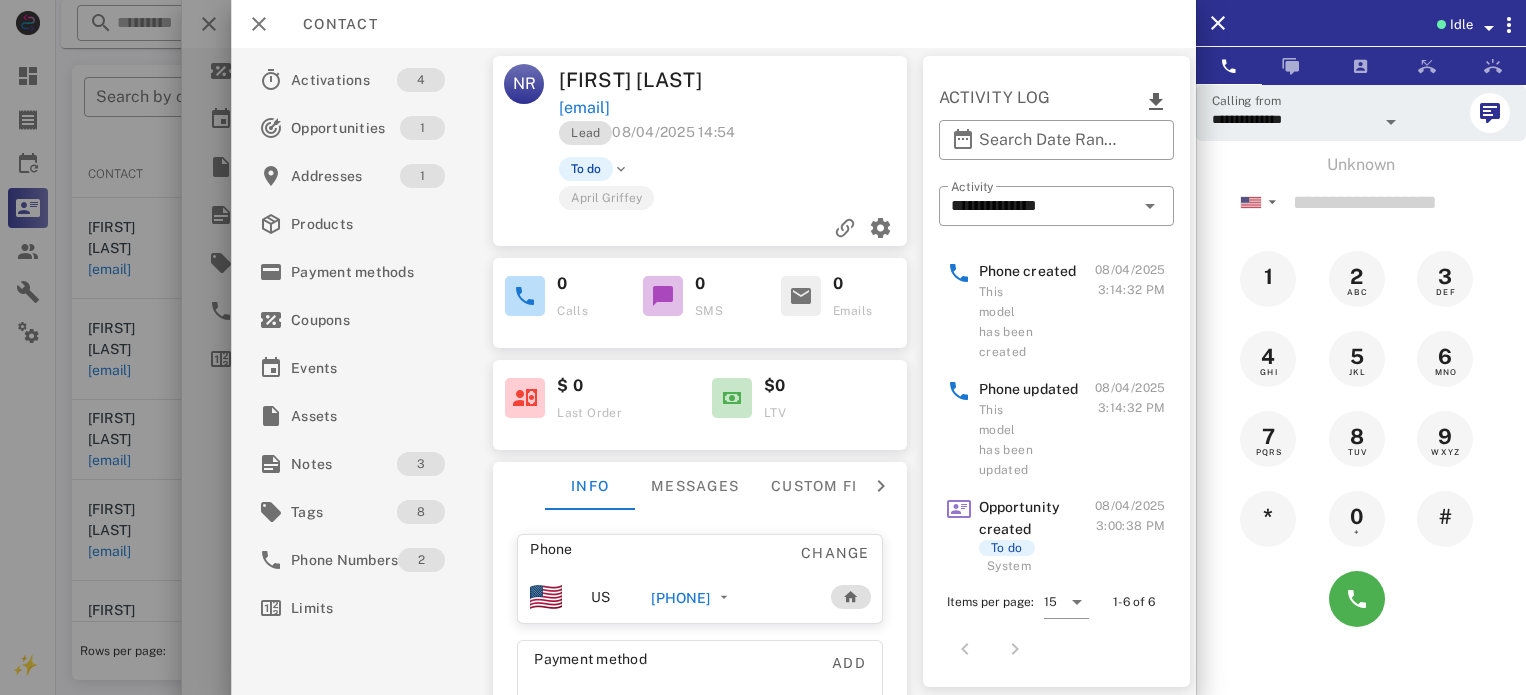 click on "[PHONE]" at bounding box center (681, 598) 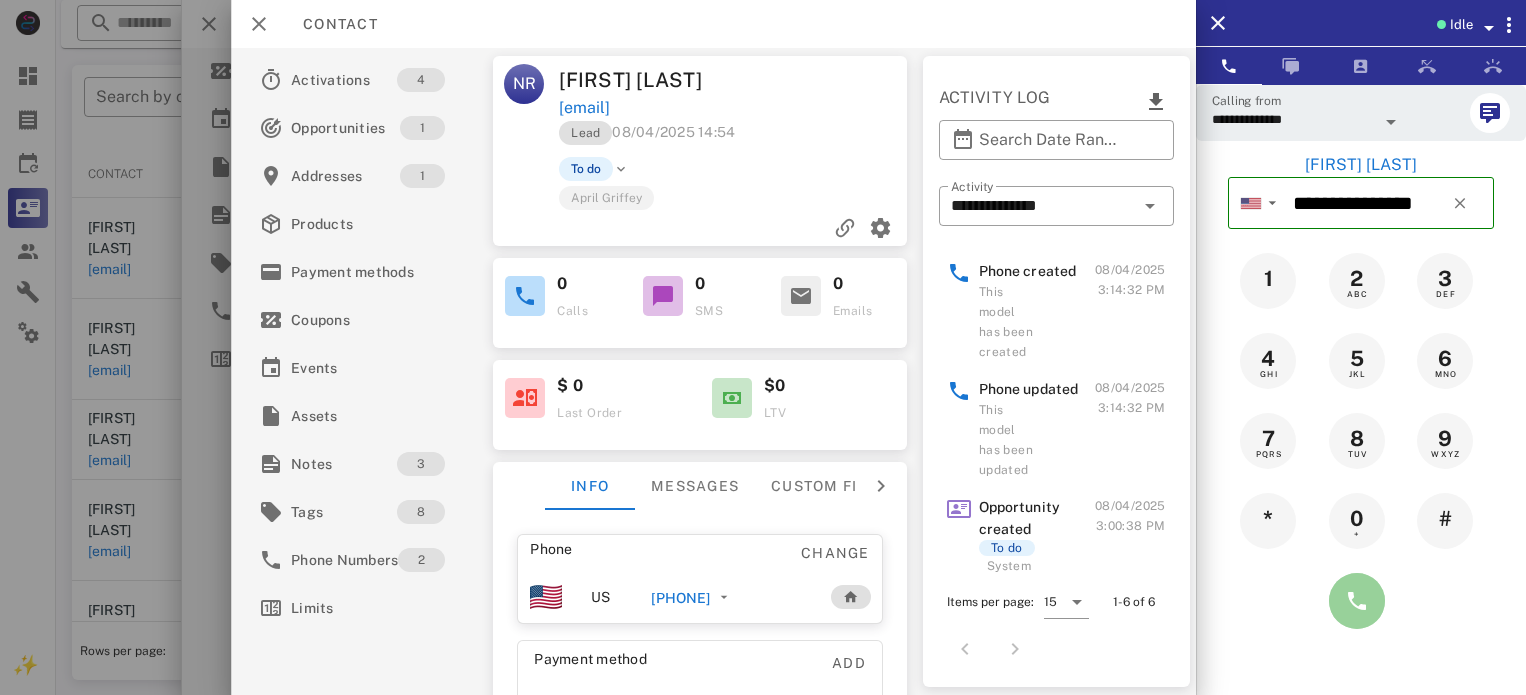 click at bounding box center [1357, 601] 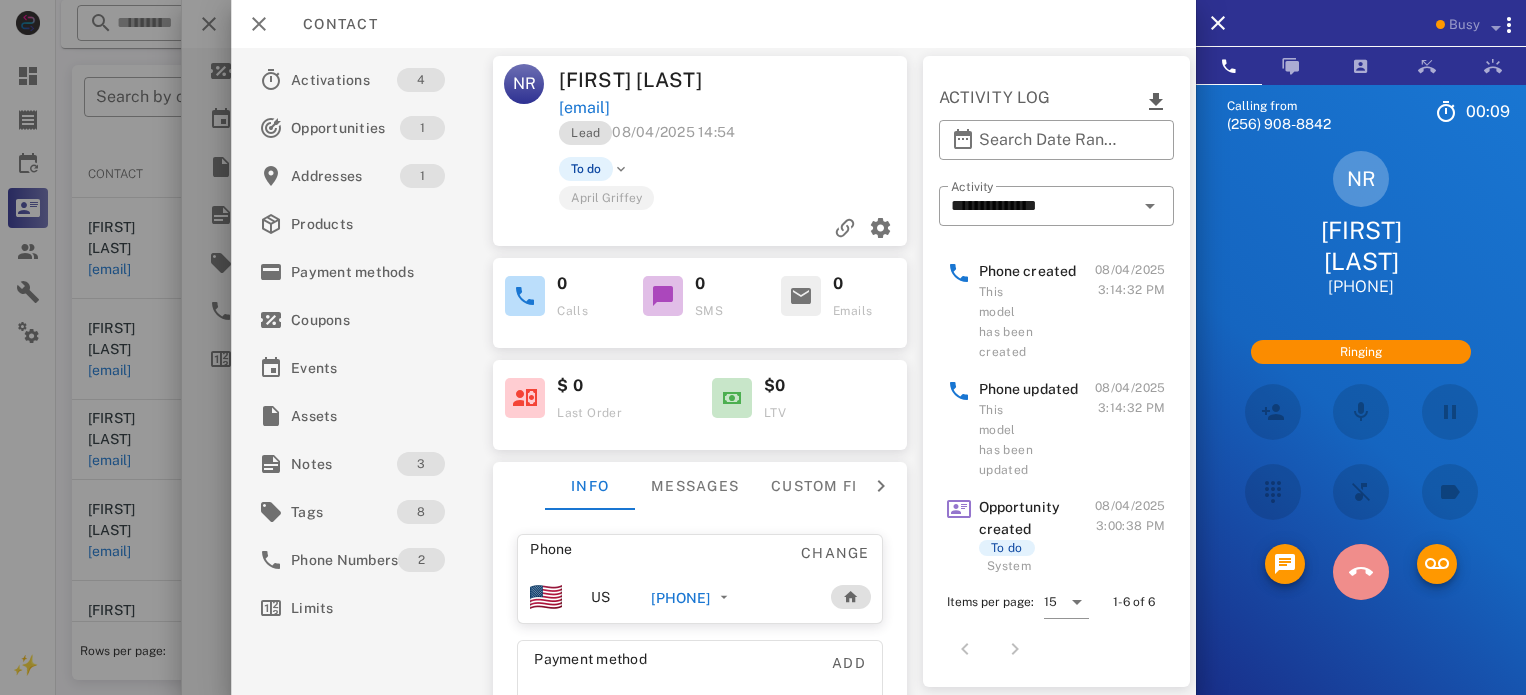 click at bounding box center [1361, 572] 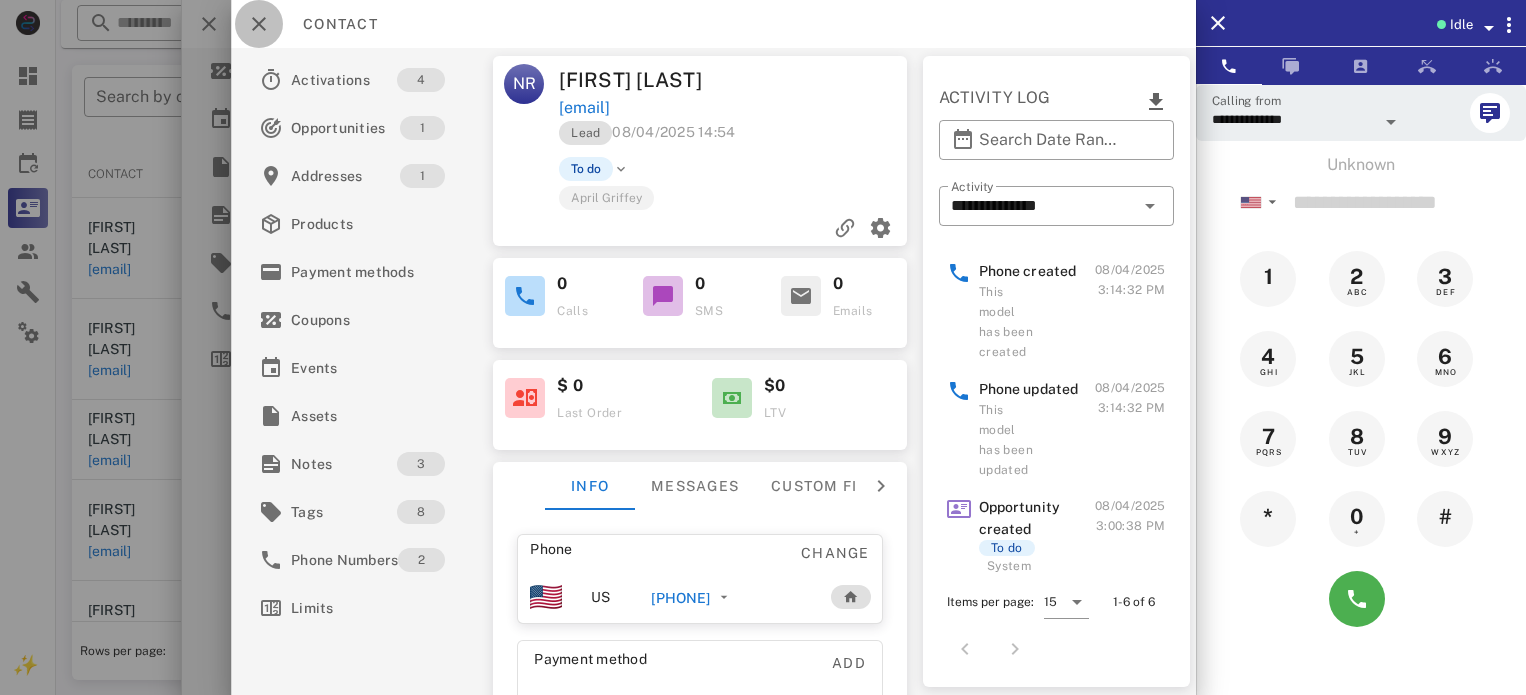 click at bounding box center (259, 24) 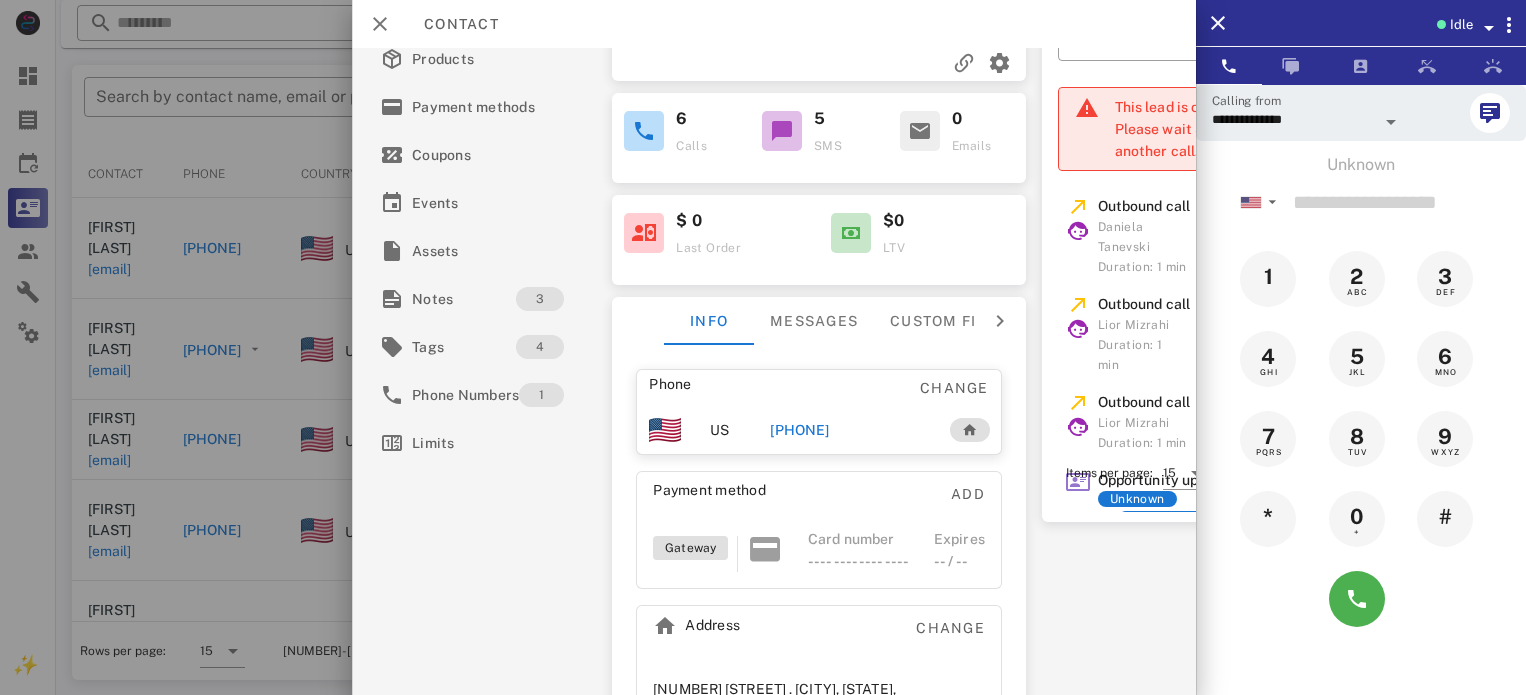 scroll, scrollTop: 0, scrollLeft: 0, axis: both 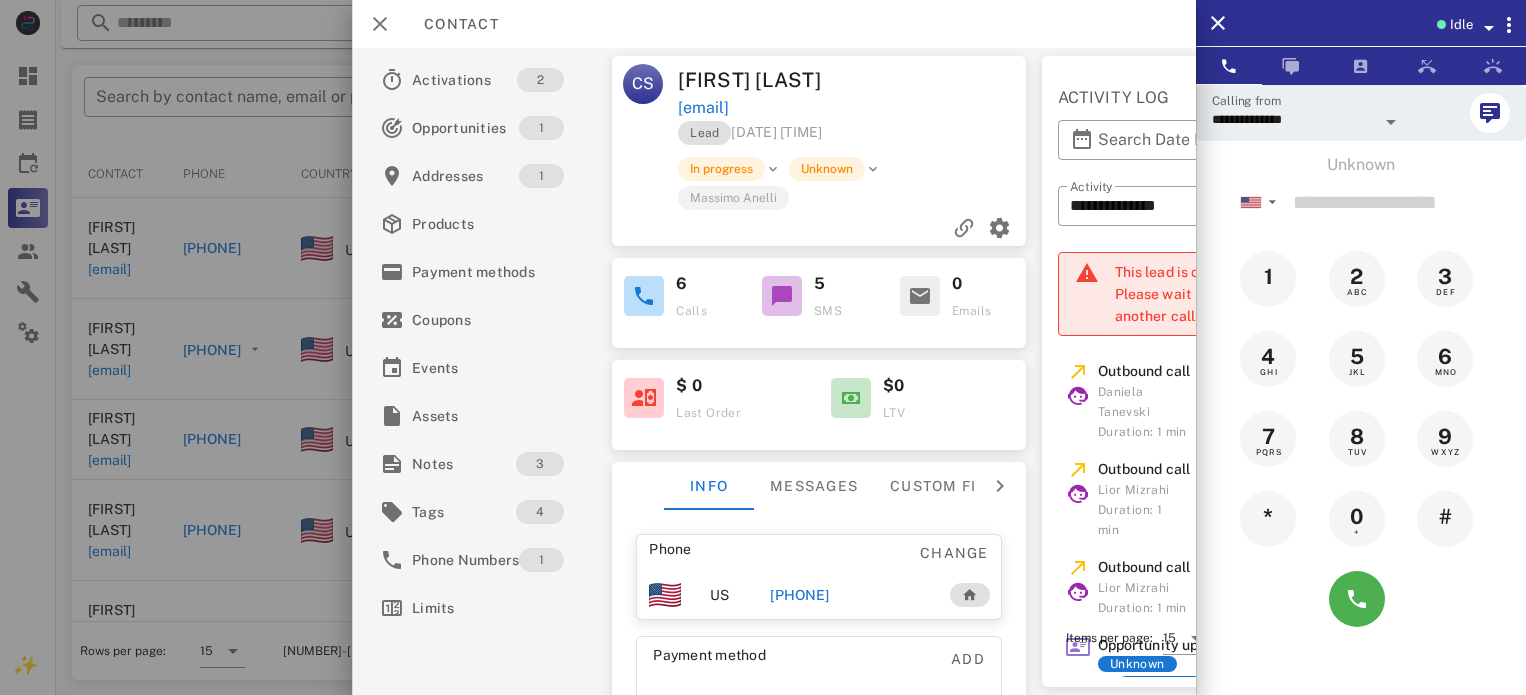 click on "[PHONE]" at bounding box center (799, 595) 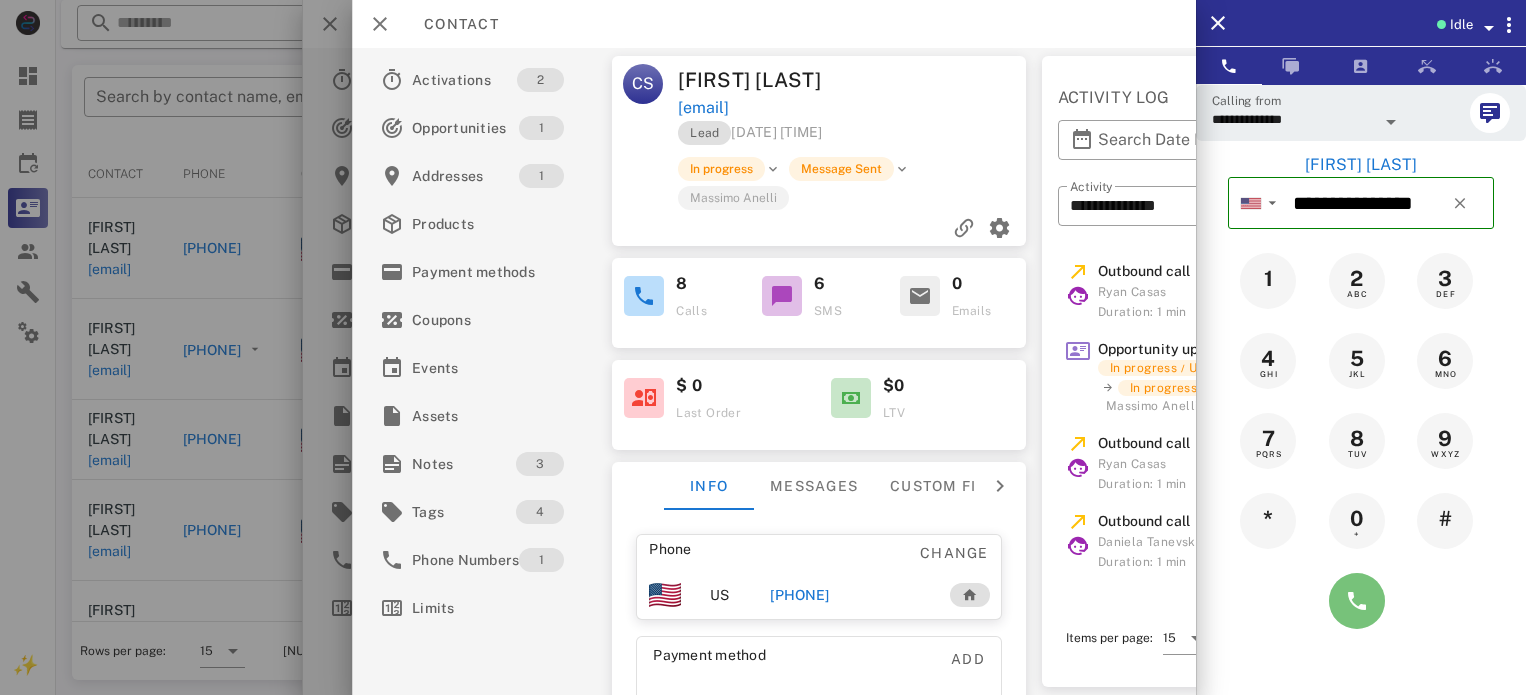 click at bounding box center [1357, 601] 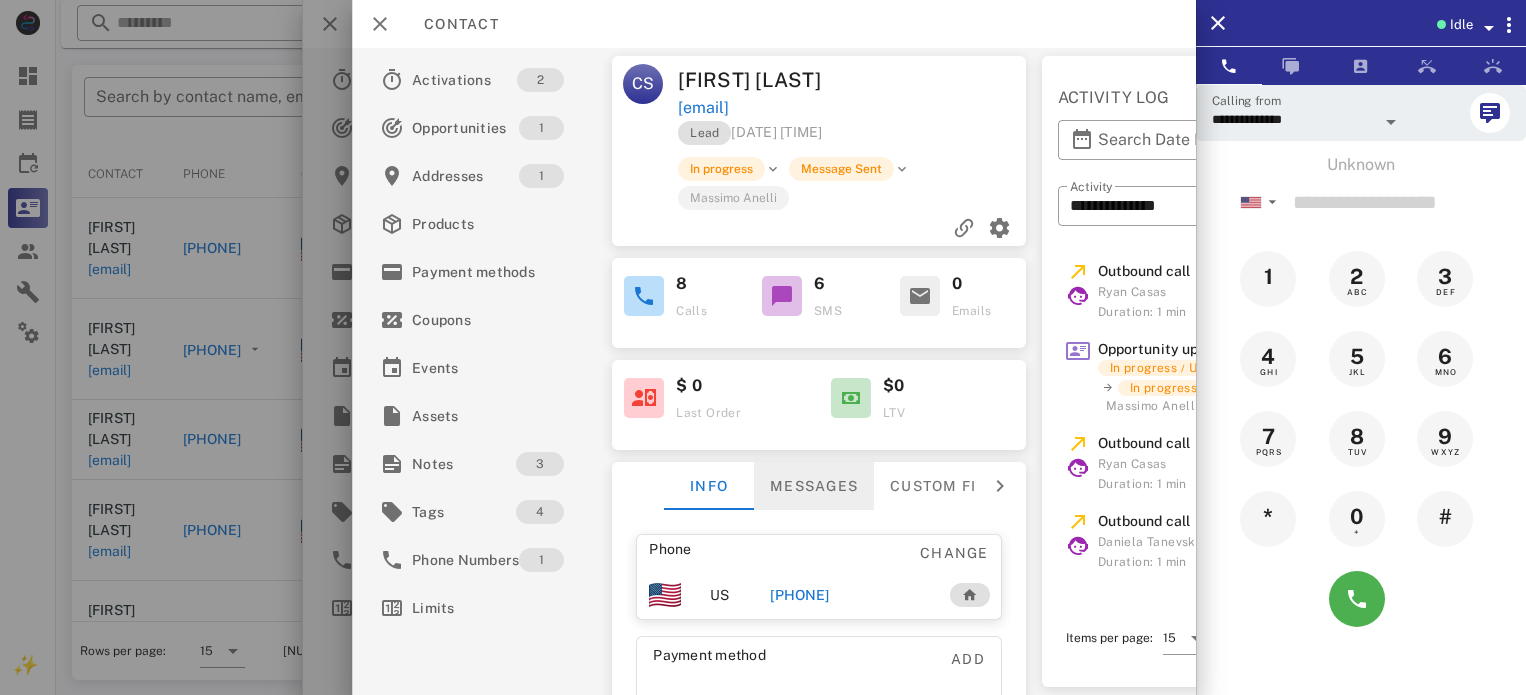 click on "Messages" at bounding box center [814, 486] 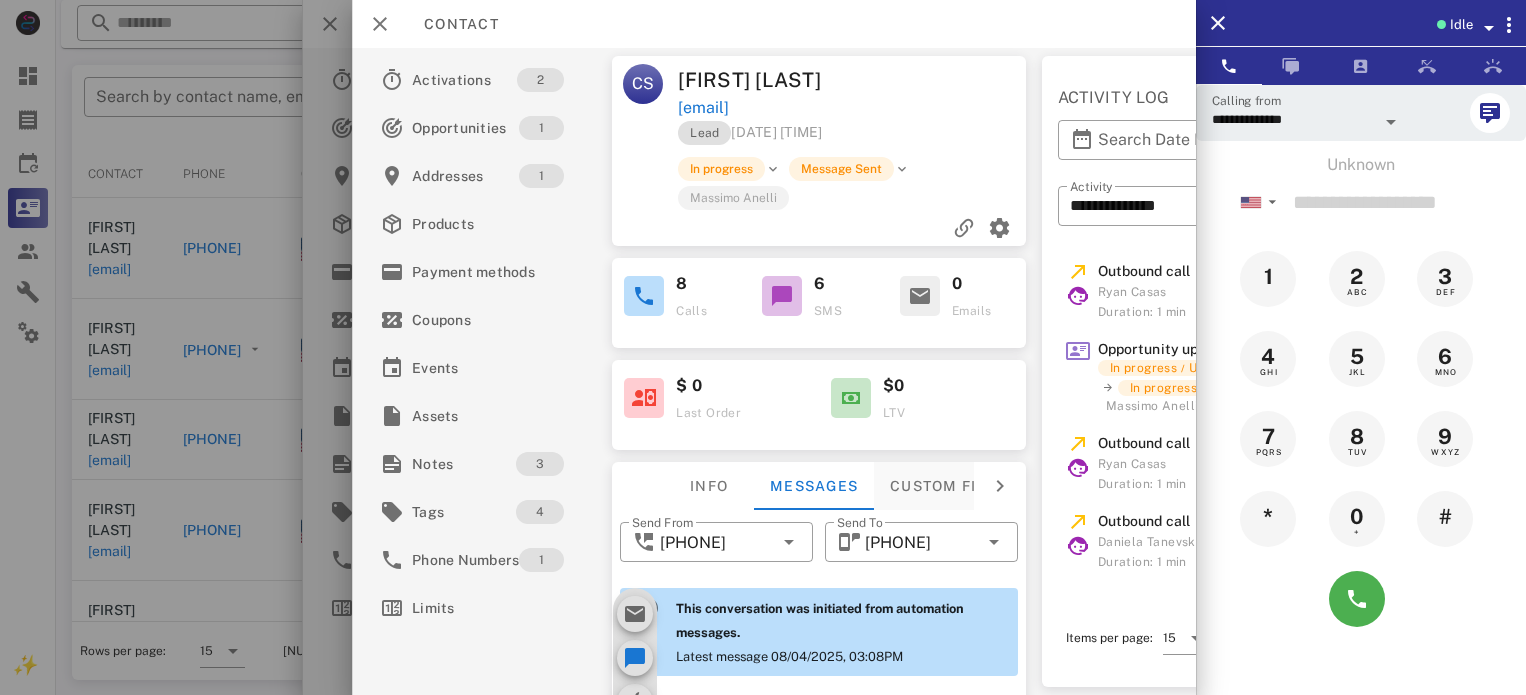 scroll, scrollTop: 907, scrollLeft: 0, axis: vertical 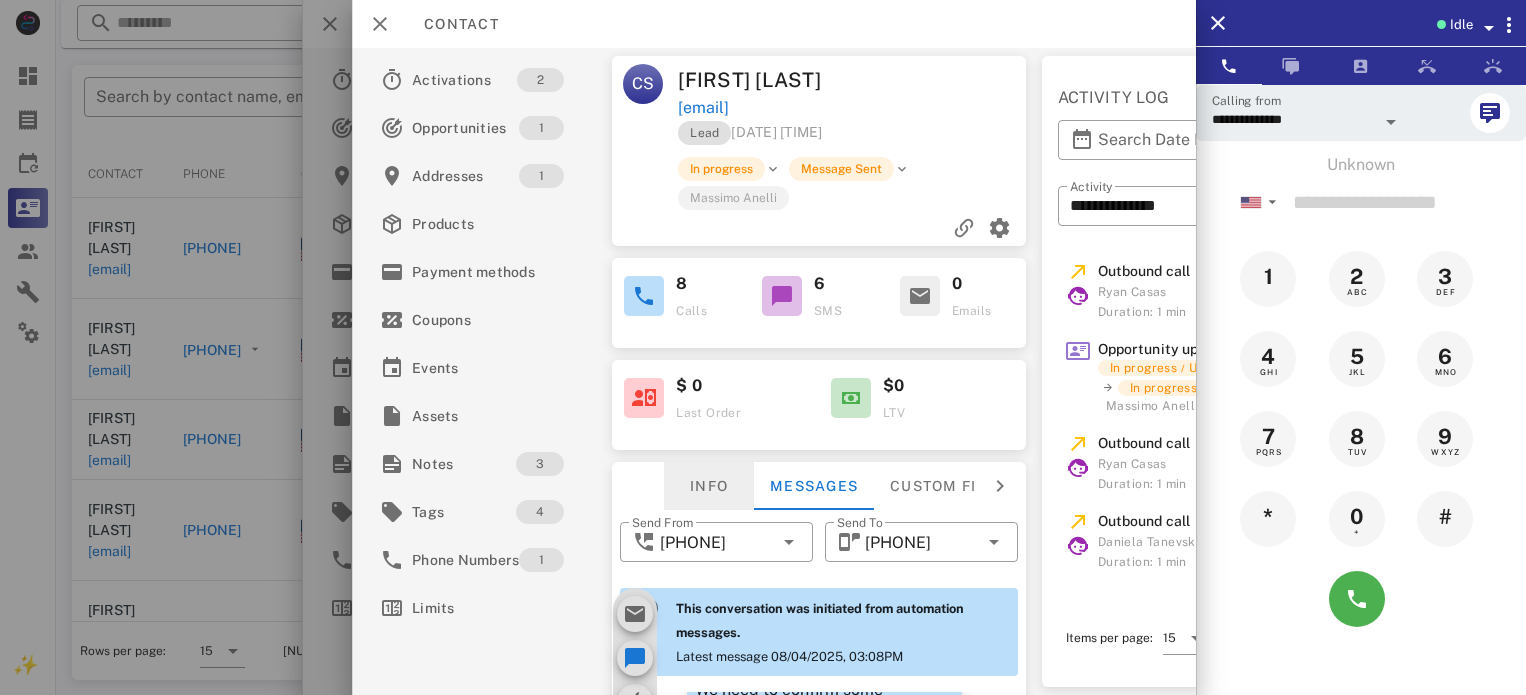 click on "Info" at bounding box center (709, 486) 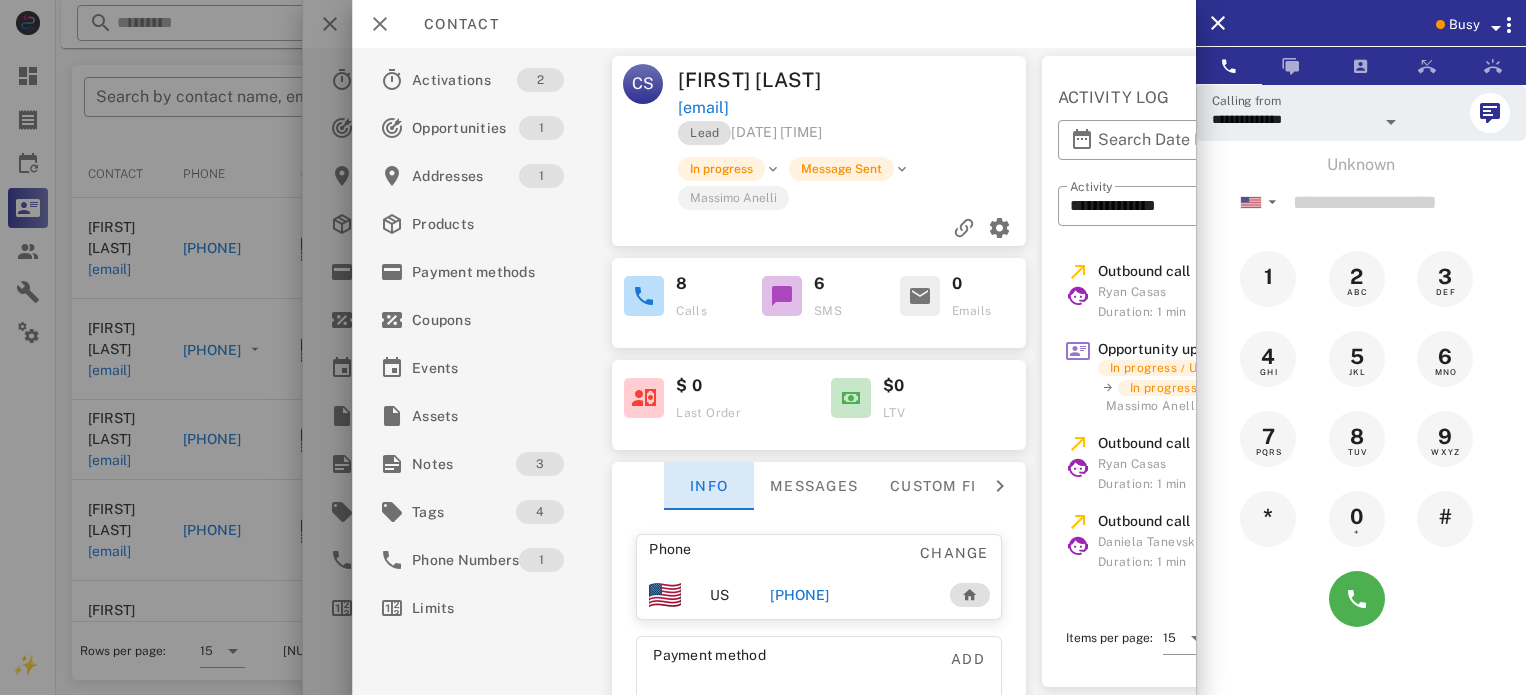 click on "Info" at bounding box center [709, 486] 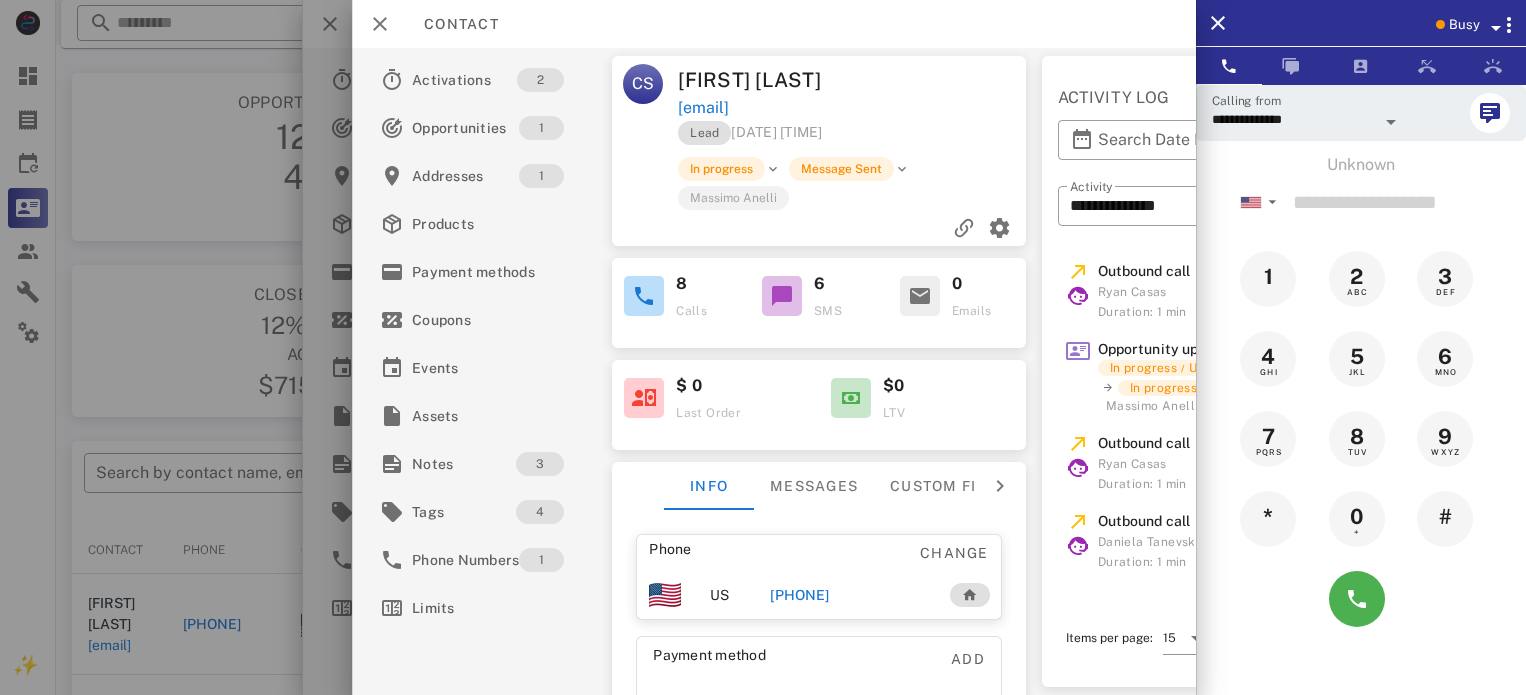 scroll, scrollTop: 0, scrollLeft: 0, axis: both 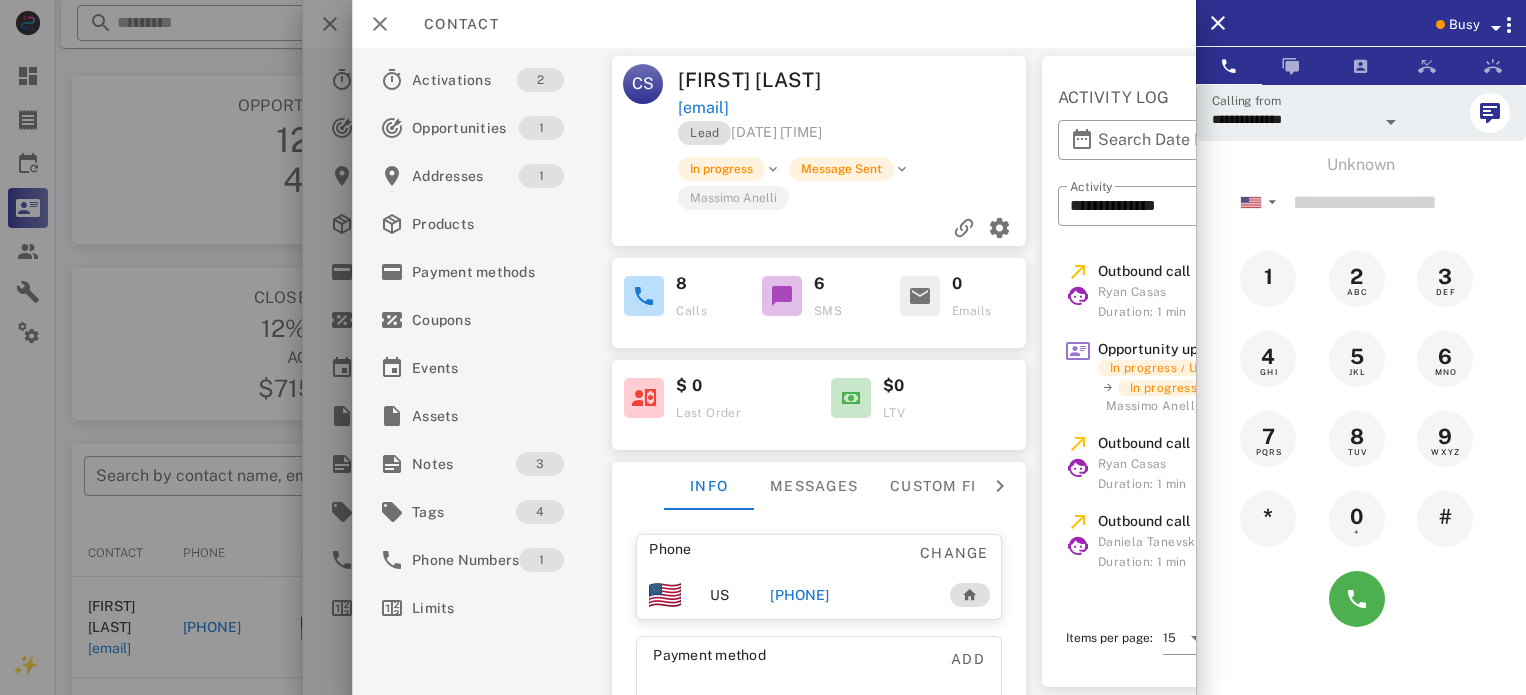 click on "[PHONE]" at bounding box center [799, 595] 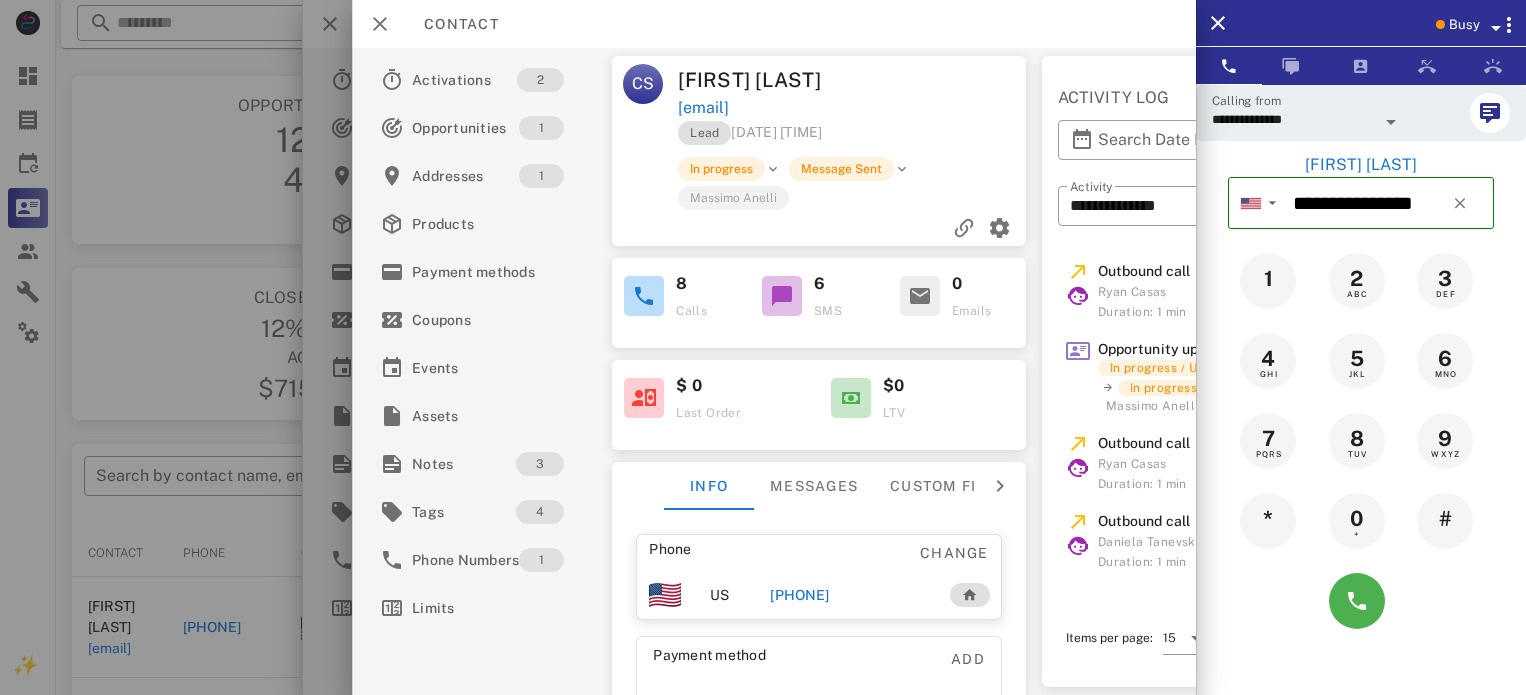 click on "Busy" at bounding box center (1361, 23) 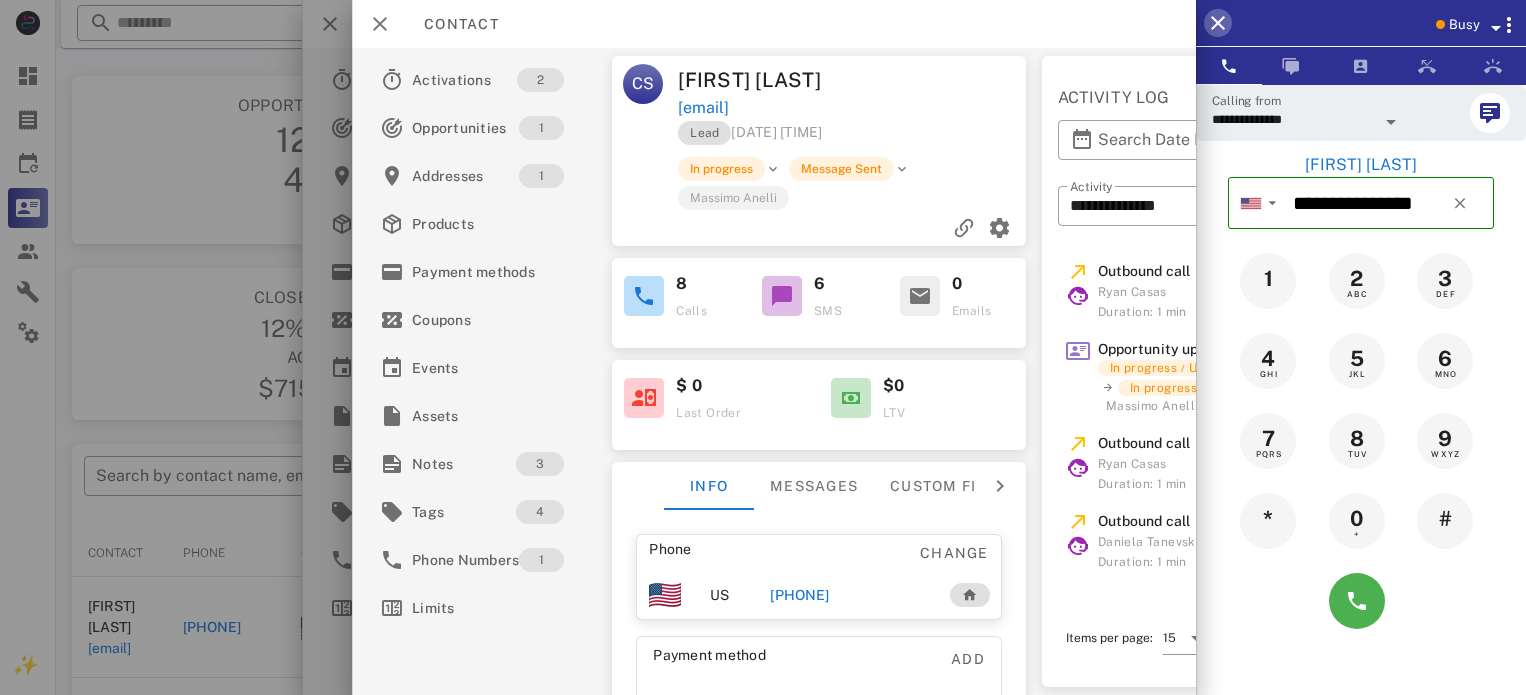 click at bounding box center (1218, 23) 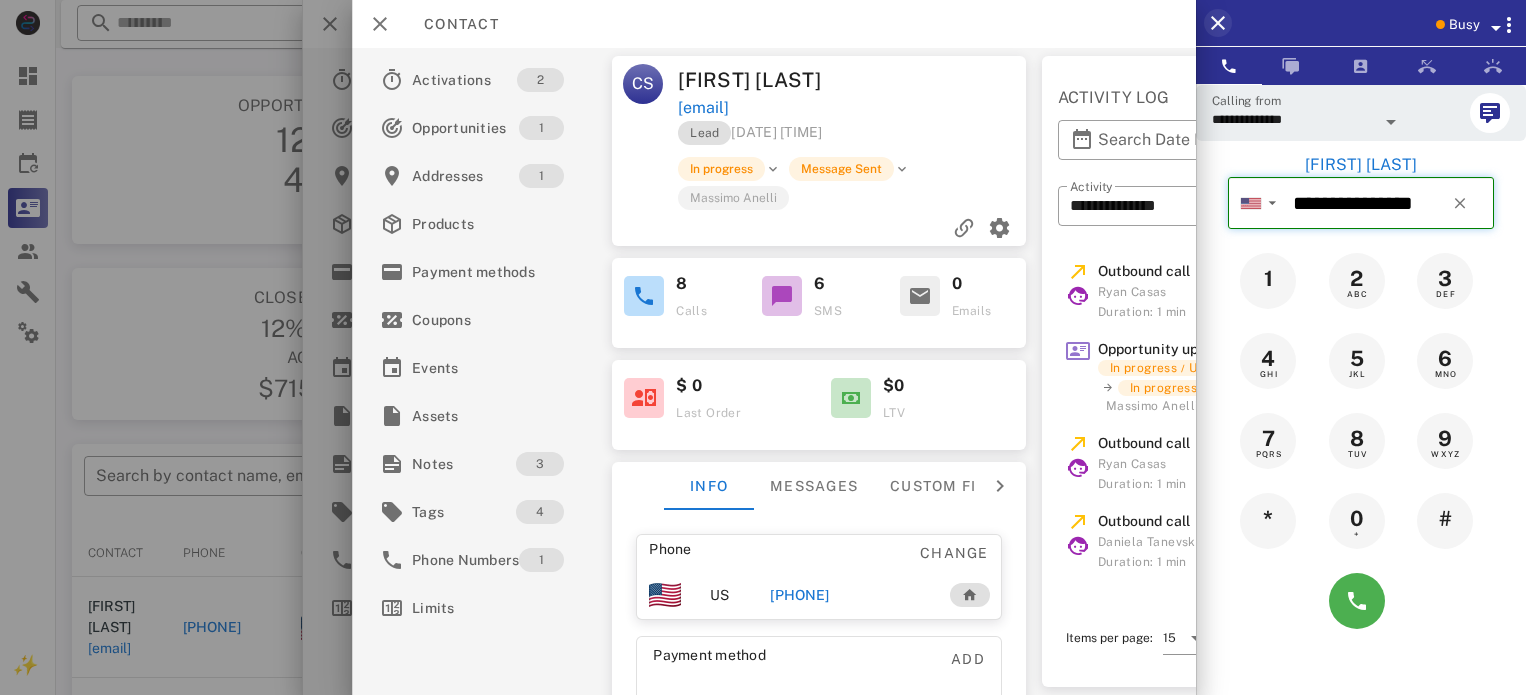 type 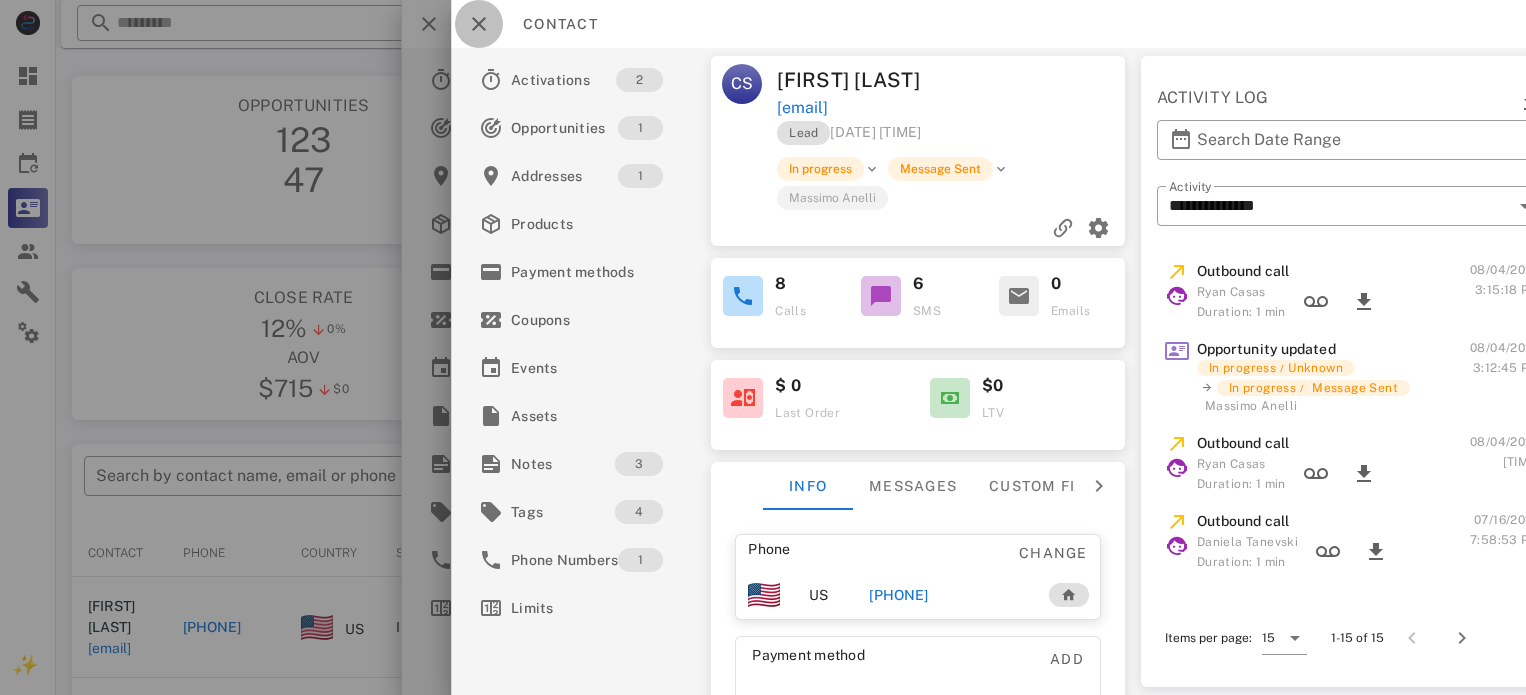 click at bounding box center (479, 24) 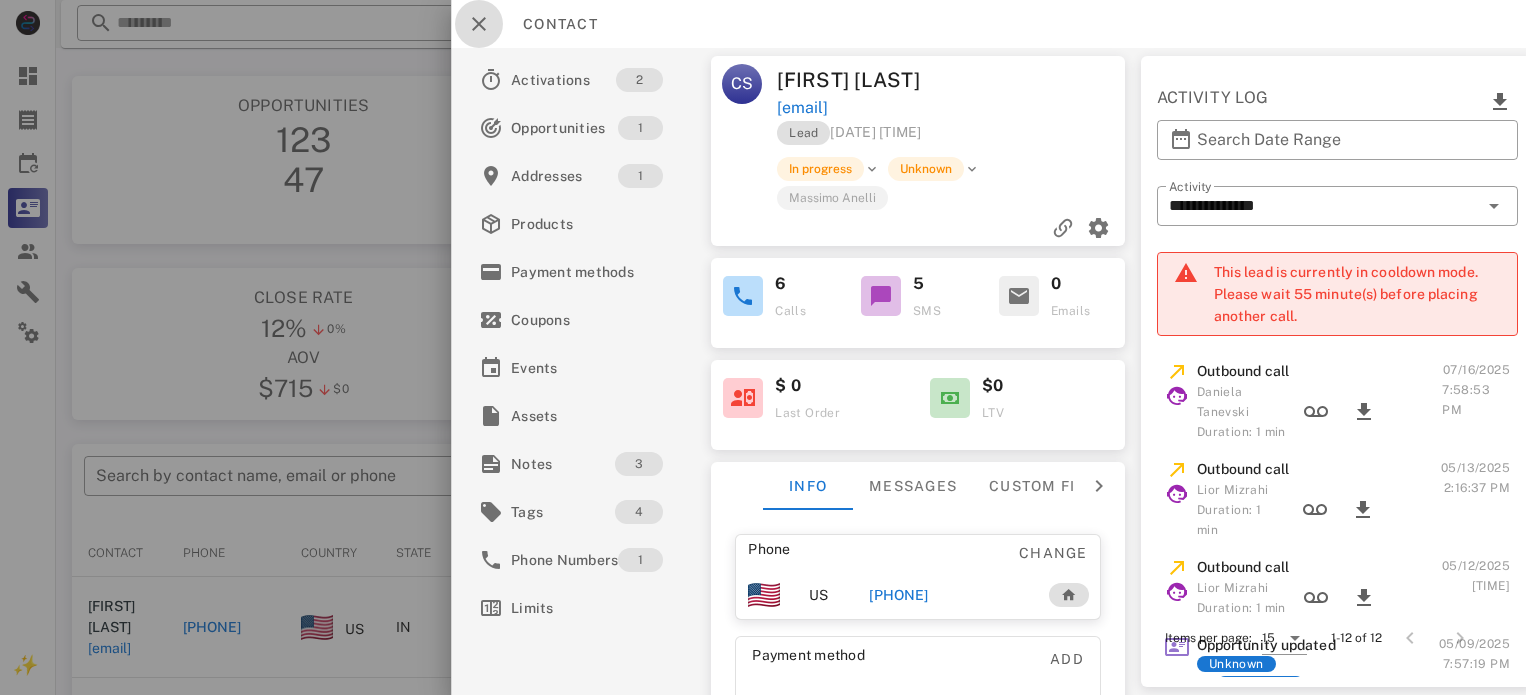 click at bounding box center [479, 24] 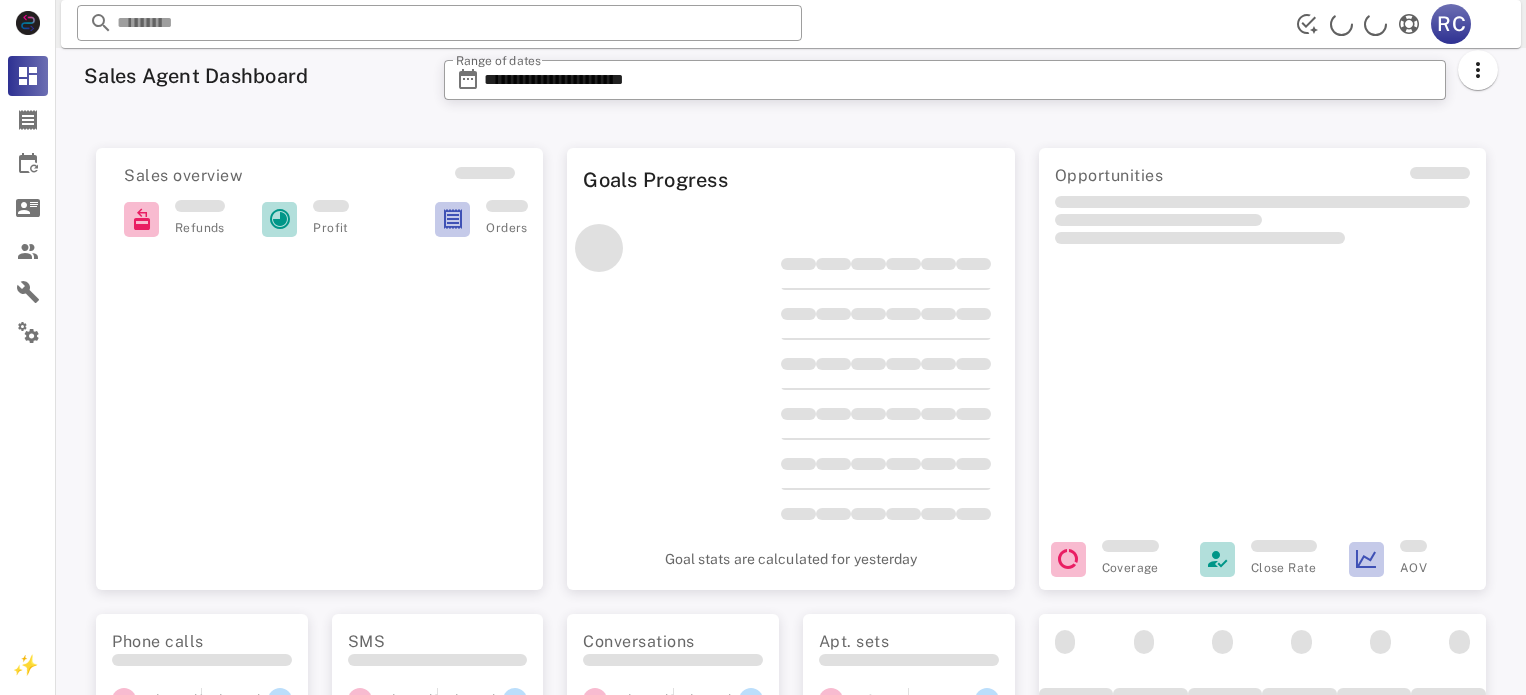 scroll, scrollTop: 0, scrollLeft: 0, axis: both 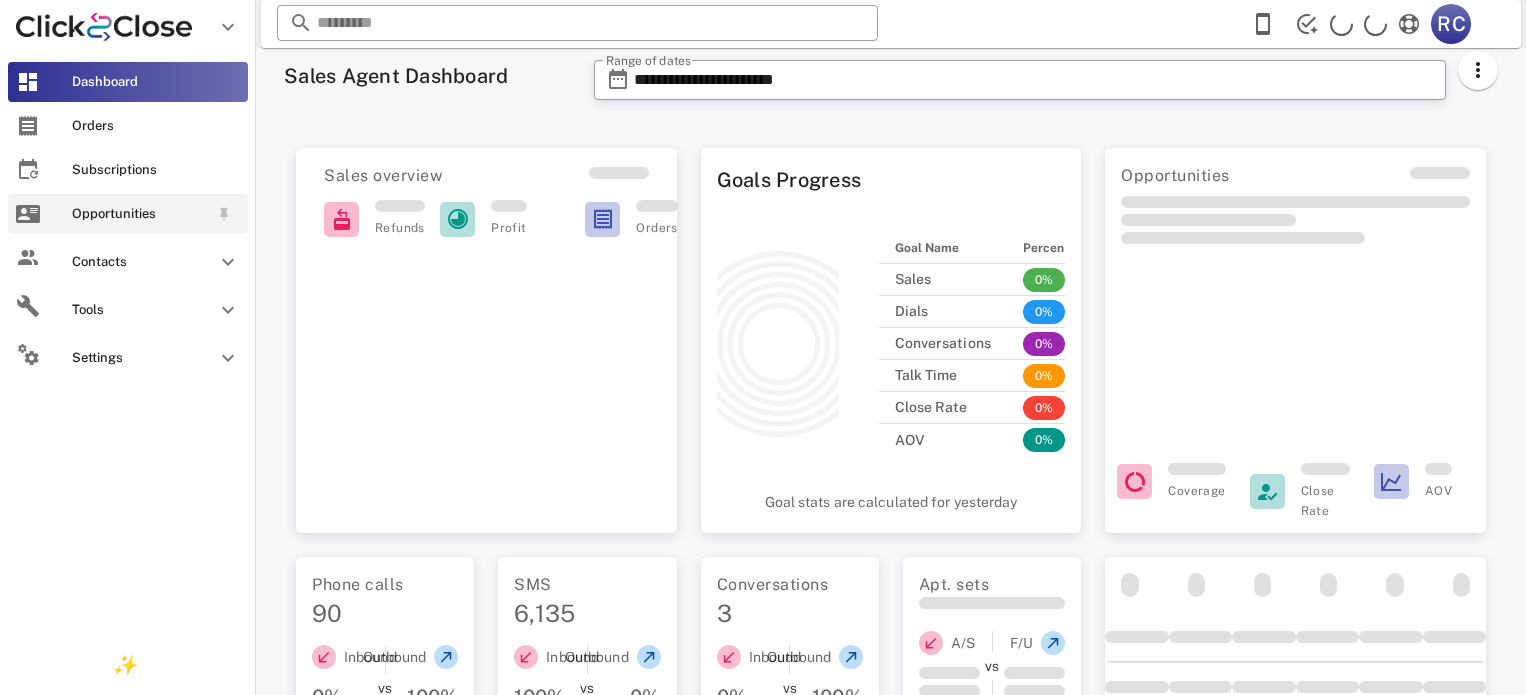 click at bounding box center (28, 214) 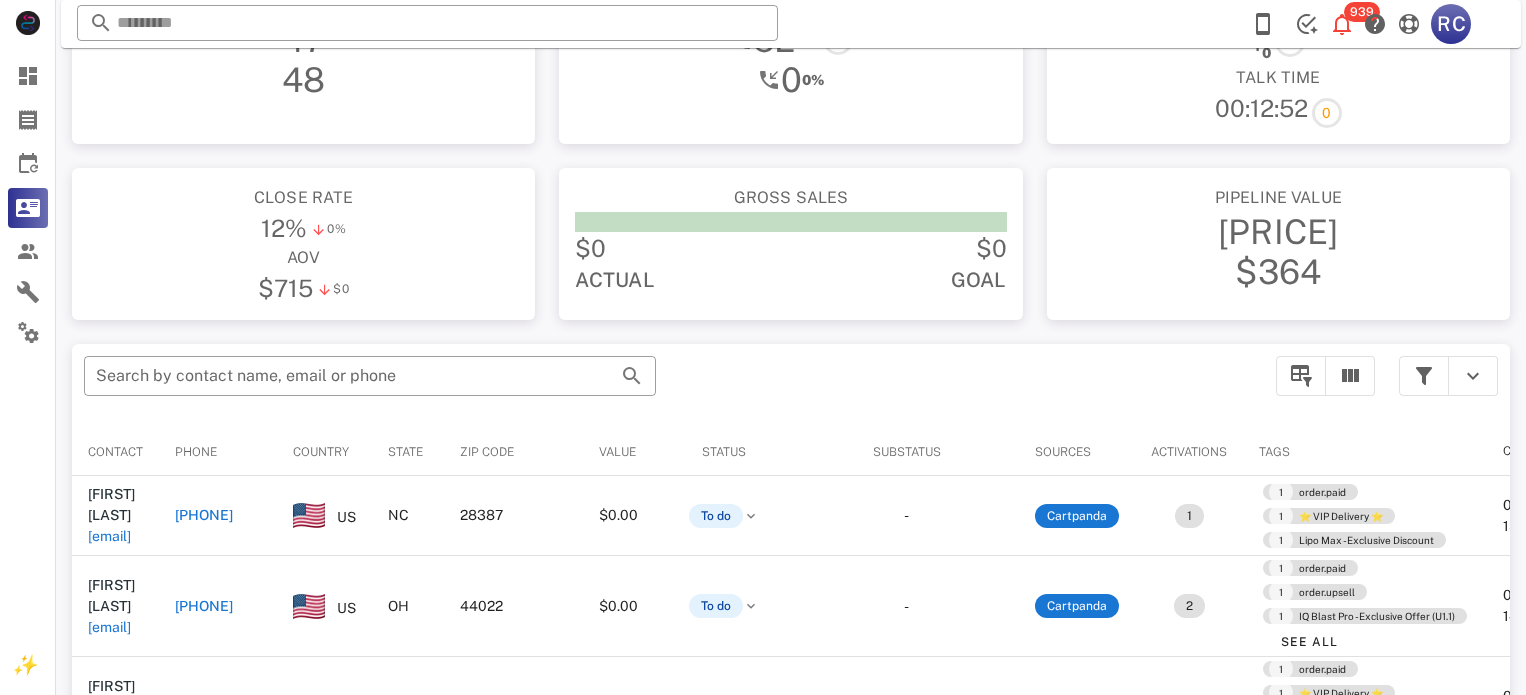 scroll, scrollTop: 200, scrollLeft: 0, axis: vertical 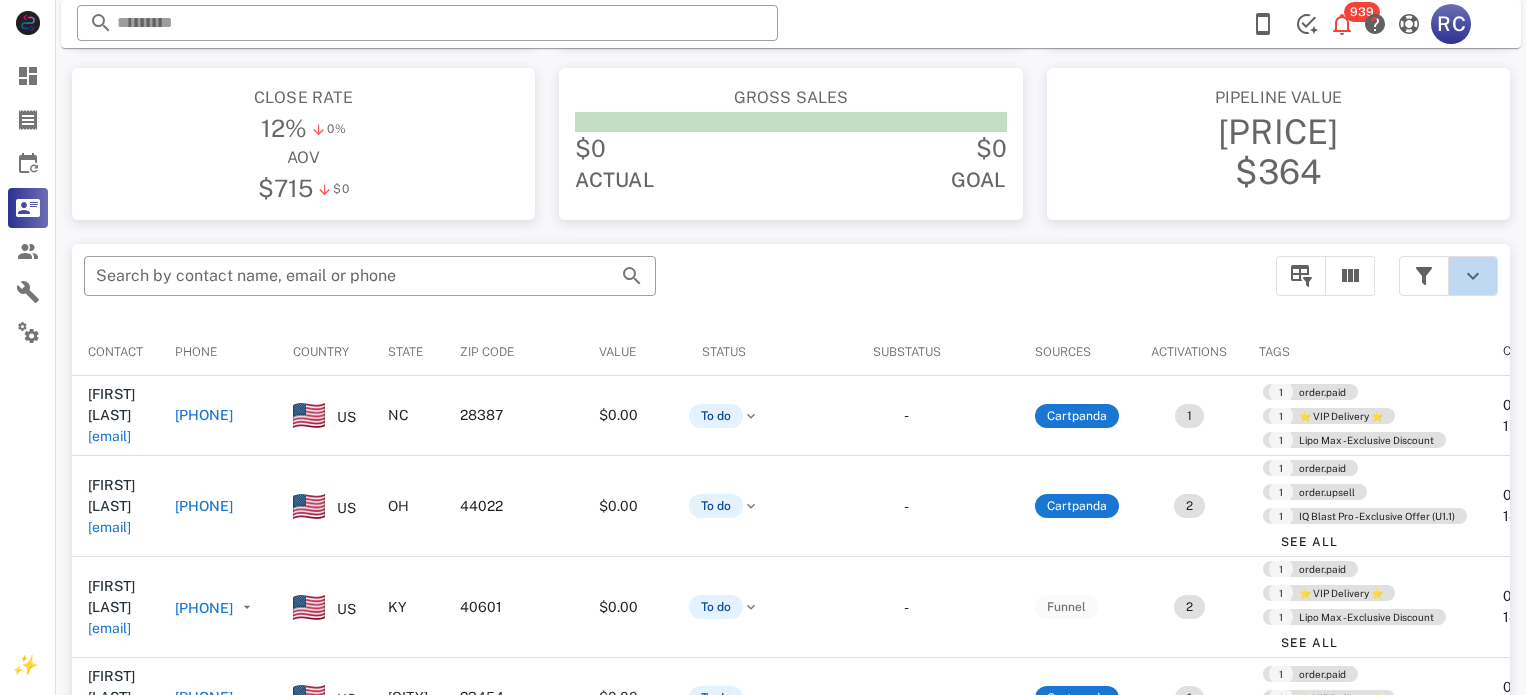 click at bounding box center [1473, 276] 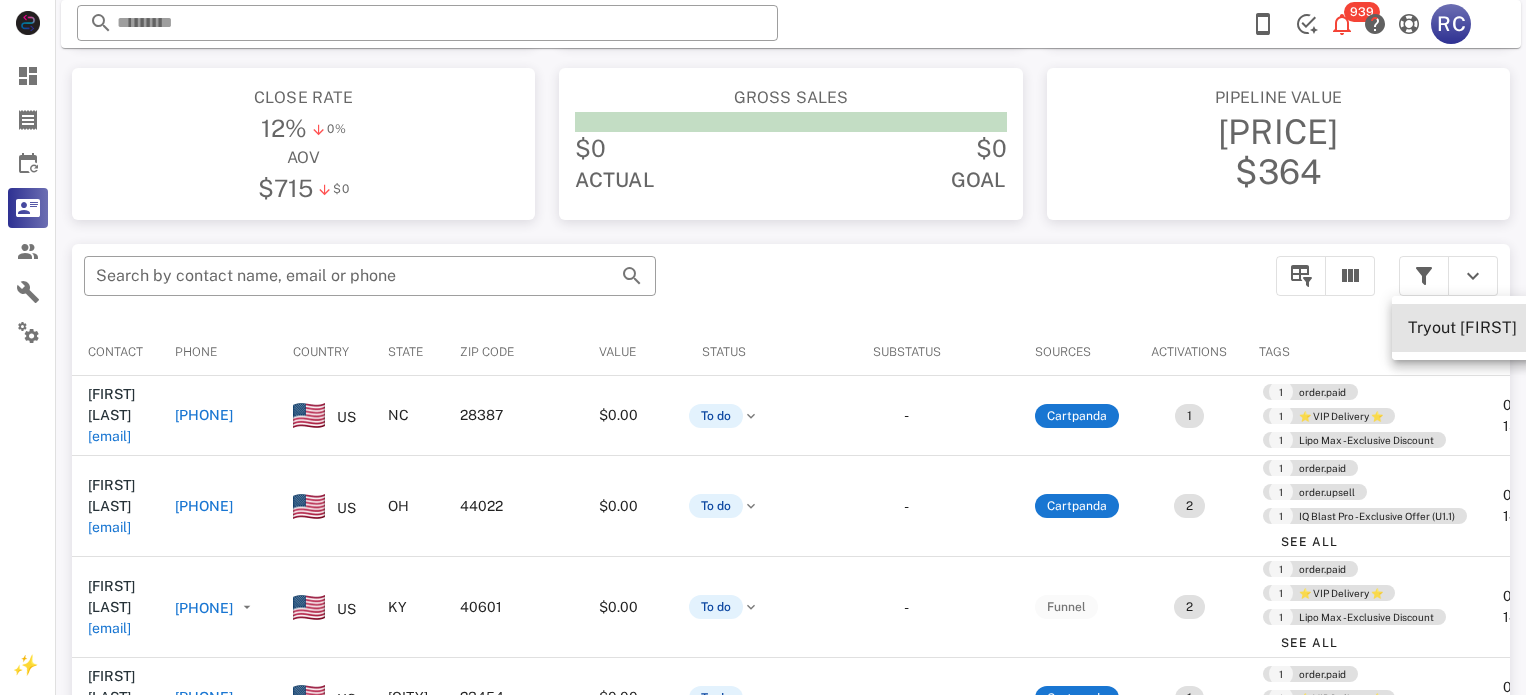 click on "[FIRST] [LAST]" at bounding box center (1462, 327) 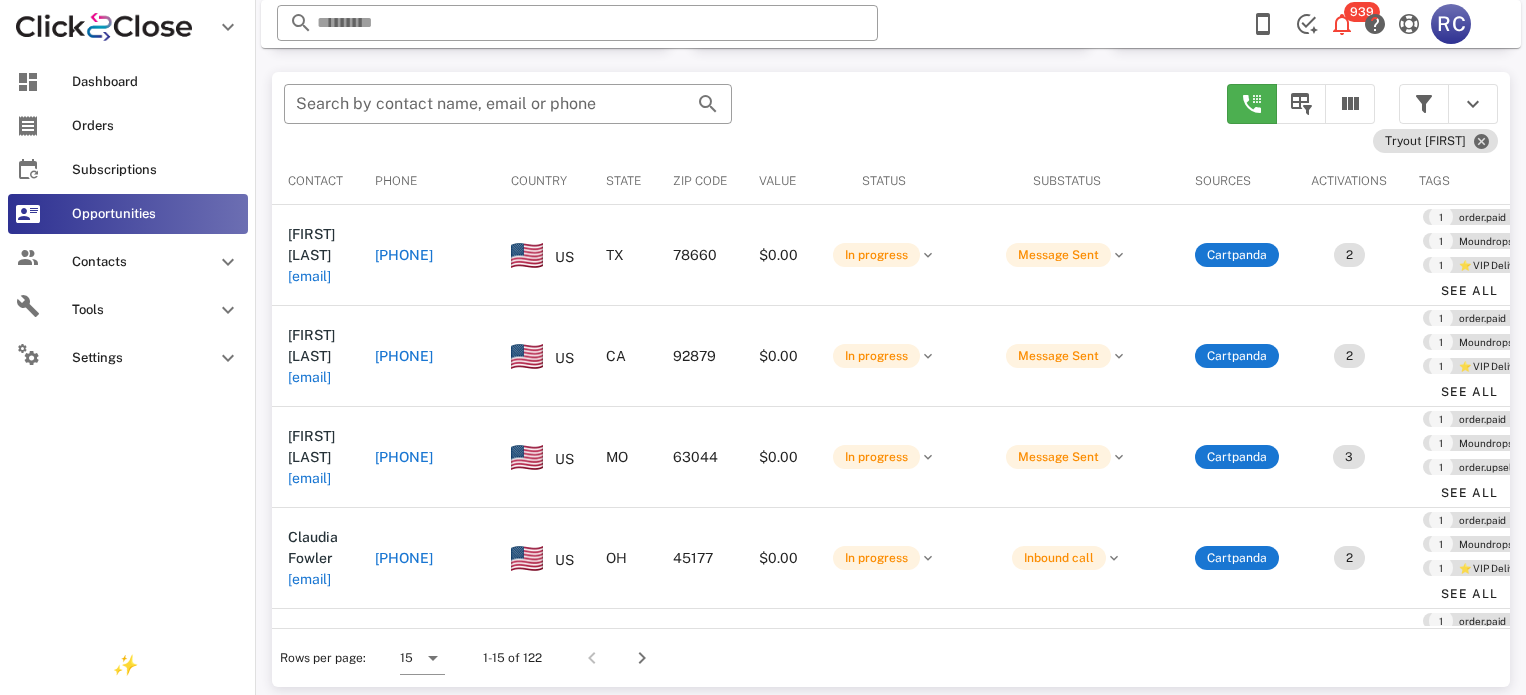 scroll, scrollTop: 379, scrollLeft: 0, axis: vertical 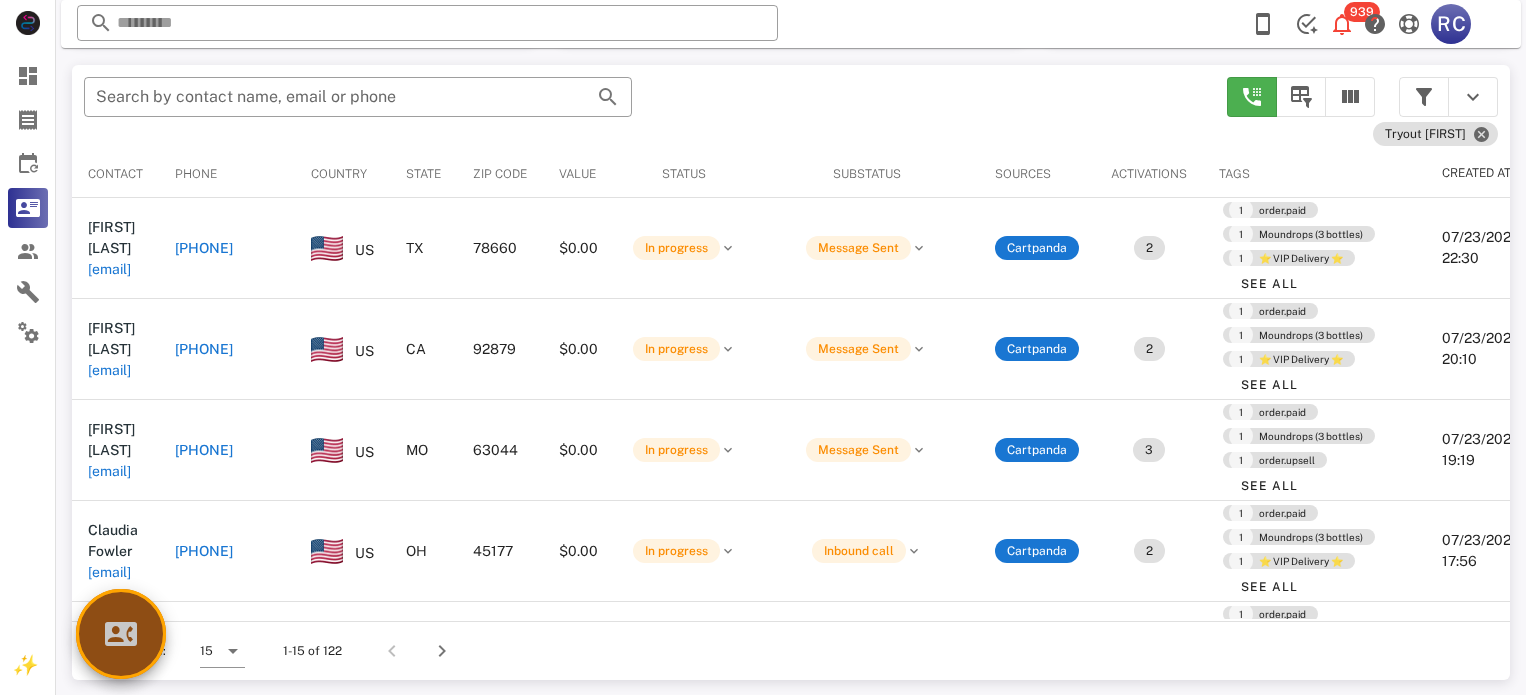 click at bounding box center [121, 634] 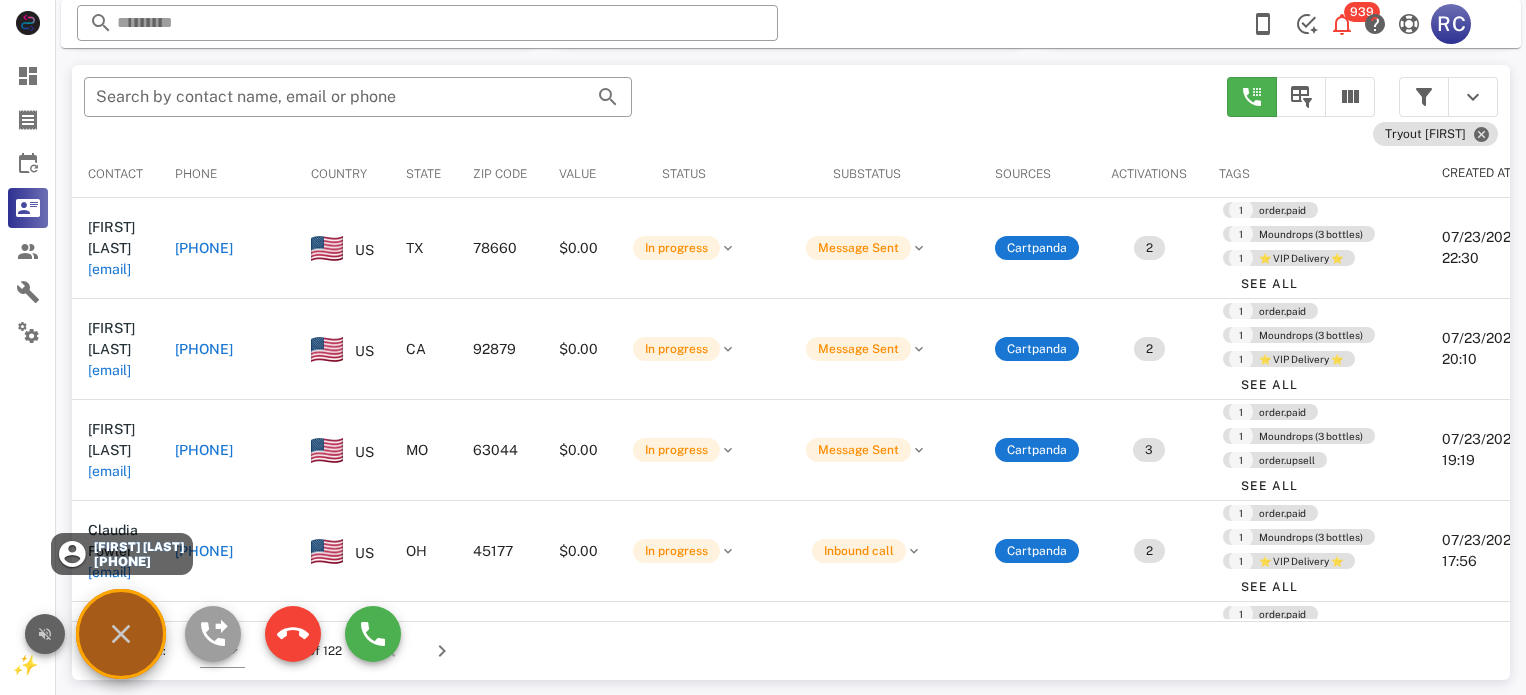 click at bounding box center (45, 634) 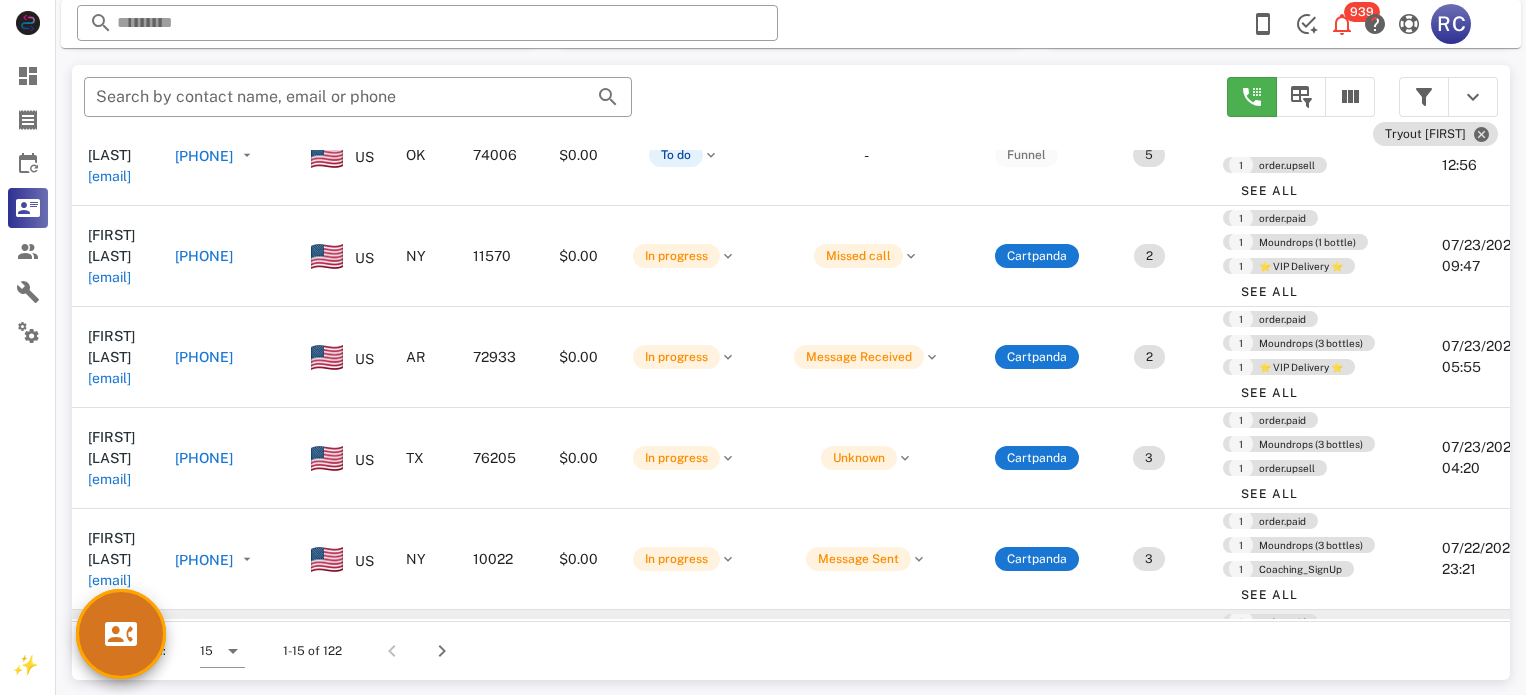 scroll, scrollTop: 1072, scrollLeft: 0, axis: vertical 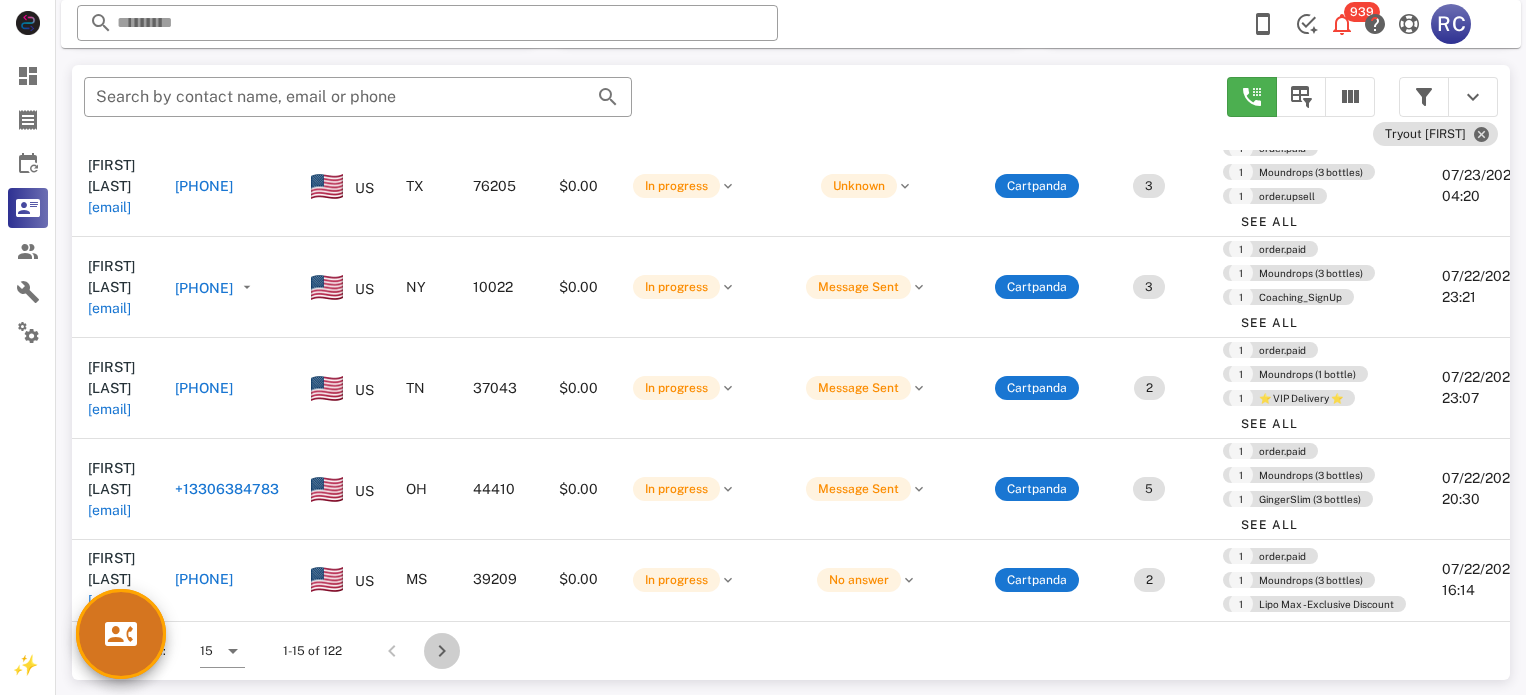 click at bounding box center (442, 651) 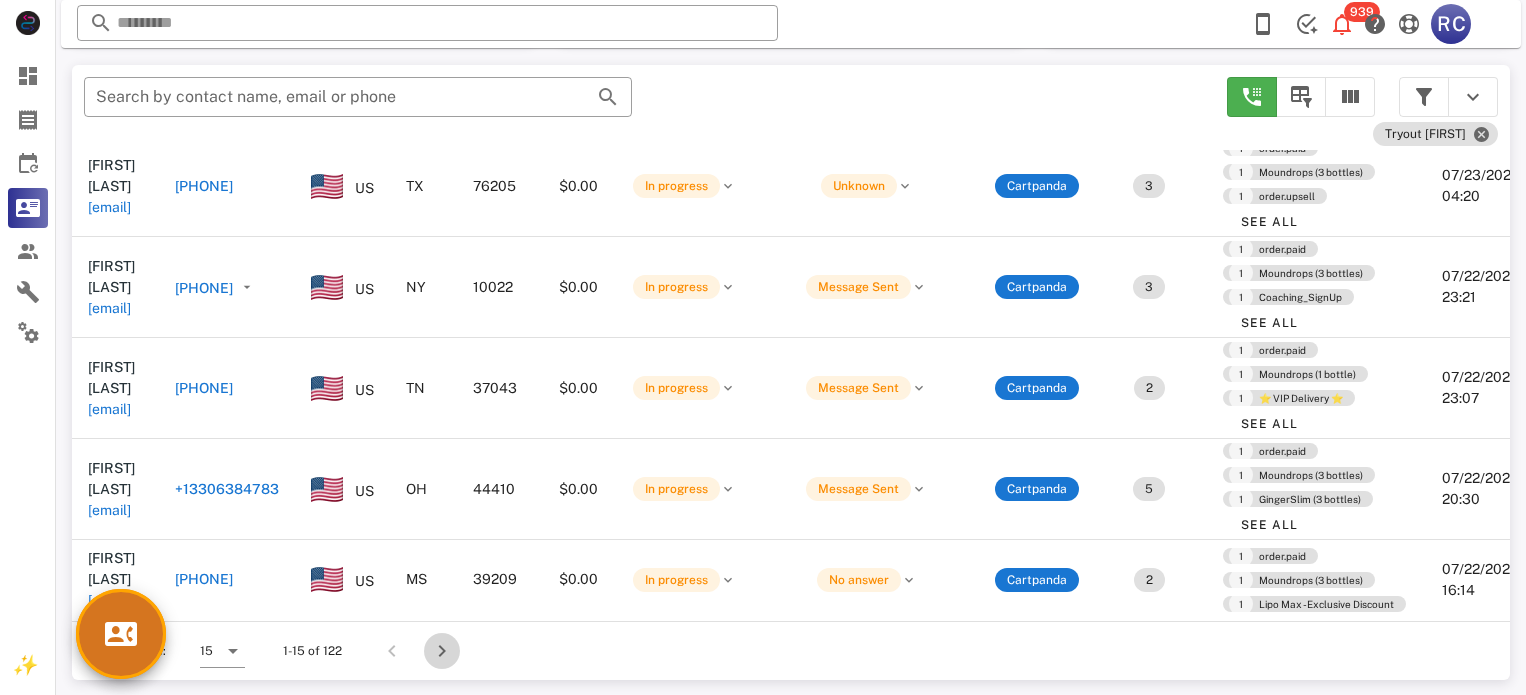 scroll, scrollTop: 356, scrollLeft: 0, axis: vertical 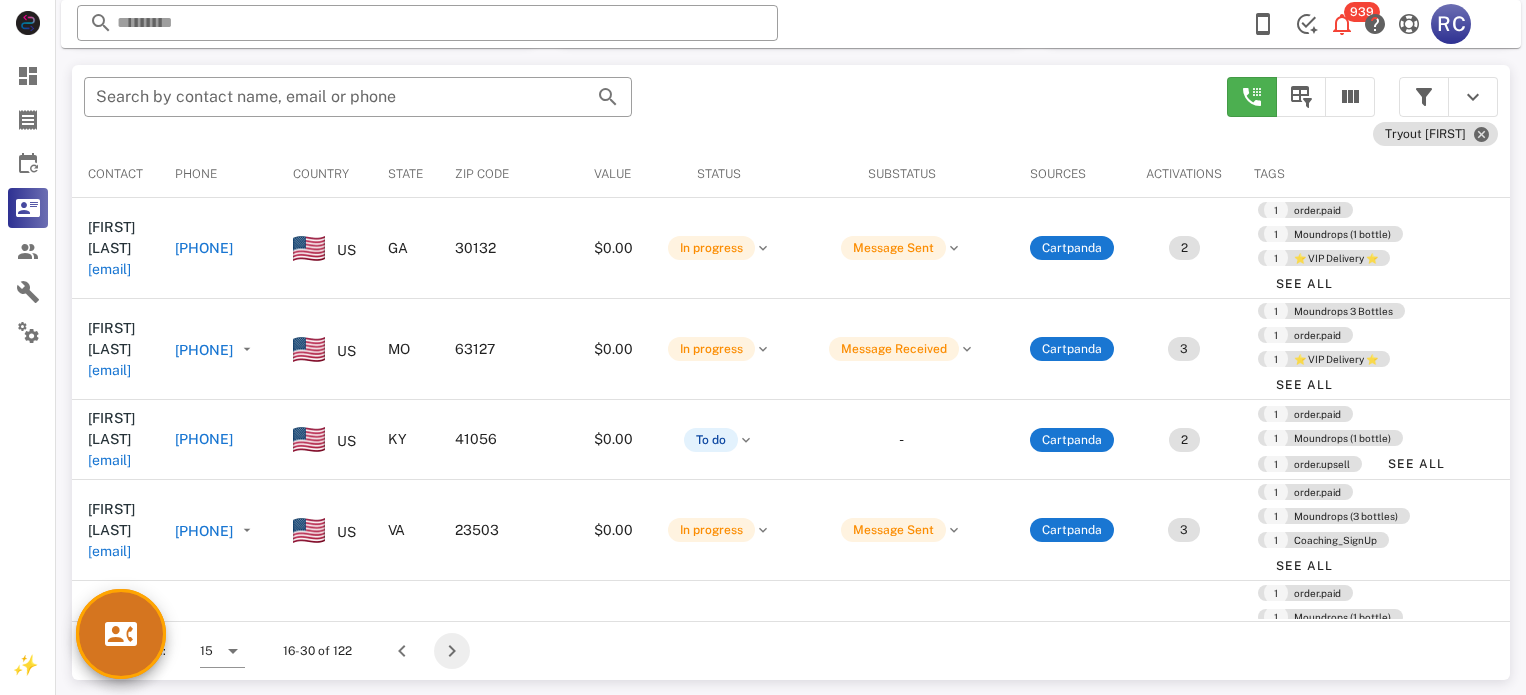 click at bounding box center [452, 651] 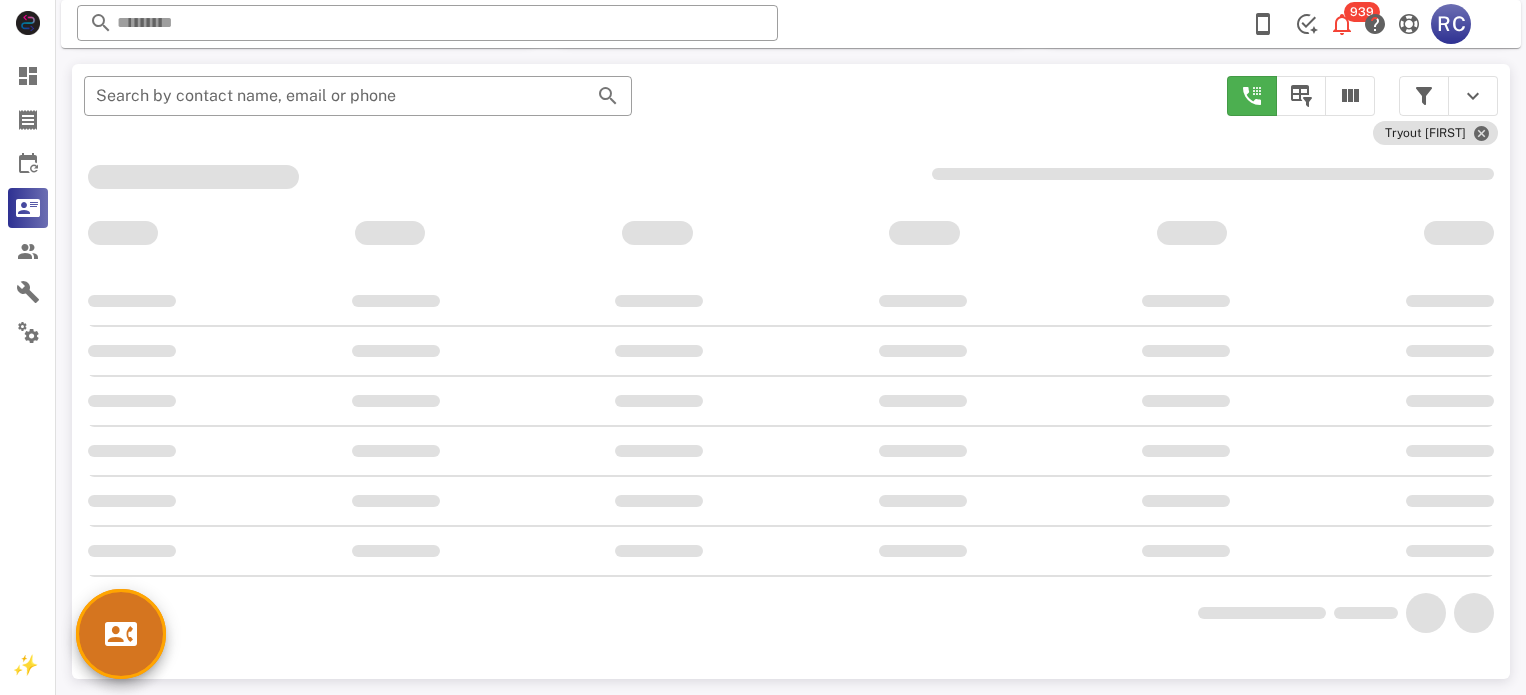 scroll, scrollTop: 356, scrollLeft: 0, axis: vertical 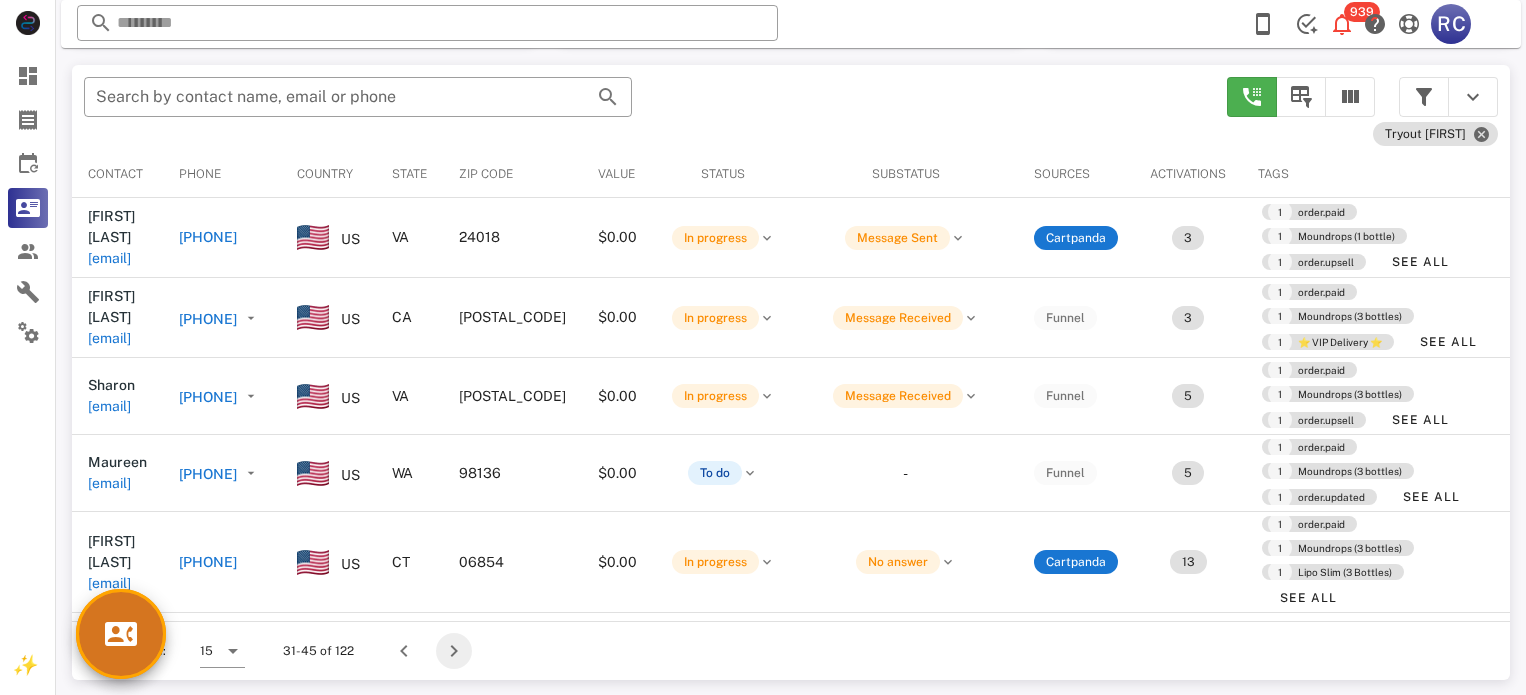 click at bounding box center [454, 651] 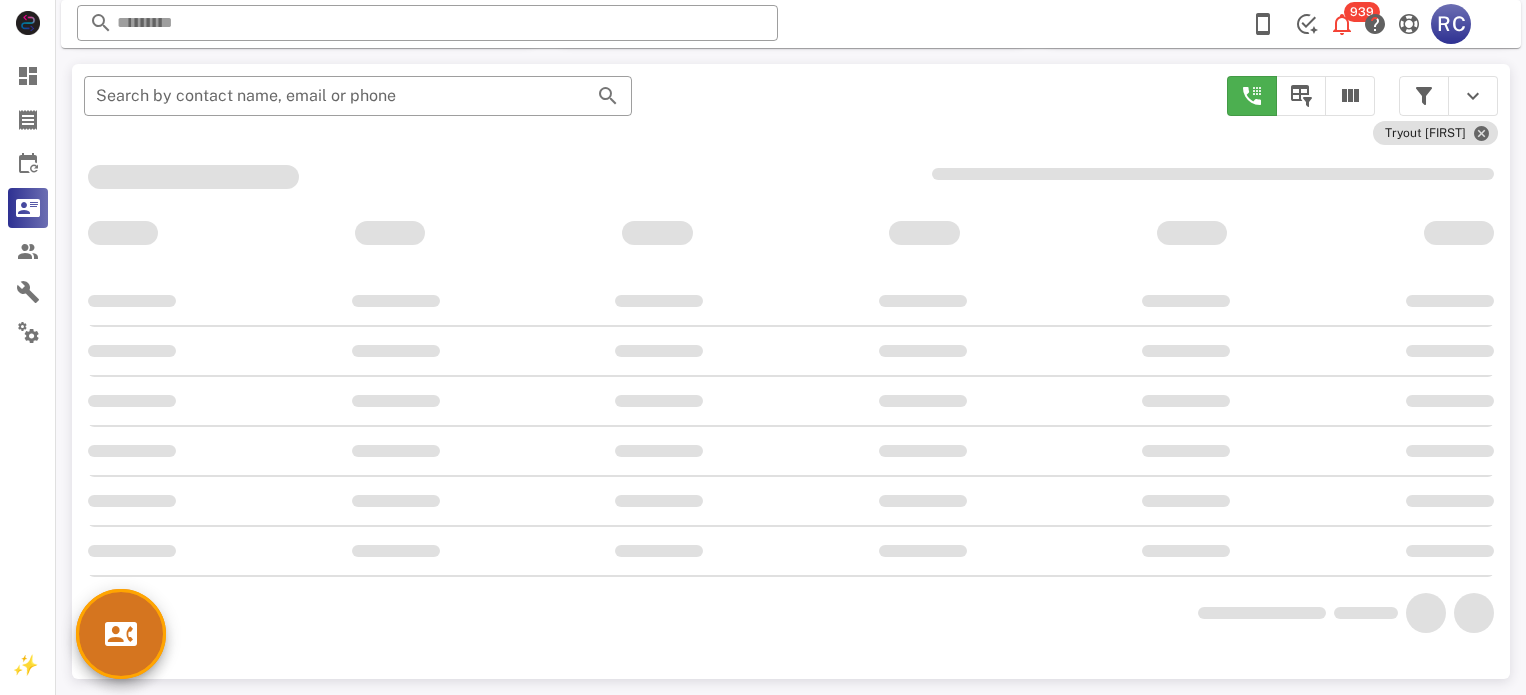 scroll, scrollTop: 356, scrollLeft: 0, axis: vertical 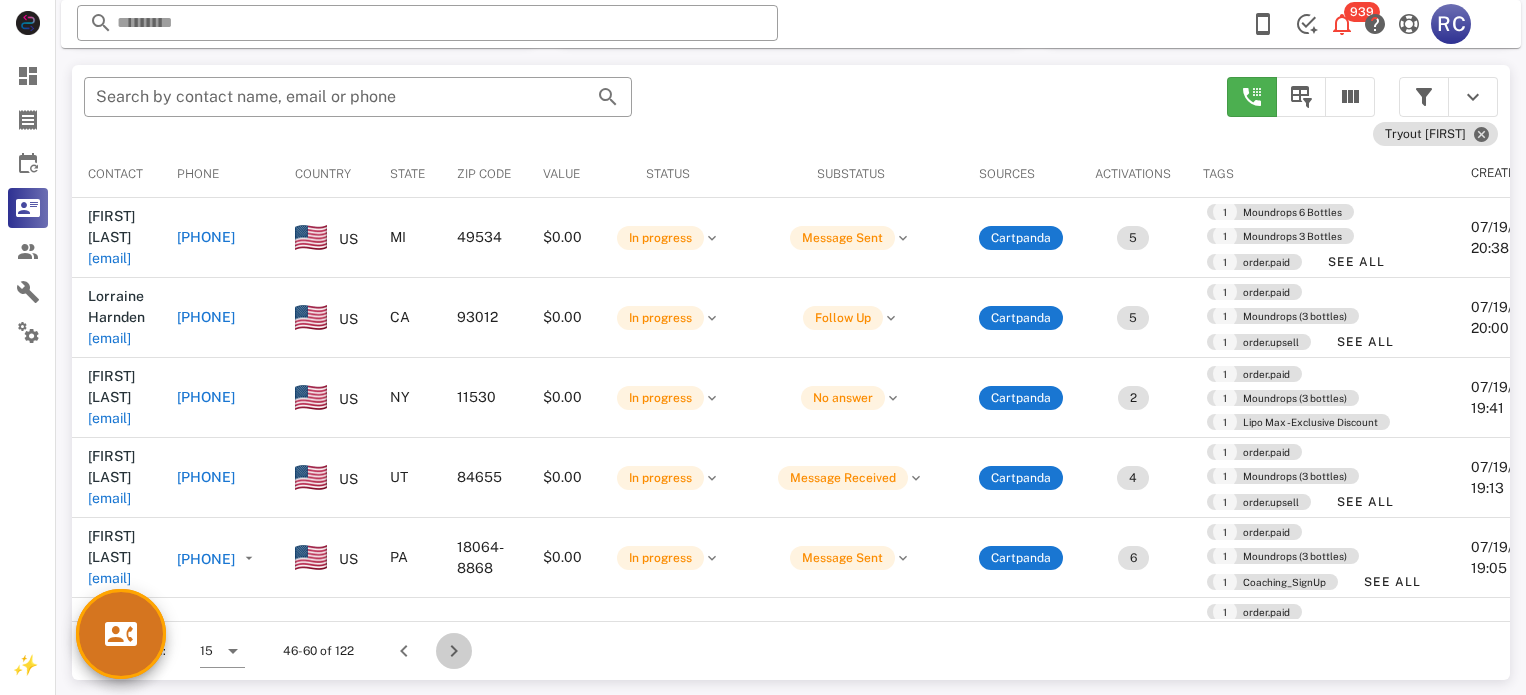 click at bounding box center (454, 651) 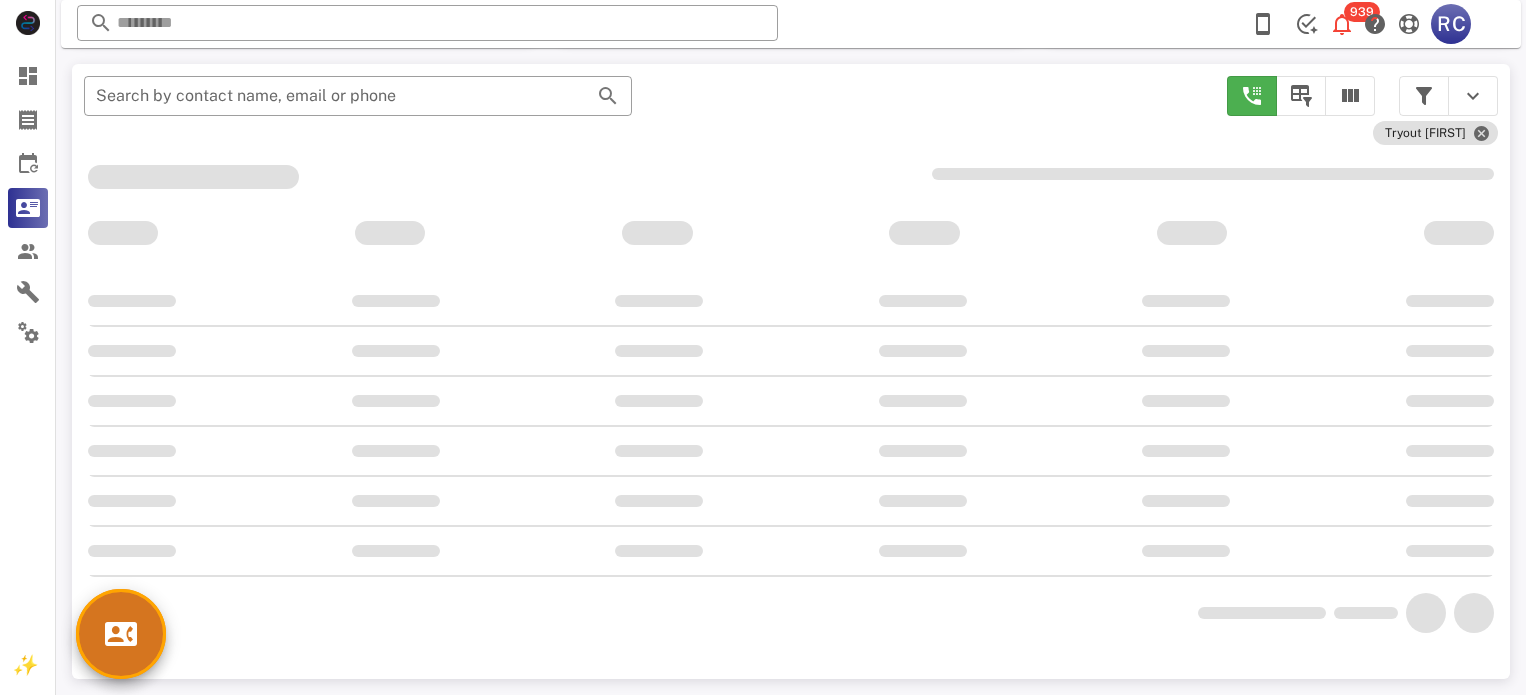 scroll, scrollTop: 356, scrollLeft: 0, axis: vertical 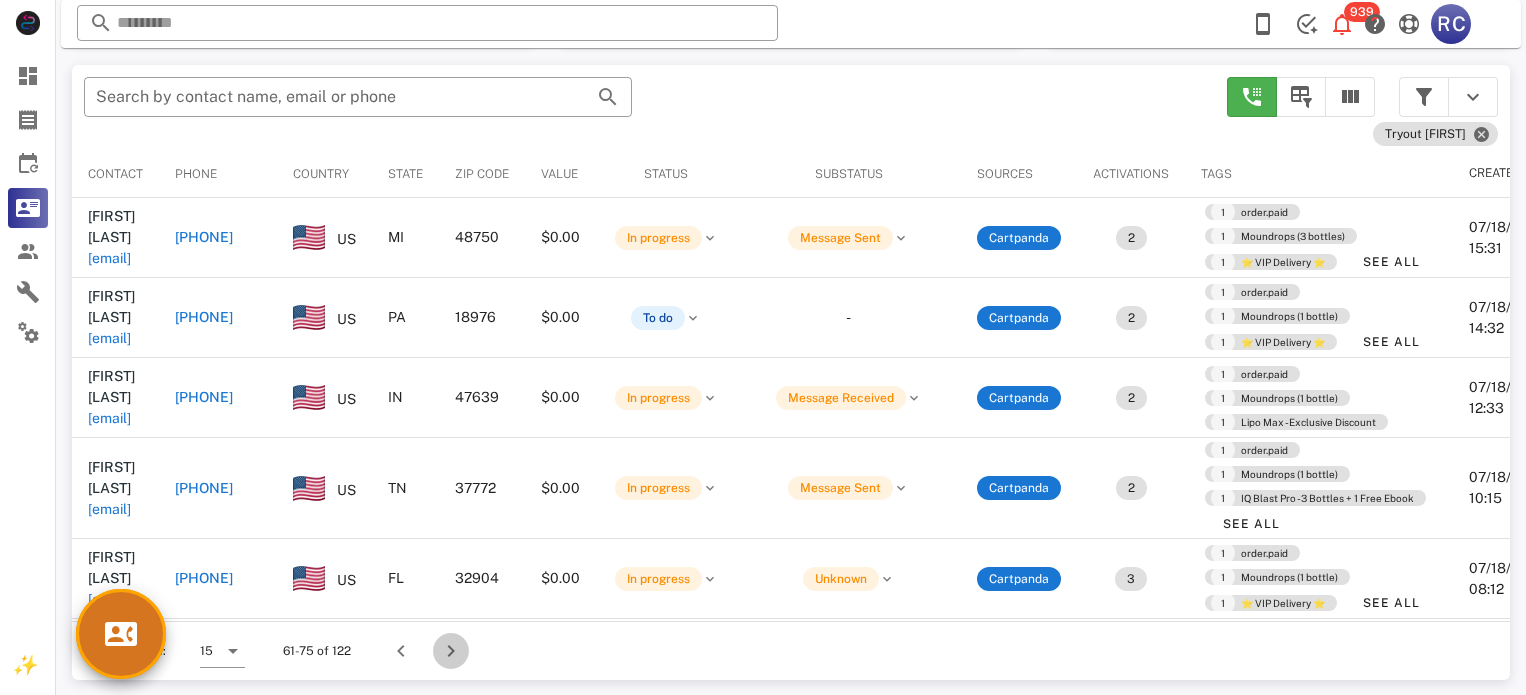 click at bounding box center [451, 651] 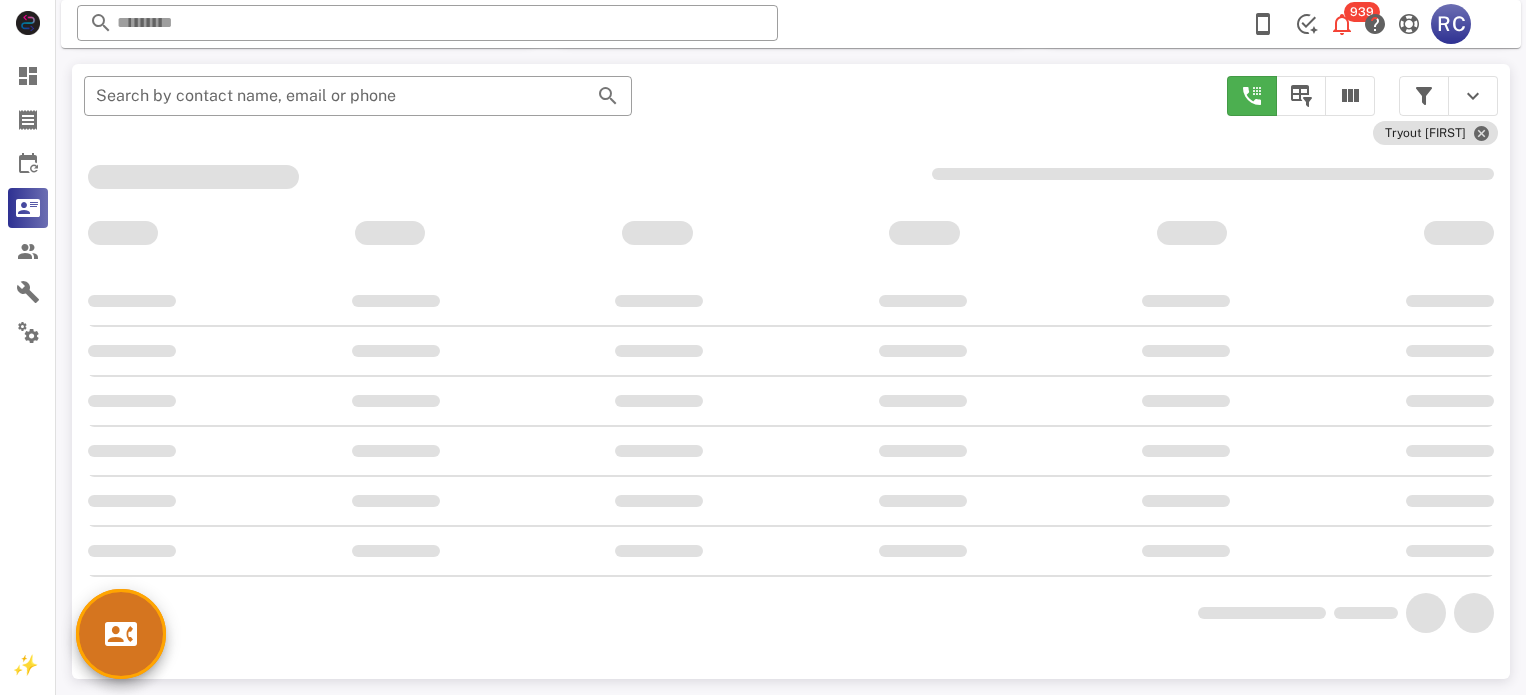 scroll, scrollTop: 356, scrollLeft: 0, axis: vertical 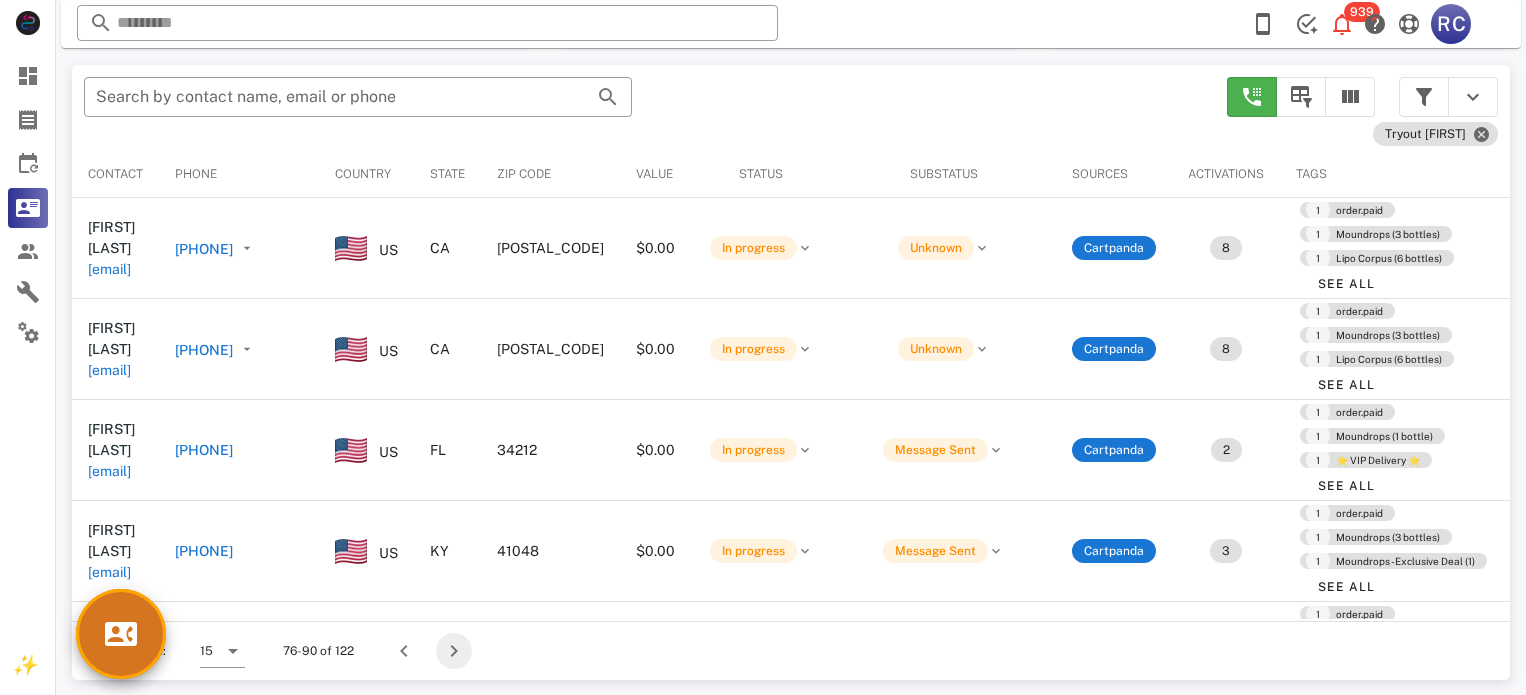 click at bounding box center (454, 651) 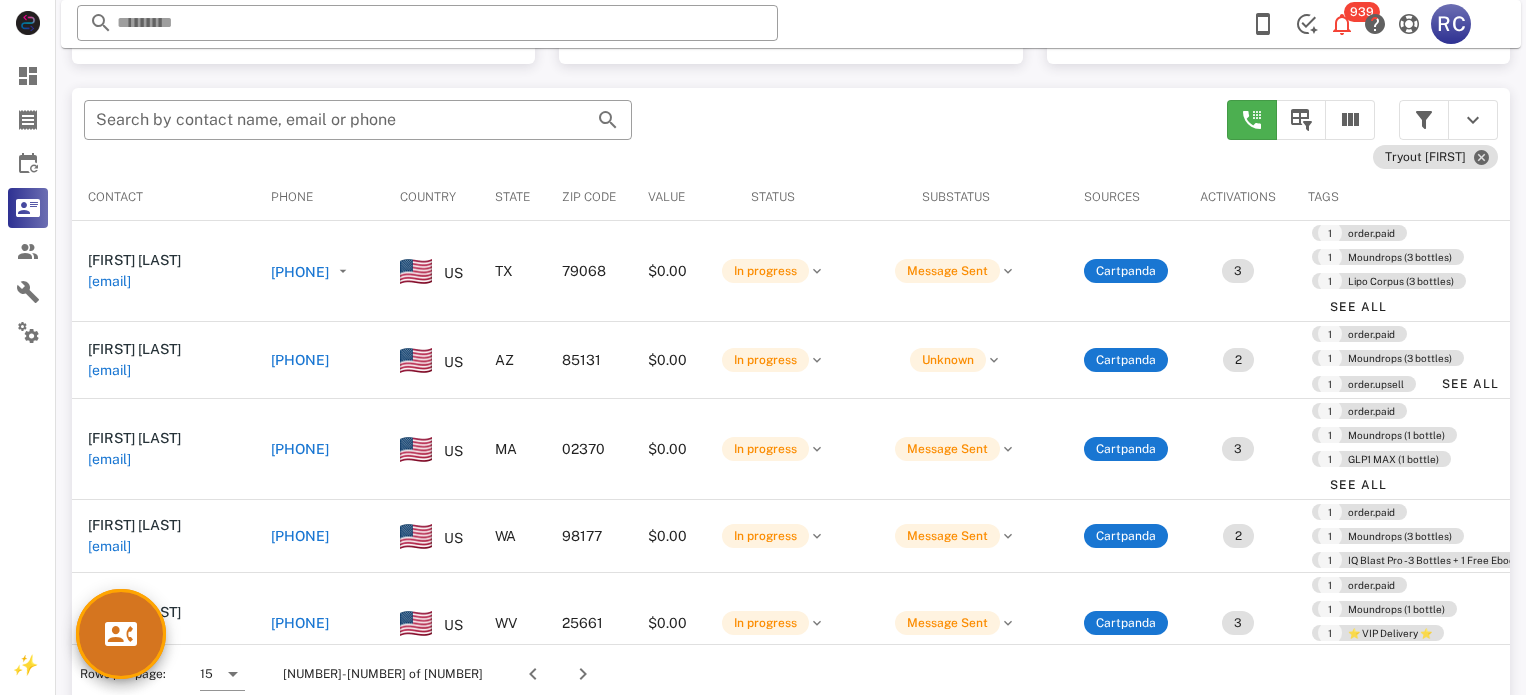 scroll, scrollTop: 379, scrollLeft: 0, axis: vertical 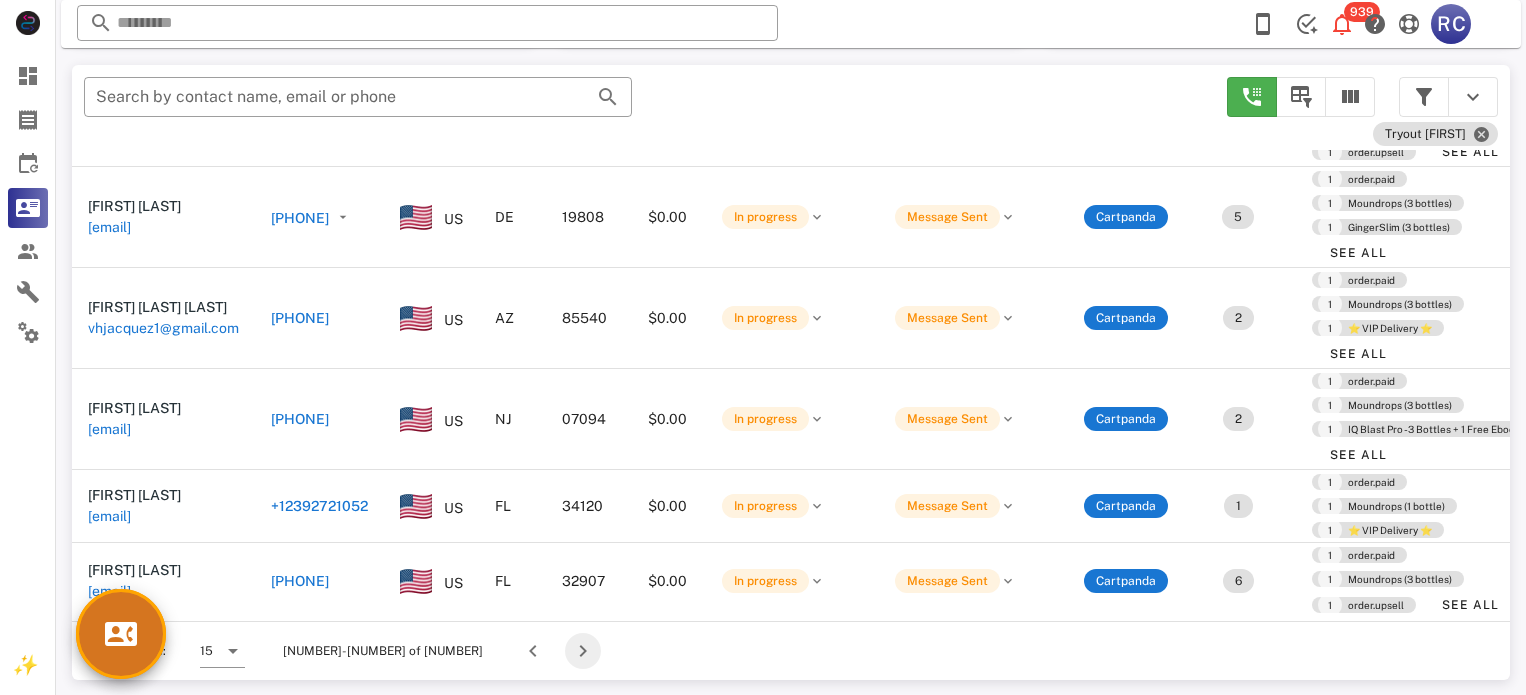 click at bounding box center [583, 651] 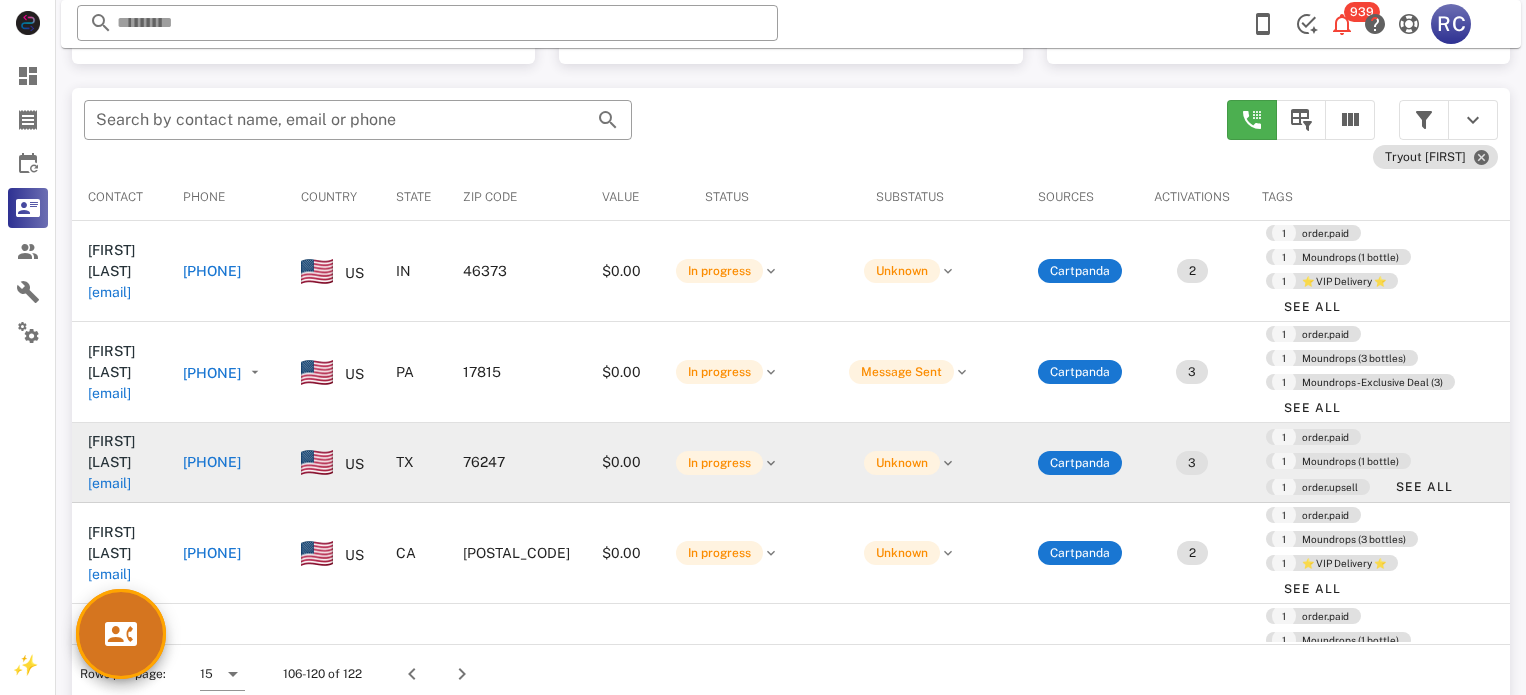scroll, scrollTop: 379, scrollLeft: 0, axis: vertical 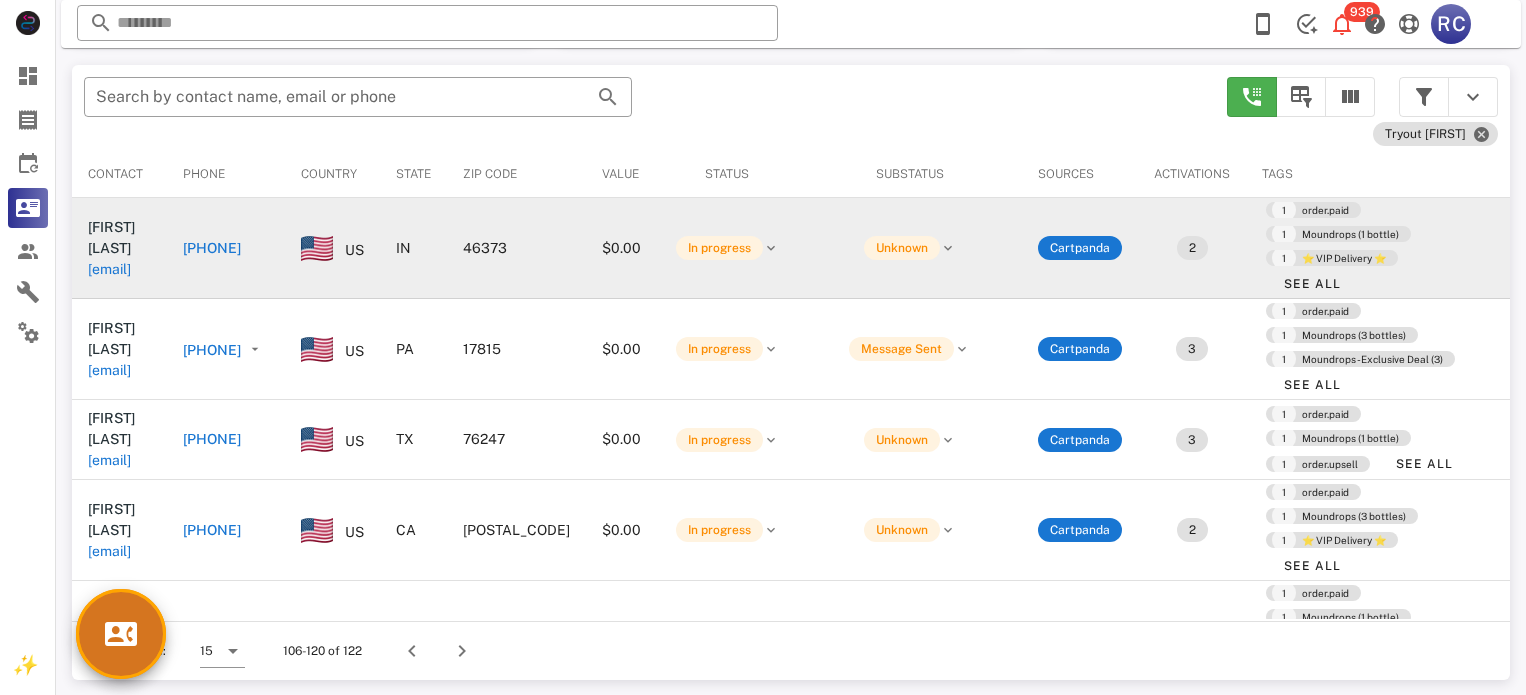 click on "[PHONE]" at bounding box center [212, 248] 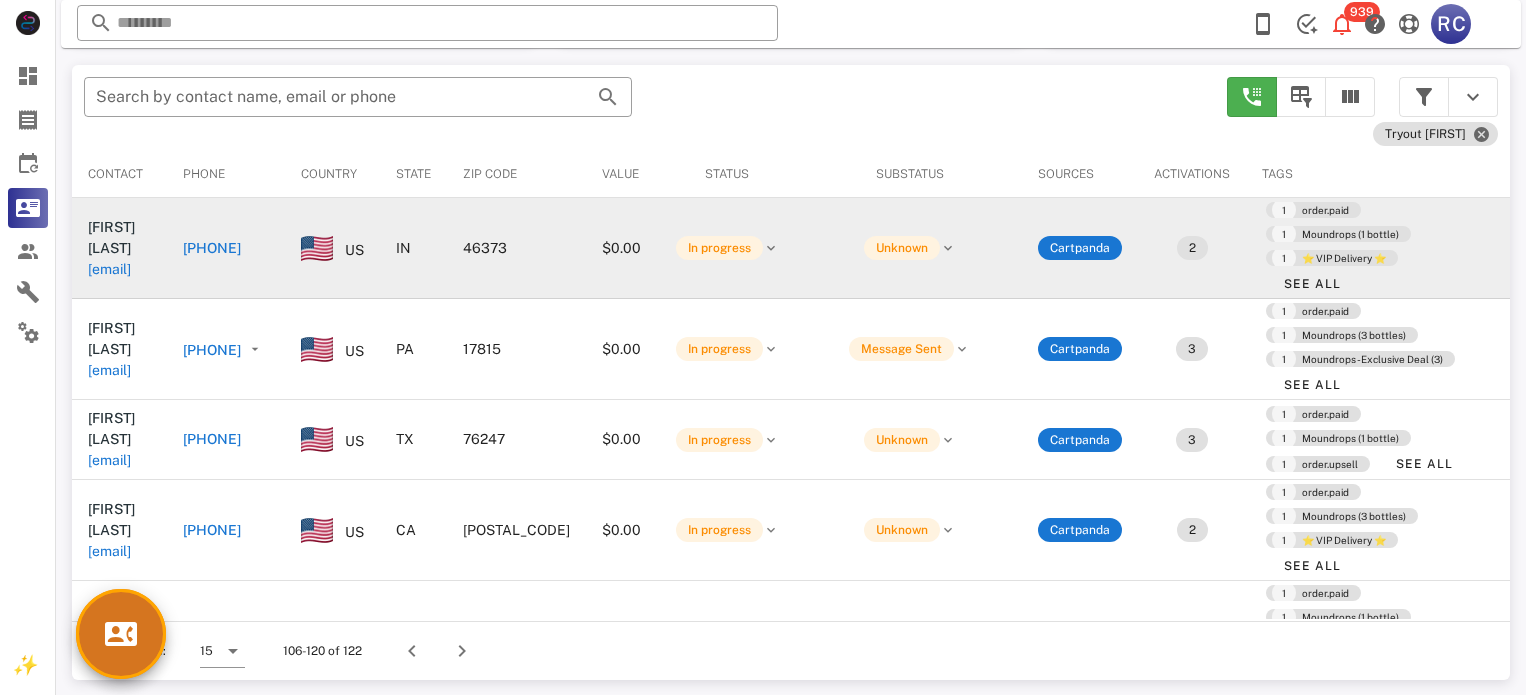 type on "**********" 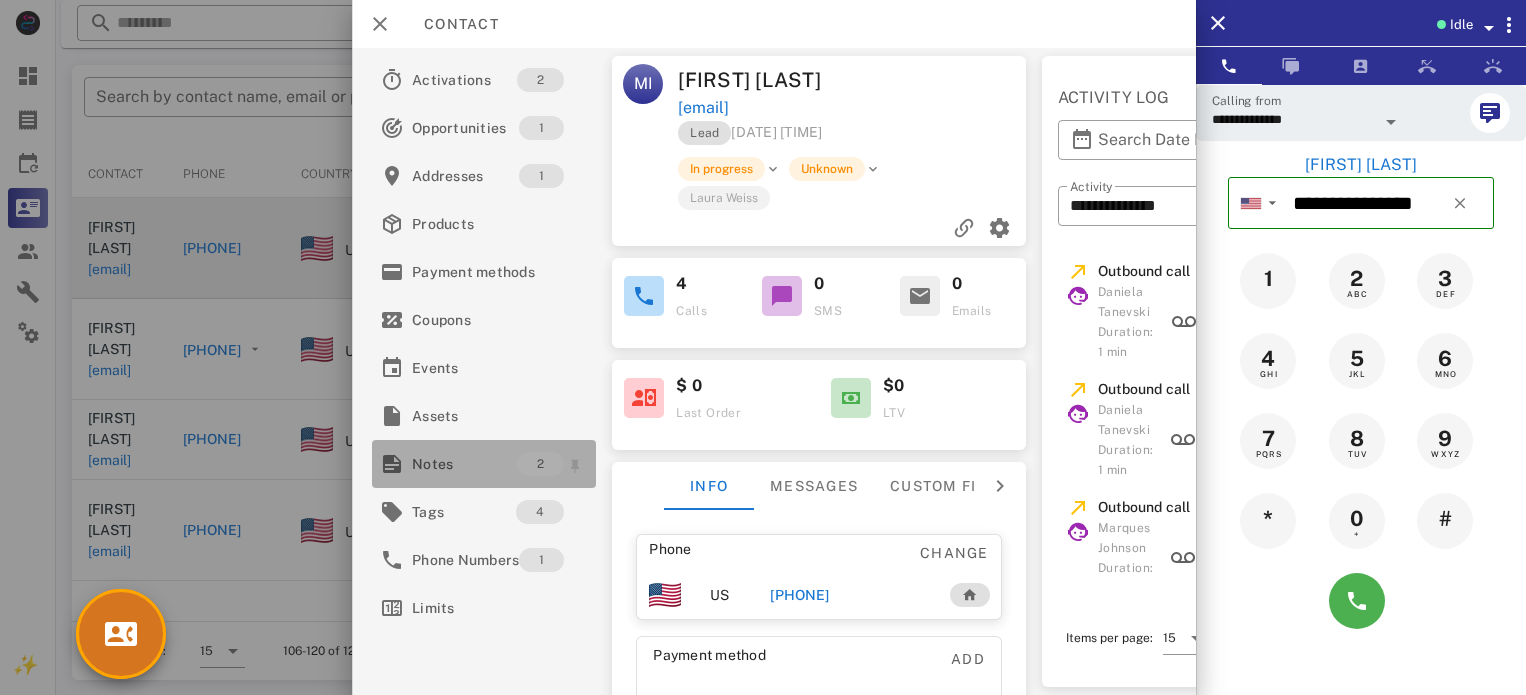 click on "Notes" at bounding box center (464, 464) 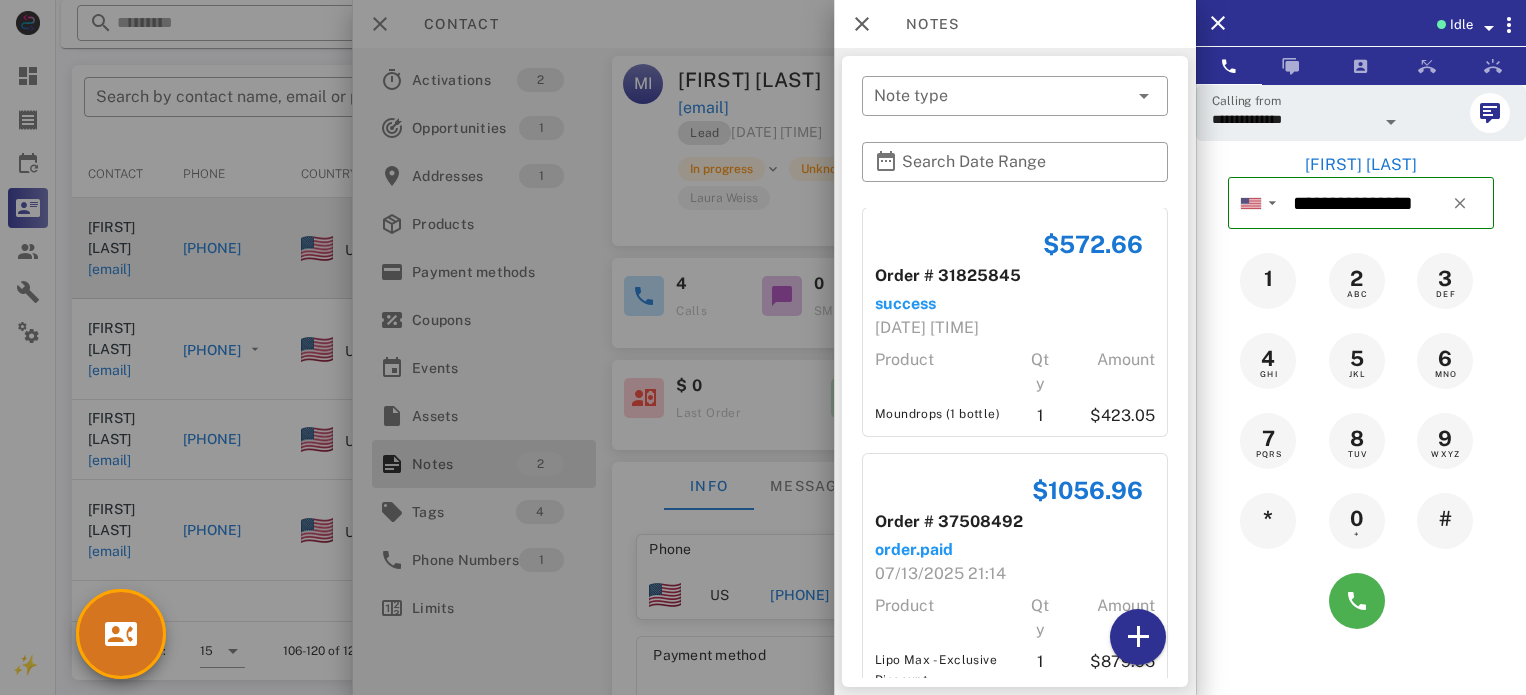 scroll, scrollTop: 0, scrollLeft: 0, axis: both 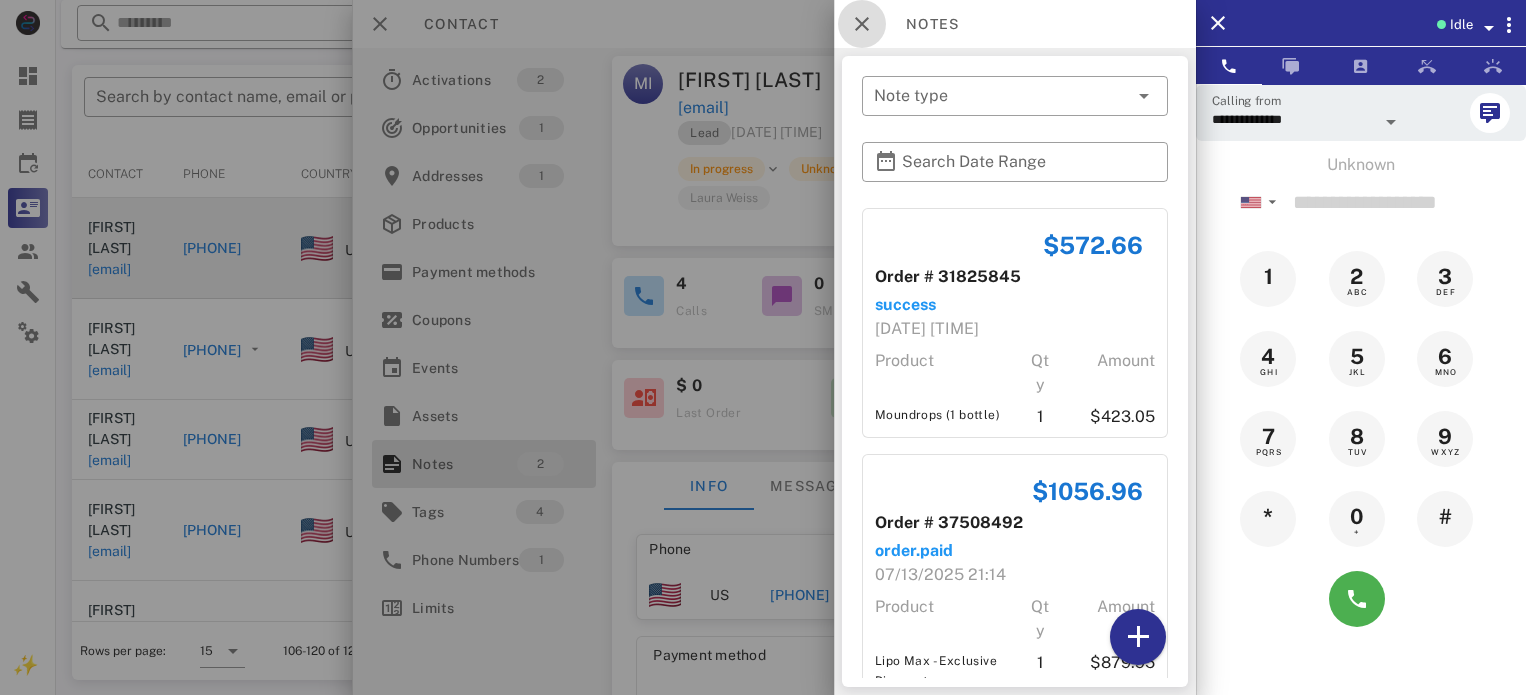 click at bounding box center (862, 24) 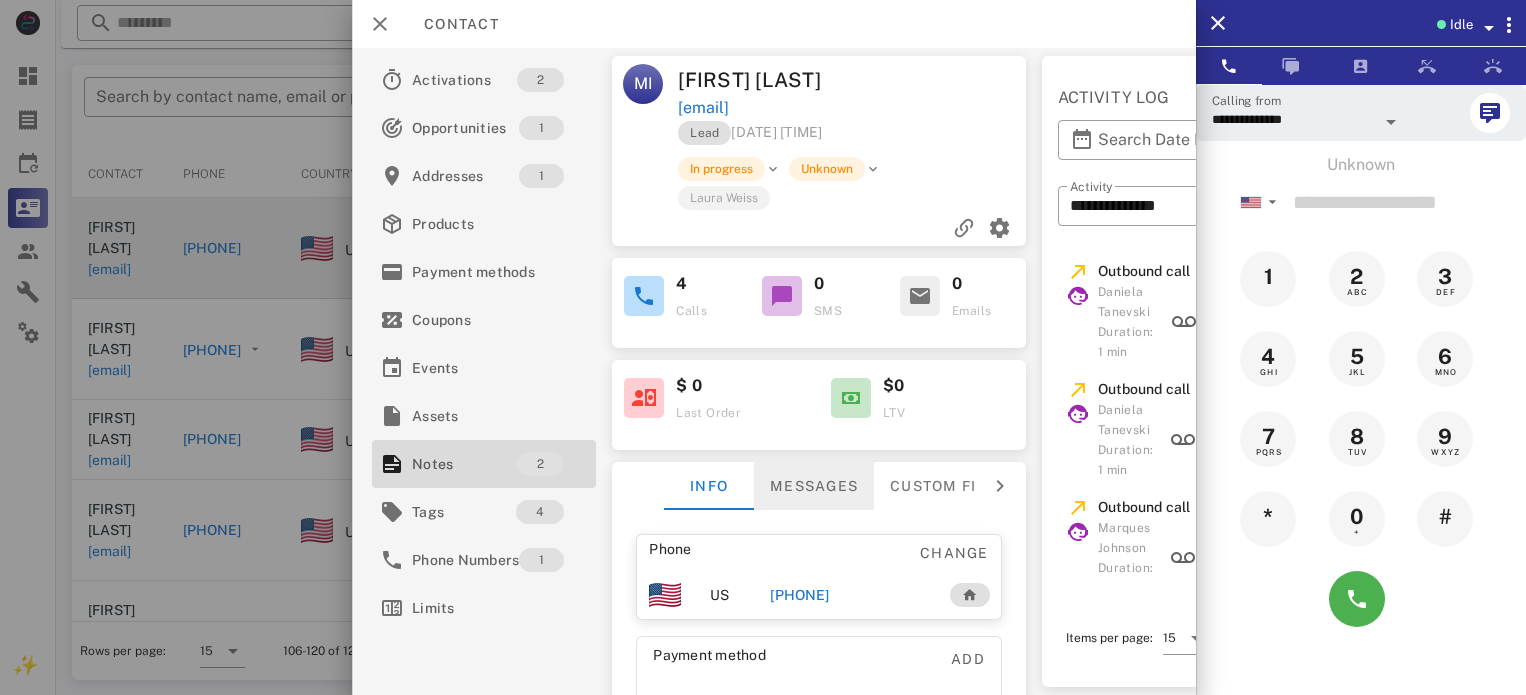 click on "Messages" at bounding box center (814, 486) 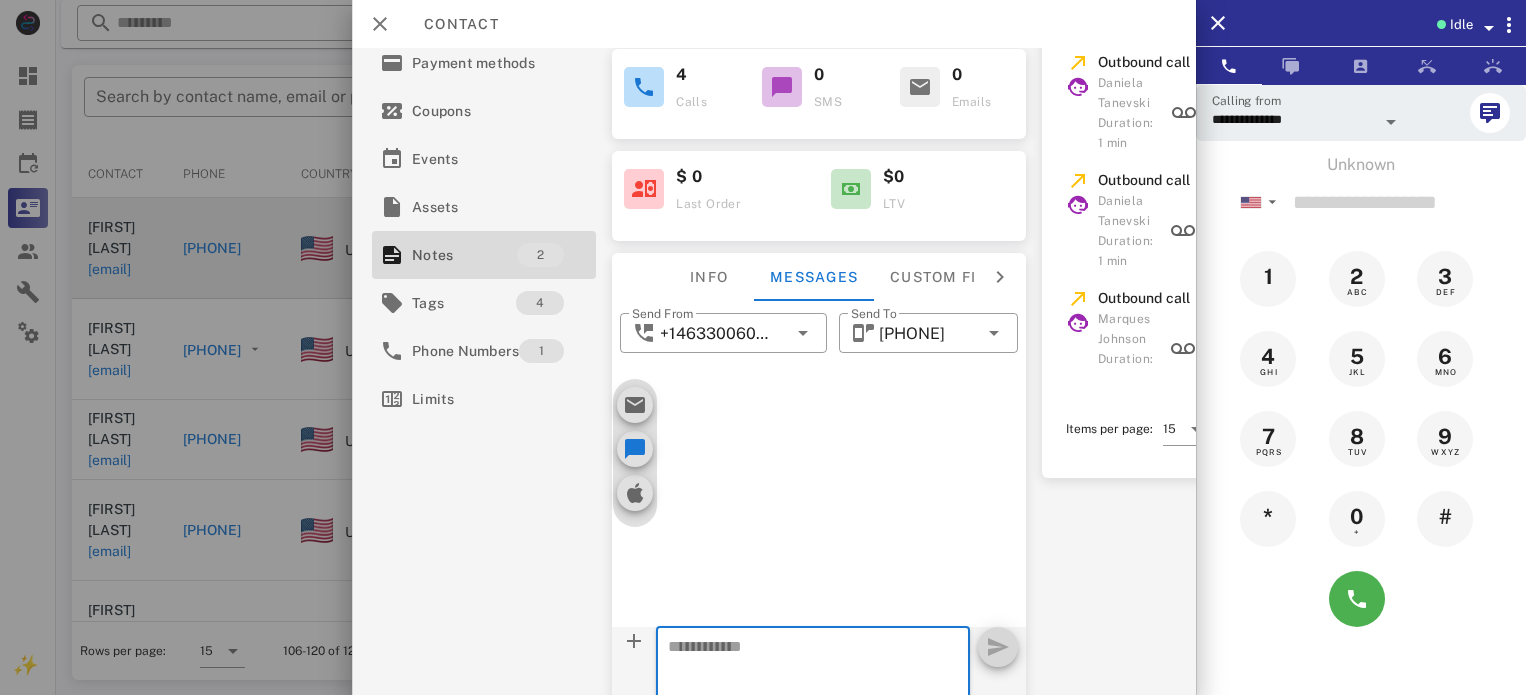 scroll, scrollTop: 0, scrollLeft: 0, axis: both 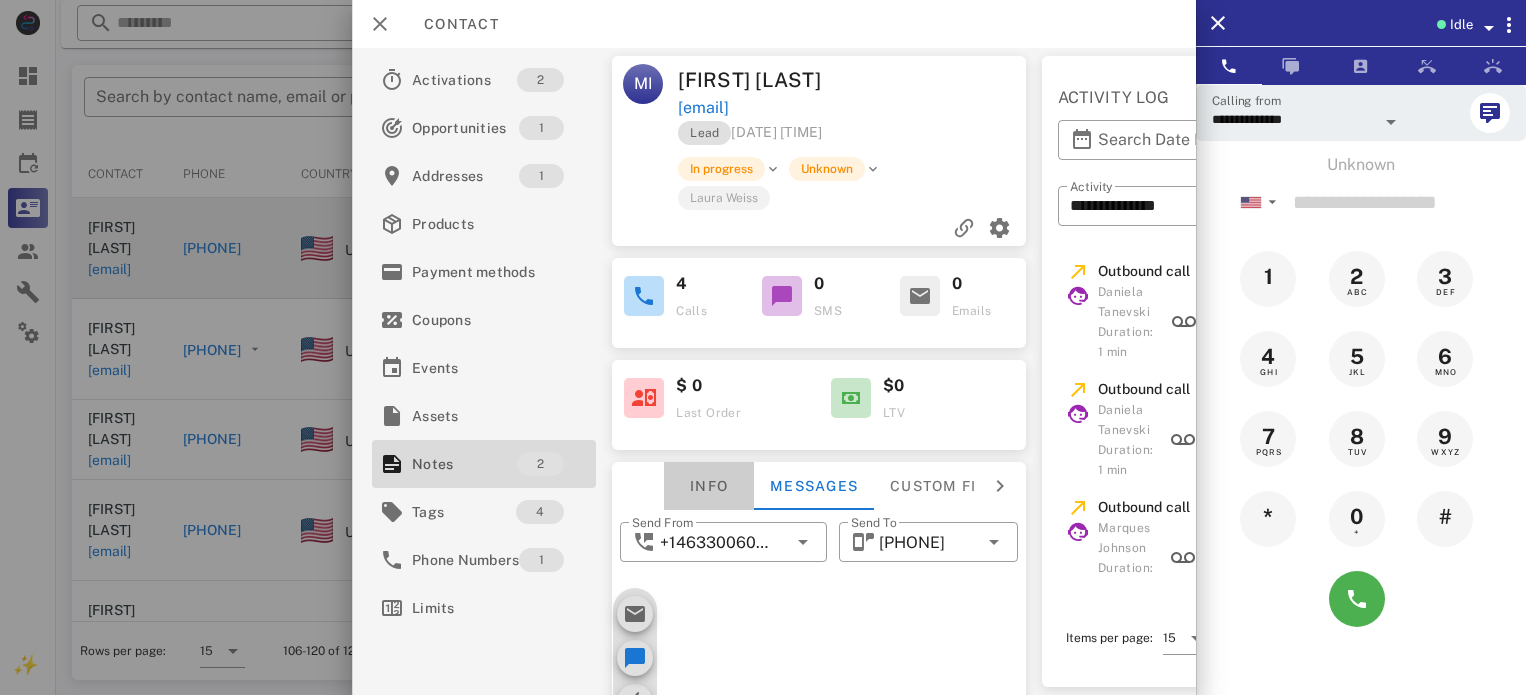 click on "Info" at bounding box center (709, 486) 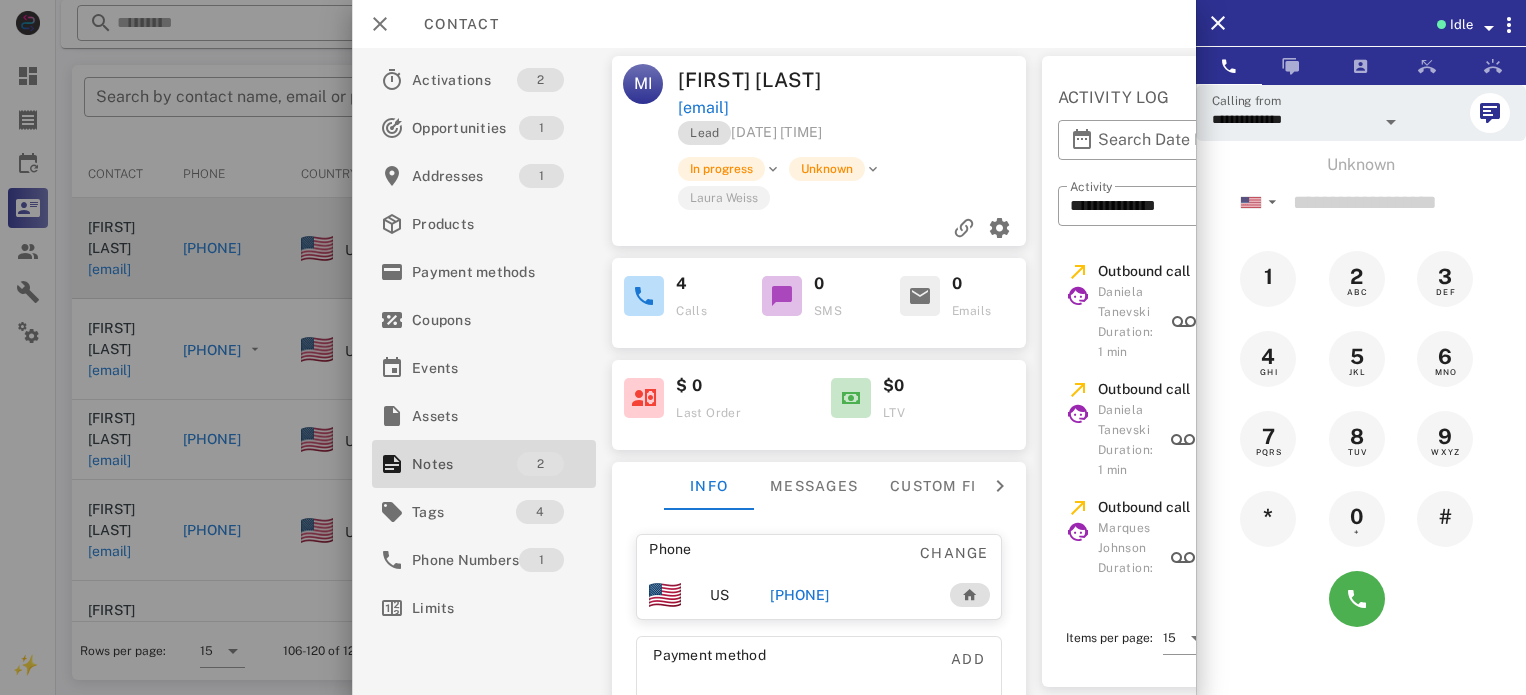 click on "[PHONE]" at bounding box center (799, 595) 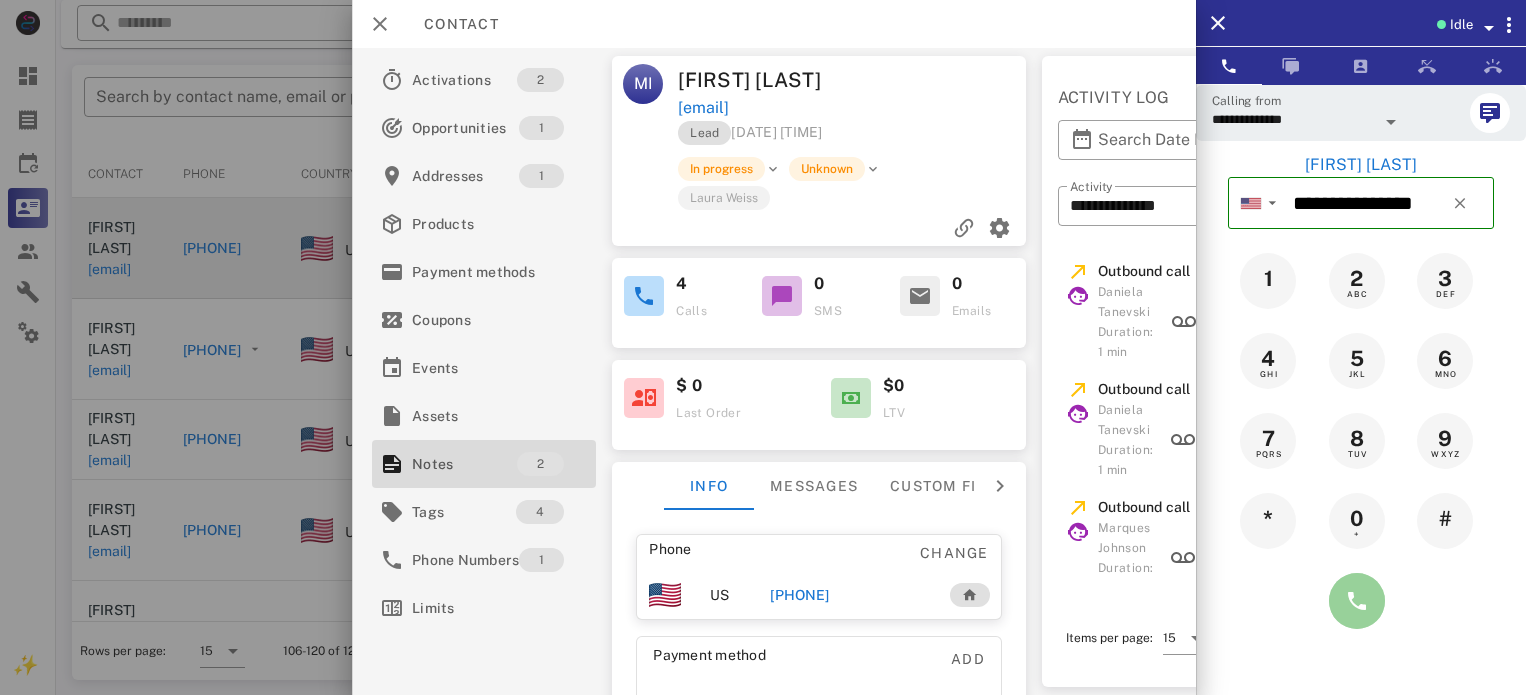 click at bounding box center (1357, 601) 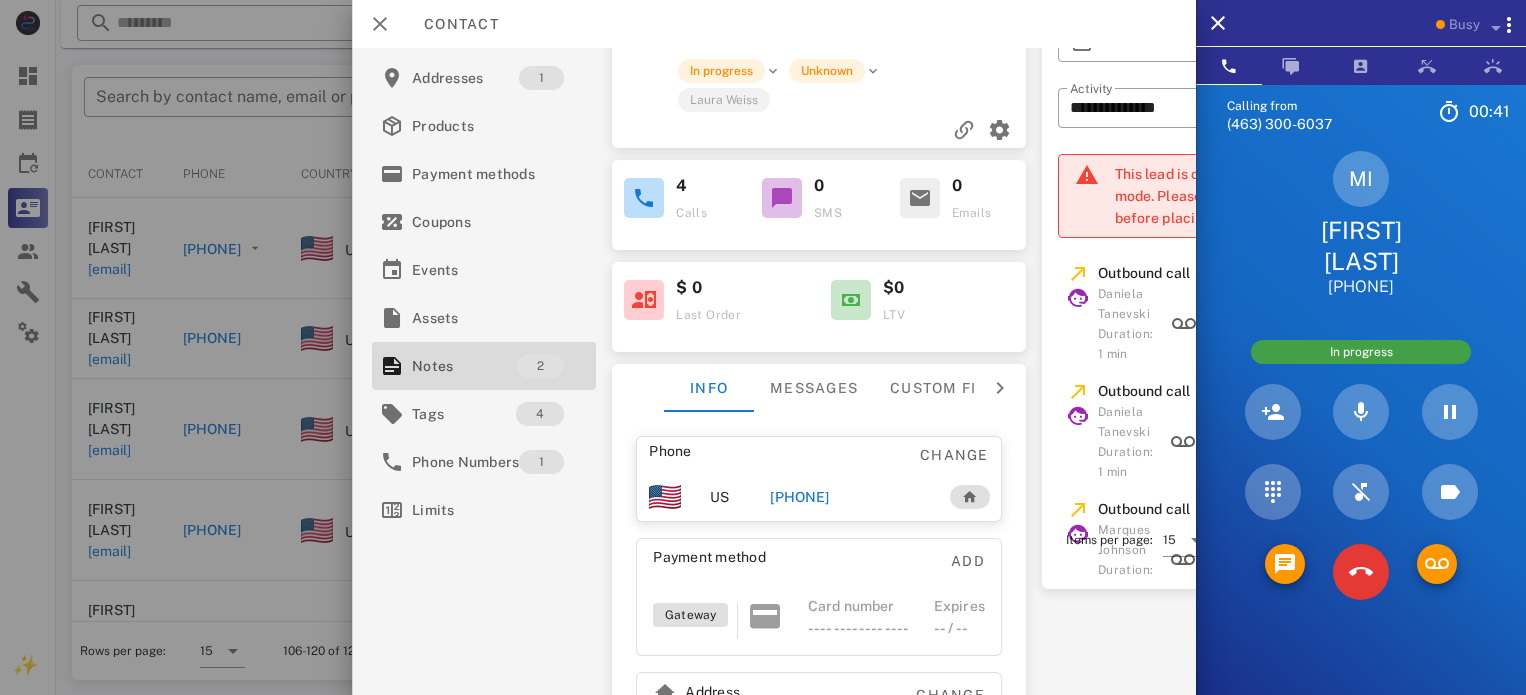 scroll, scrollTop: 237, scrollLeft: 0, axis: vertical 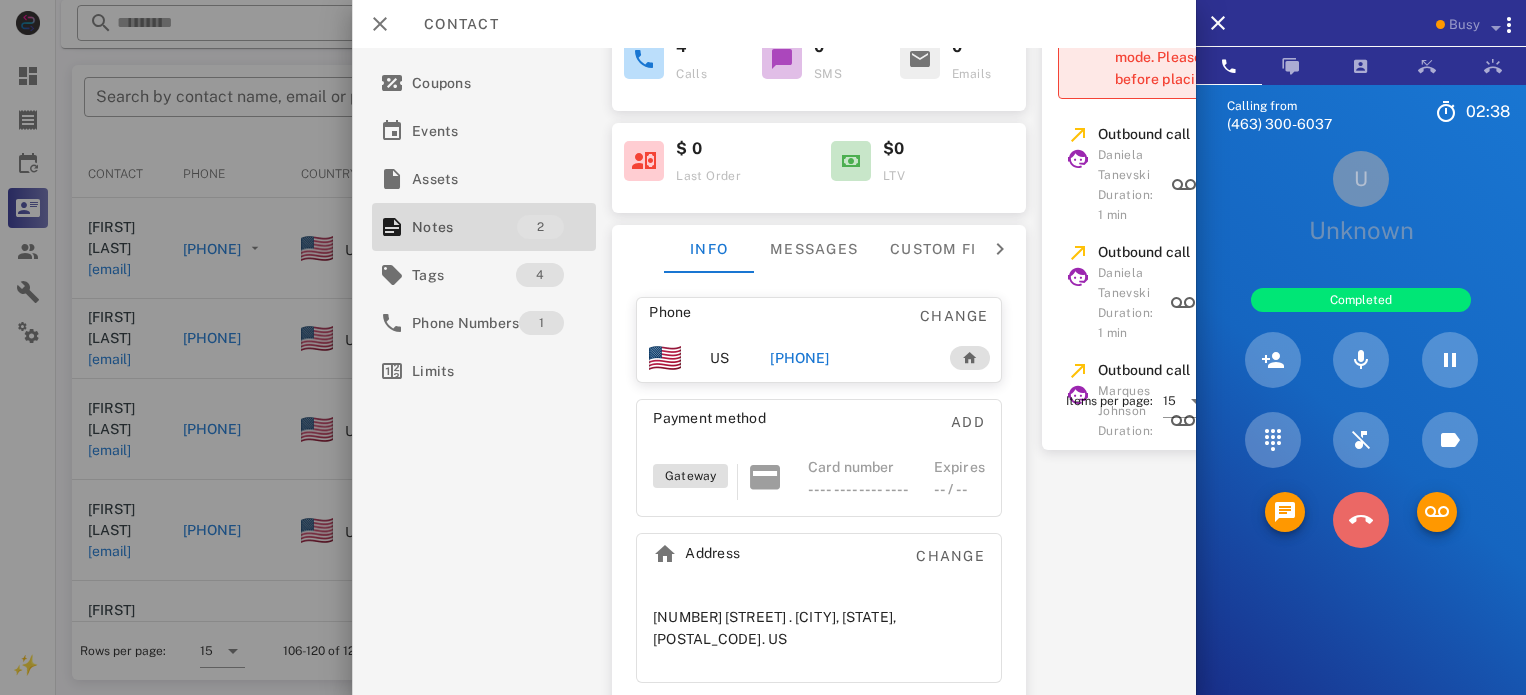 click at bounding box center (1361, 520) 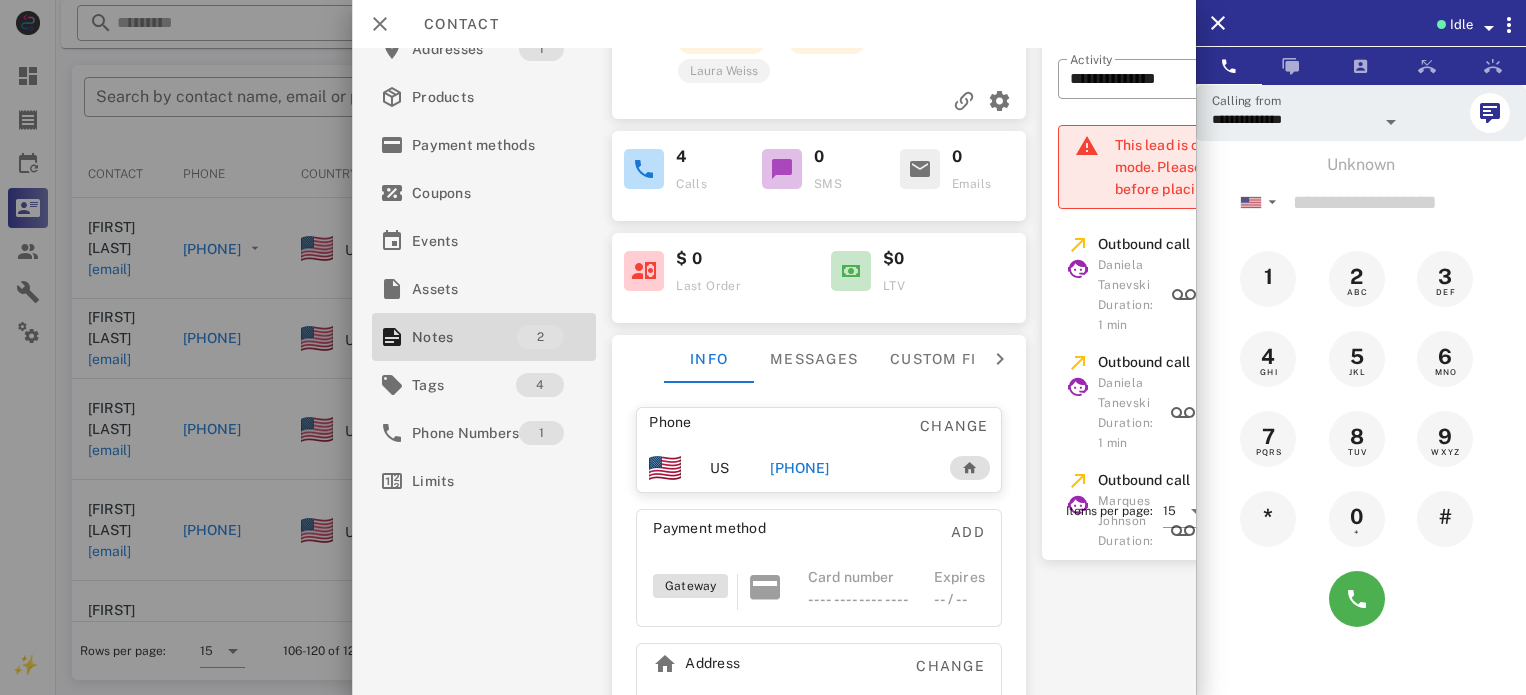 scroll, scrollTop: 0, scrollLeft: 0, axis: both 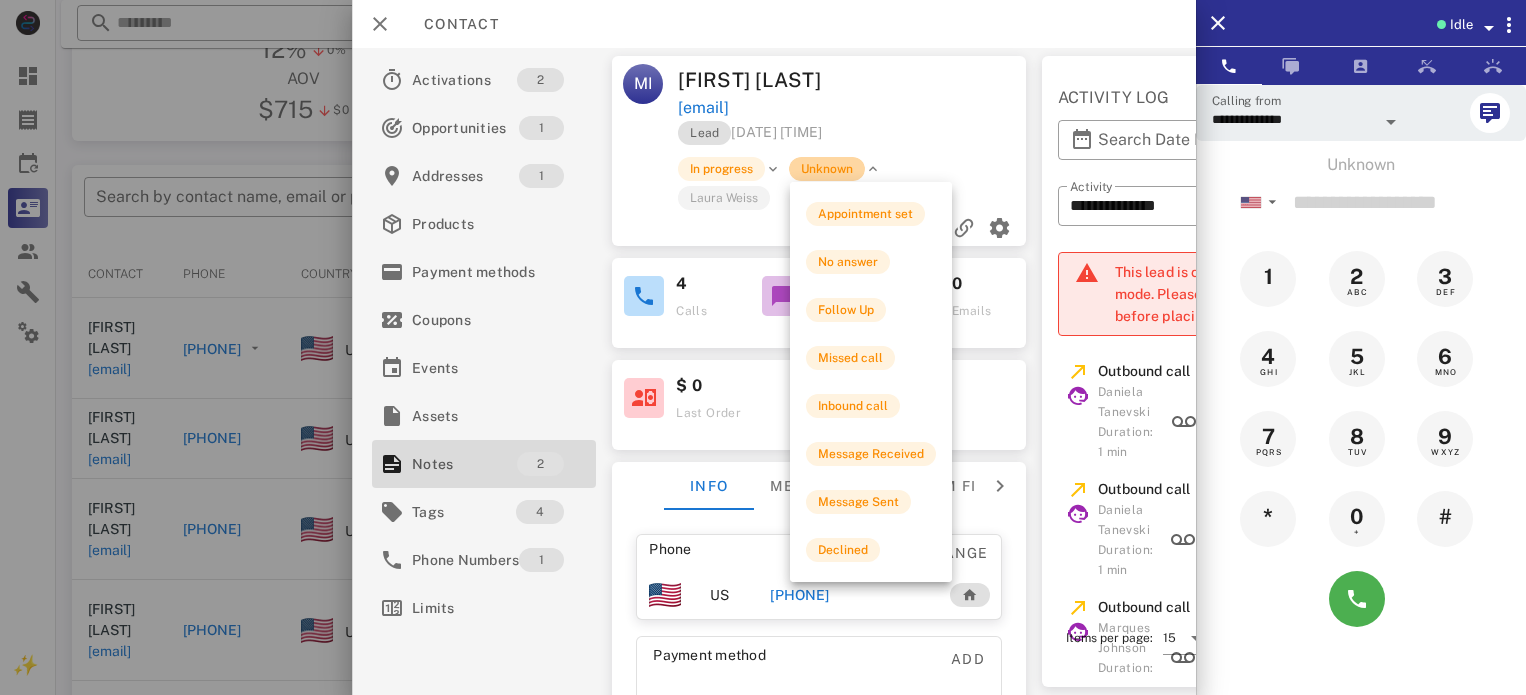 click on "Unknown" at bounding box center [827, 169] 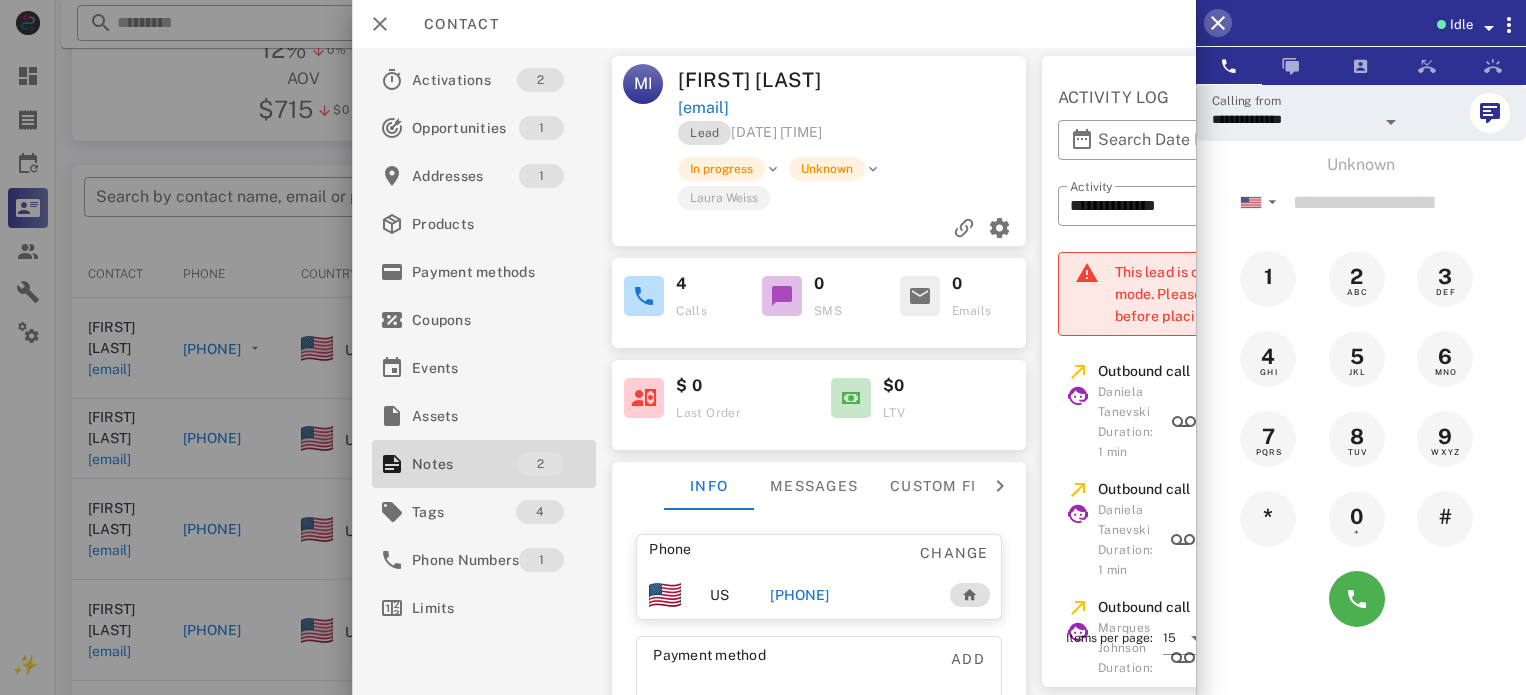click at bounding box center (1218, 23) 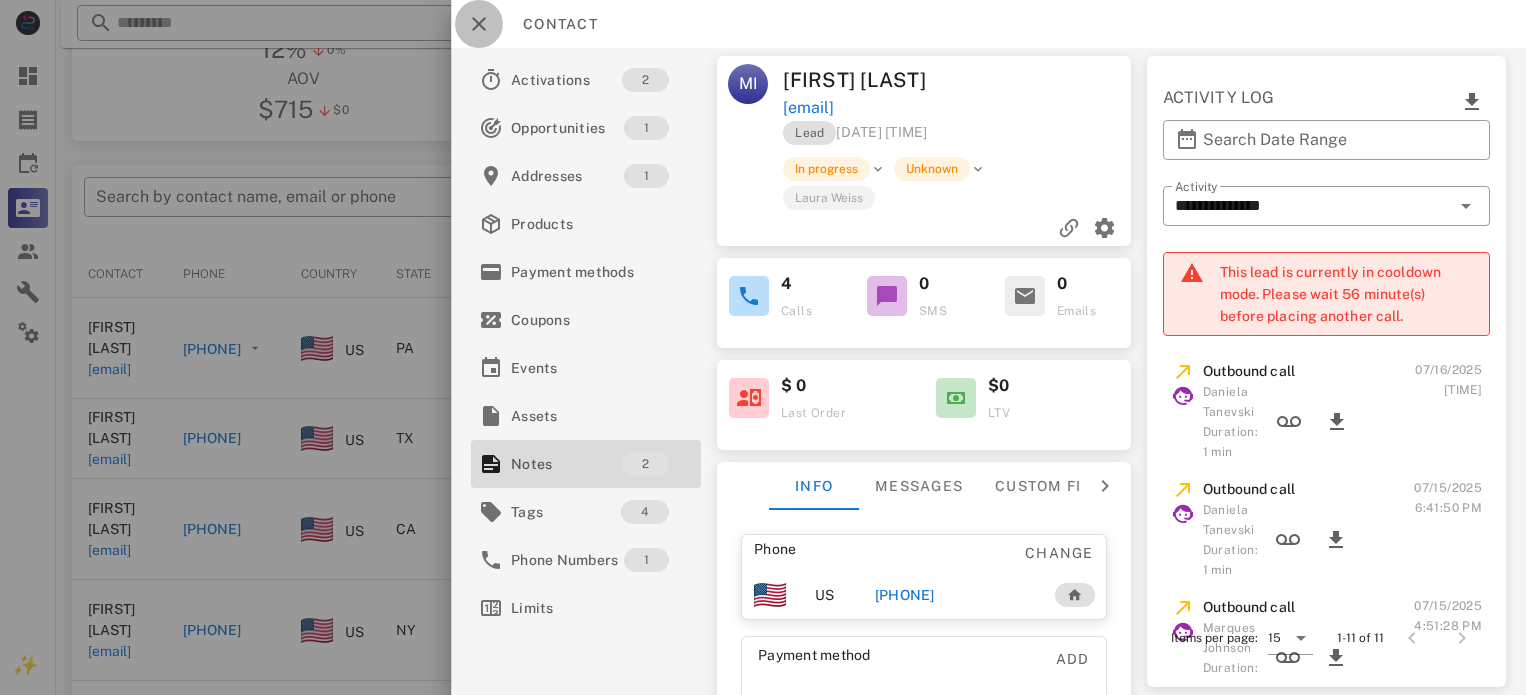 click at bounding box center [479, 24] 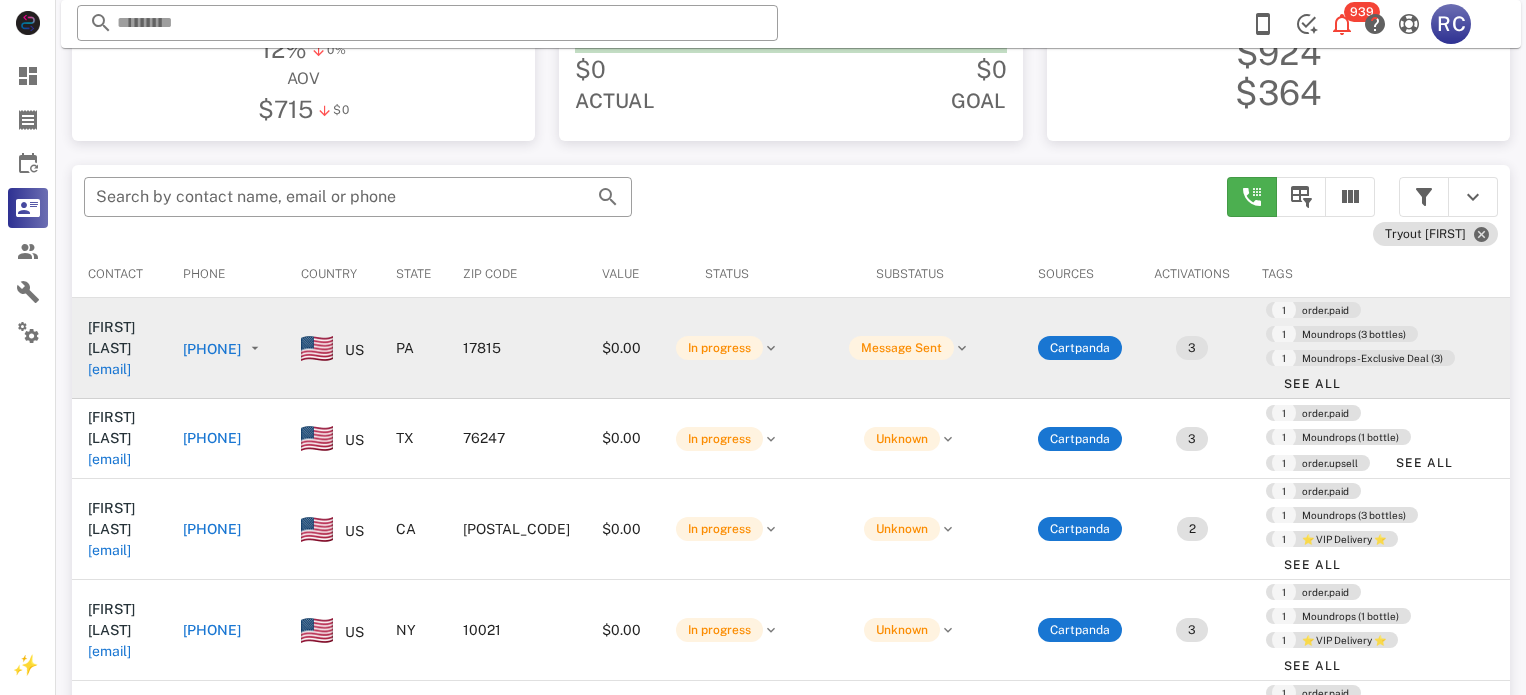 click on "[PHONE]" at bounding box center (212, 349) 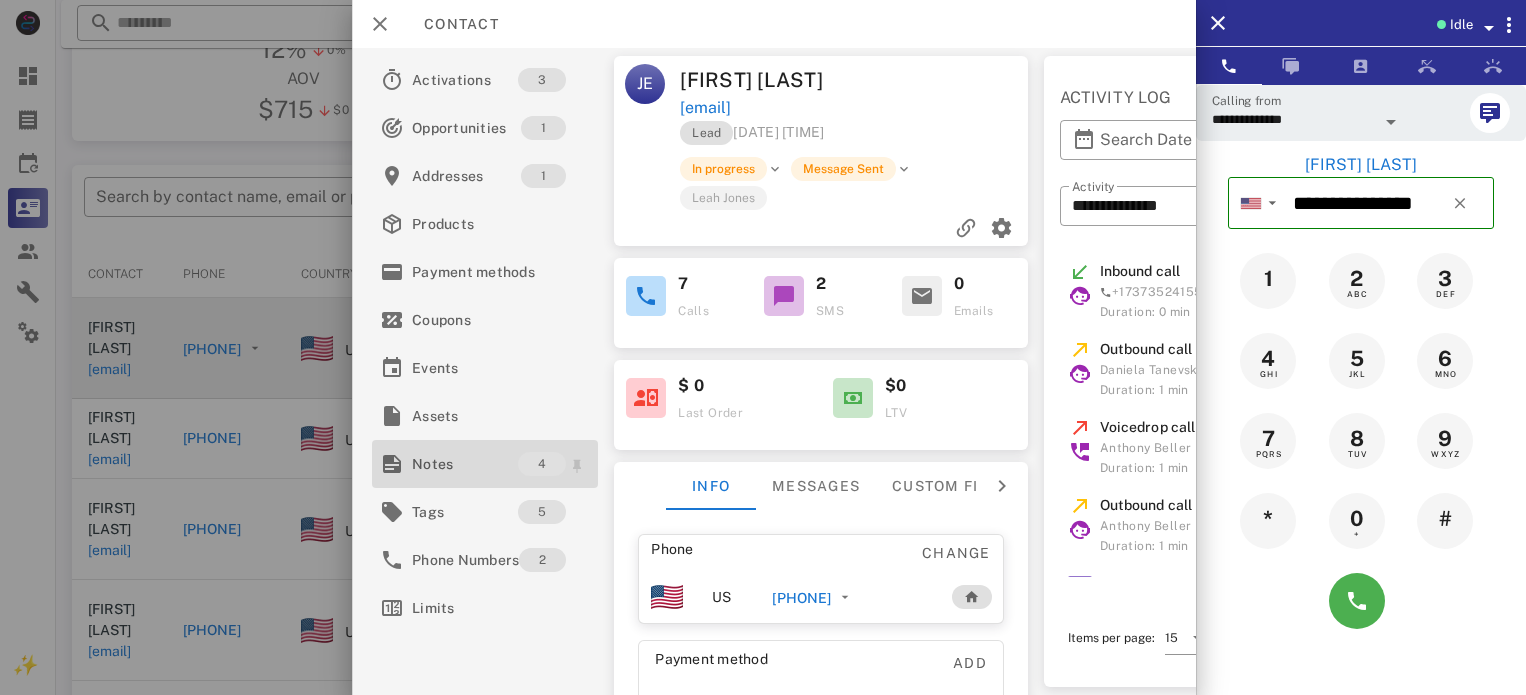 click on "Notes" at bounding box center [465, 464] 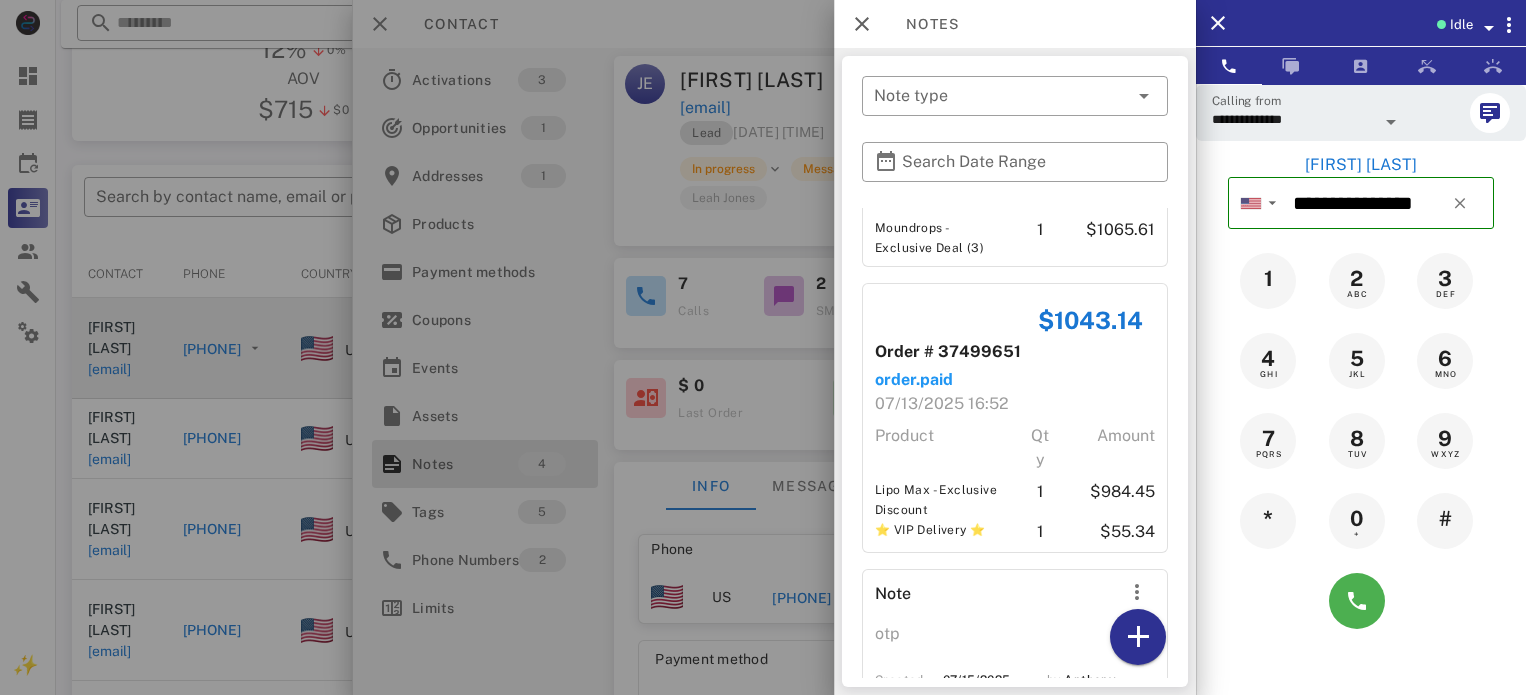 scroll, scrollTop: 516, scrollLeft: 0, axis: vertical 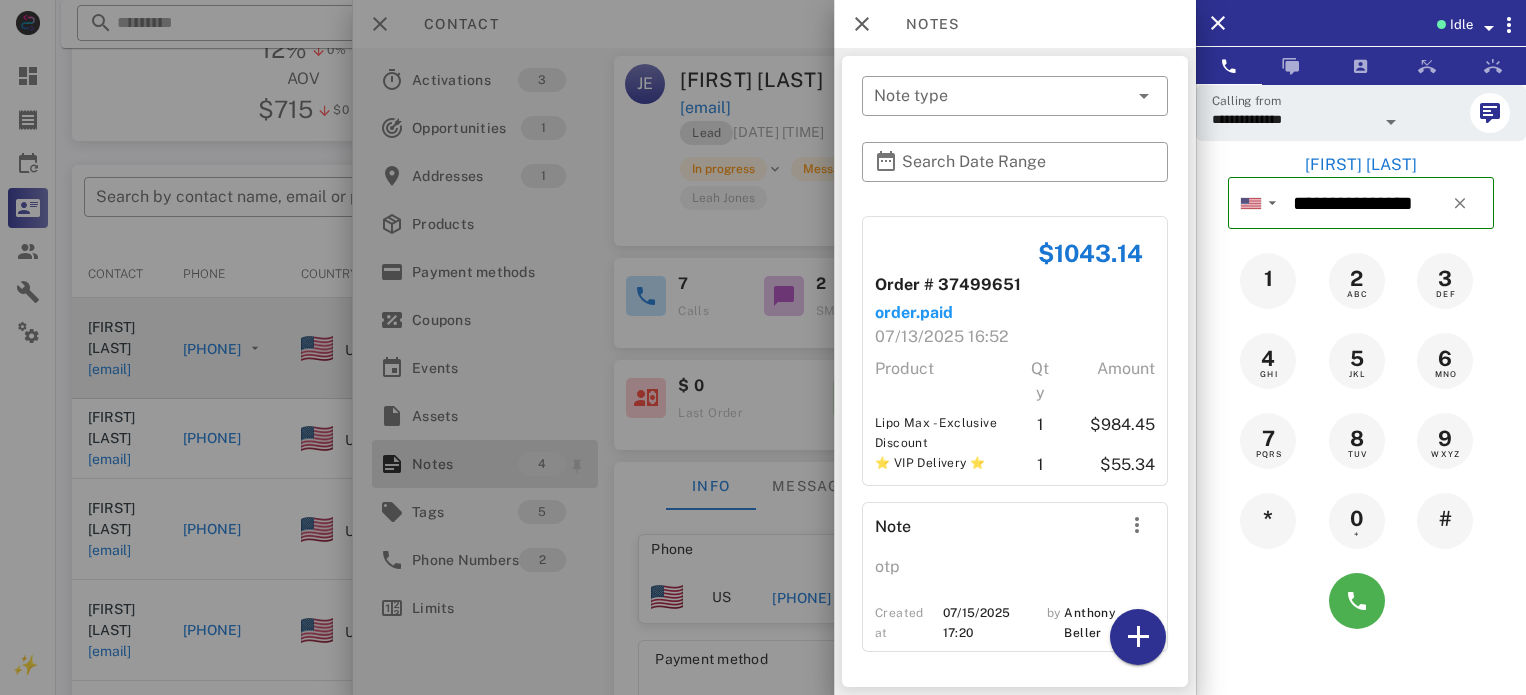 click at bounding box center (763, 347) 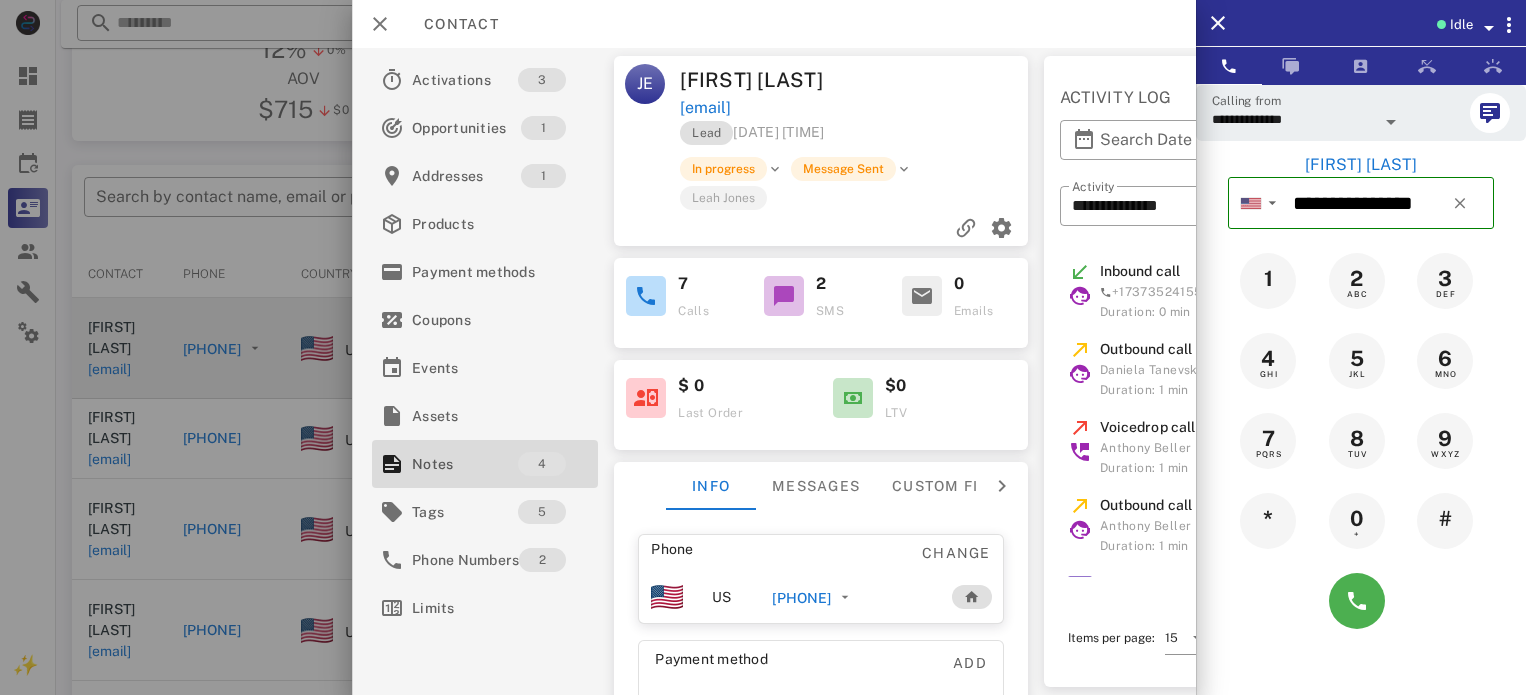 click at bounding box center (763, 347) 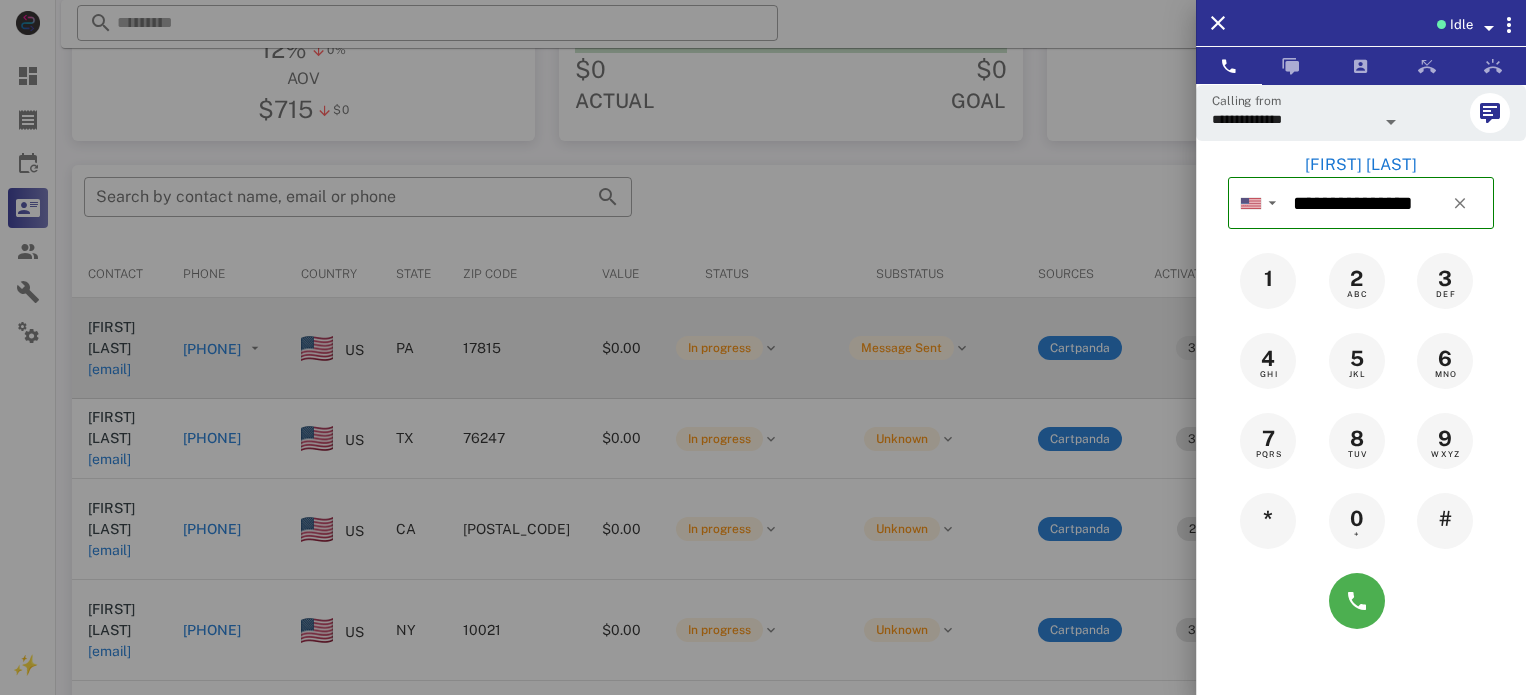 click at bounding box center (763, 347) 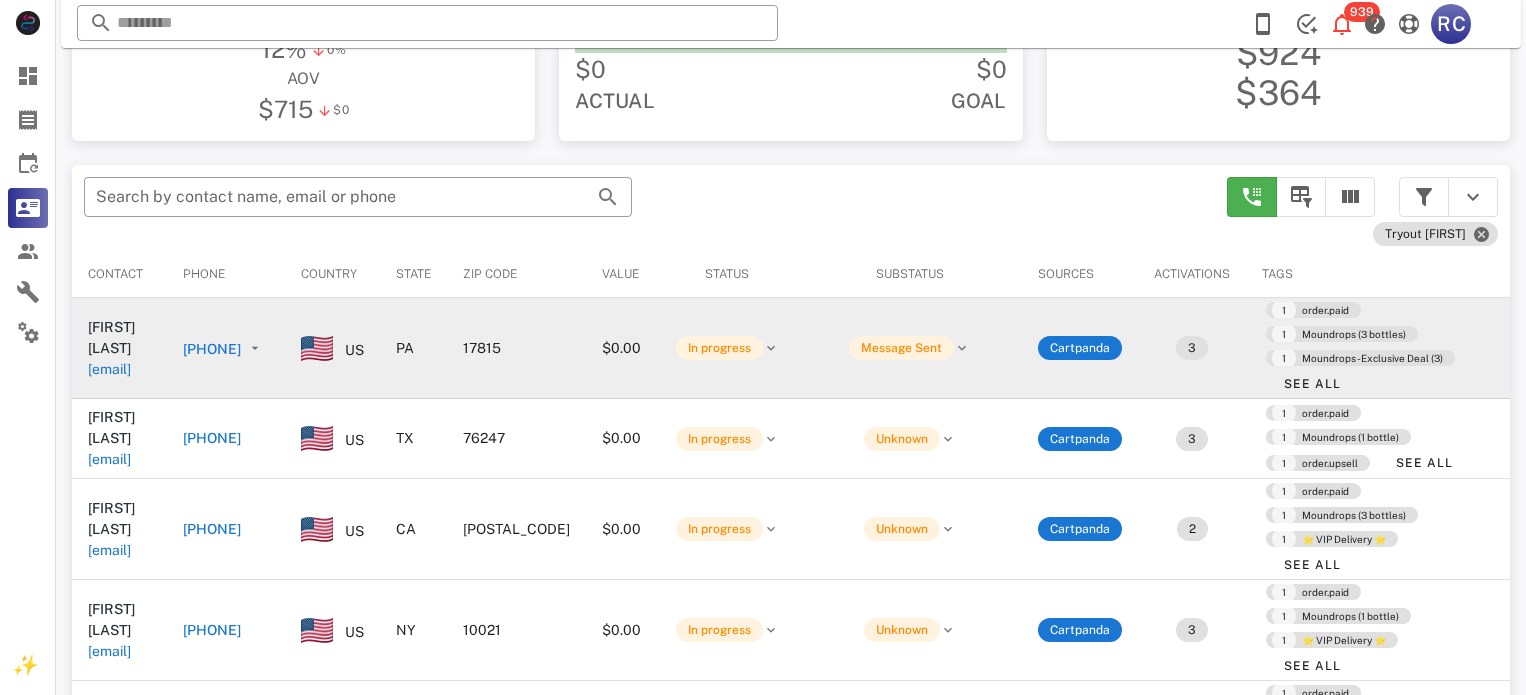 click on "[PHONE]" at bounding box center [212, 438] 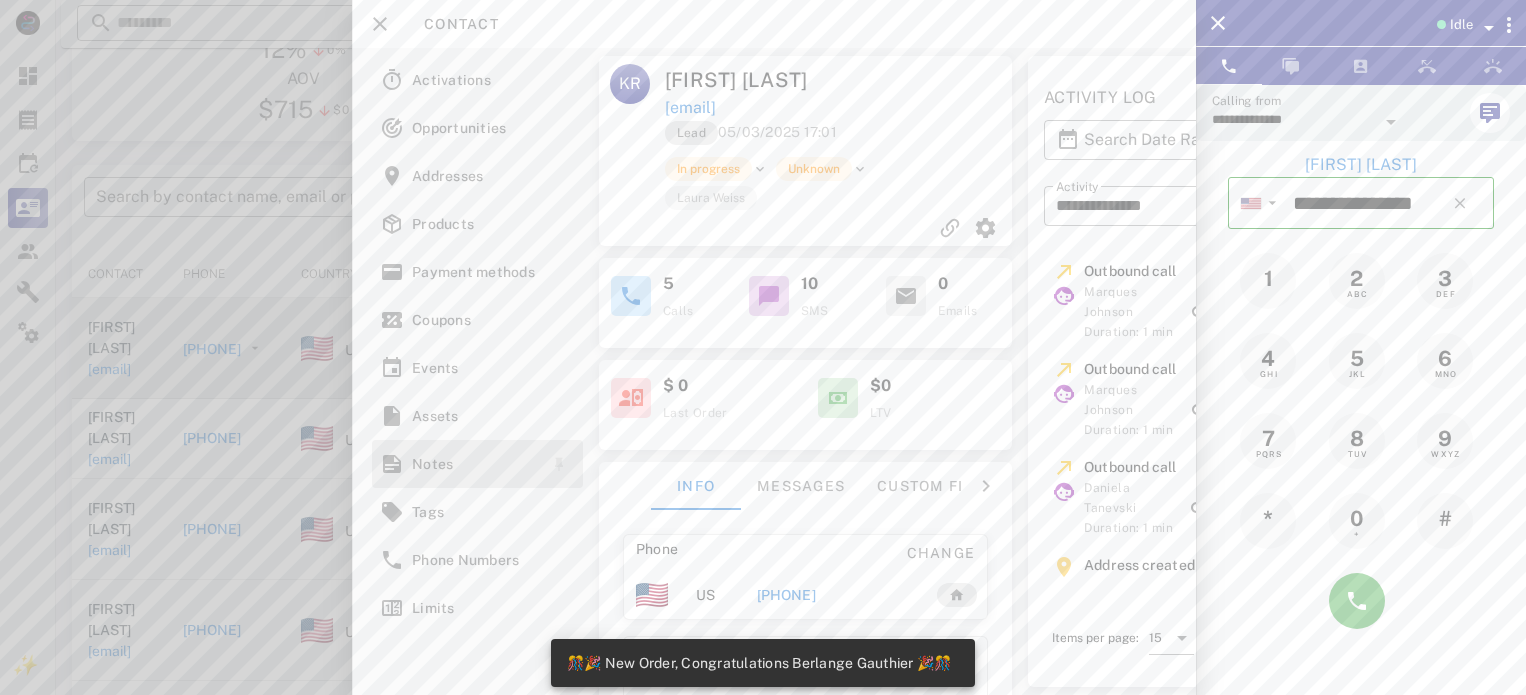 click on "Notes" at bounding box center (473, 464) 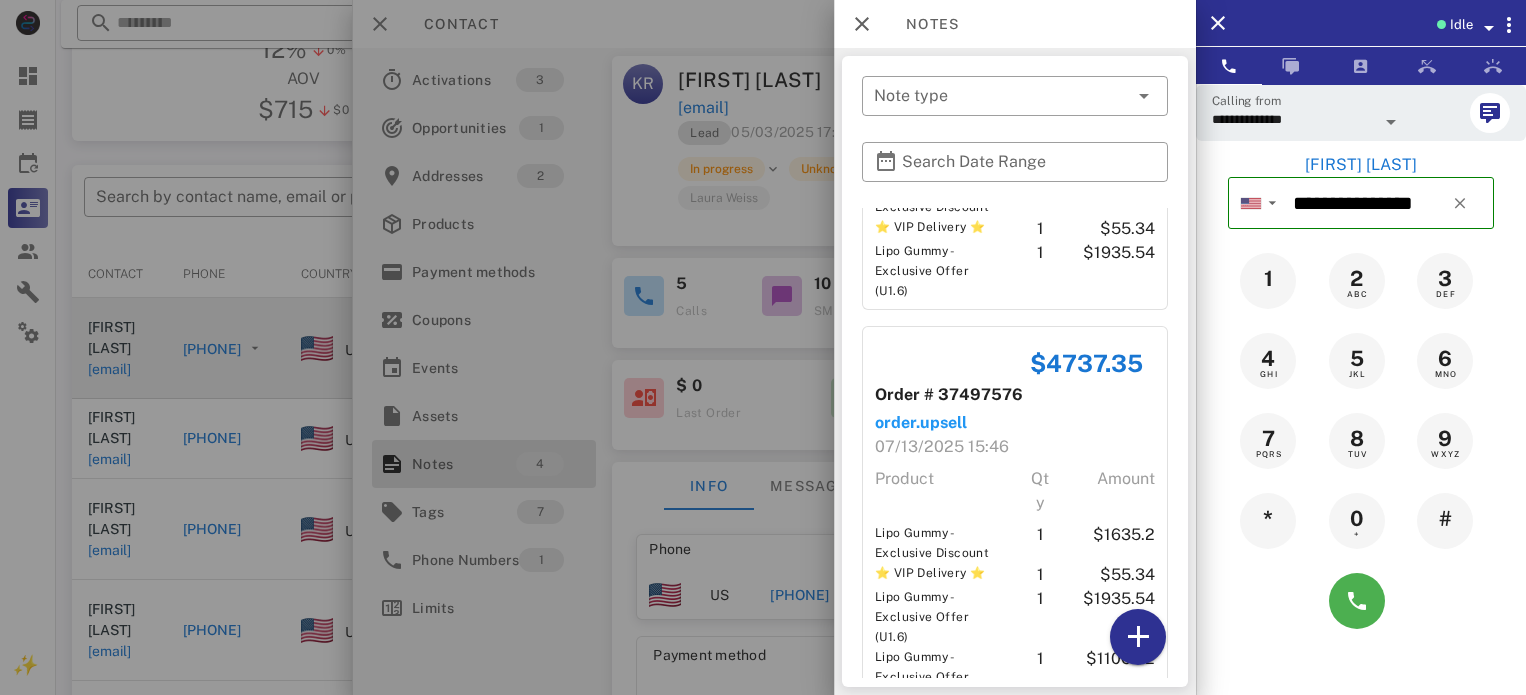 scroll, scrollTop: 824, scrollLeft: 0, axis: vertical 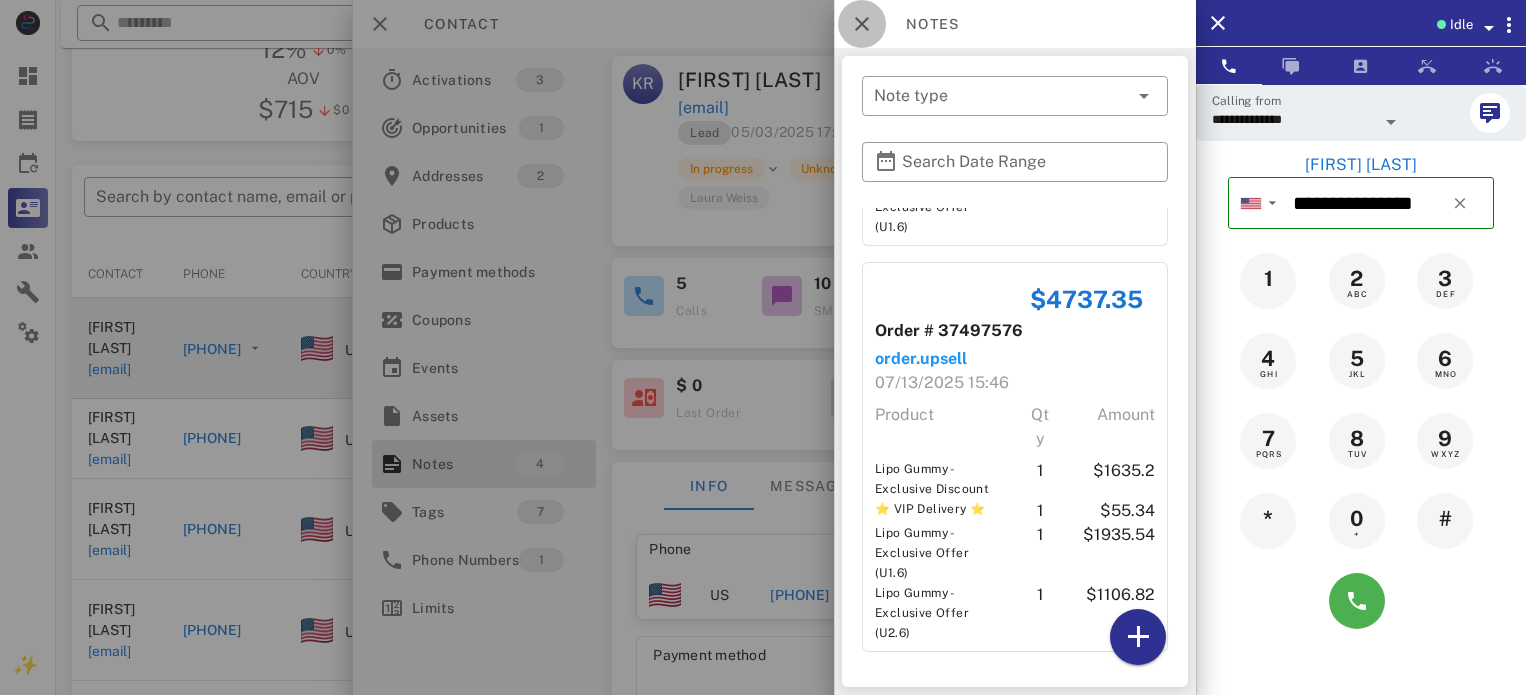 click at bounding box center [862, 24] 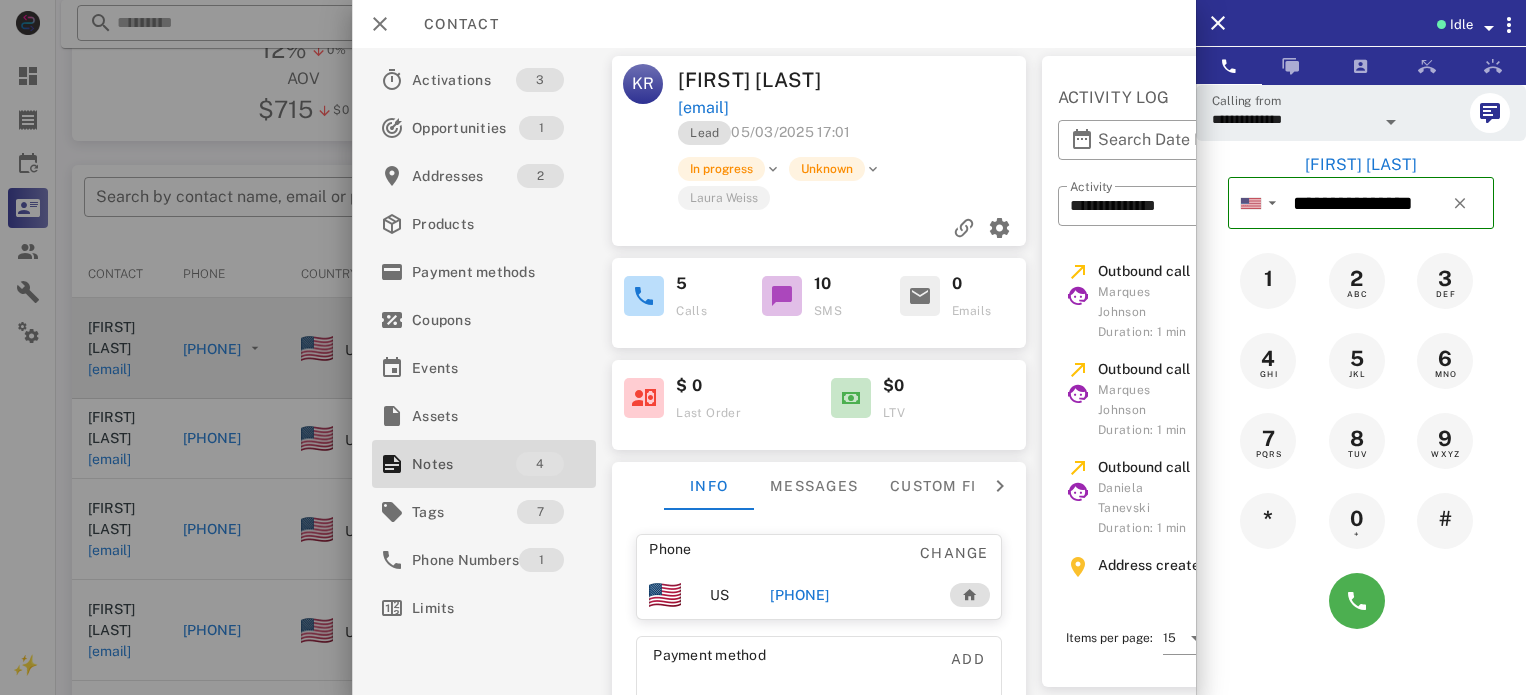 click at bounding box center [763, 347] 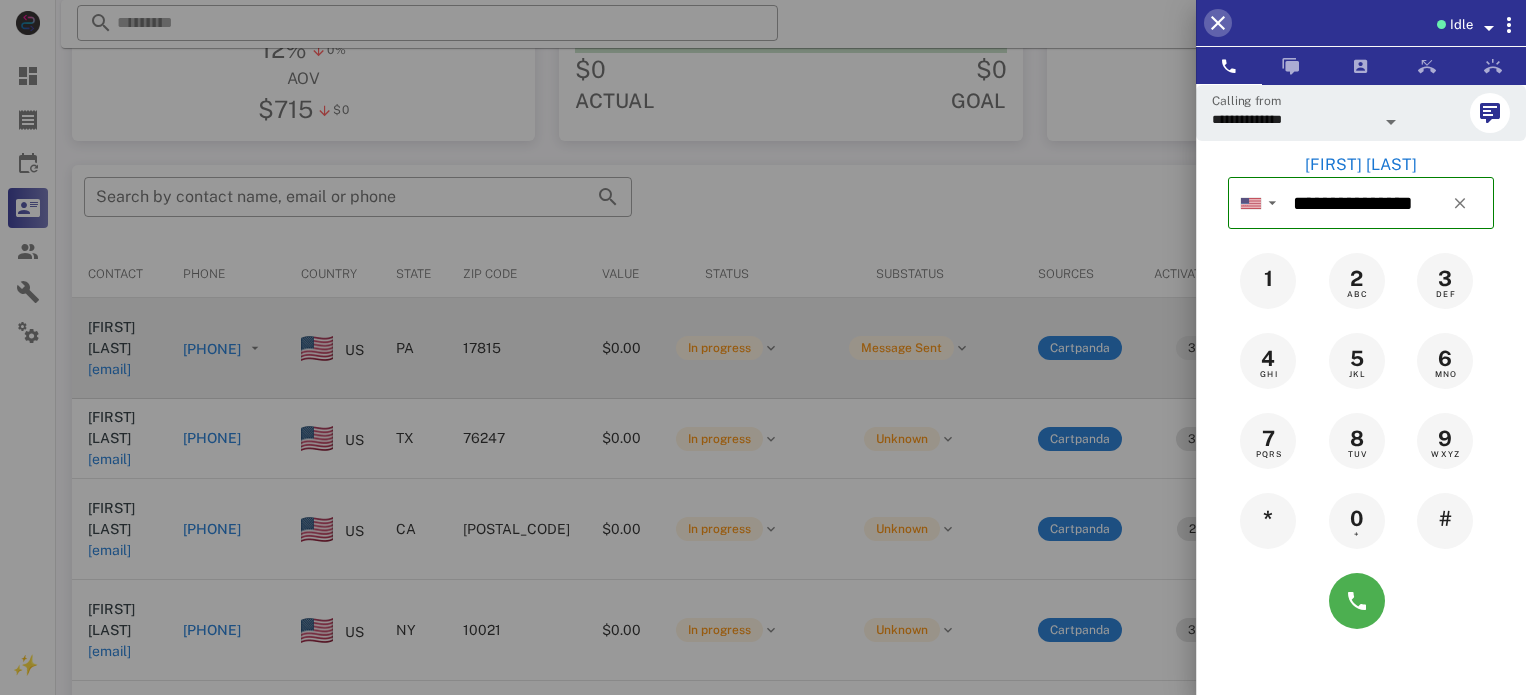 click at bounding box center [1218, 23] 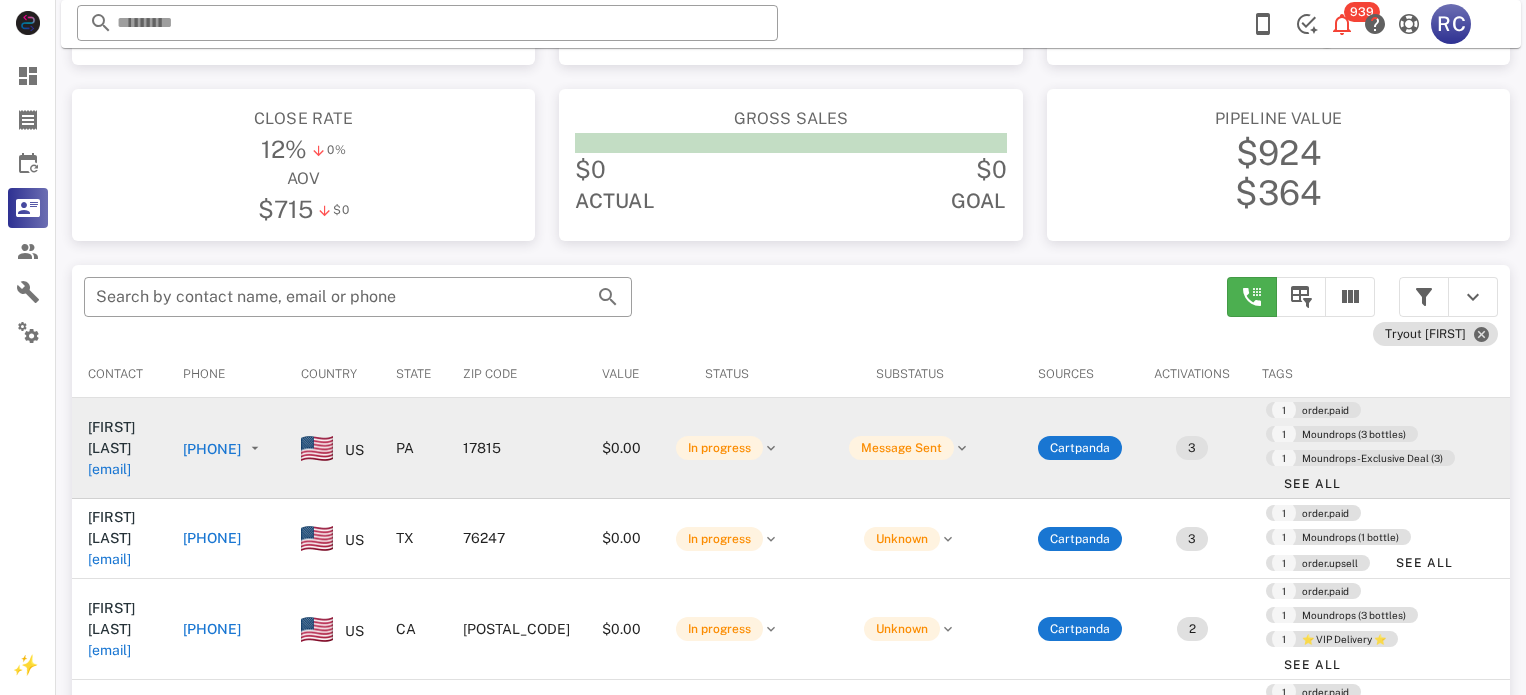 scroll, scrollTop: 279, scrollLeft: 0, axis: vertical 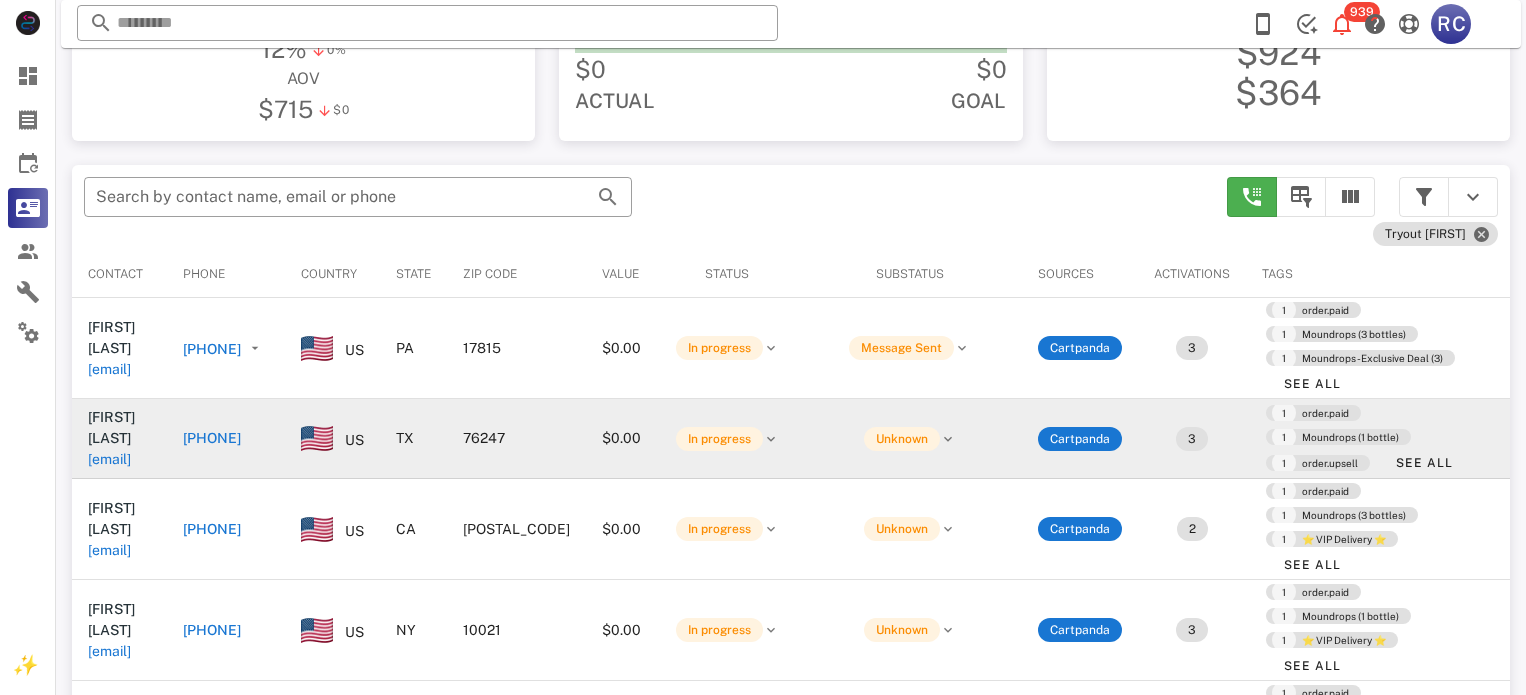 click on "[PHONE]" at bounding box center [212, 438] 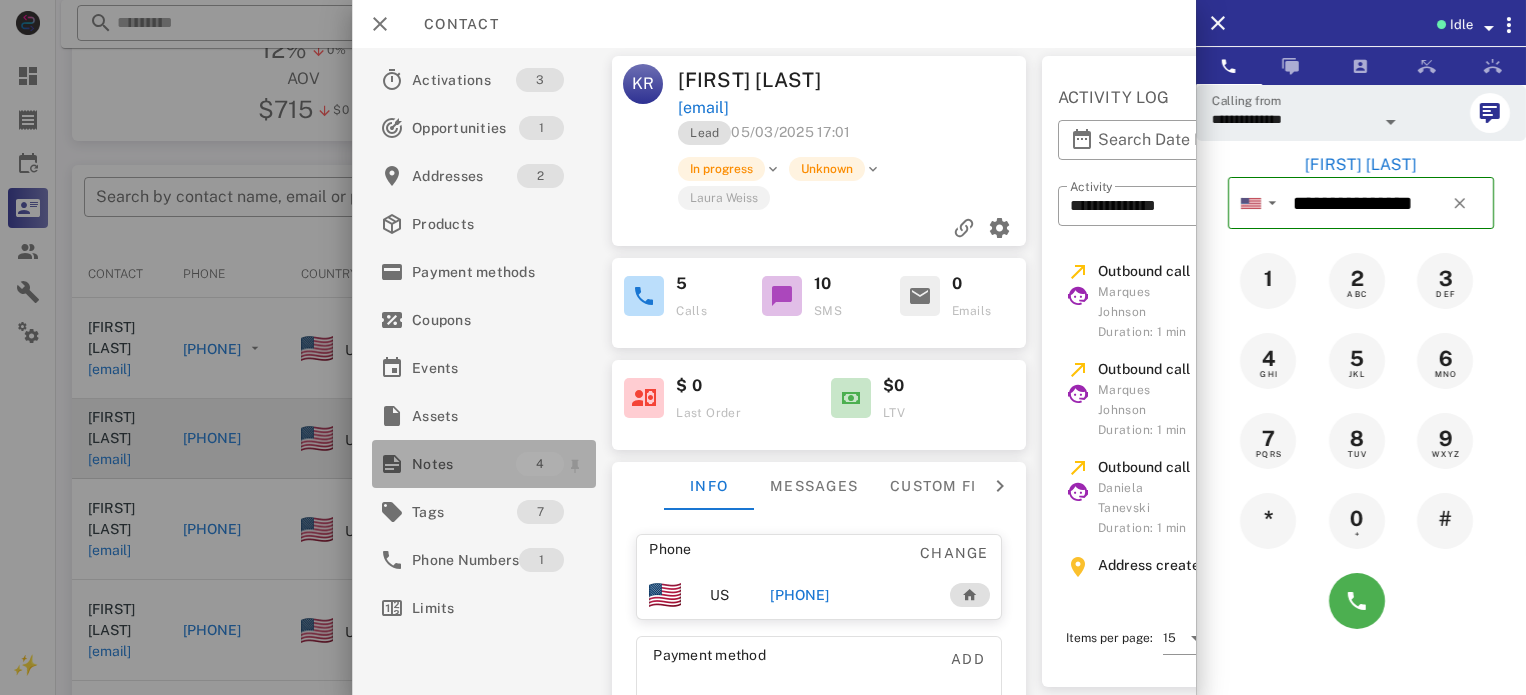 click on "Notes" at bounding box center (464, 464) 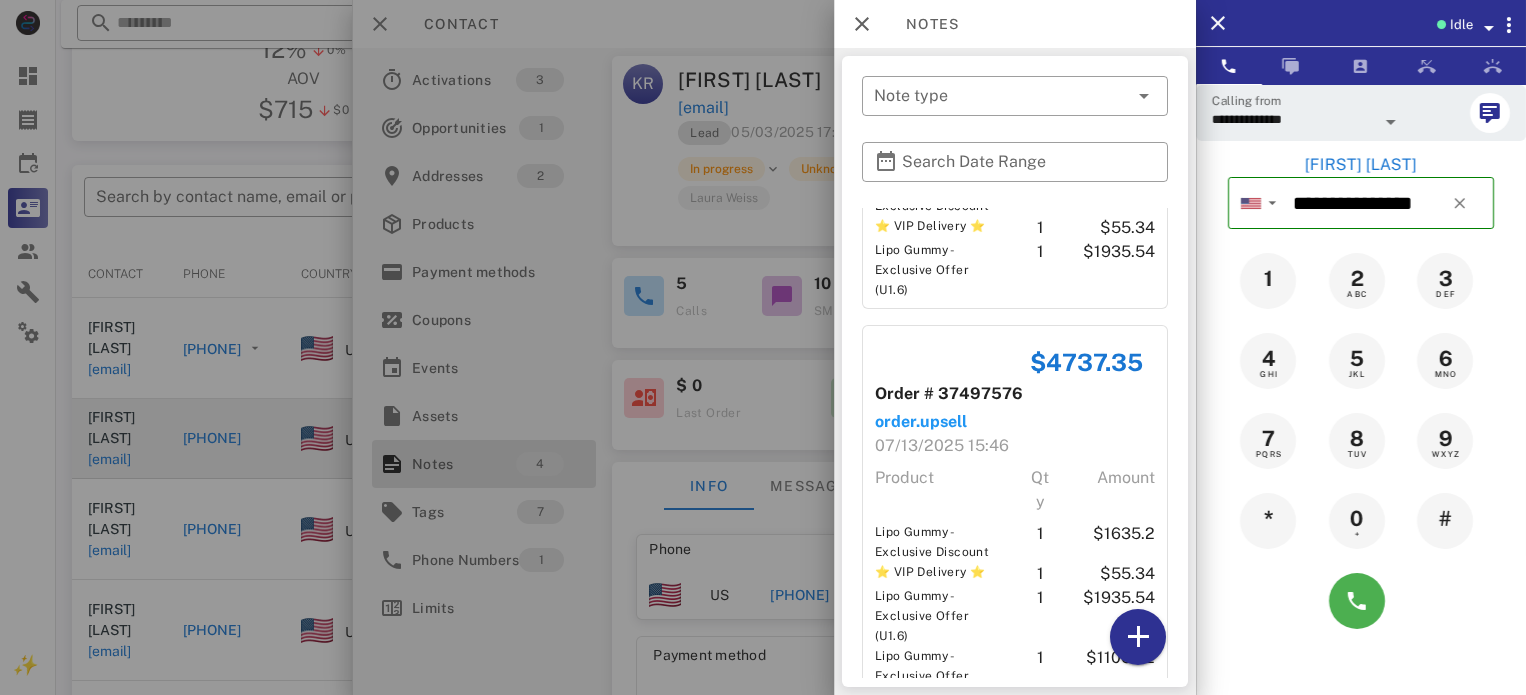 scroll, scrollTop: 824, scrollLeft: 0, axis: vertical 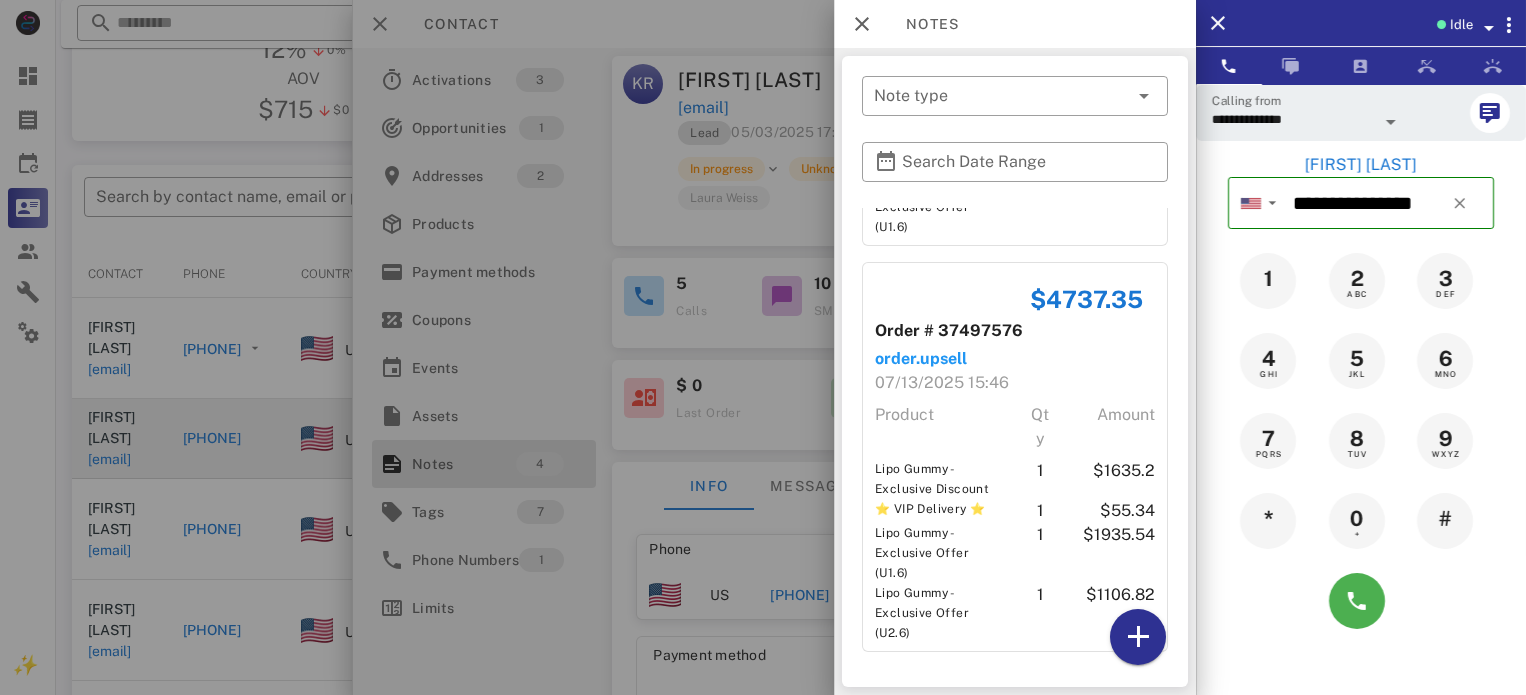 click at bounding box center (763, 347) 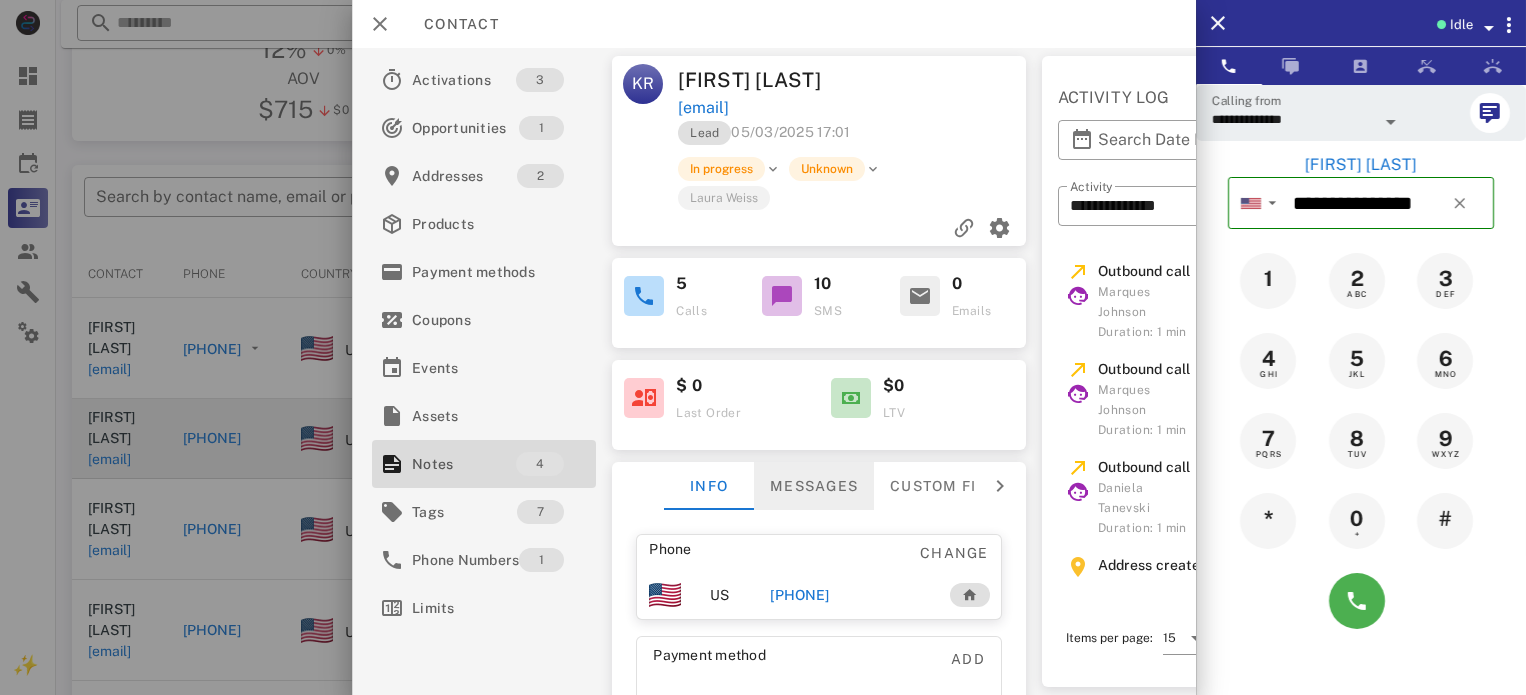 click on "Messages" at bounding box center [814, 486] 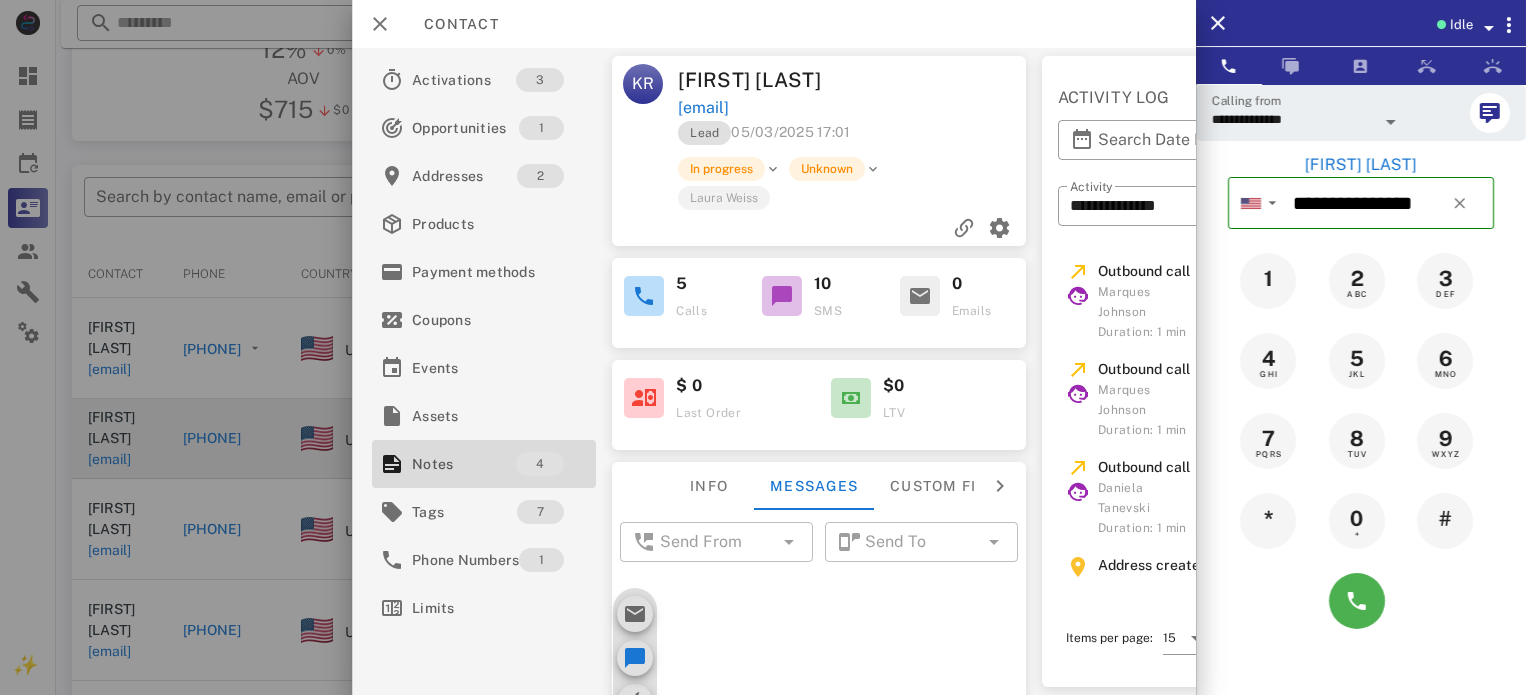 scroll, scrollTop: 1481, scrollLeft: 0, axis: vertical 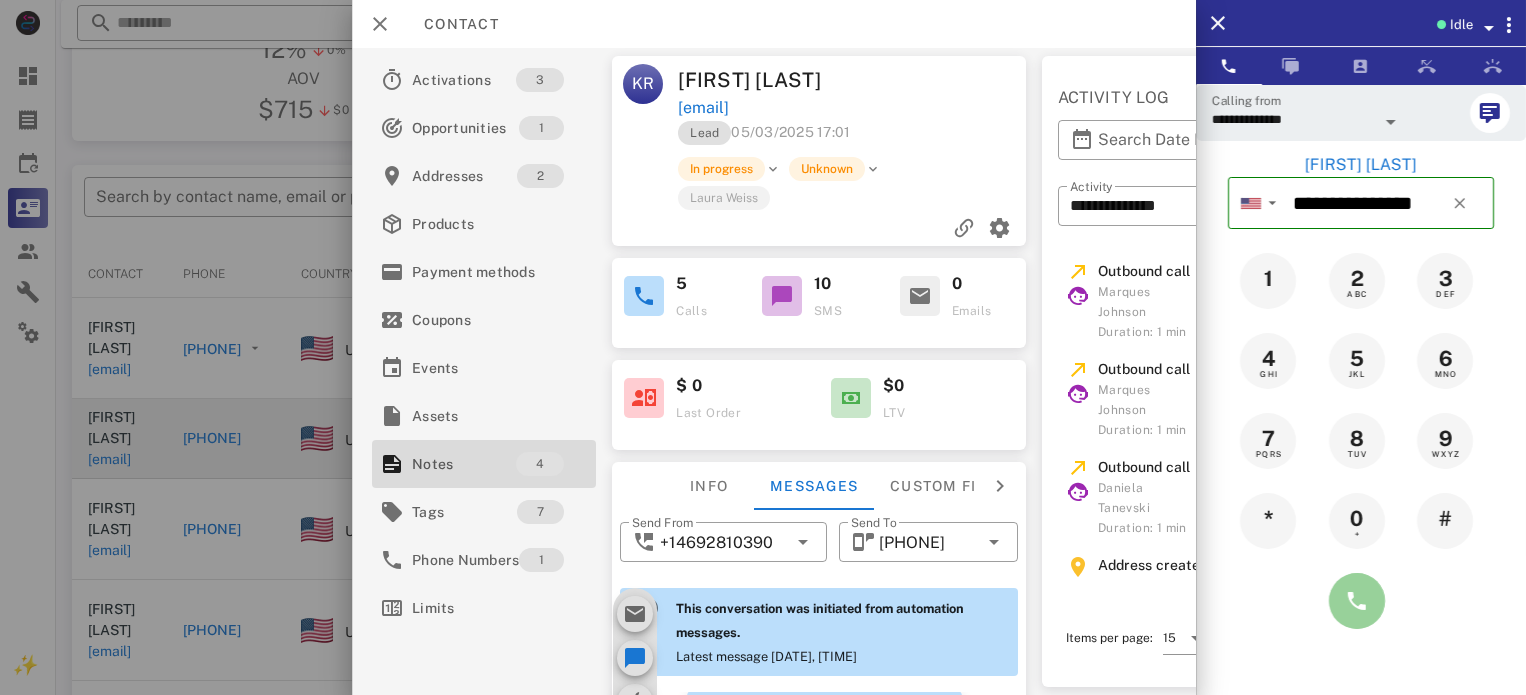 click at bounding box center [1357, 601] 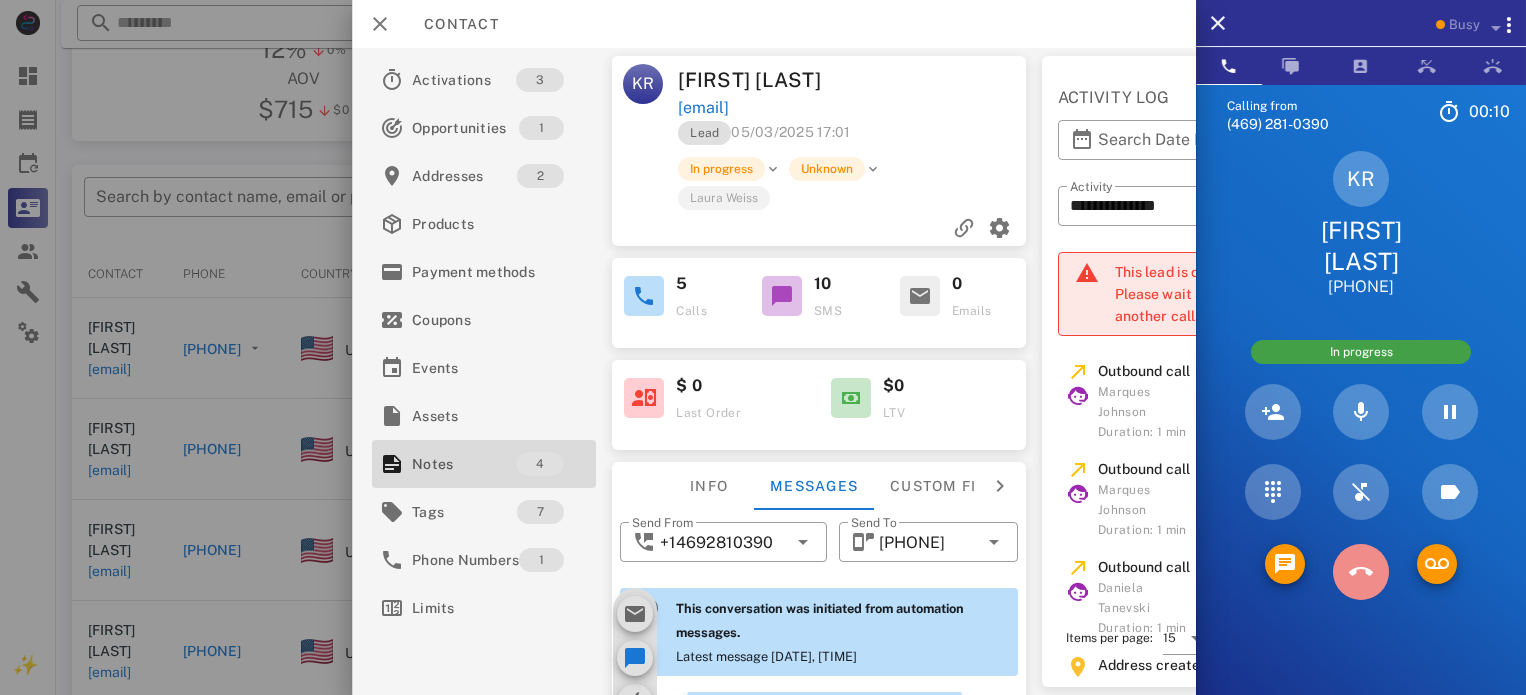 click at bounding box center (1361, 572) 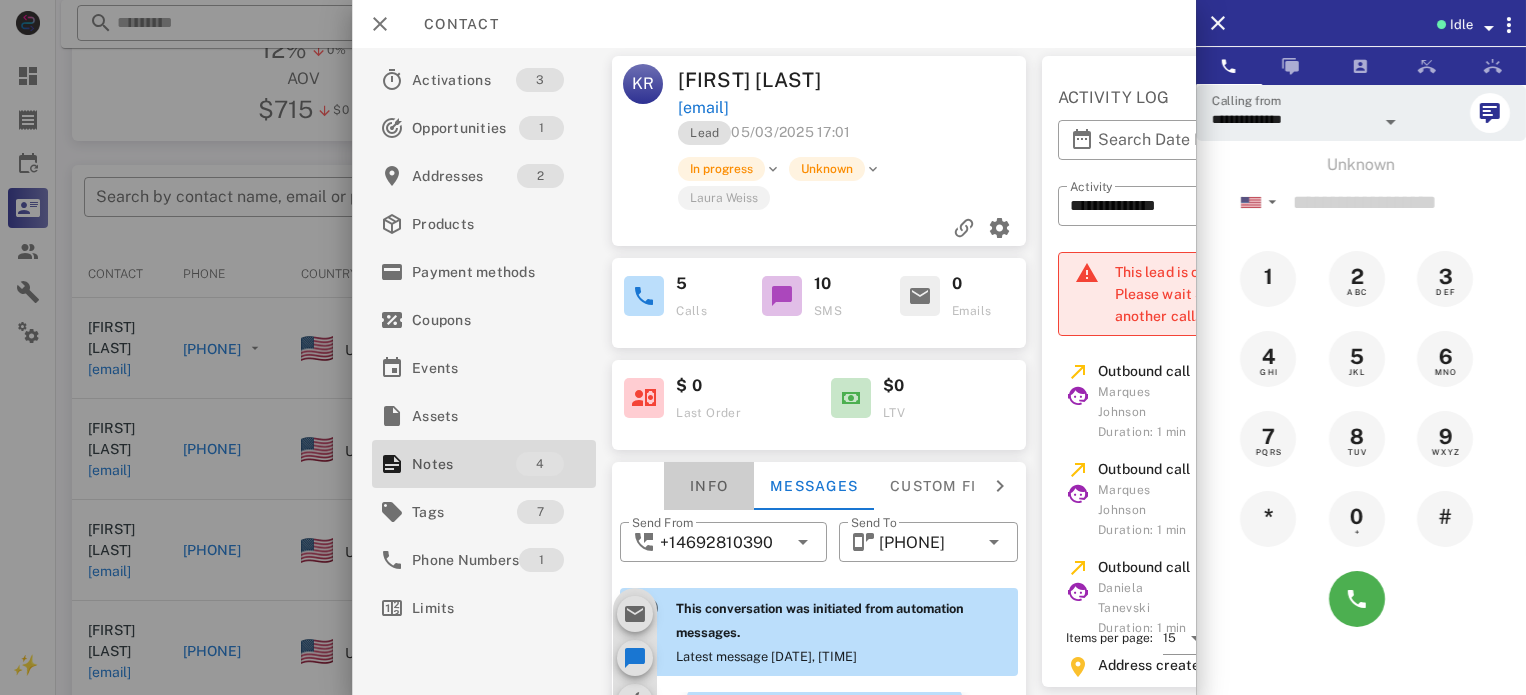 click on "Info" at bounding box center (709, 486) 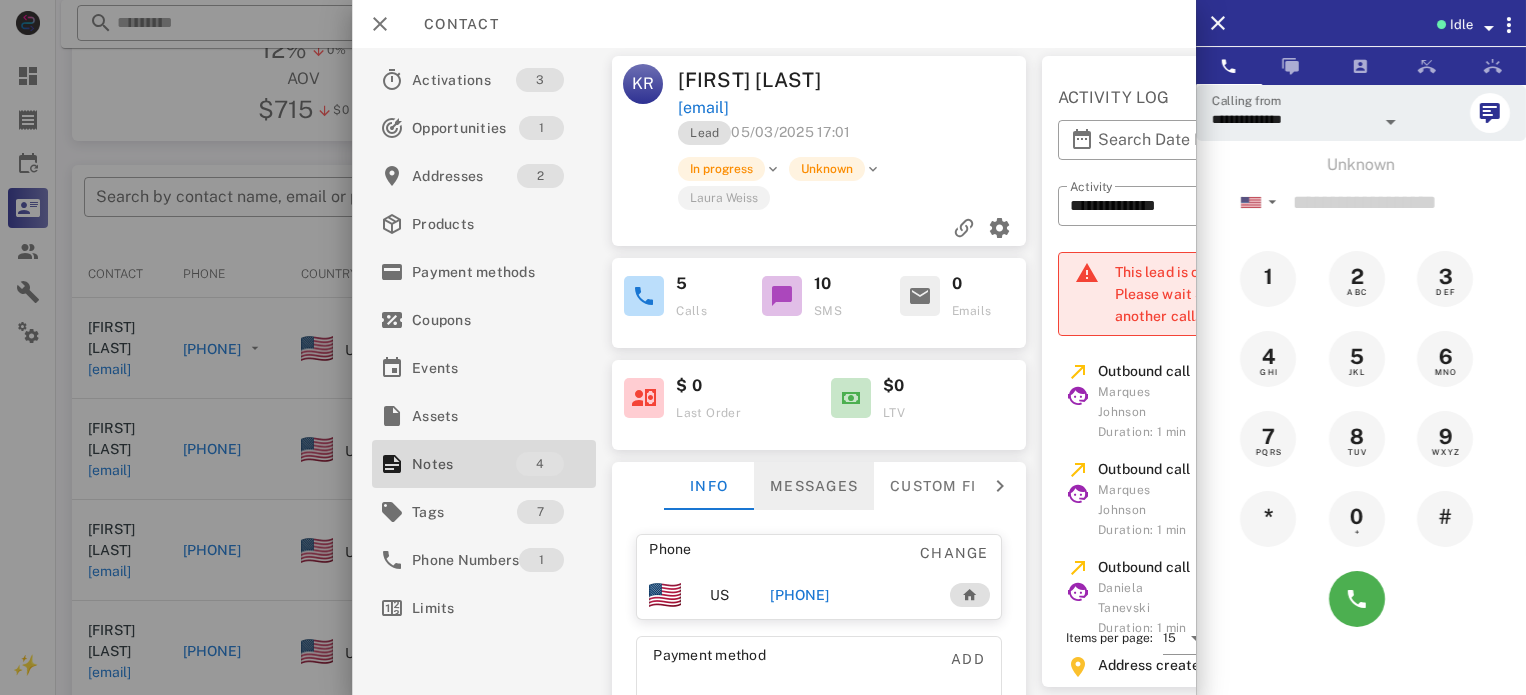 click on "Messages" at bounding box center (814, 486) 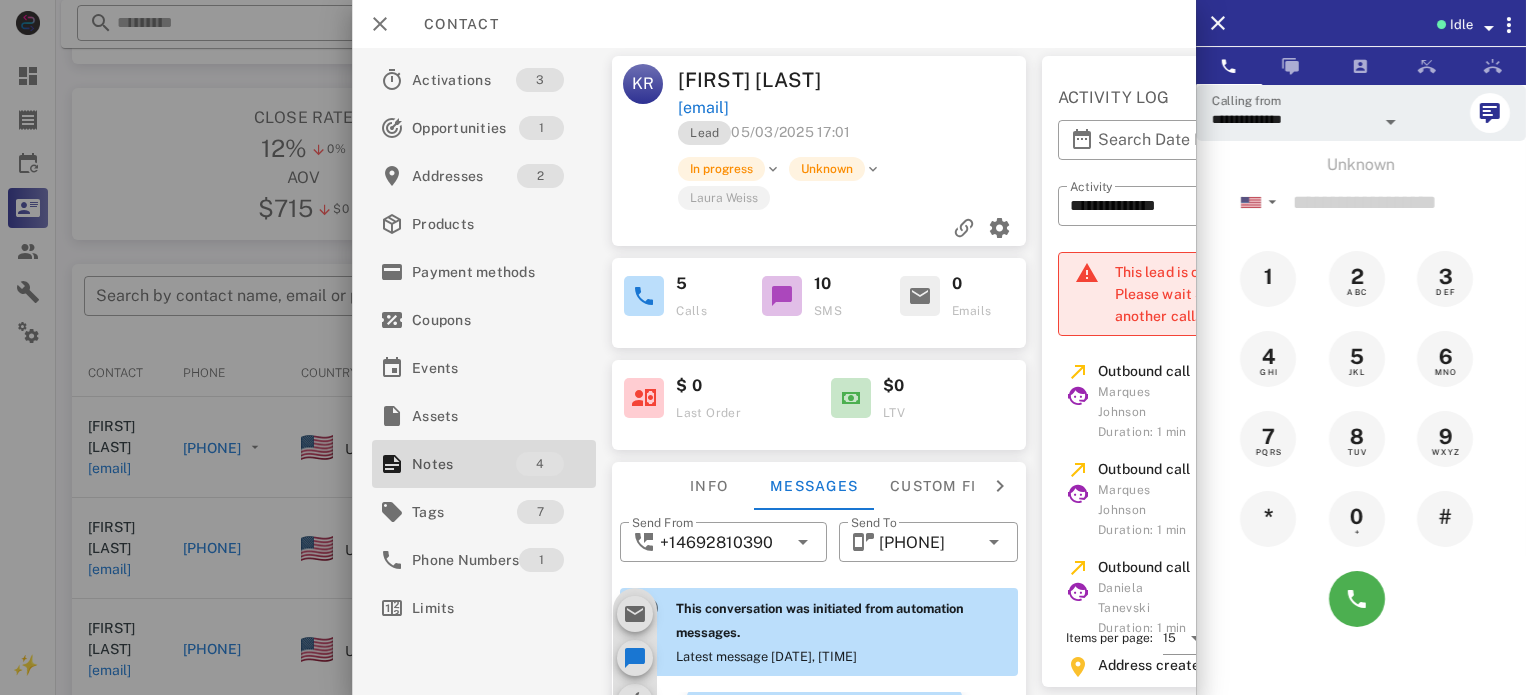 scroll, scrollTop: 179, scrollLeft: 0, axis: vertical 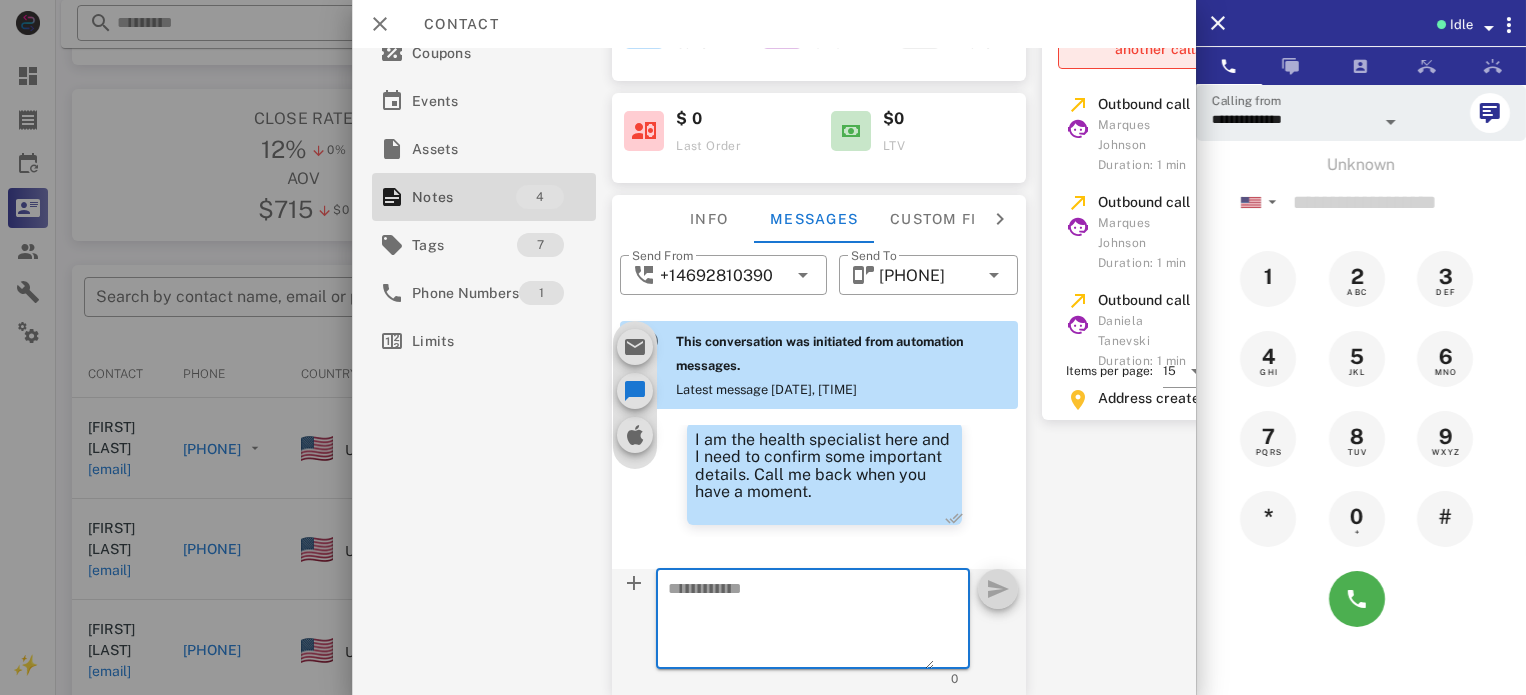 click at bounding box center (801, 622) 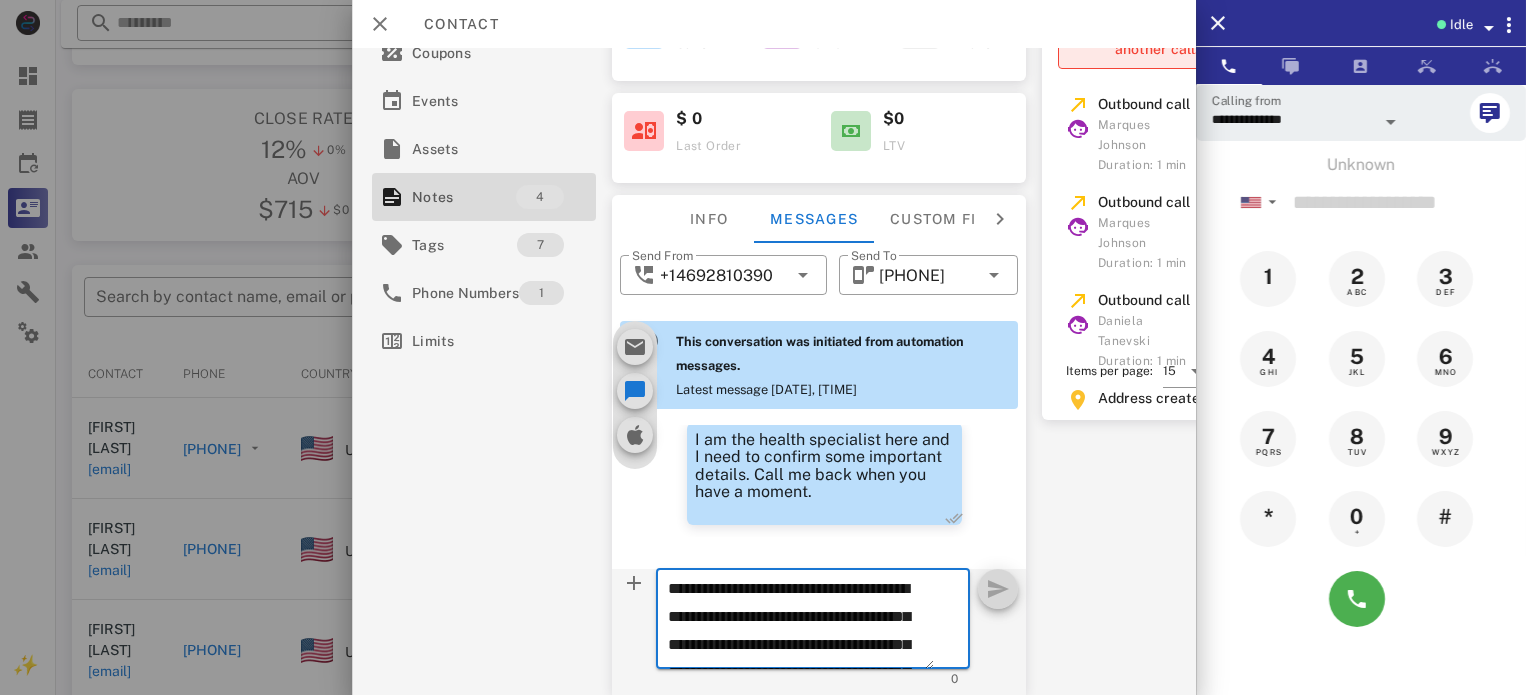 scroll, scrollTop: 181, scrollLeft: 0, axis: vertical 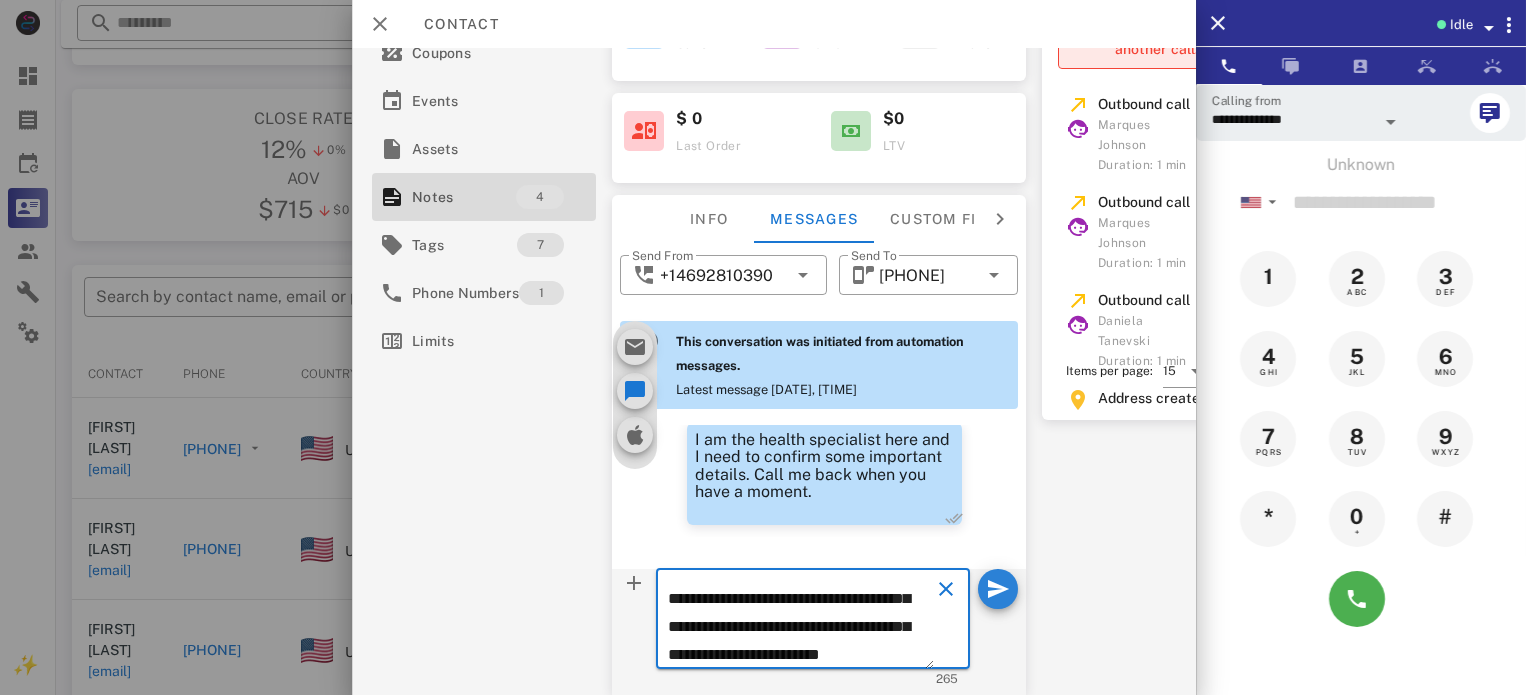 type on "**********" 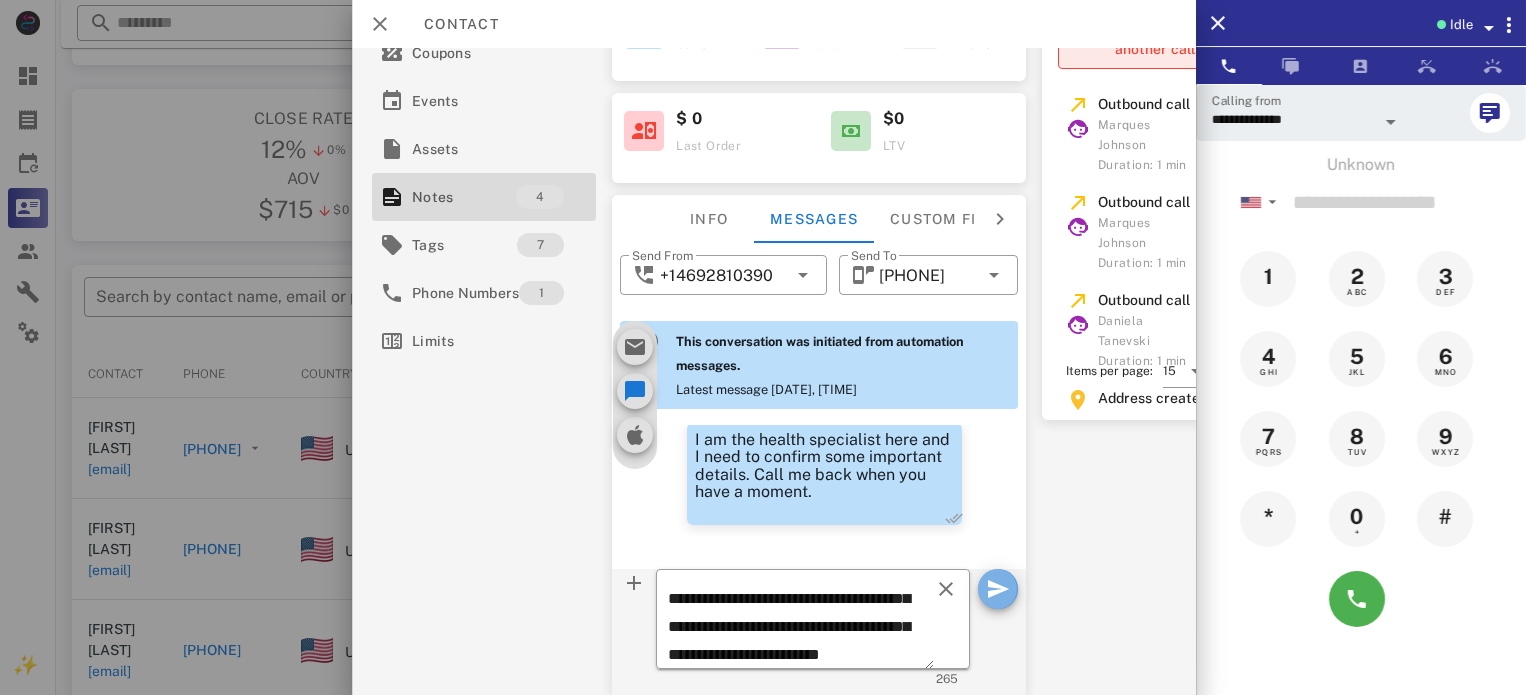 click at bounding box center (998, 589) 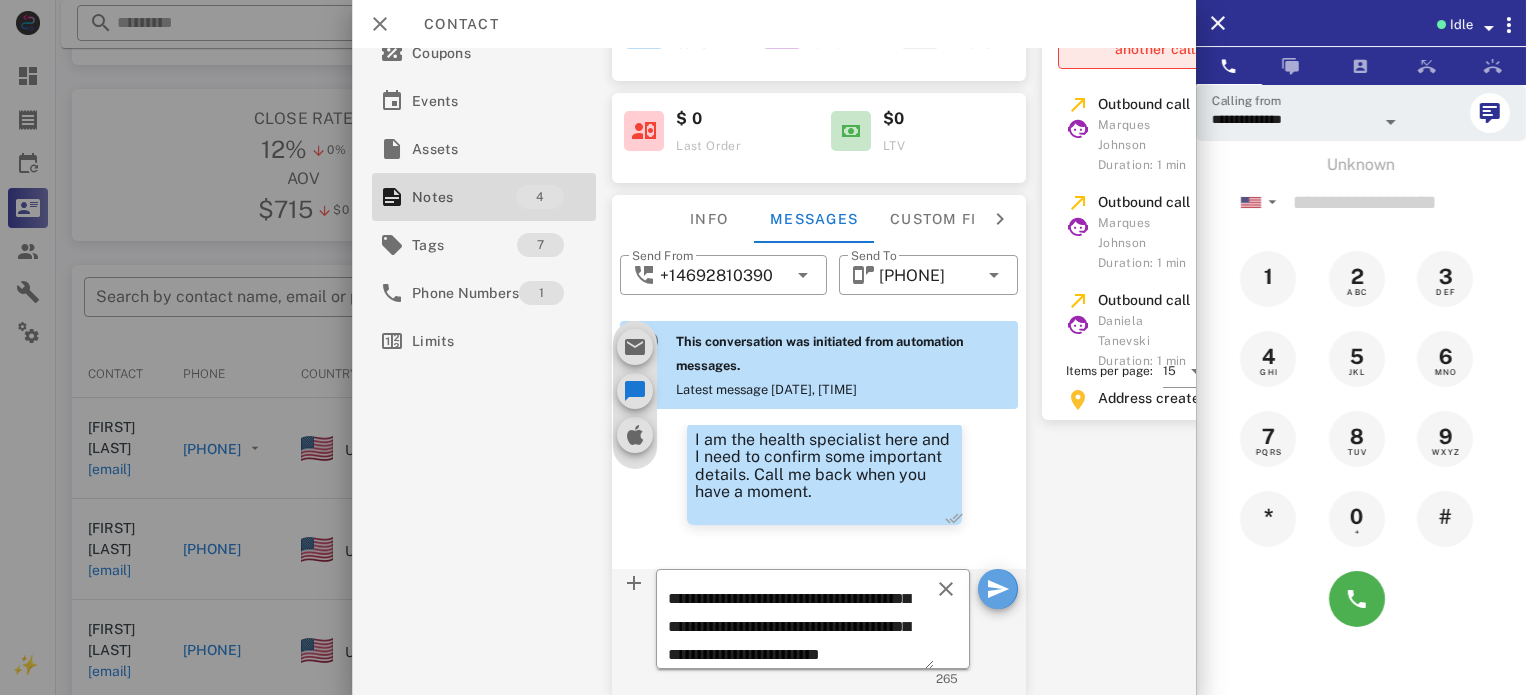 type 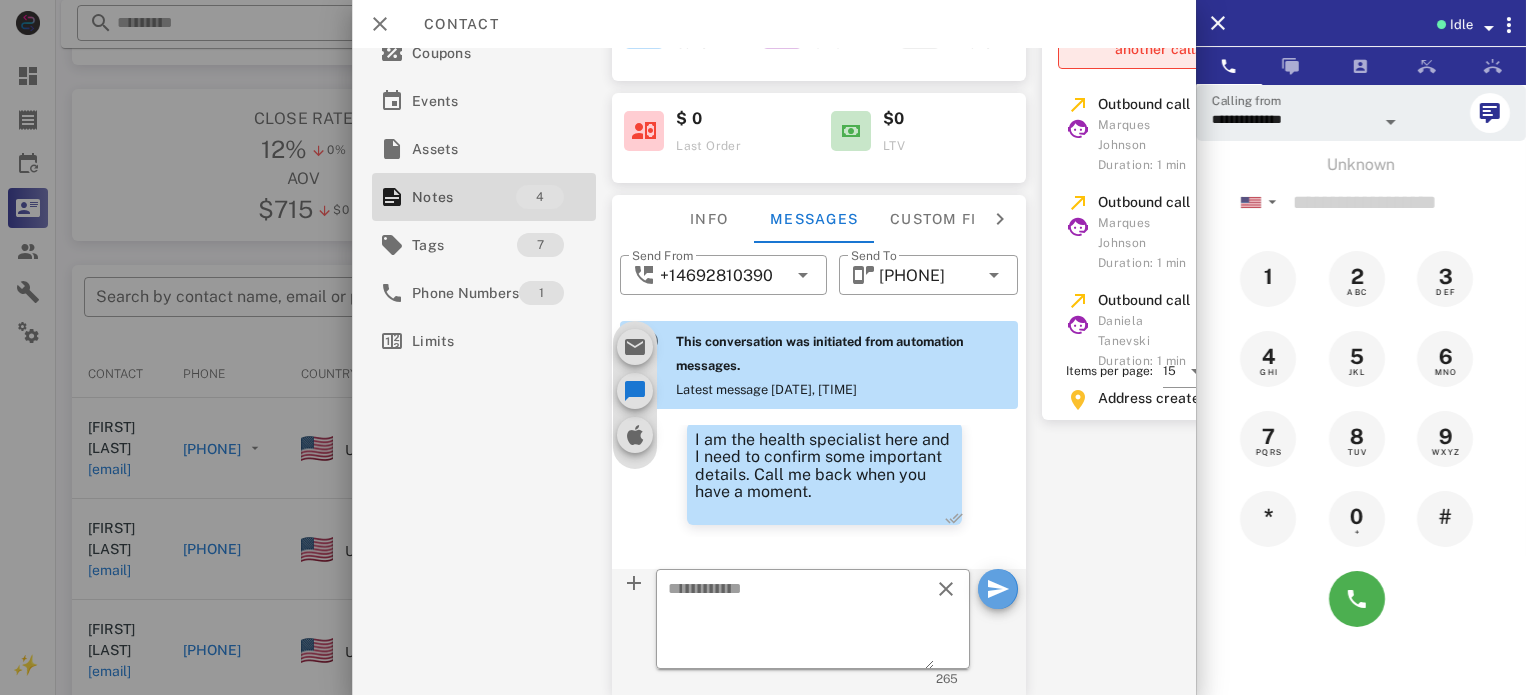 scroll, scrollTop: 0, scrollLeft: 0, axis: both 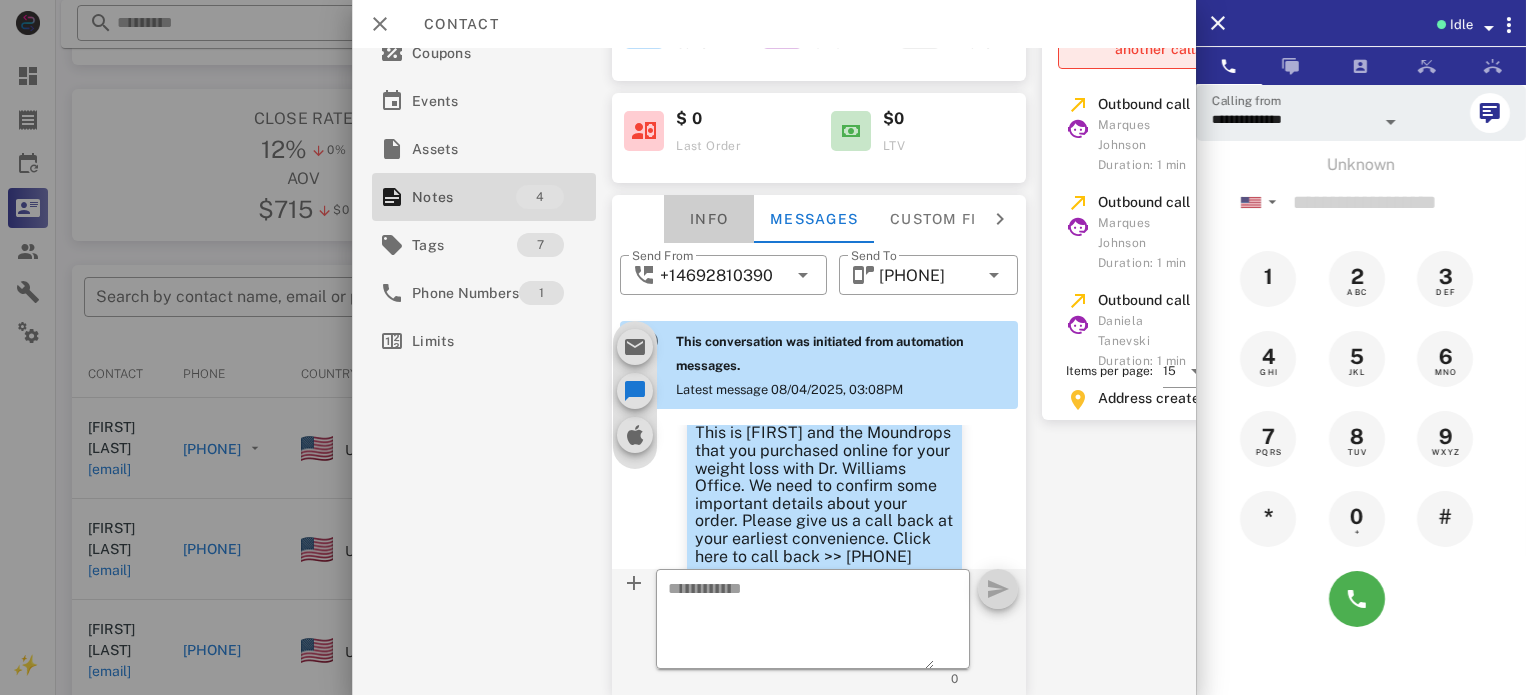click on "Info" at bounding box center (709, 219) 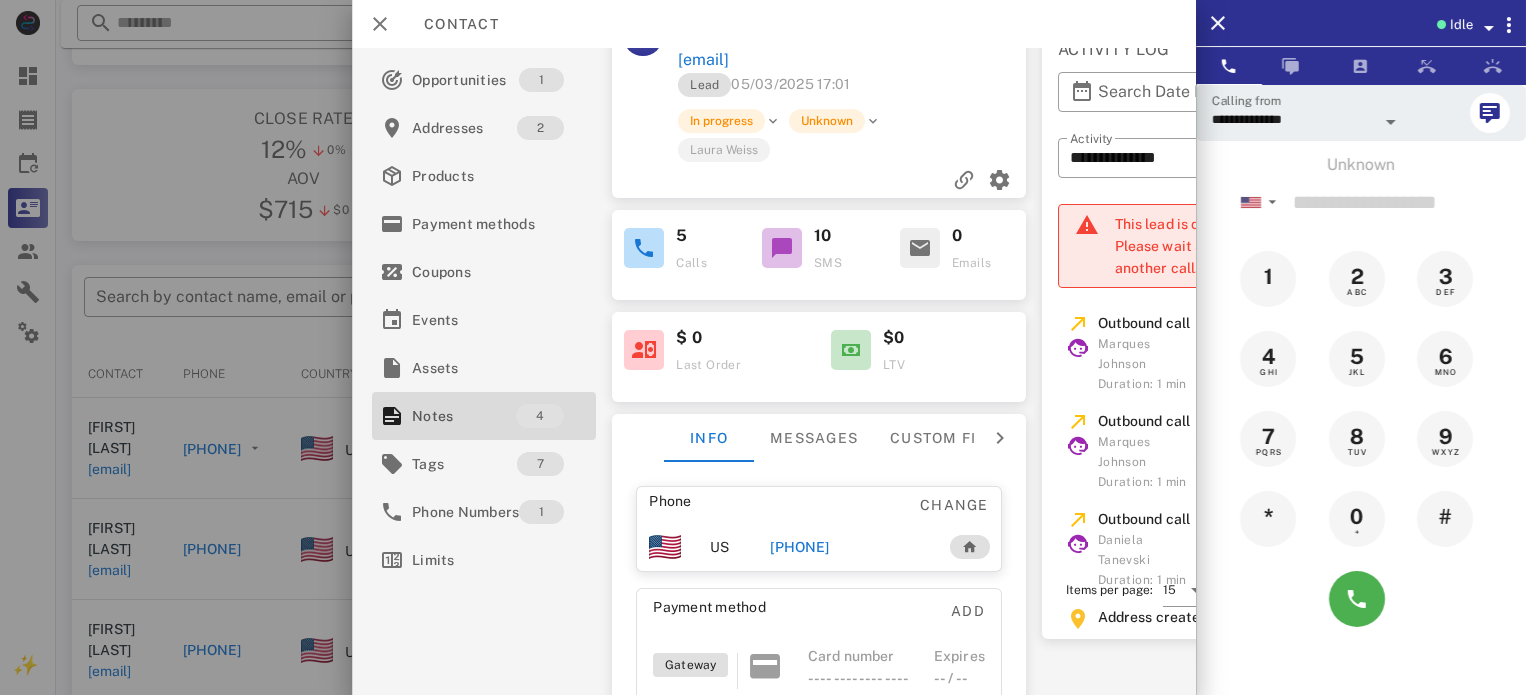 scroll, scrollTop: 0, scrollLeft: 0, axis: both 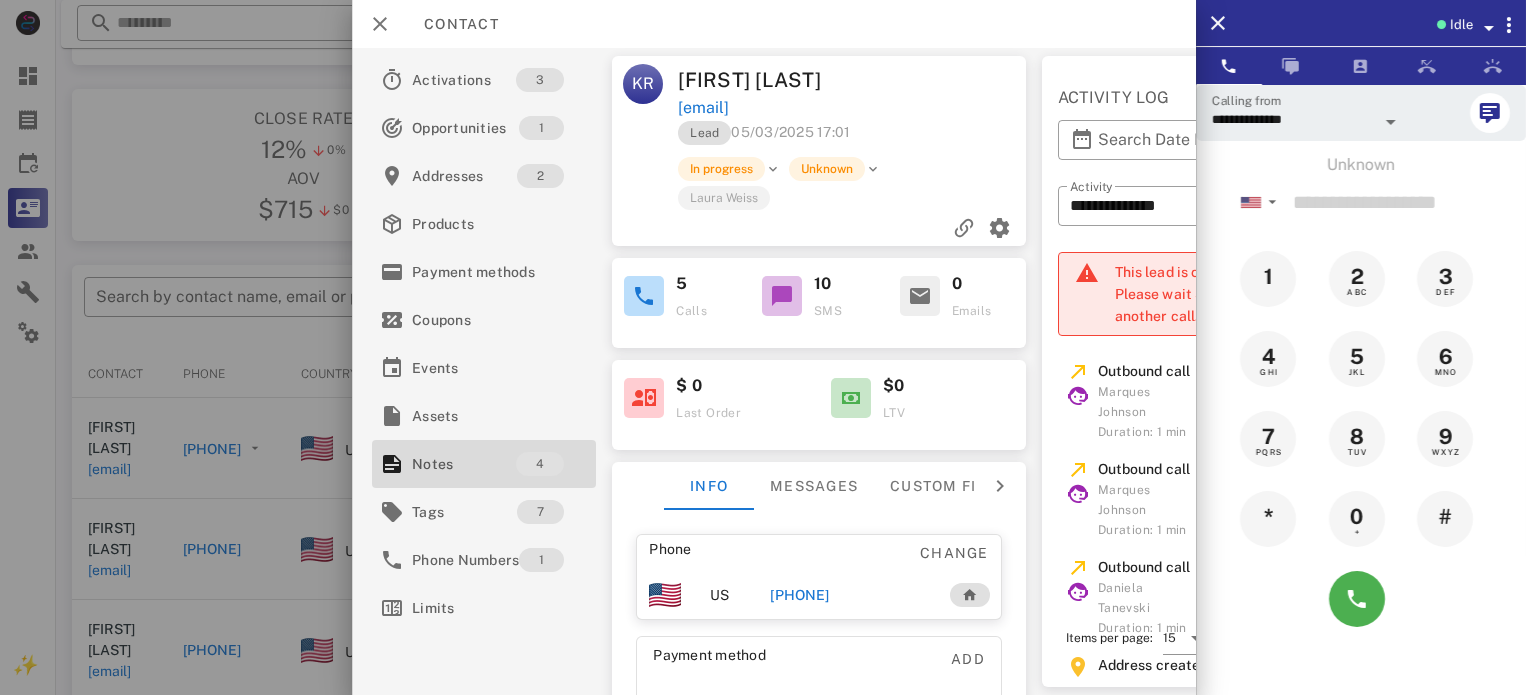click on "[PHONE]" at bounding box center [799, 595] 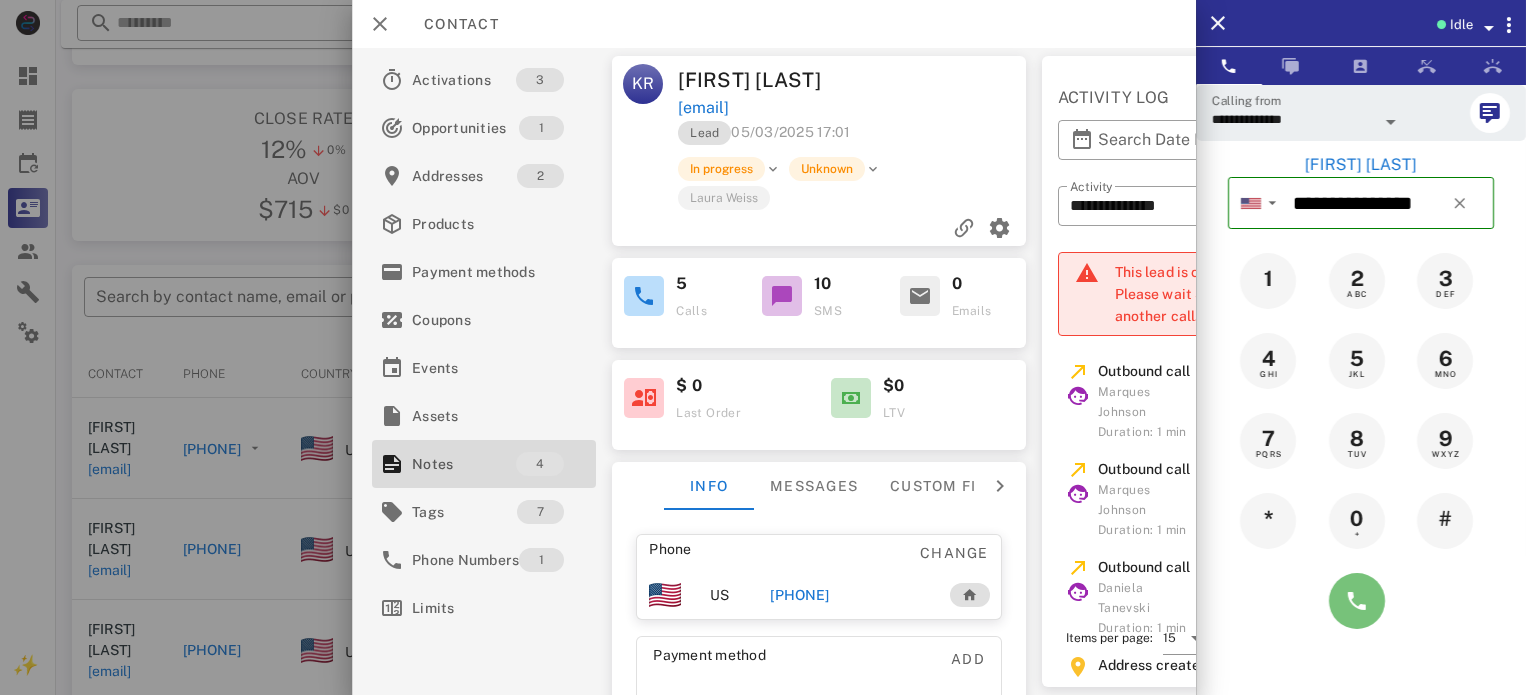 click at bounding box center [1357, 601] 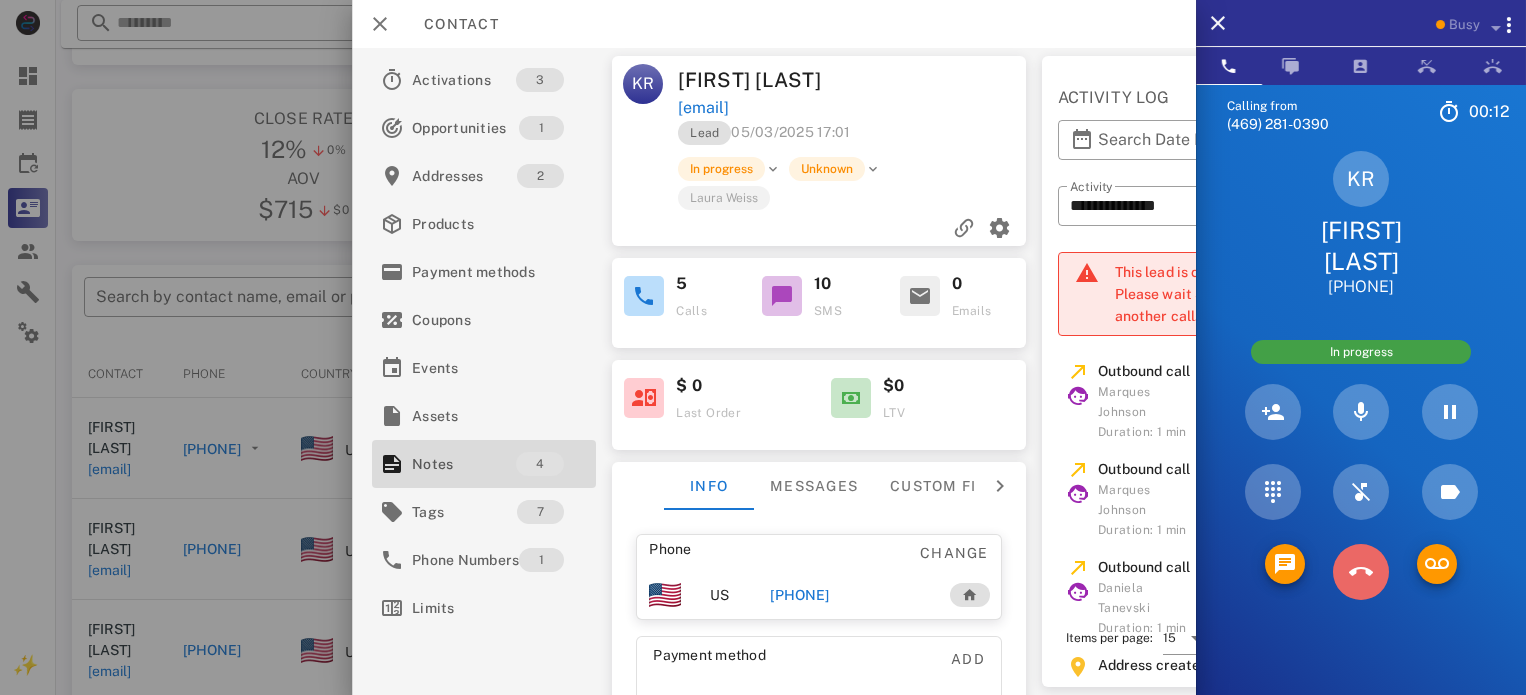 click at bounding box center [1361, 572] 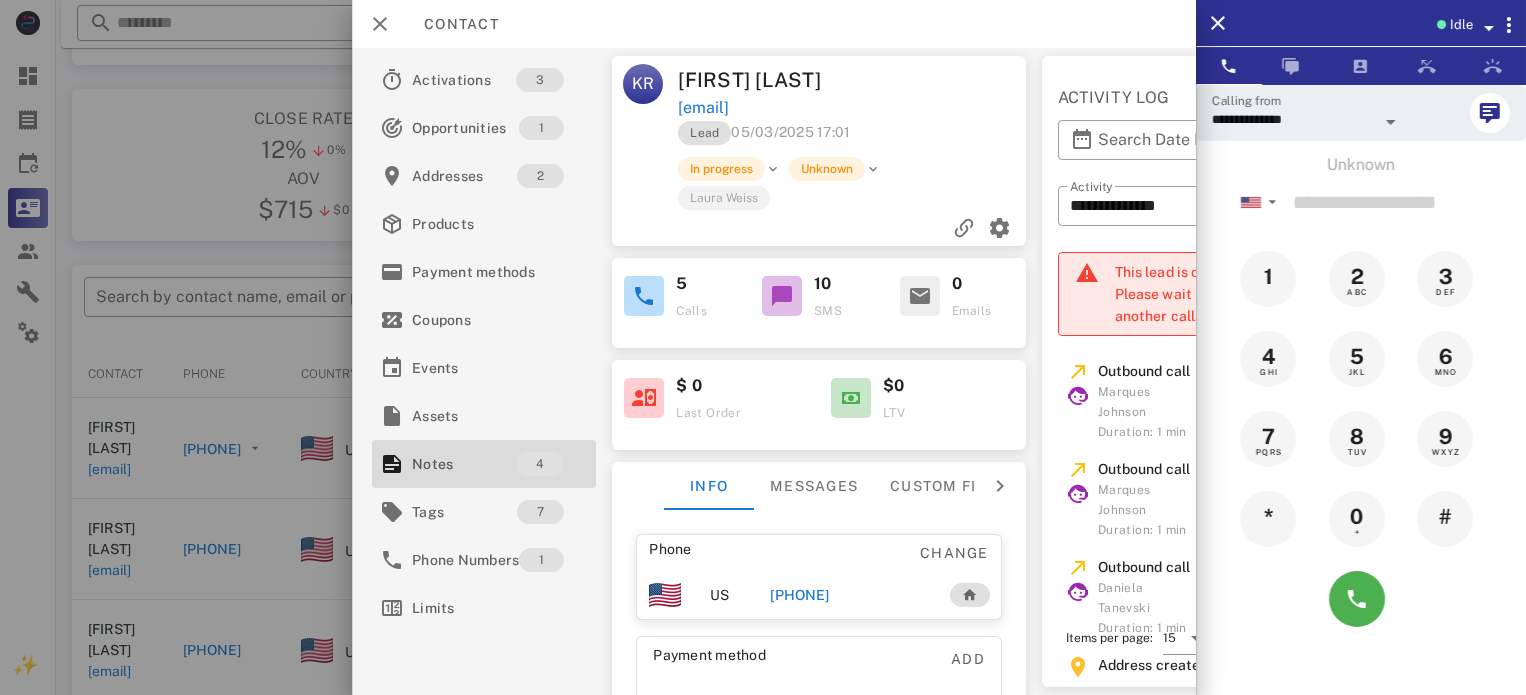 click on "[PHONE]" at bounding box center (799, 595) 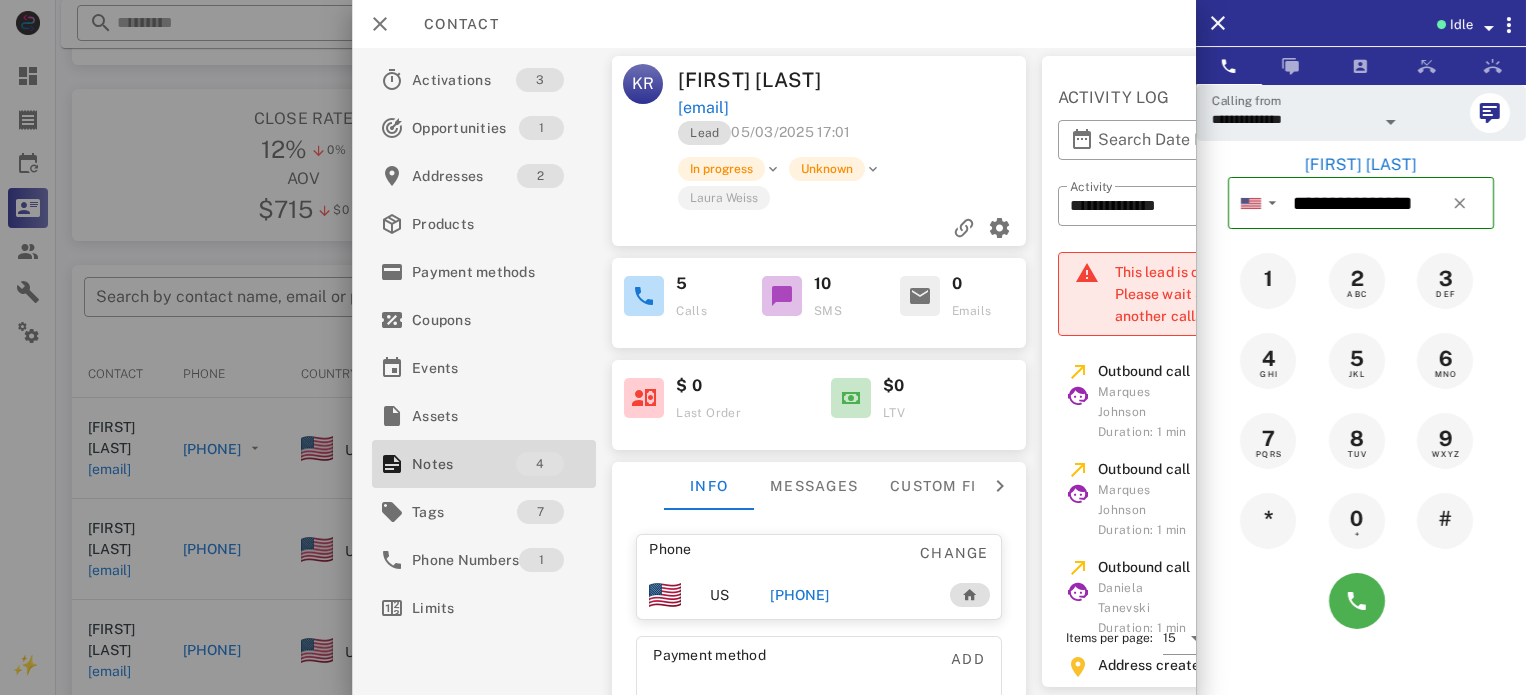 click on "[PHONE]" at bounding box center (799, 595) 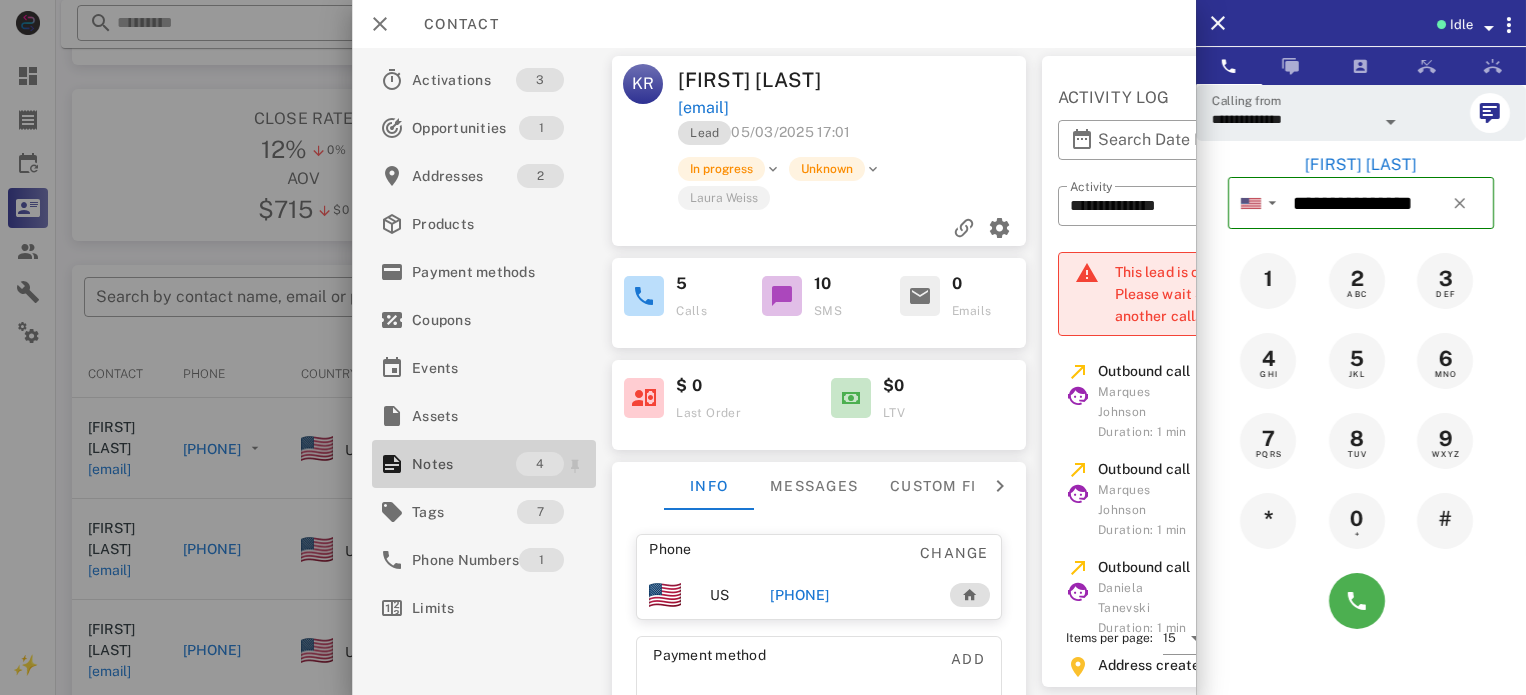 click on "Notes" at bounding box center [464, 464] 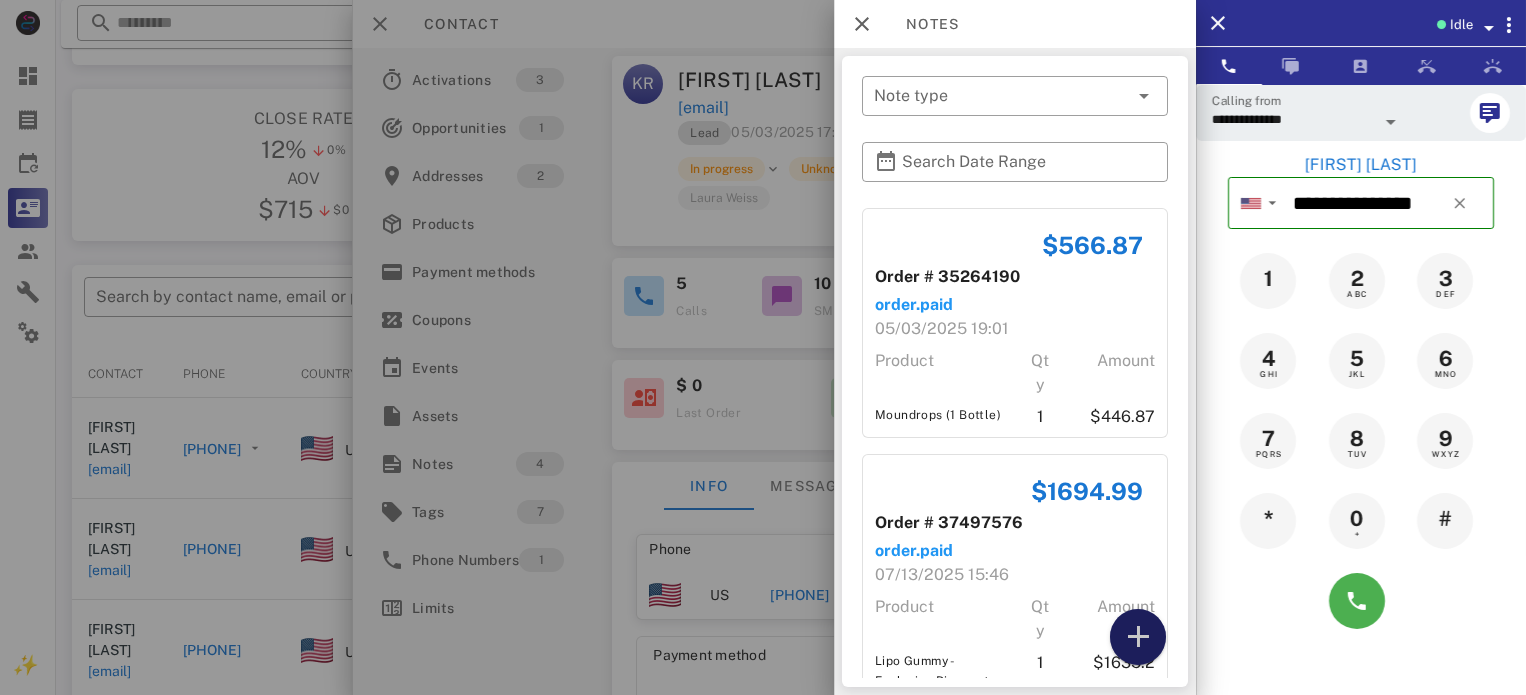 click at bounding box center (1138, 637) 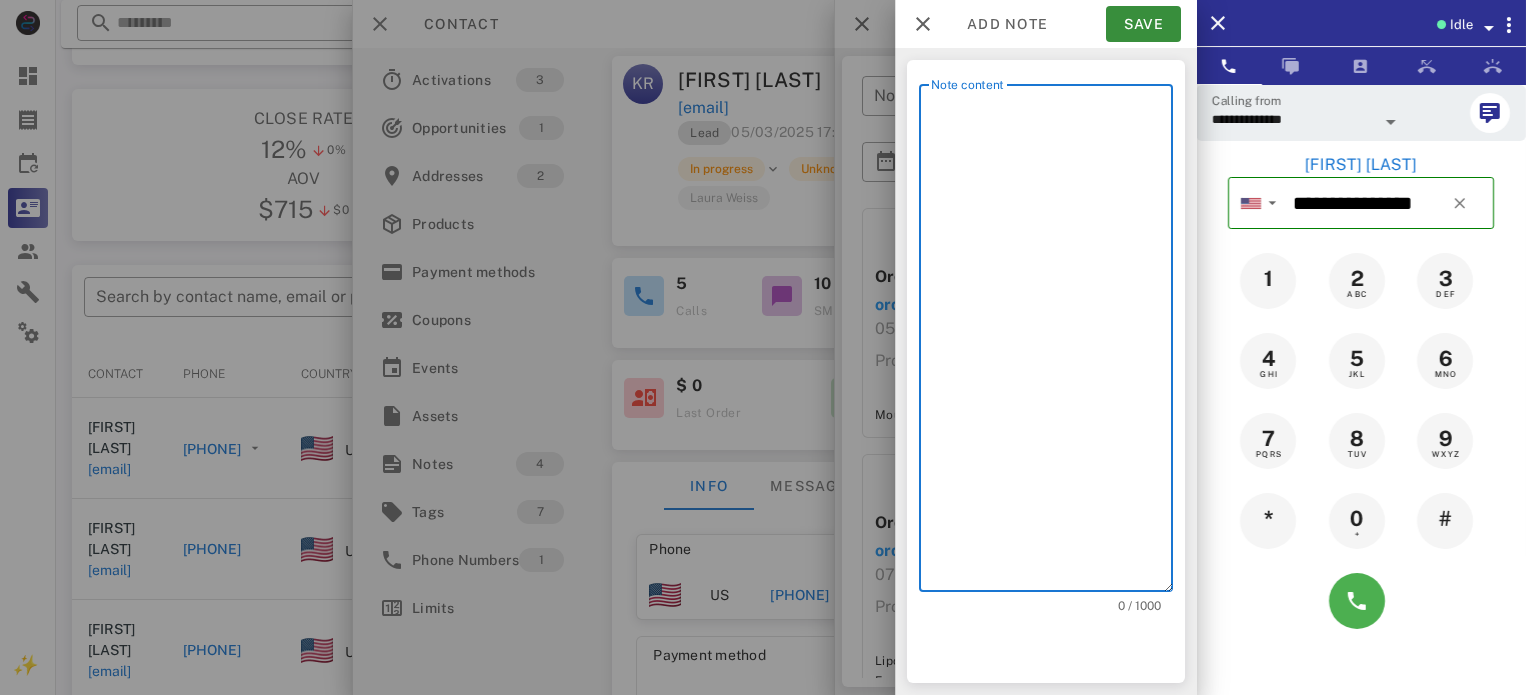 click on "Note content" at bounding box center [1052, 343] 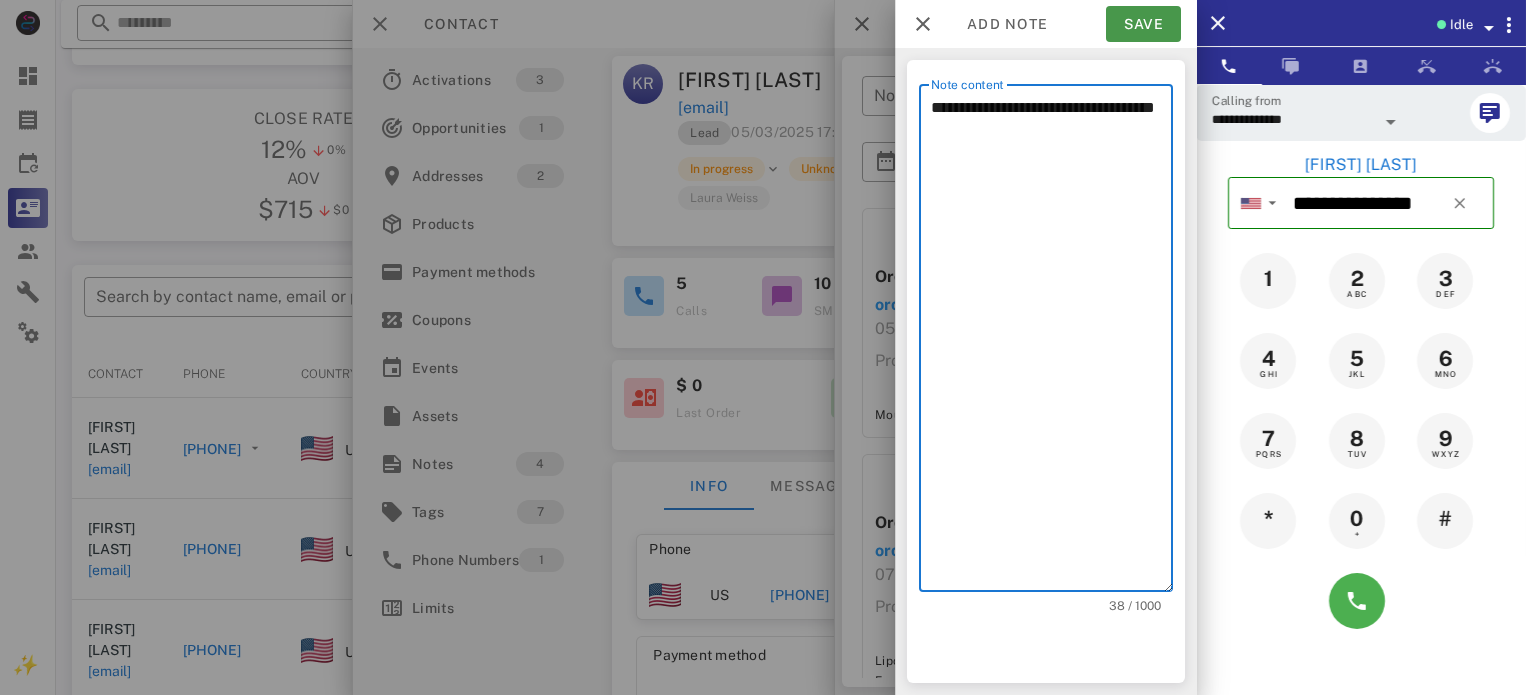 type on "**********" 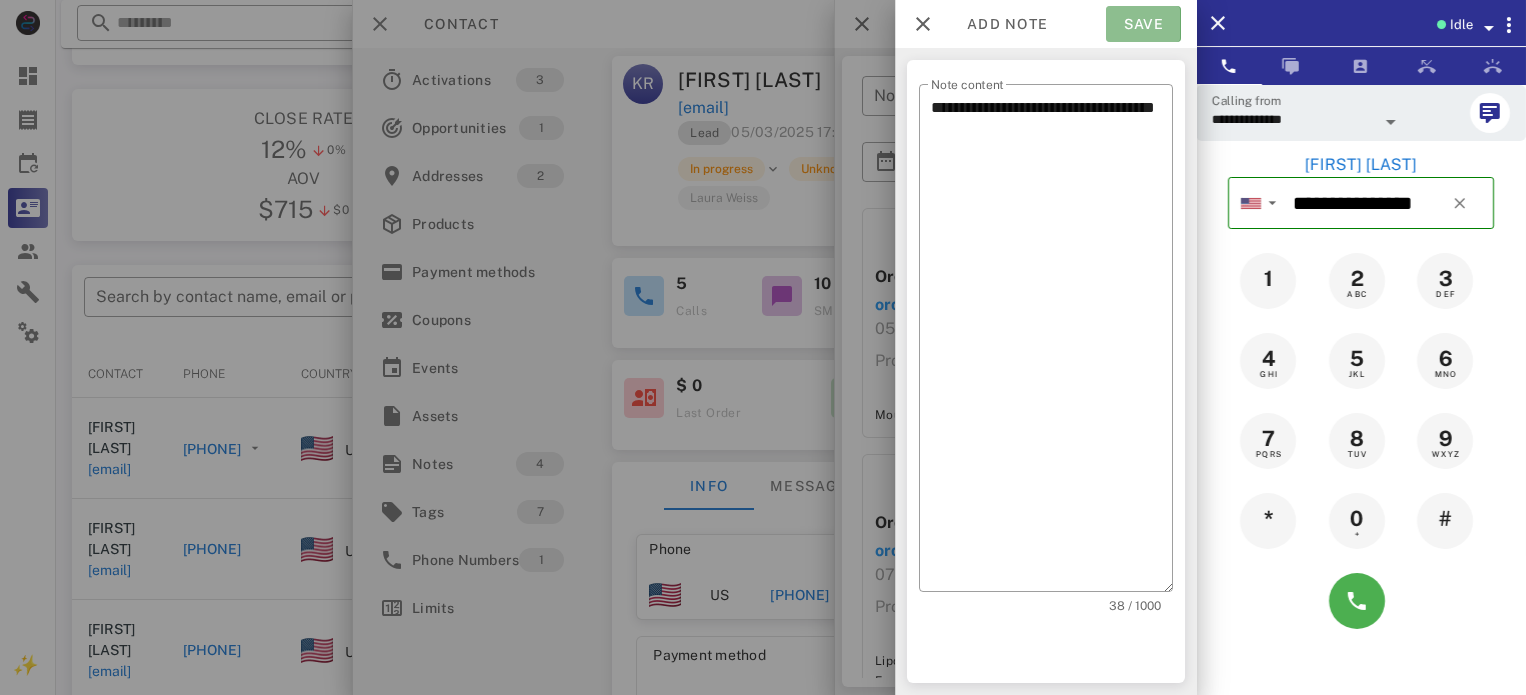 click on "Save" at bounding box center (1143, 24) 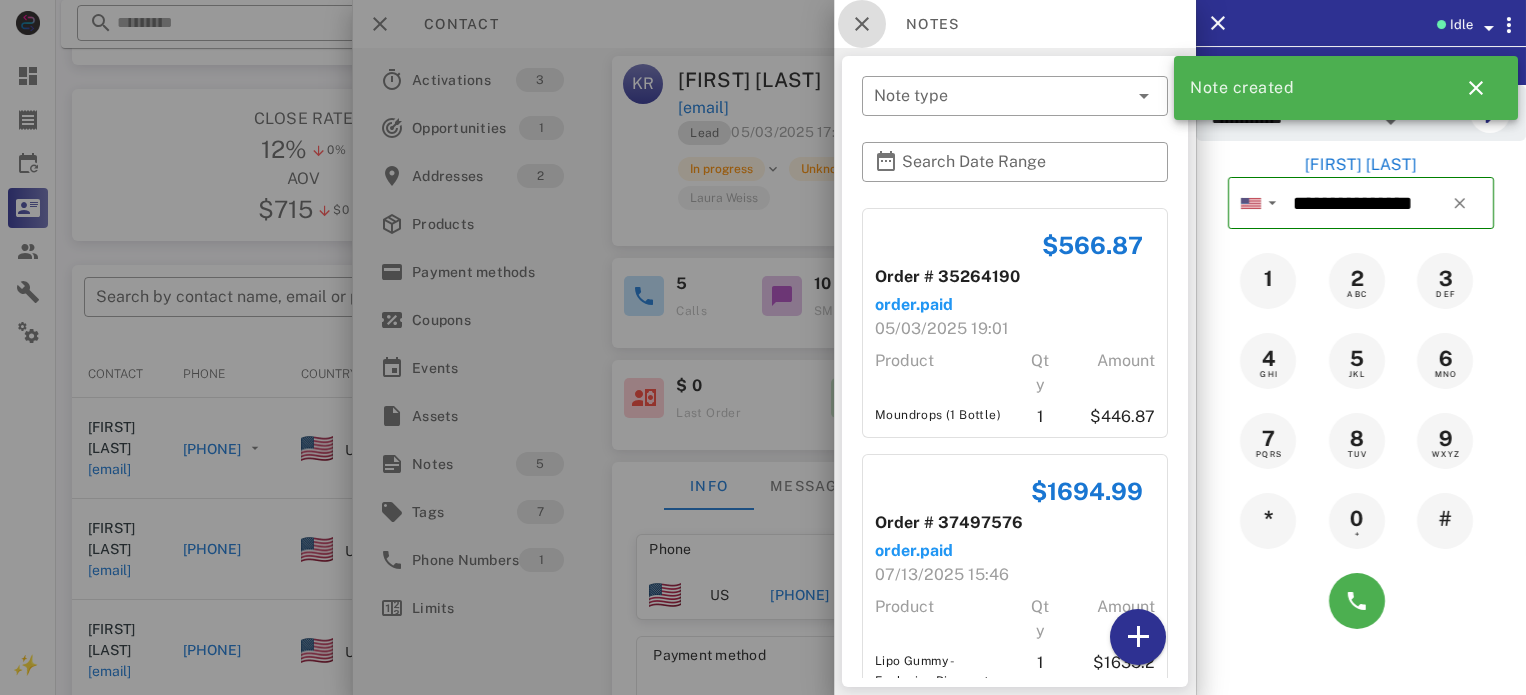 click at bounding box center [862, 24] 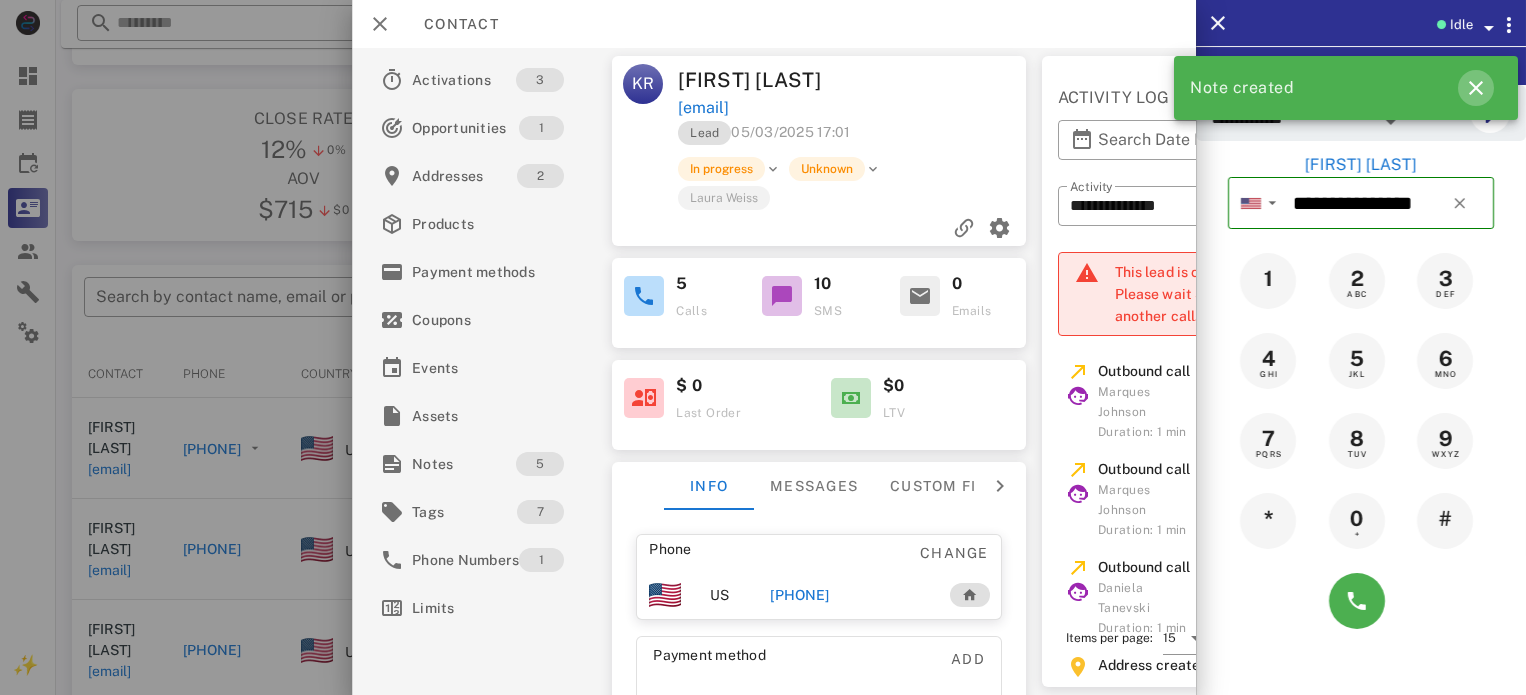 click at bounding box center [1476, 88] 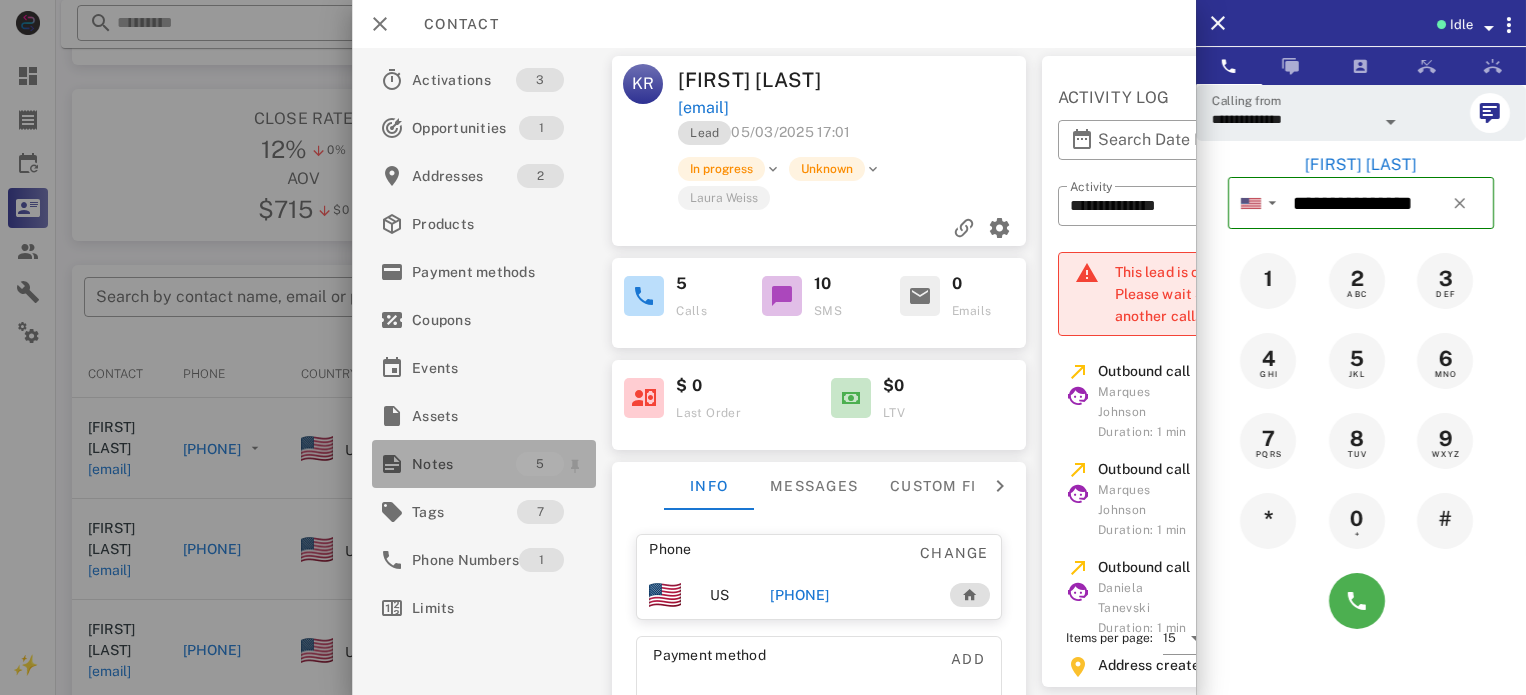 click on "Notes" at bounding box center [464, 464] 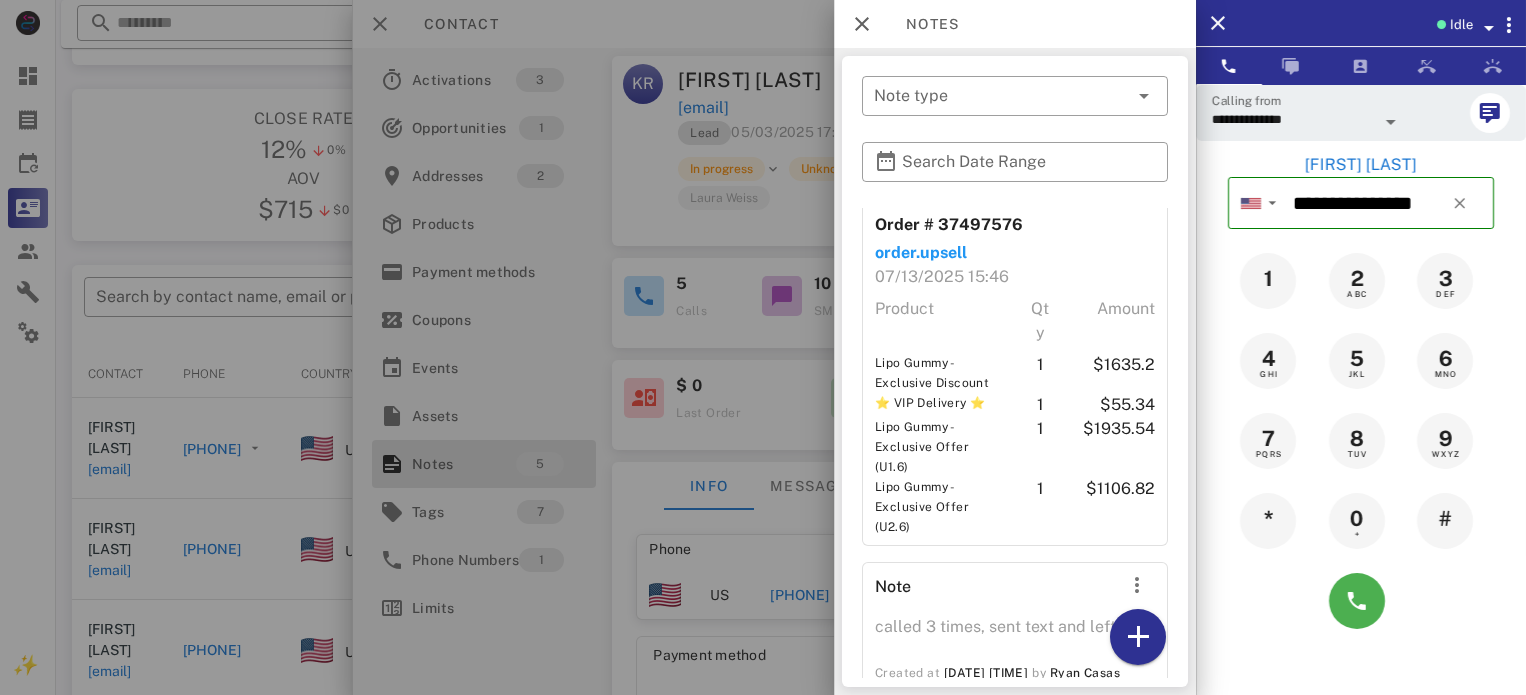 scroll, scrollTop: 969, scrollLeft: 0, axis: vertical 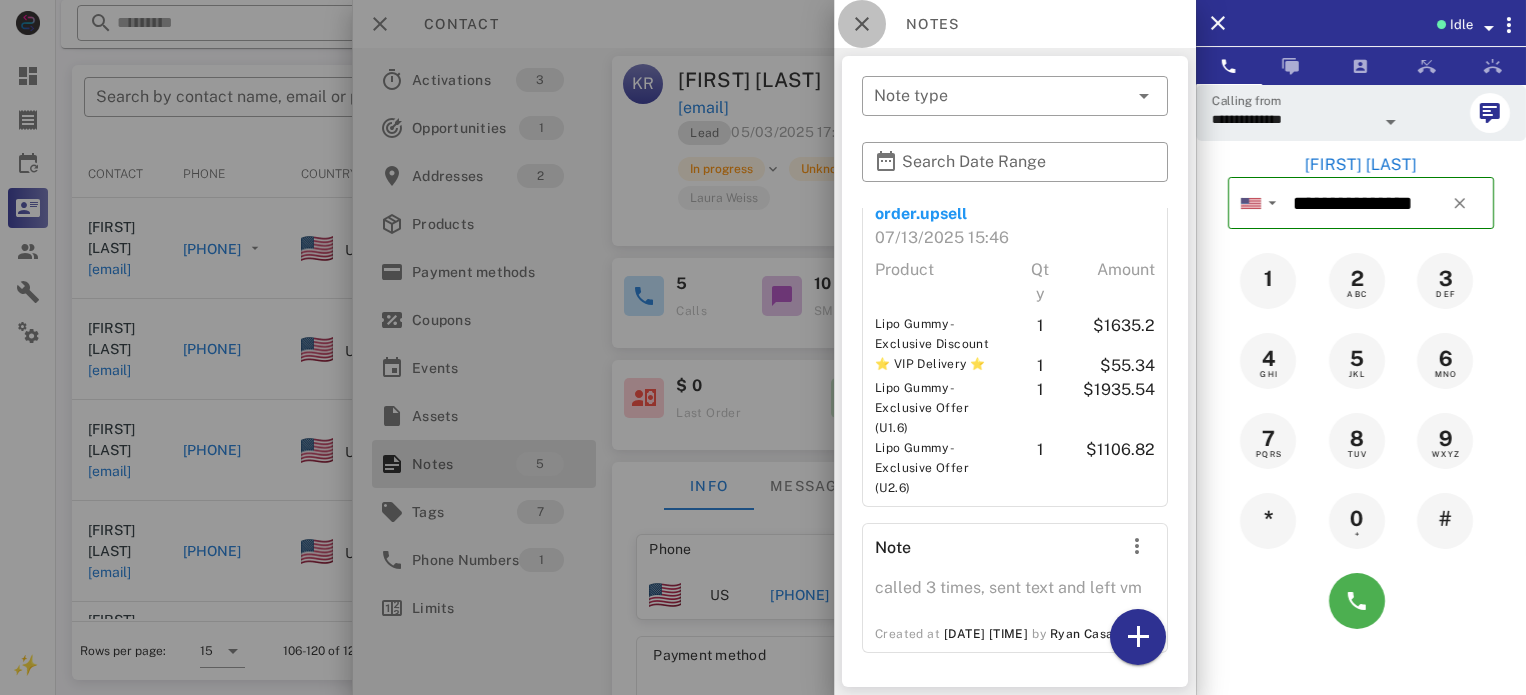 click at bounding box center [862, 24] 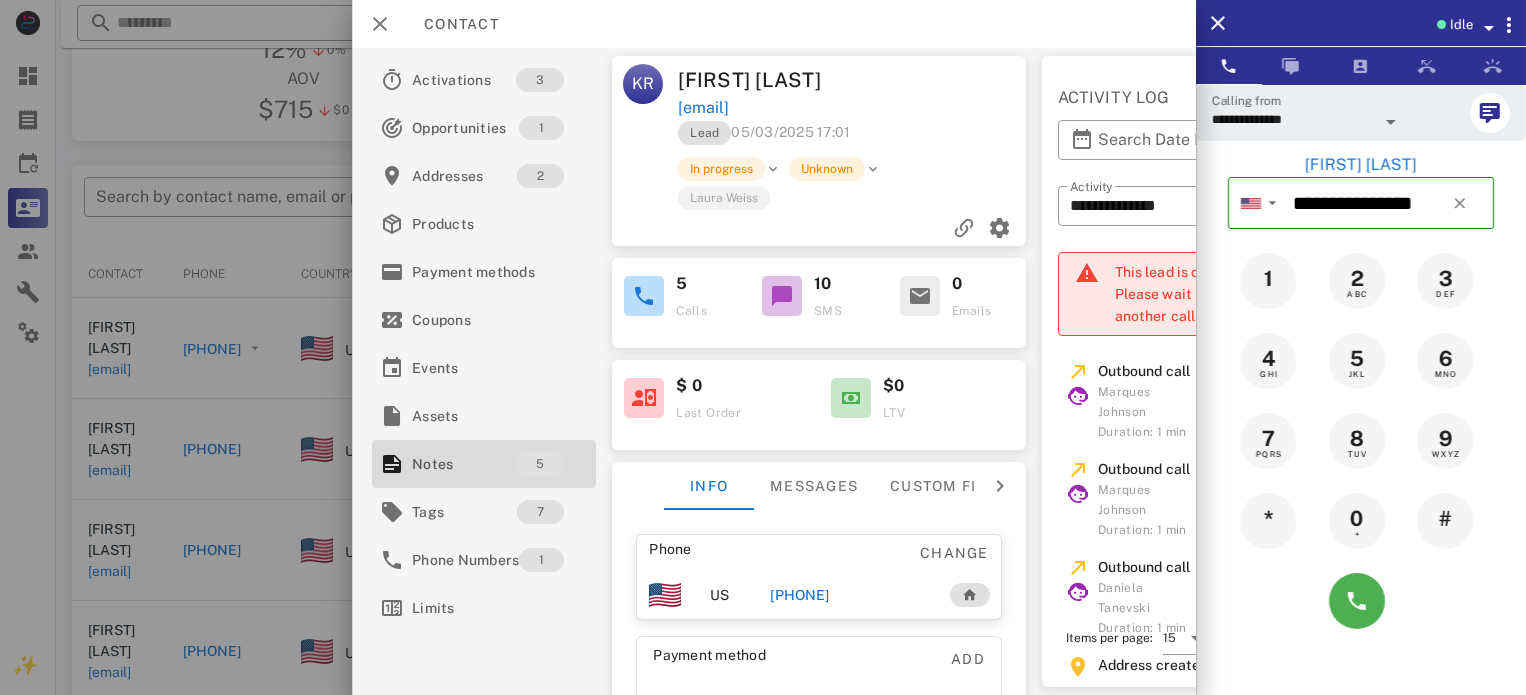 scroll, scrollTop: 379, scrollLeft: 0, axis: vertical 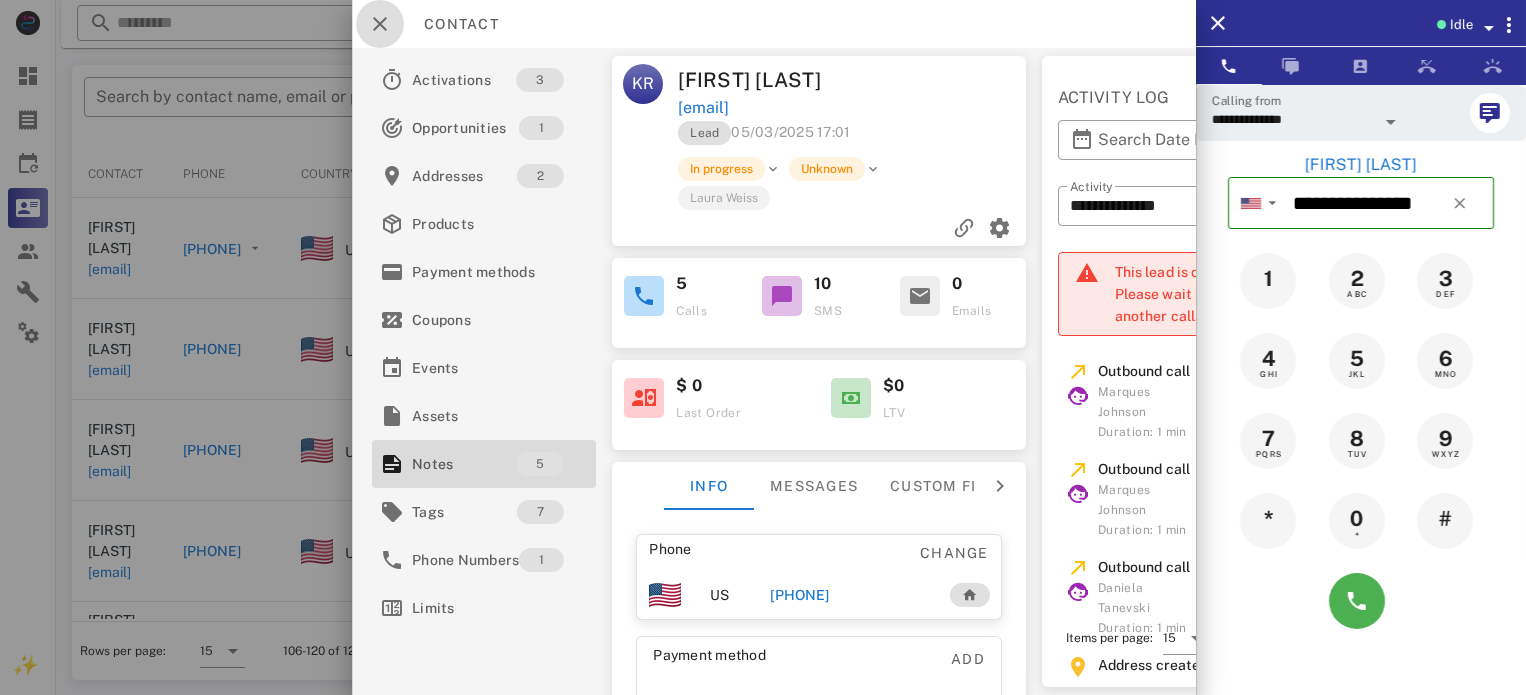 click at bounding box center [380, 24] 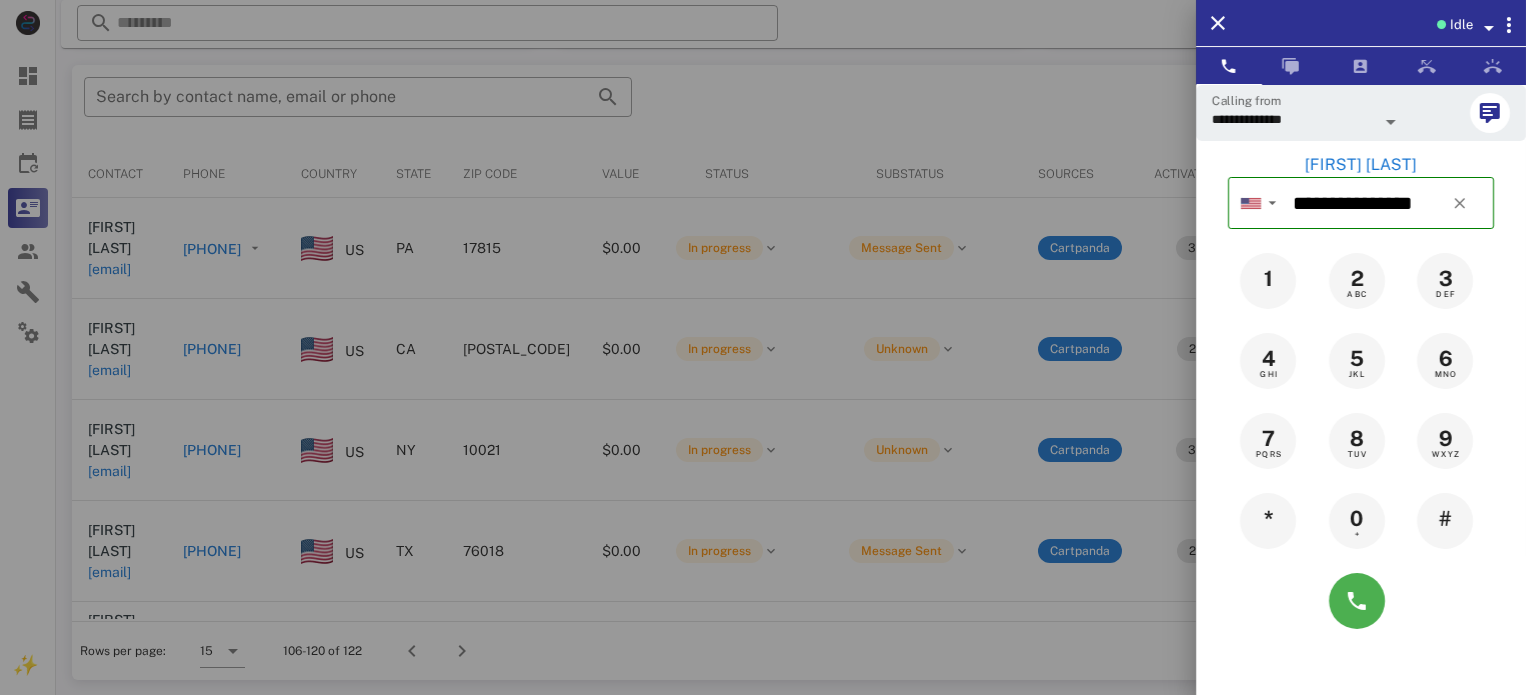 click at bounding box center [763, 347] 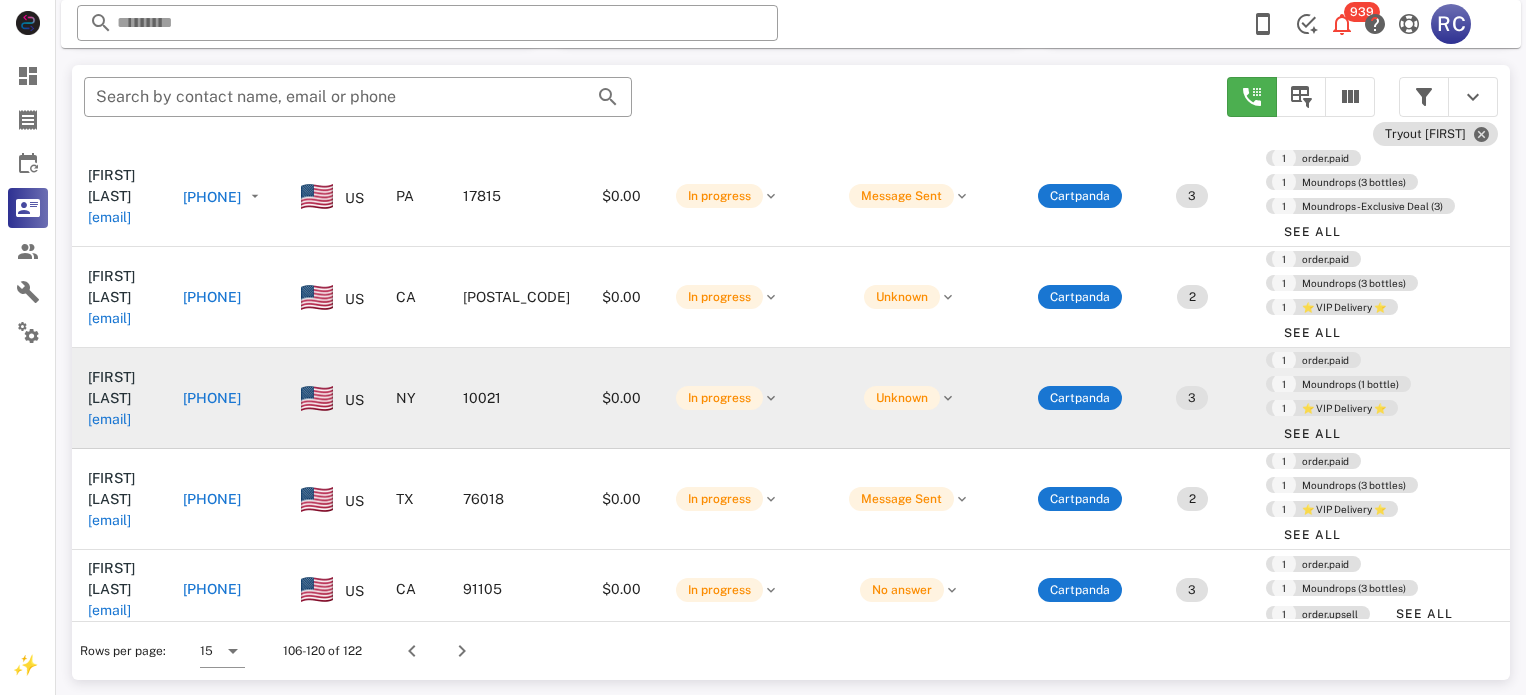 scroll, scrollTop: 100, scrollLeft: 0, axis: vertical 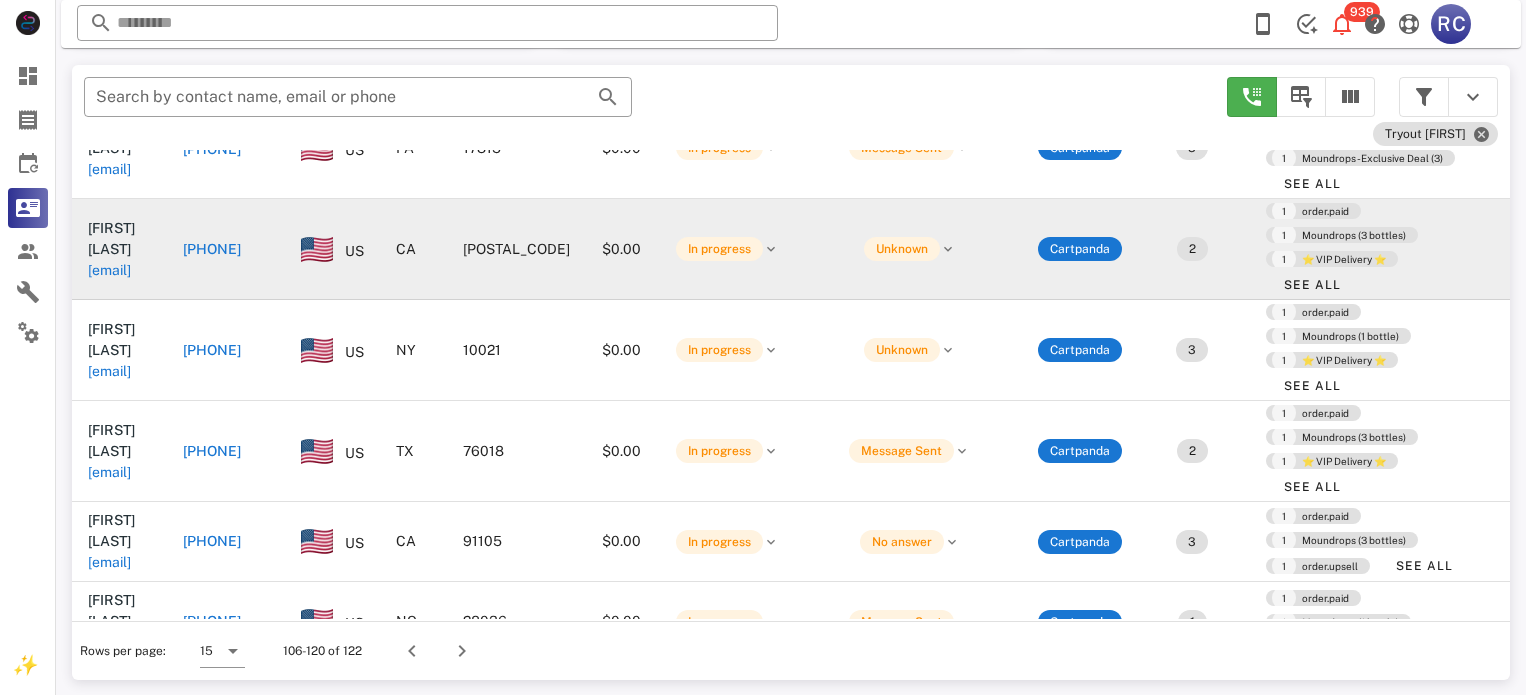 click on "[PHONE]" at bounding box center (212, 249) 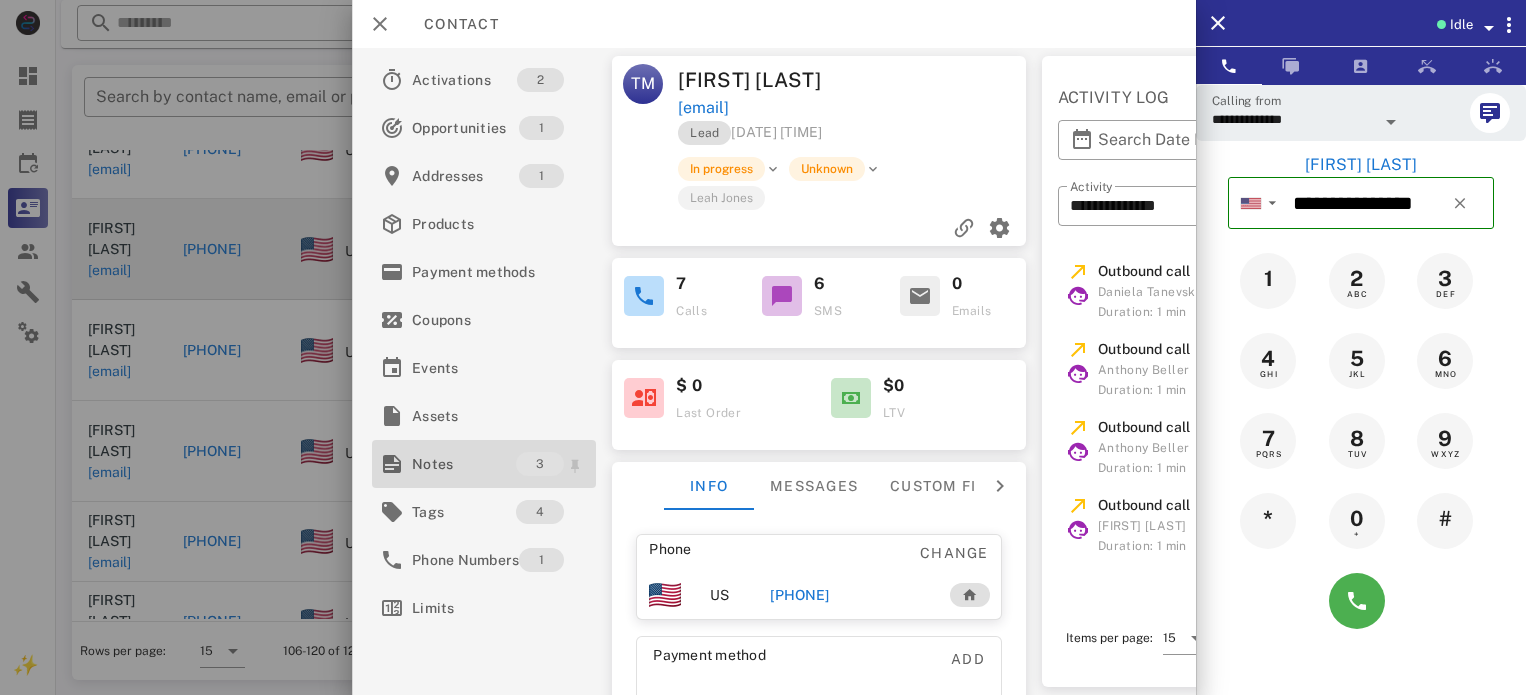 click on "Notes" at bounding box center [464, 464] 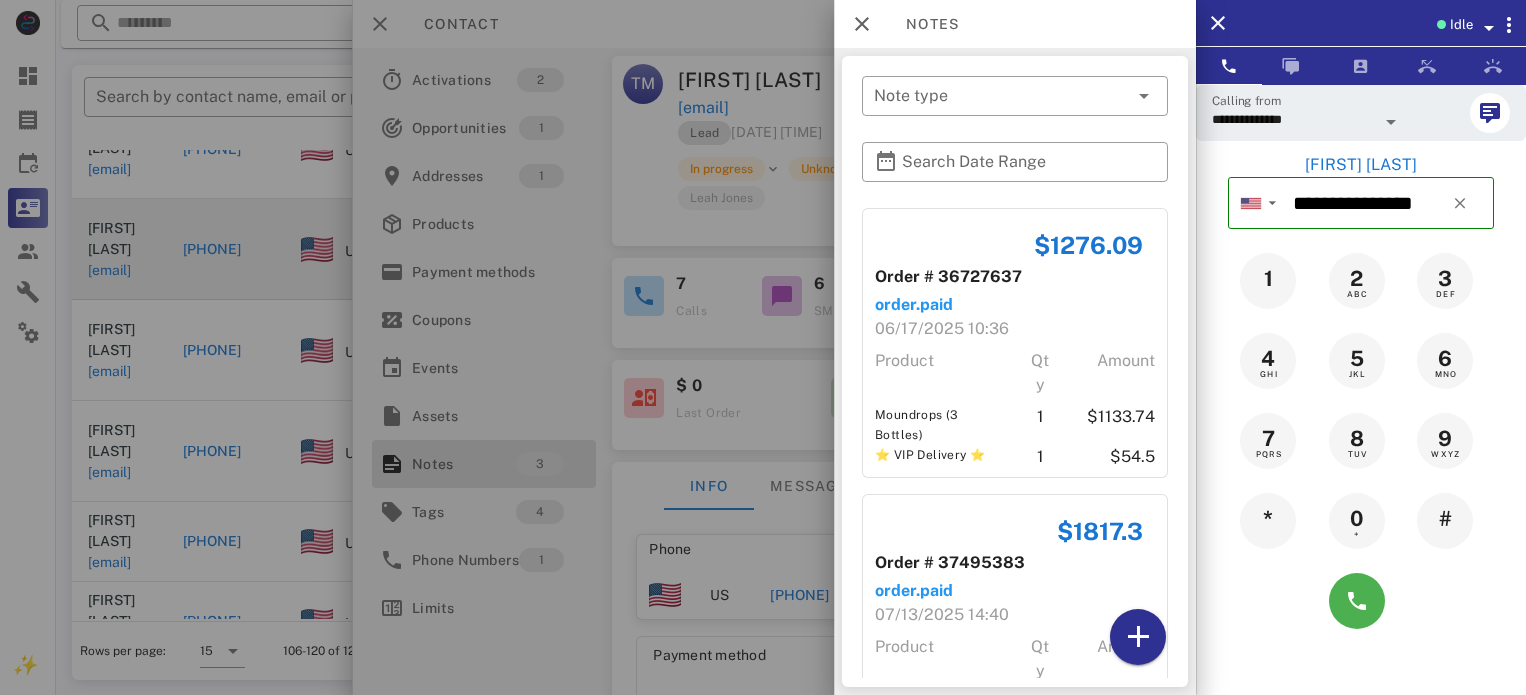 scroll, scrollTop: 278, scrollLeft: 0, axis: vertical 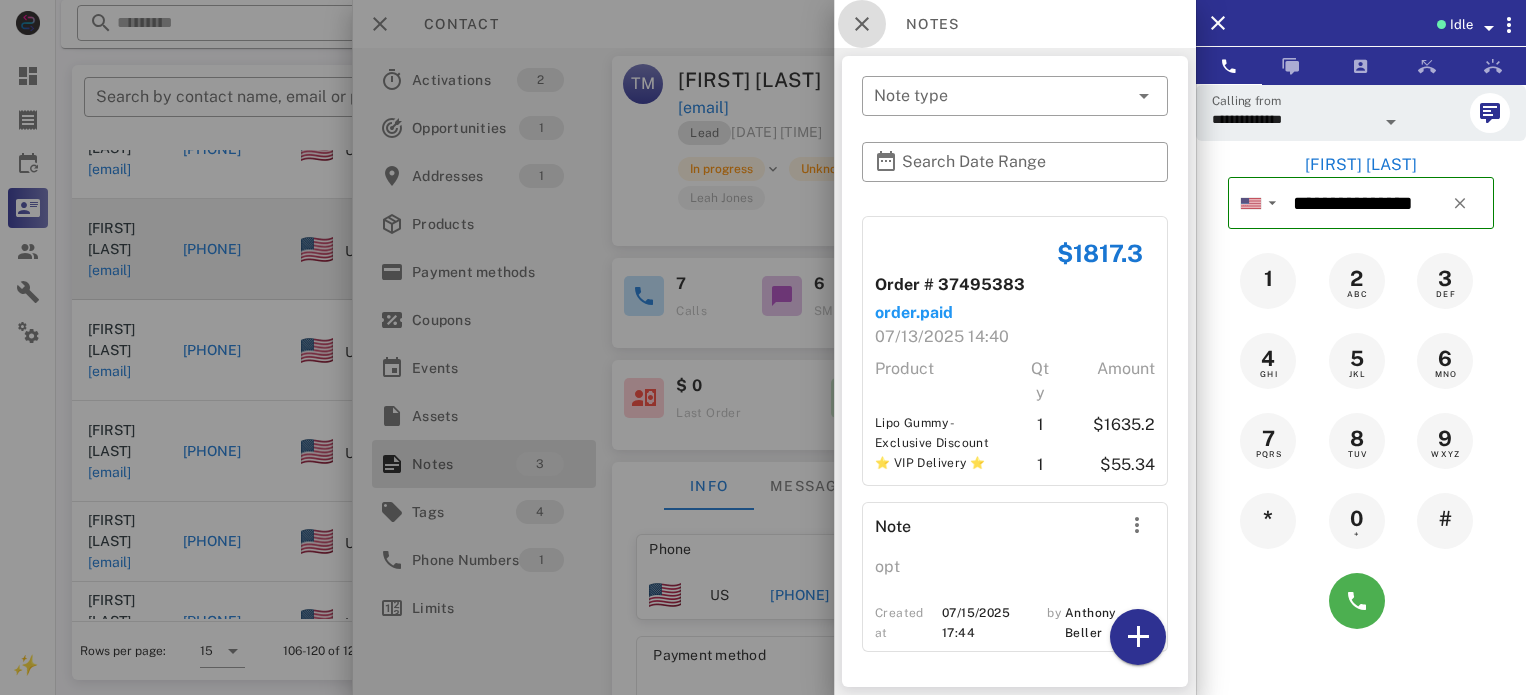 click at bounding box center [862, 24] 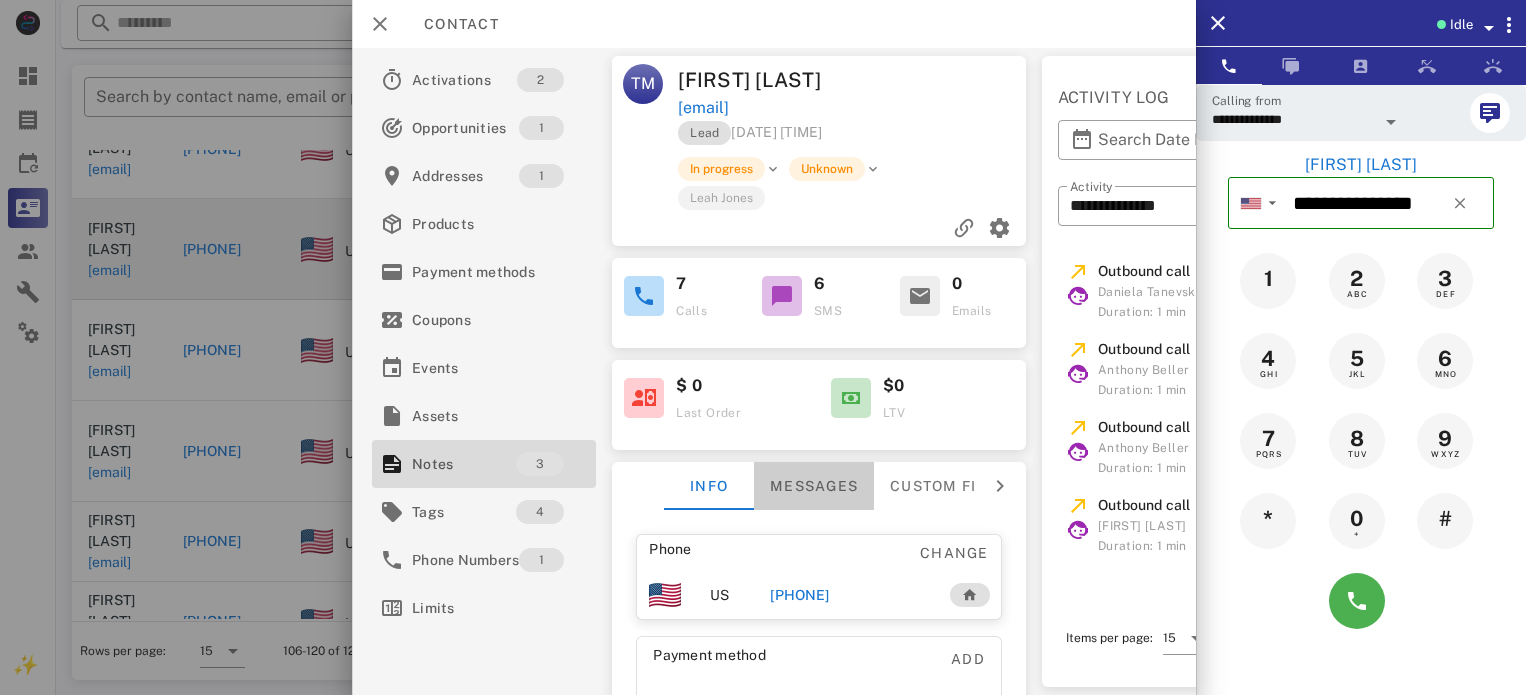 click on "Messages" at bounding box center [814, 486] 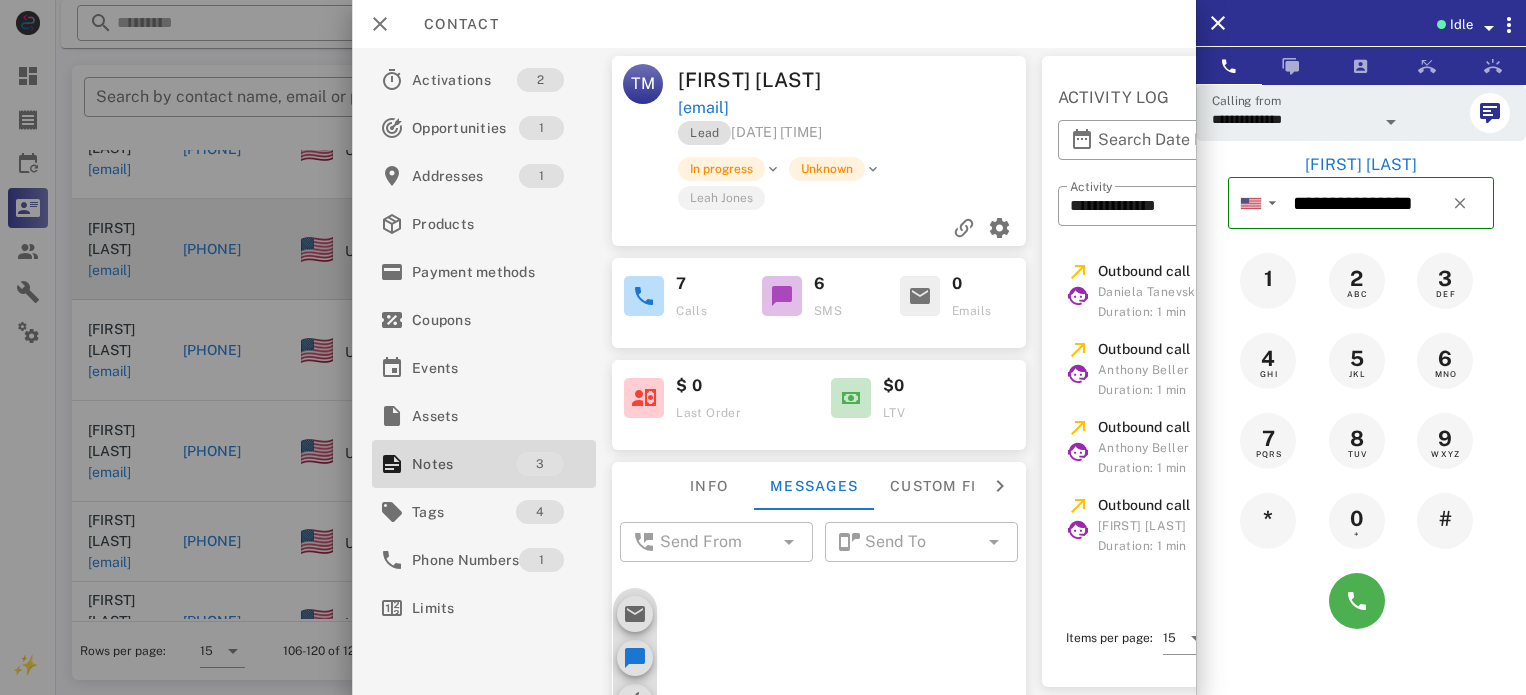 scroll, scrollTop: 77, scrollLeft: 0, axis: vertical 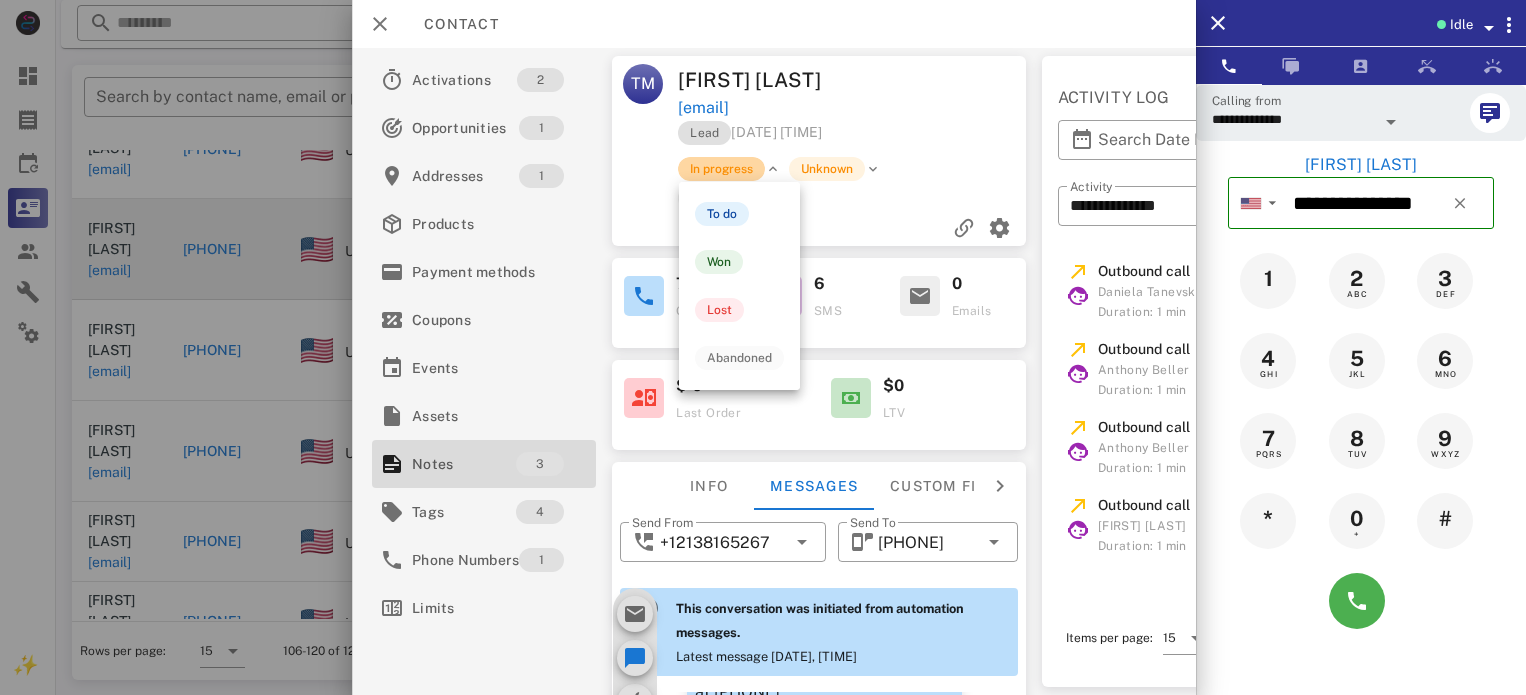 click on "In progress" at bounding box center [721, 169] 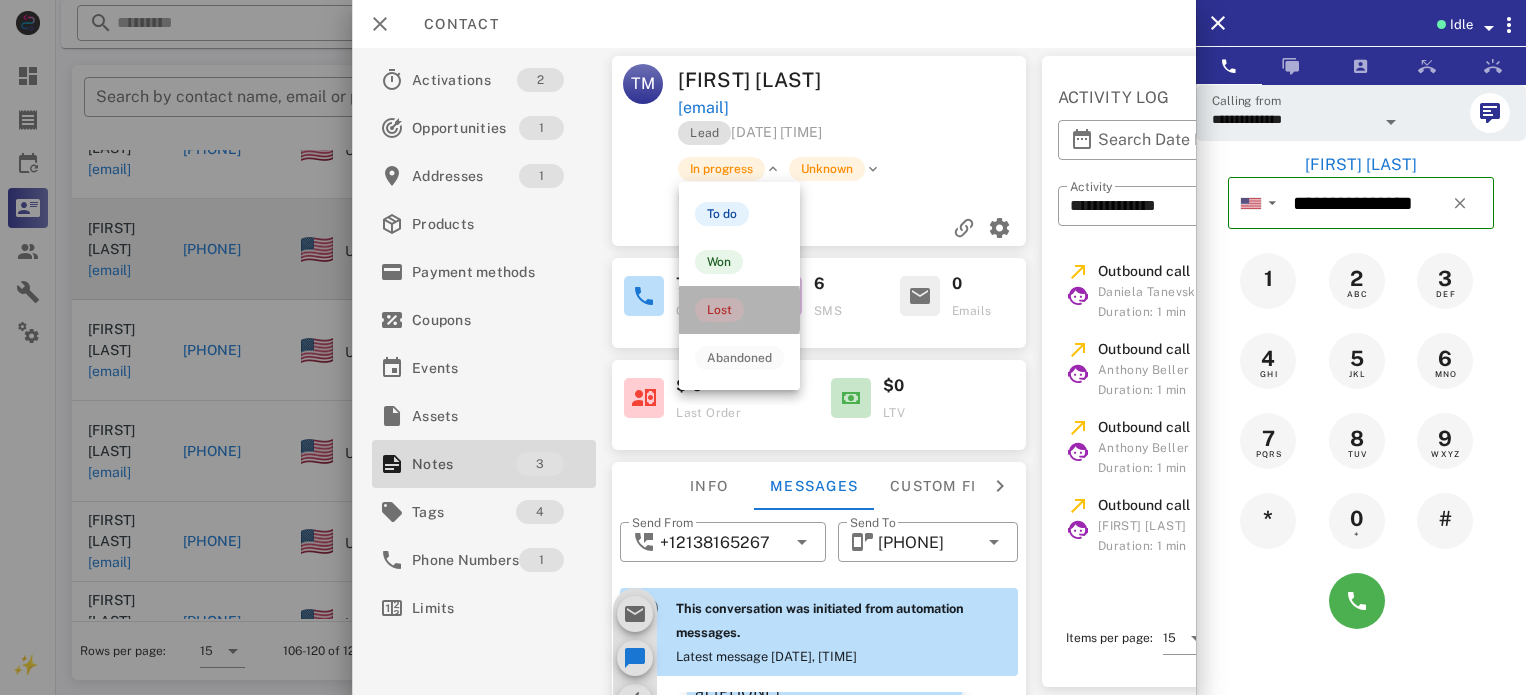 click on "Lost" at bounding box center [719, 310] 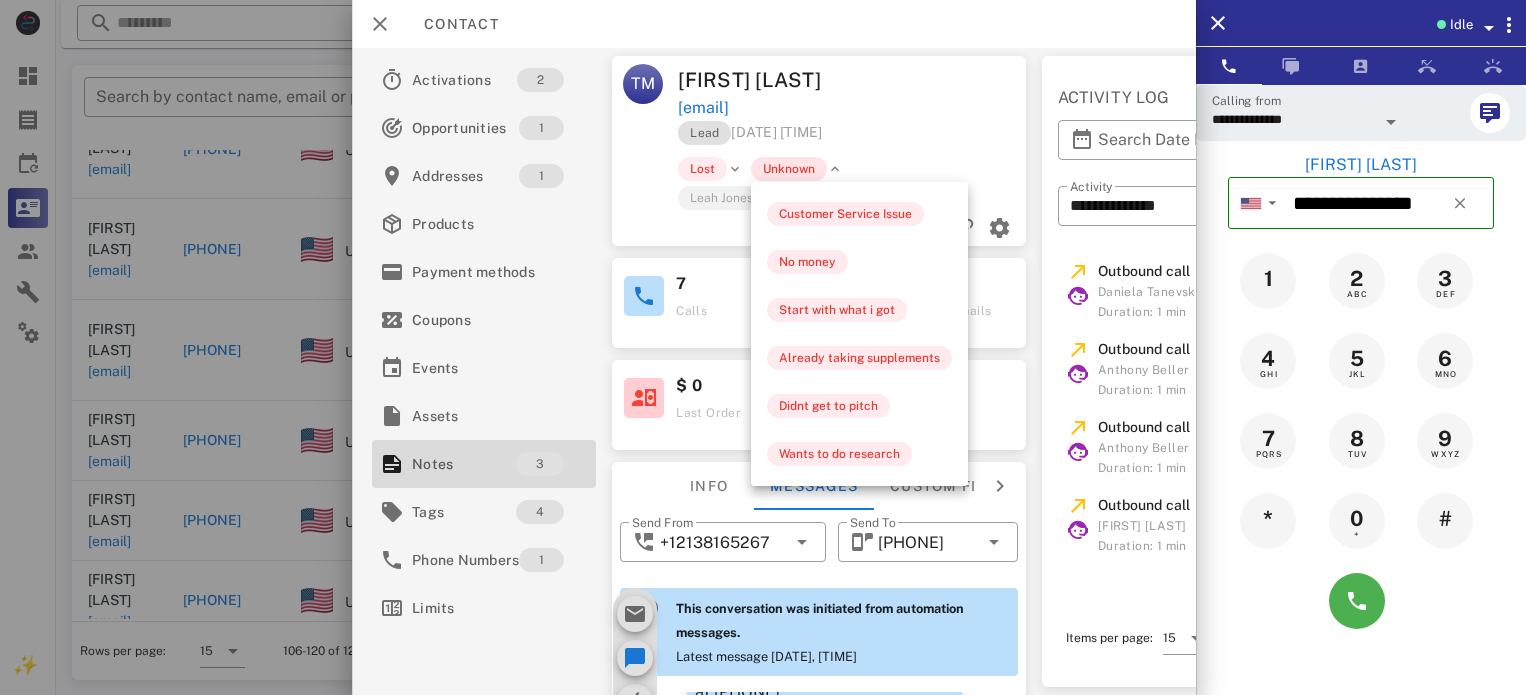 click on "Unknown" at bounding box center [789, 169] 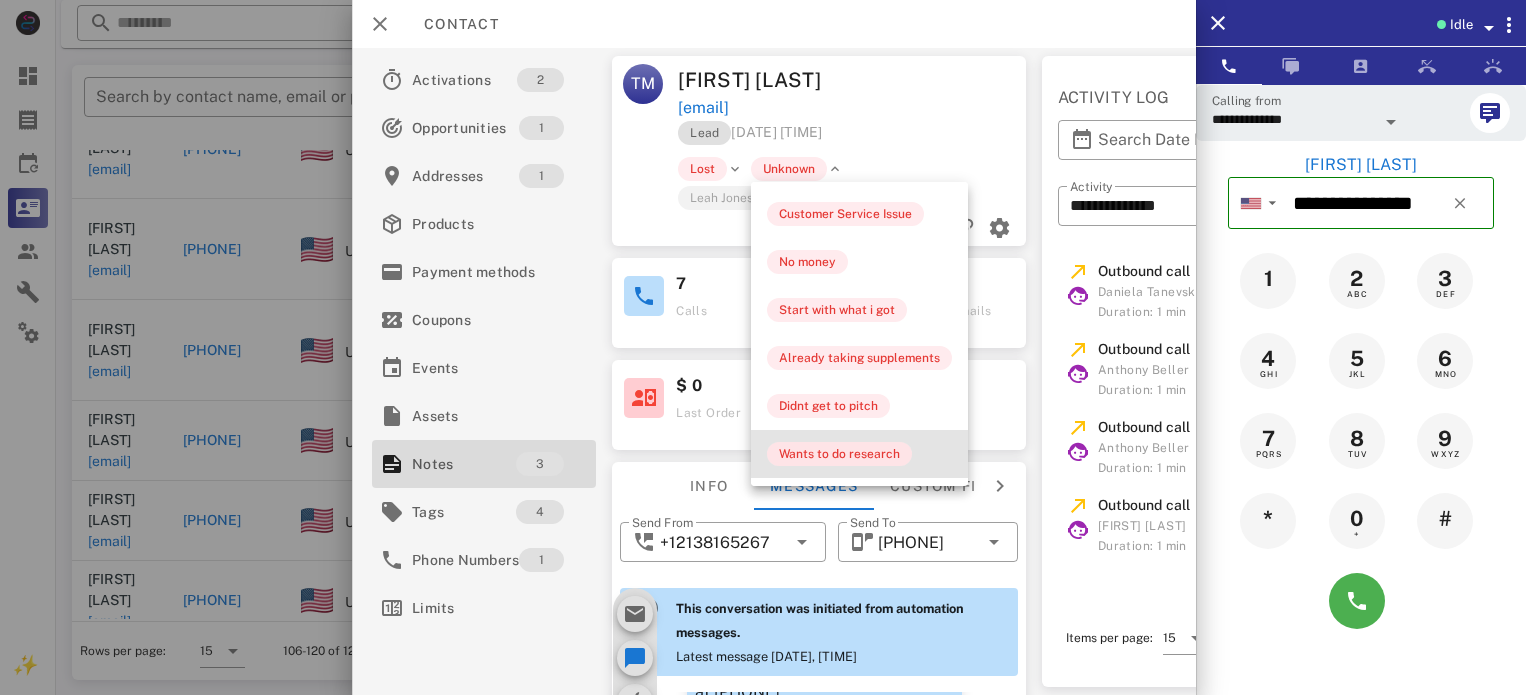 click on "Wants to do research" at bounding box center (839, 454) 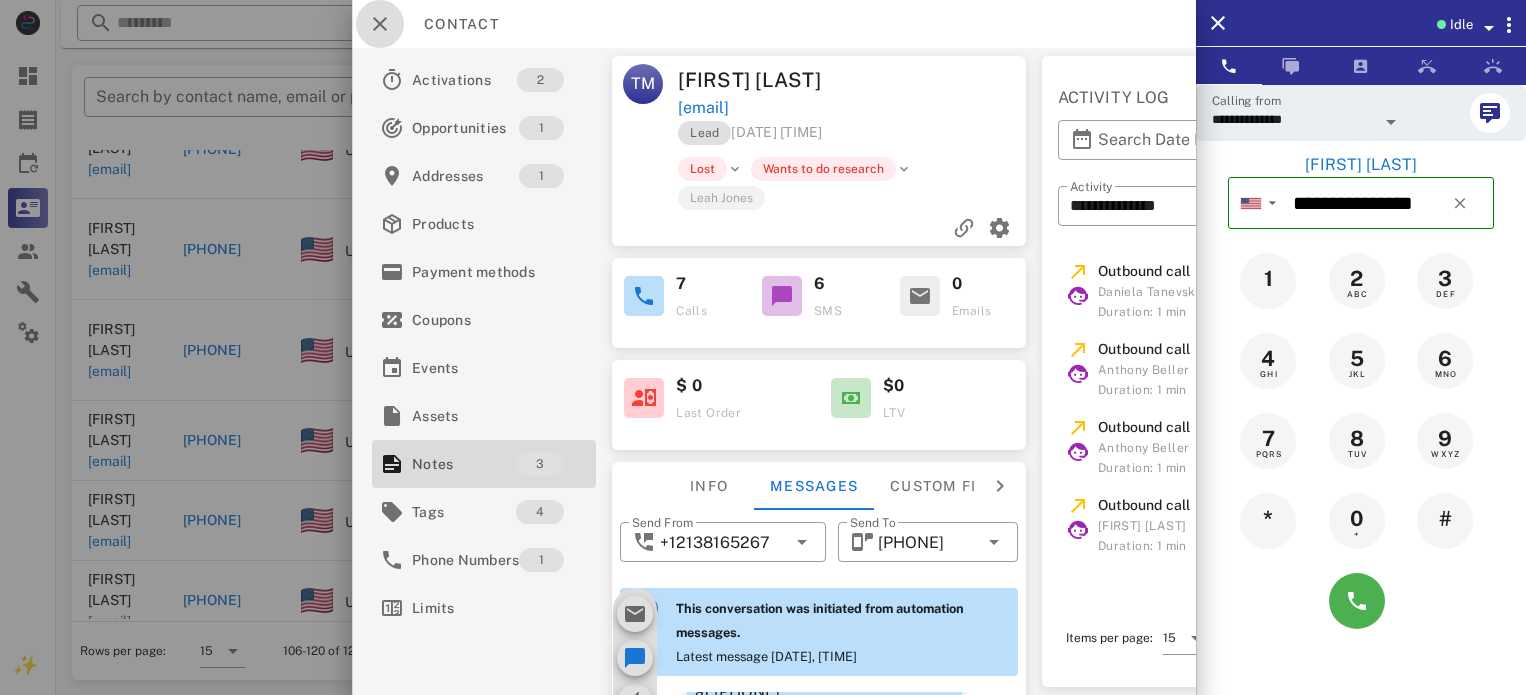 click at bounding box center [380, 24] 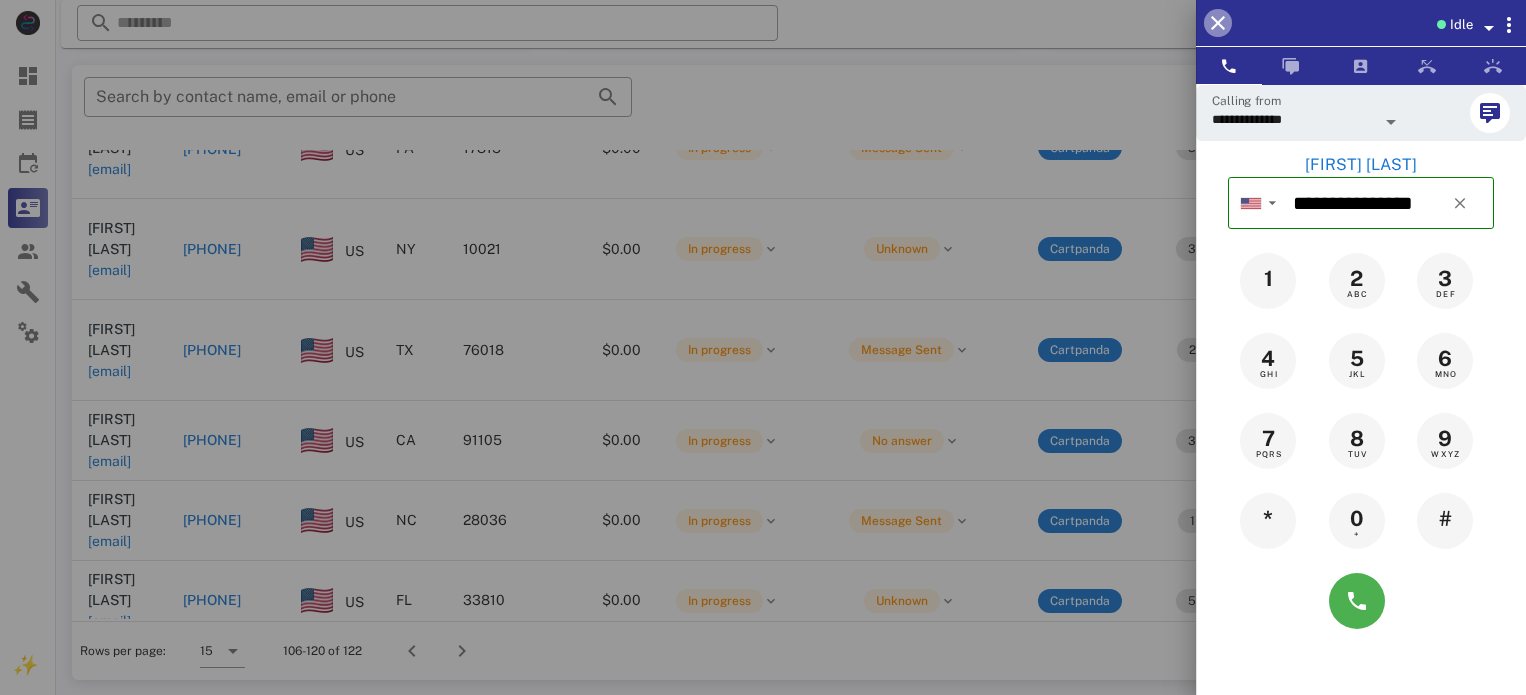 click at bounding box center [1218, 23] 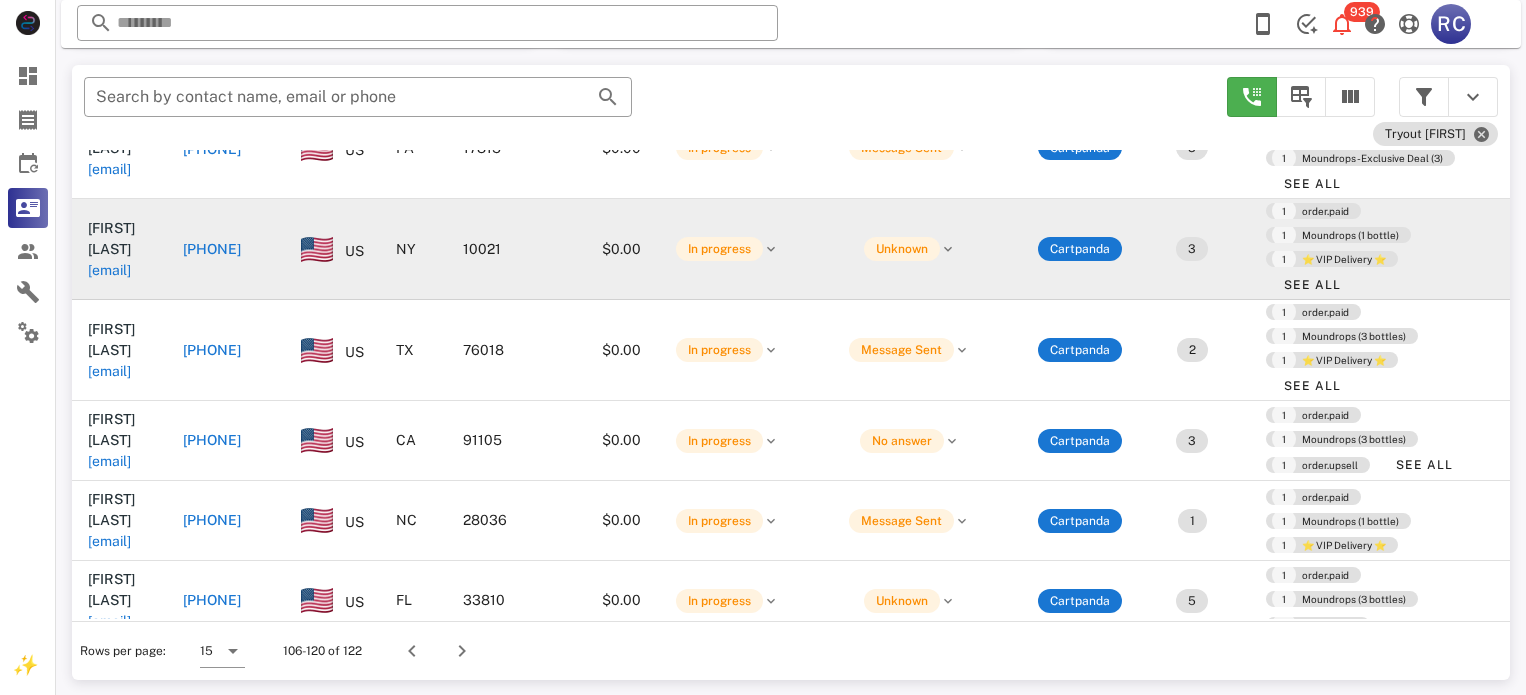 click on "valerie mashburn  valmashburn@gmail.com" at bounding box center [119, 249] 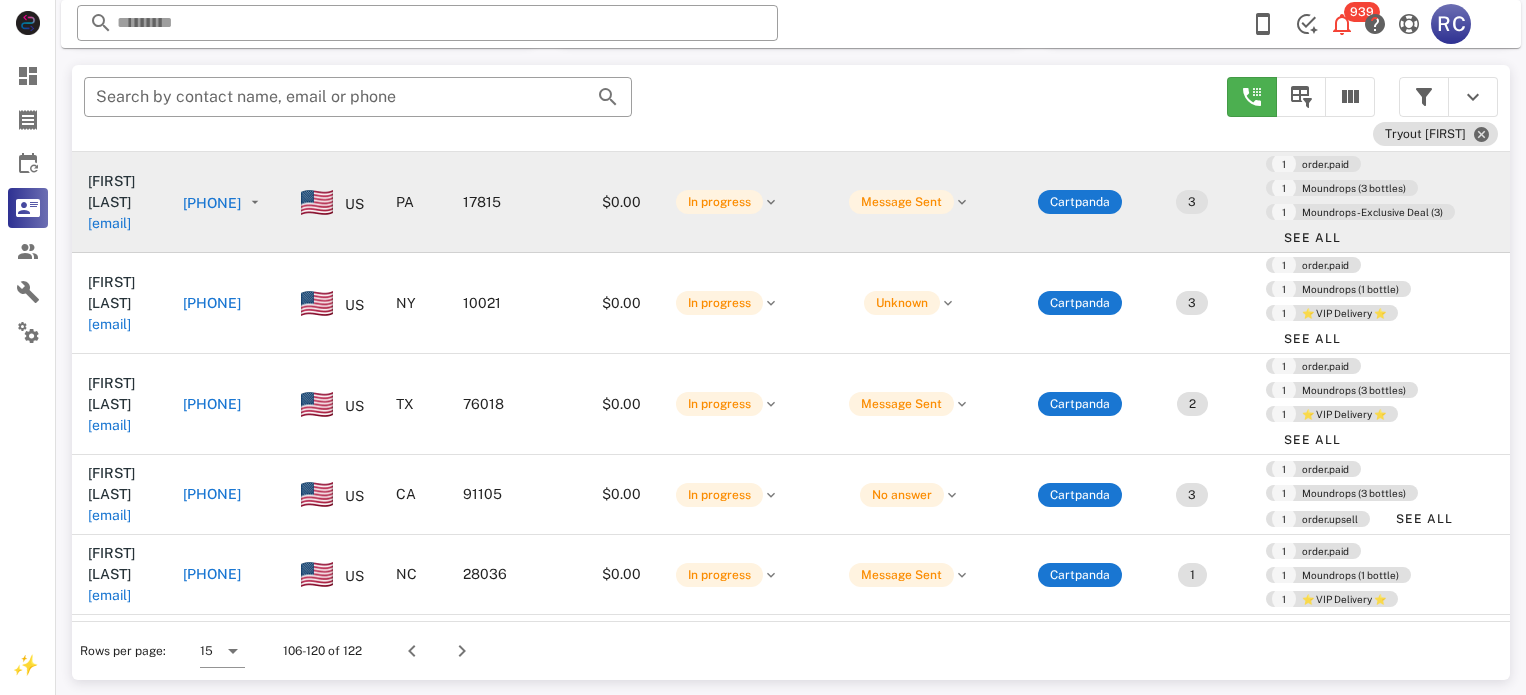 scroll, scrollTop: 0, scrollLeft: 0, axis: both 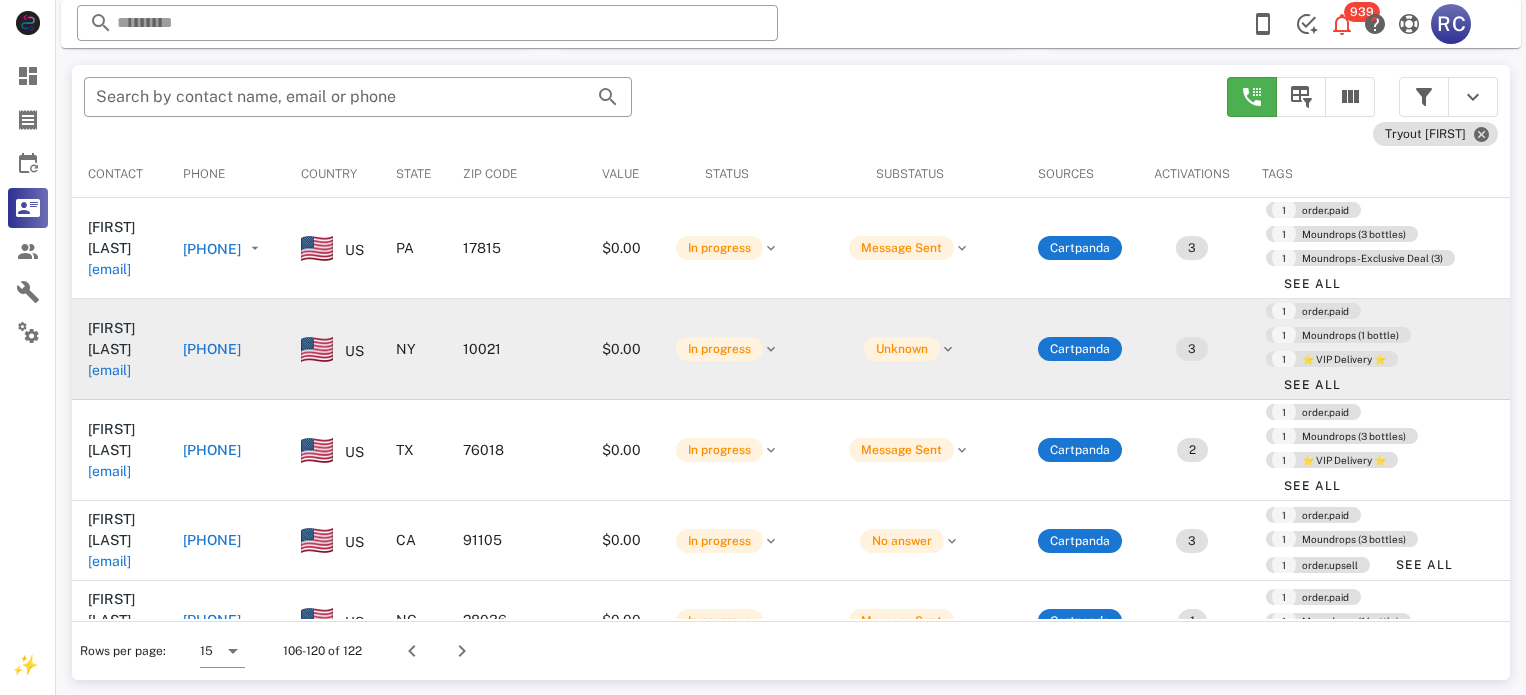 click on "[PHONE]" at bounding box center (212, 349) 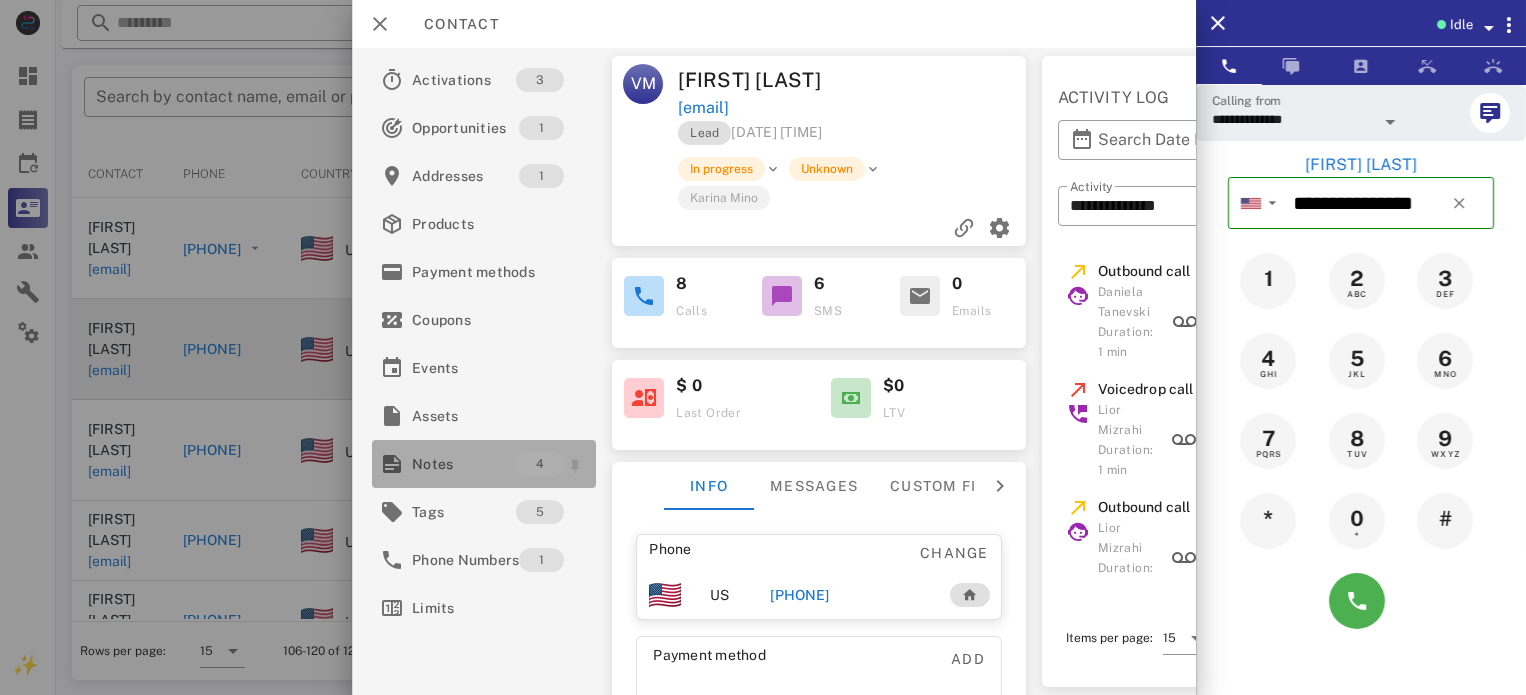 click on "Notes" at bounding box center [464, 464] 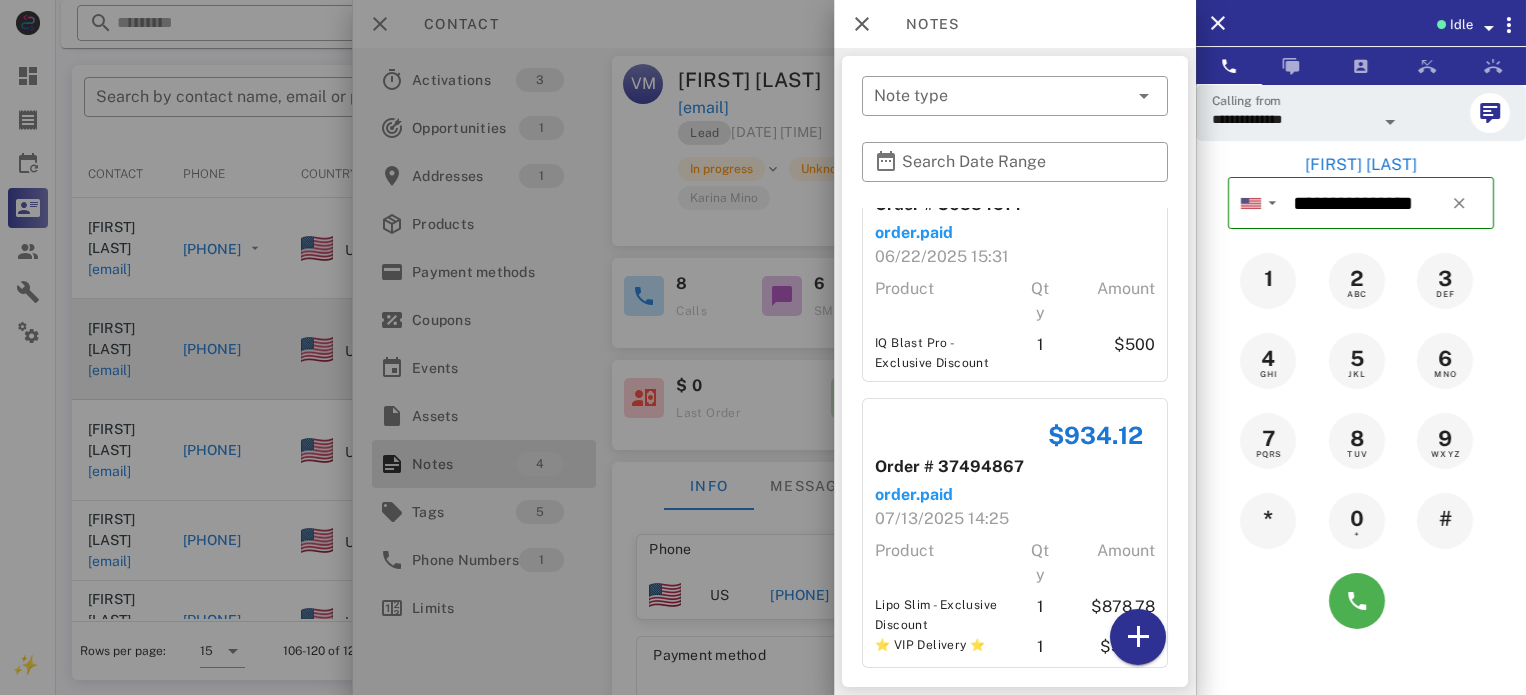 scroll, scrollTop: 528, scrollLeft: 0, axis: vertical 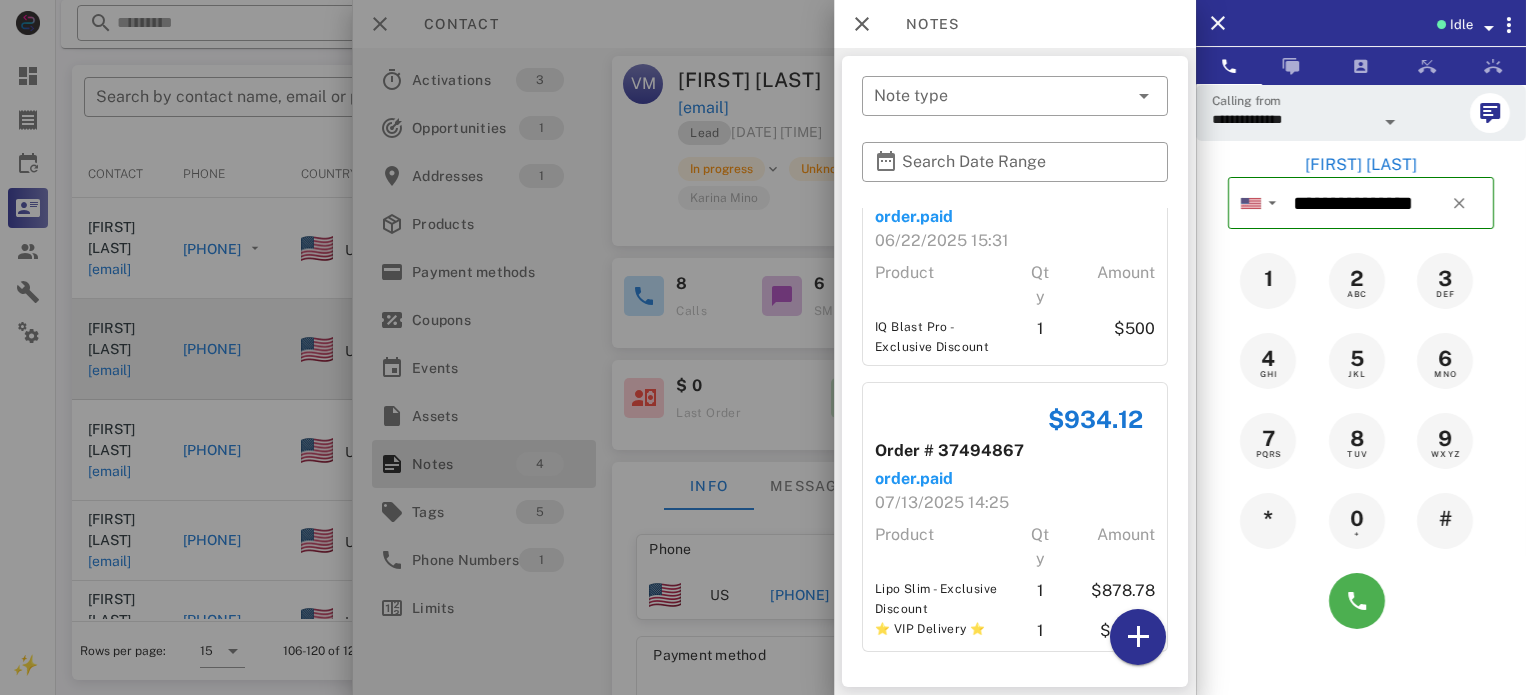 drag, startPoint x: 1056, startPoint y: 411, endPoint x: 1130, endPoint y: 410, distance: 74.00676 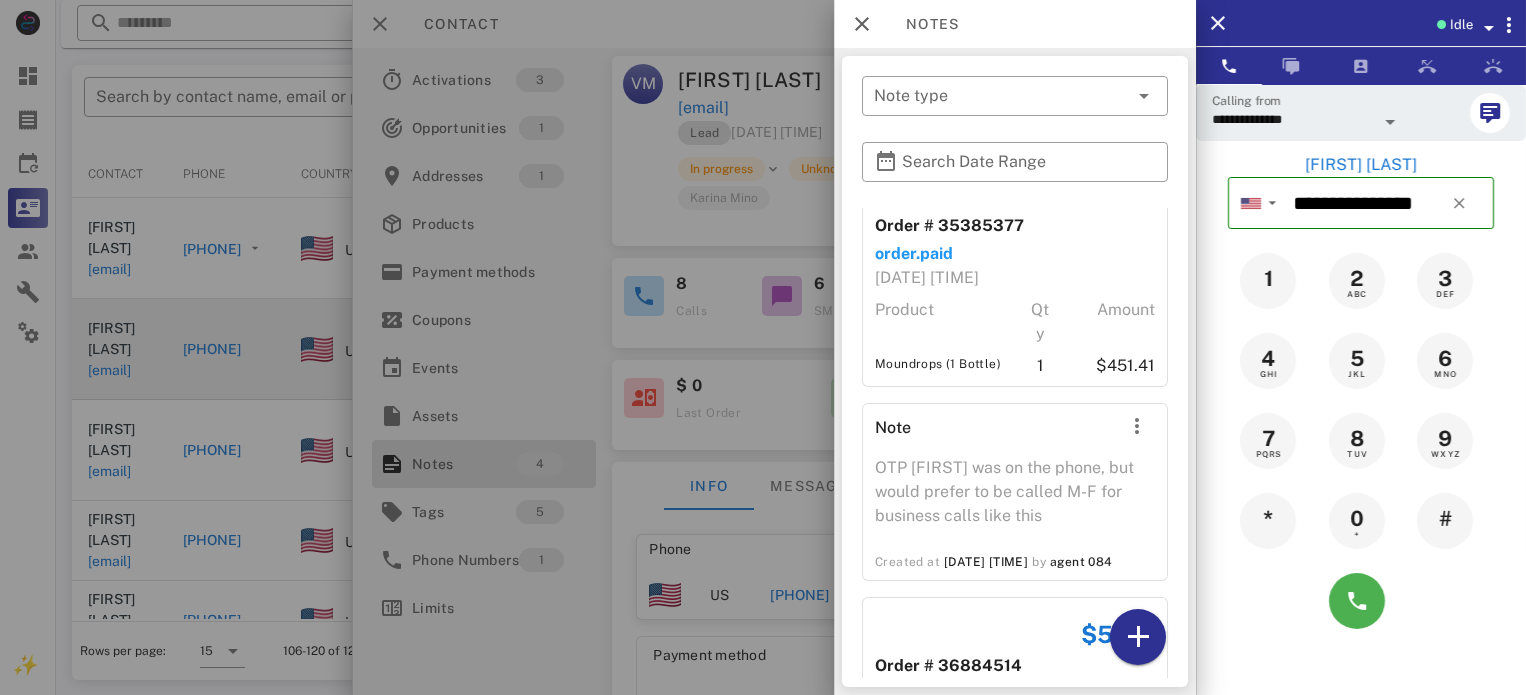 scroll, scrollTop: 0, scrollLeft: 0, axis: both 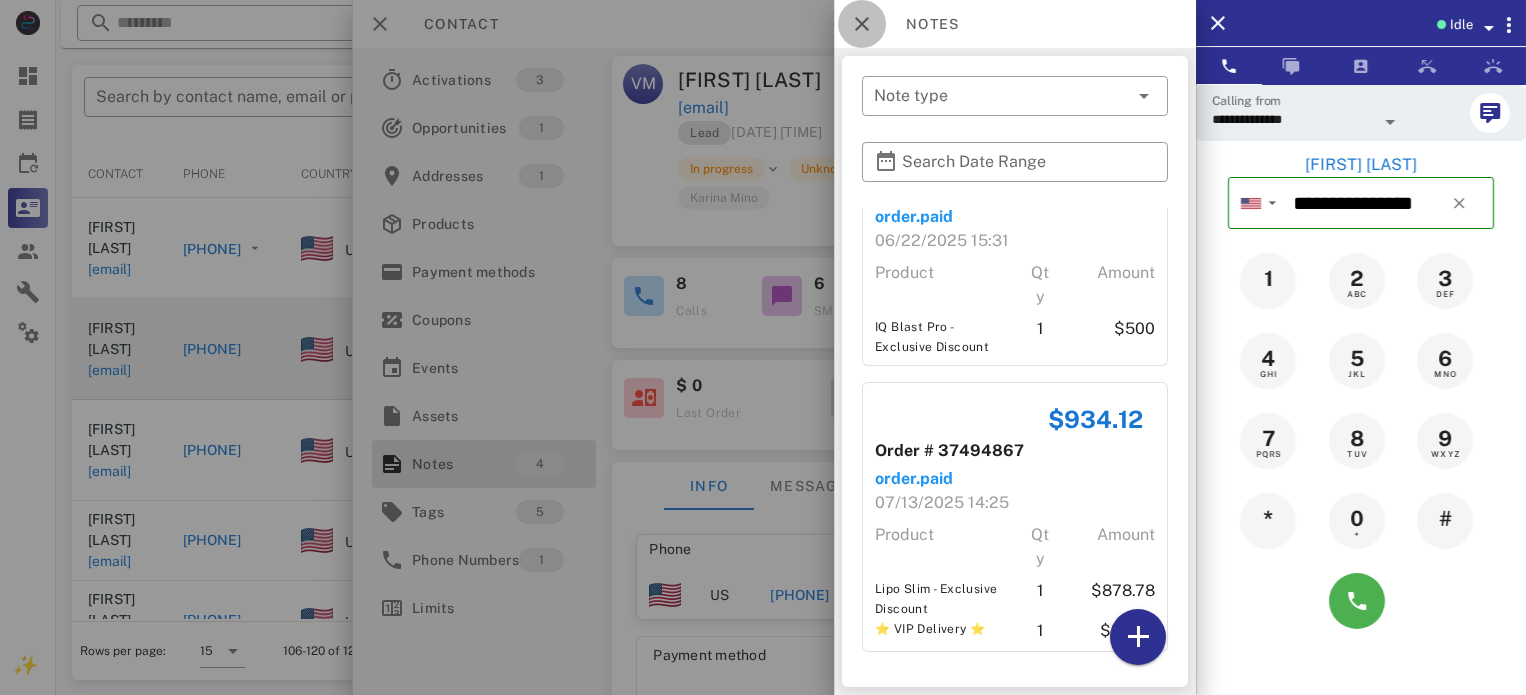 click at bounding box center (862, 24) 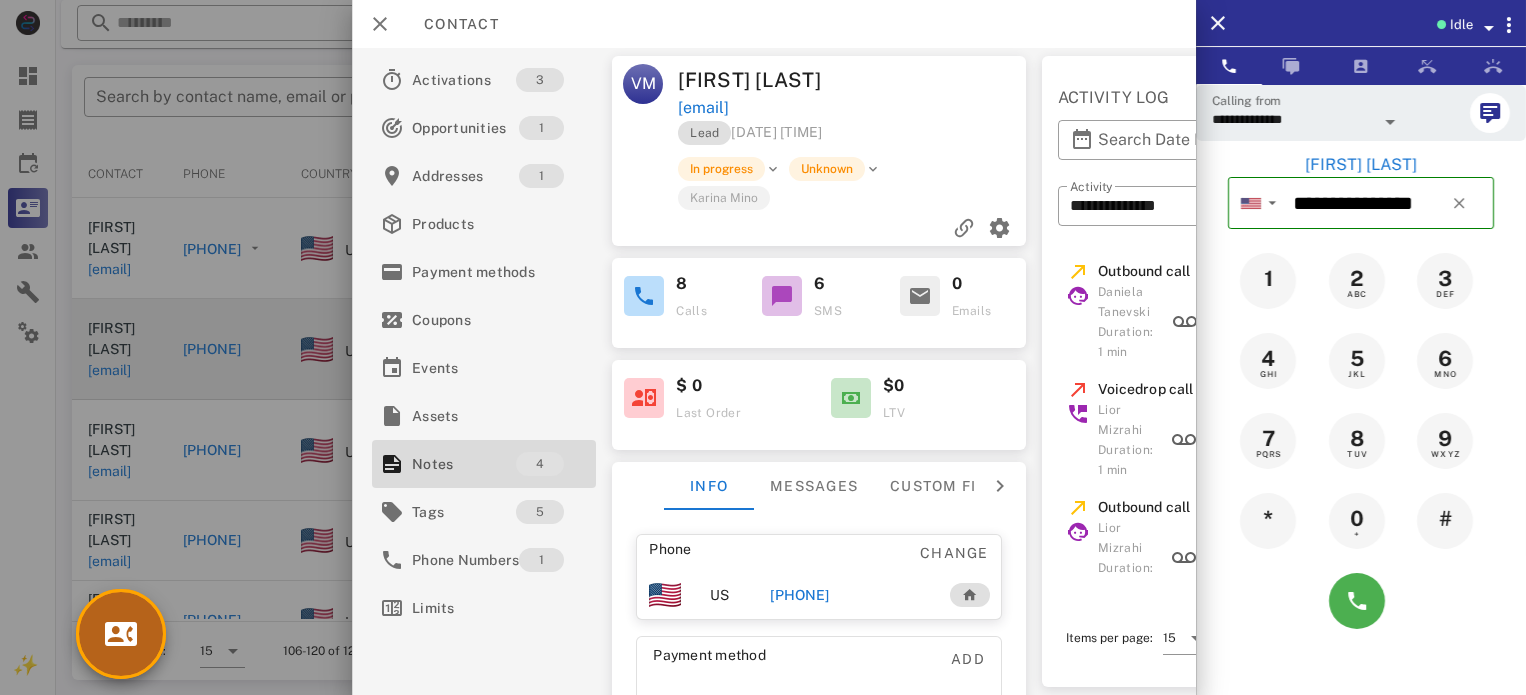 click at bounding box center (121, 634) 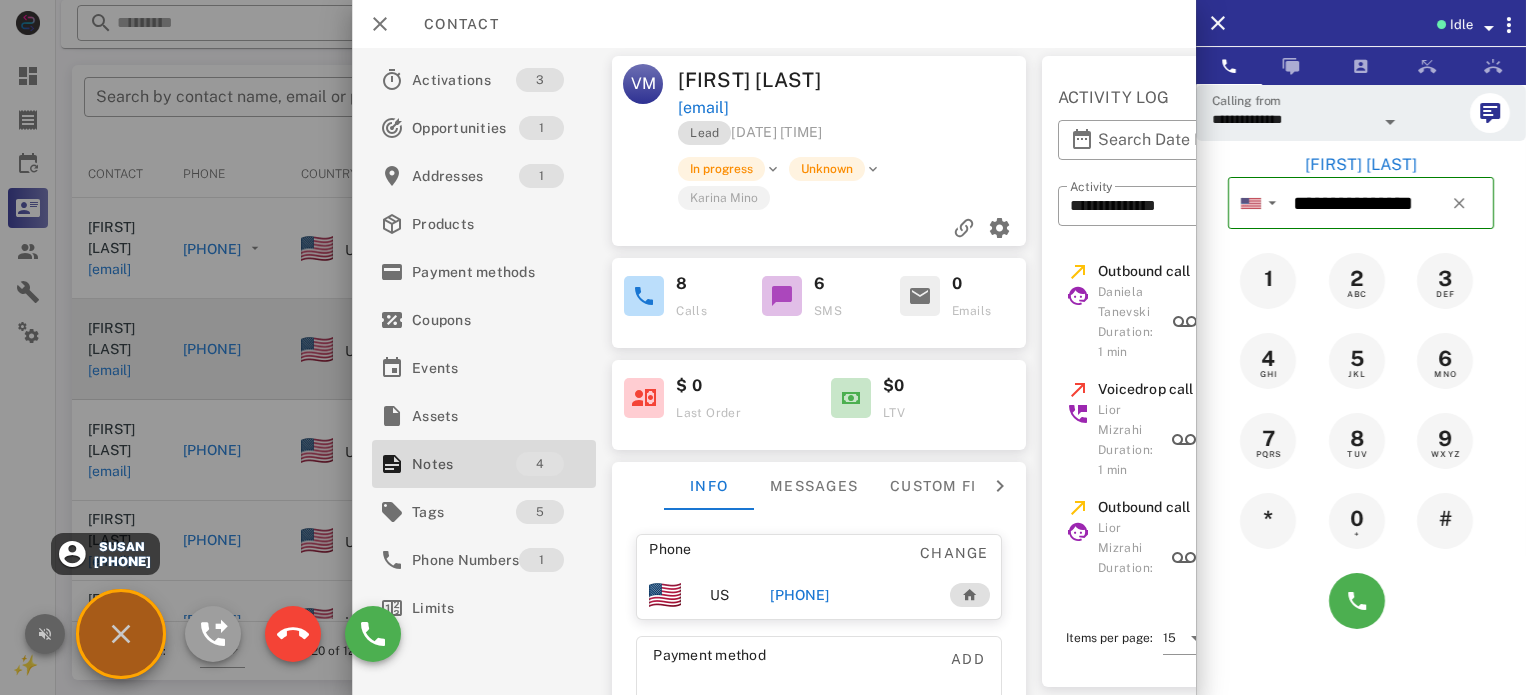 click at bounding box center [45, 634] 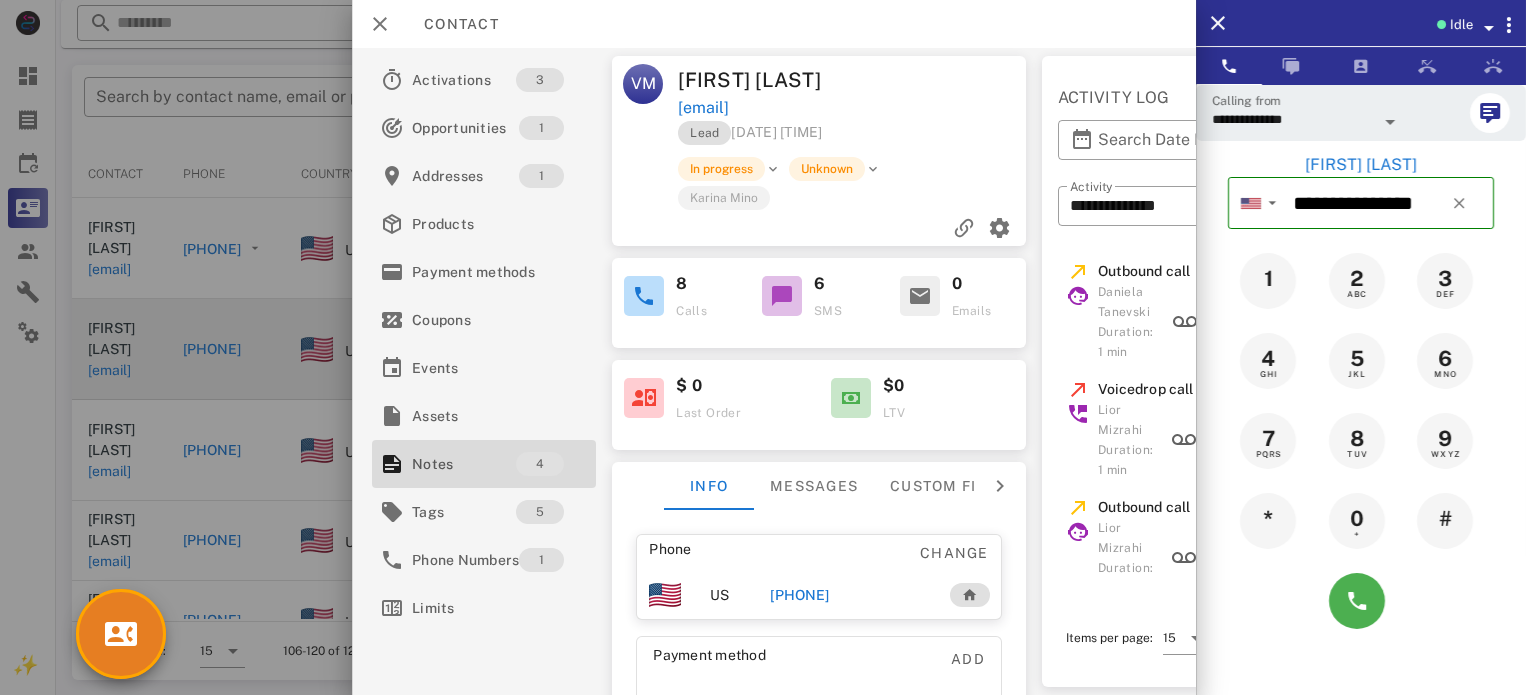 drag, startPoint x: 115, startPoint y: 644, endPoint x: 895, endPoint y: 671, distance: 780.46716 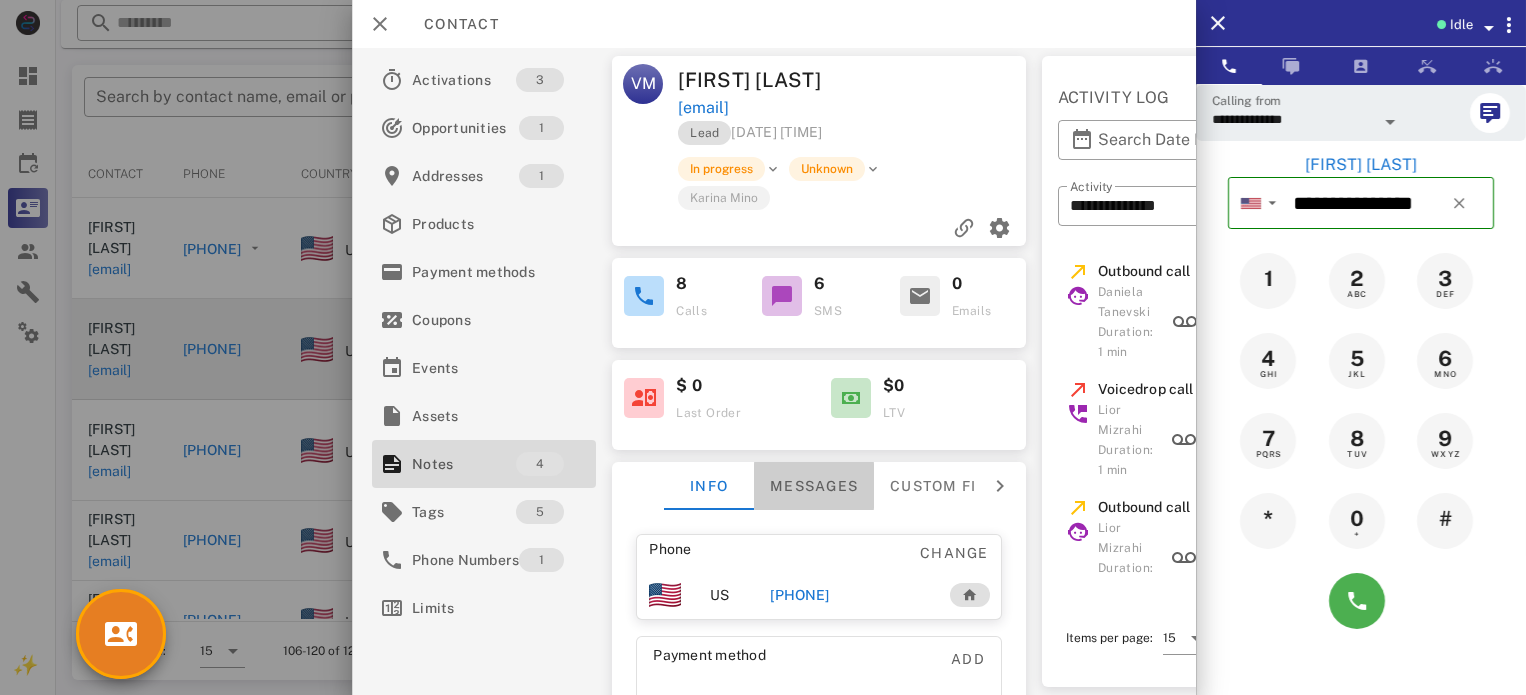 click on "Messages" at bounding box center [814, 486] 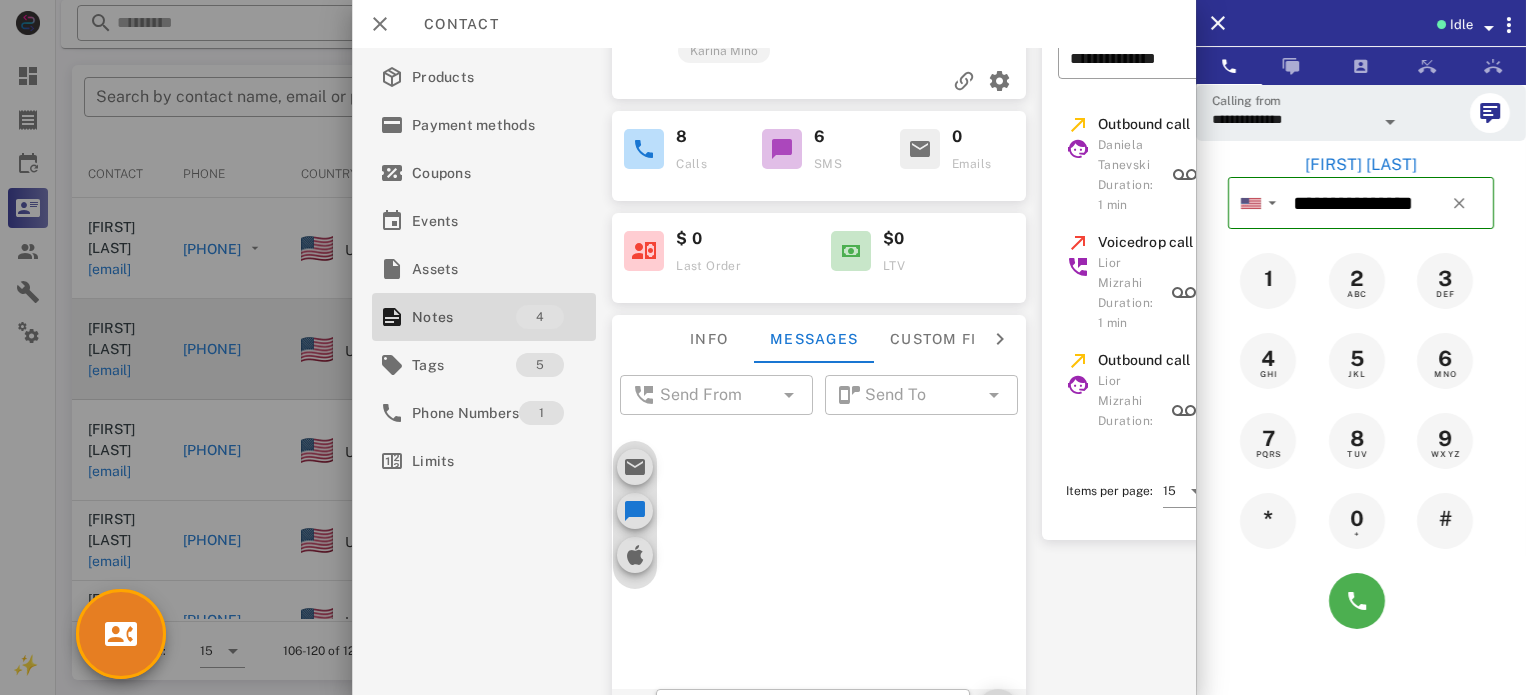 scroll, scrollTop: 278, scrollLeft: 0, axis: vertical 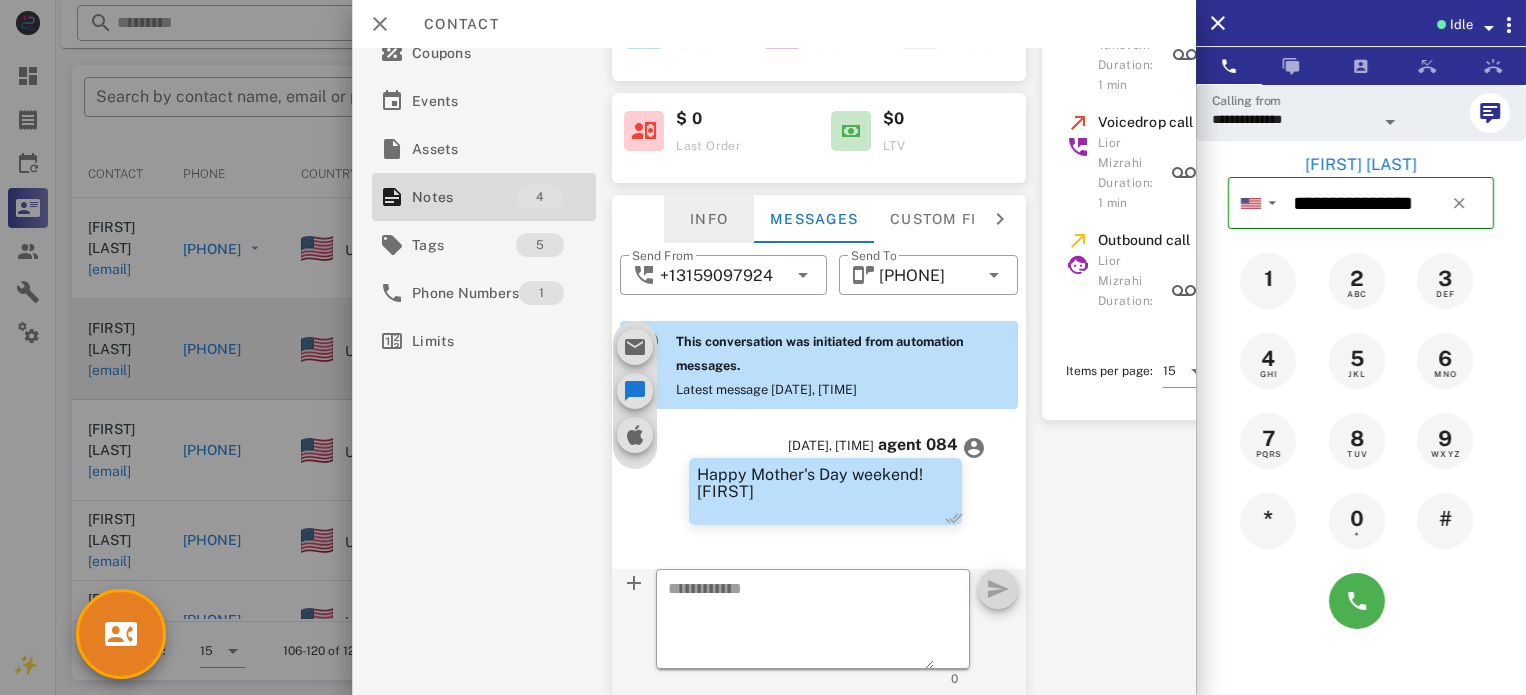 click on "Info" at bounding box center [709, 219] 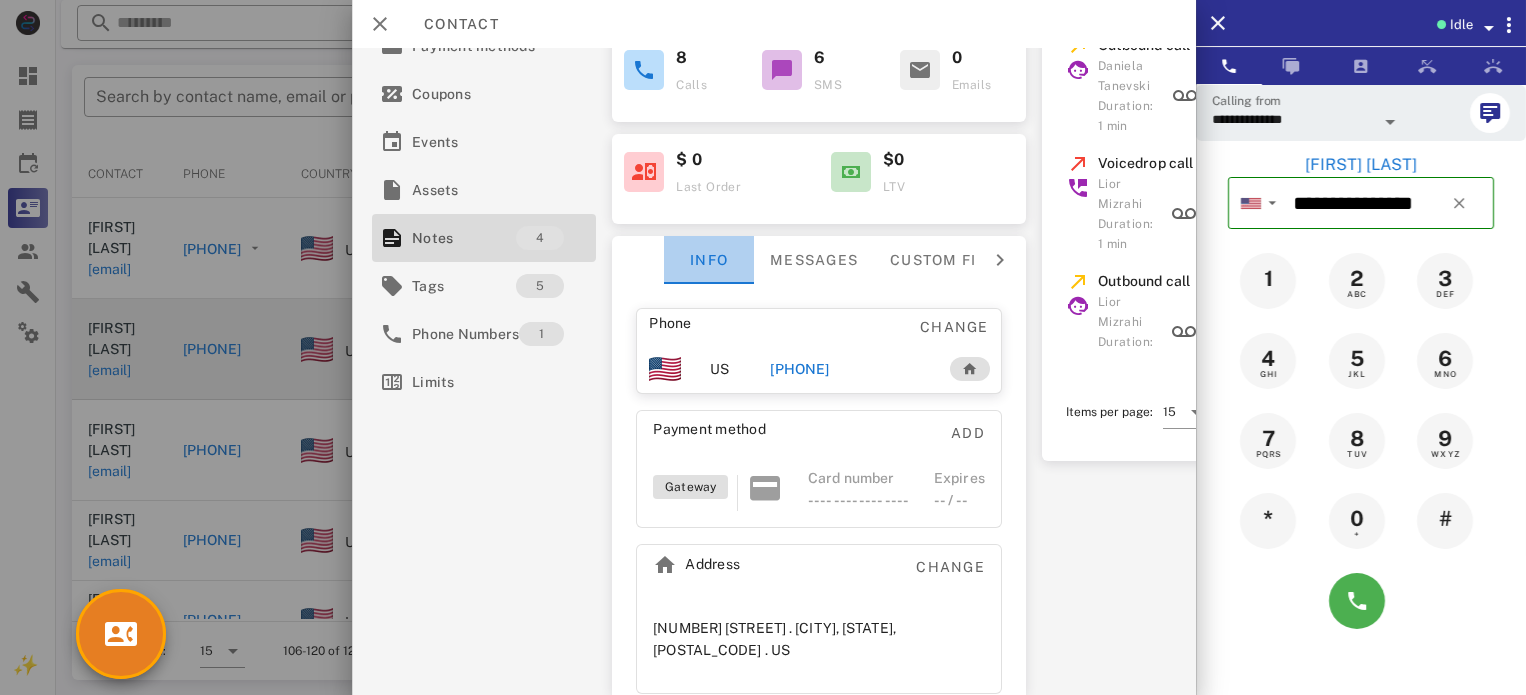 scroll, scrollTop: 237, scrollLeft: 0, axis: vertical 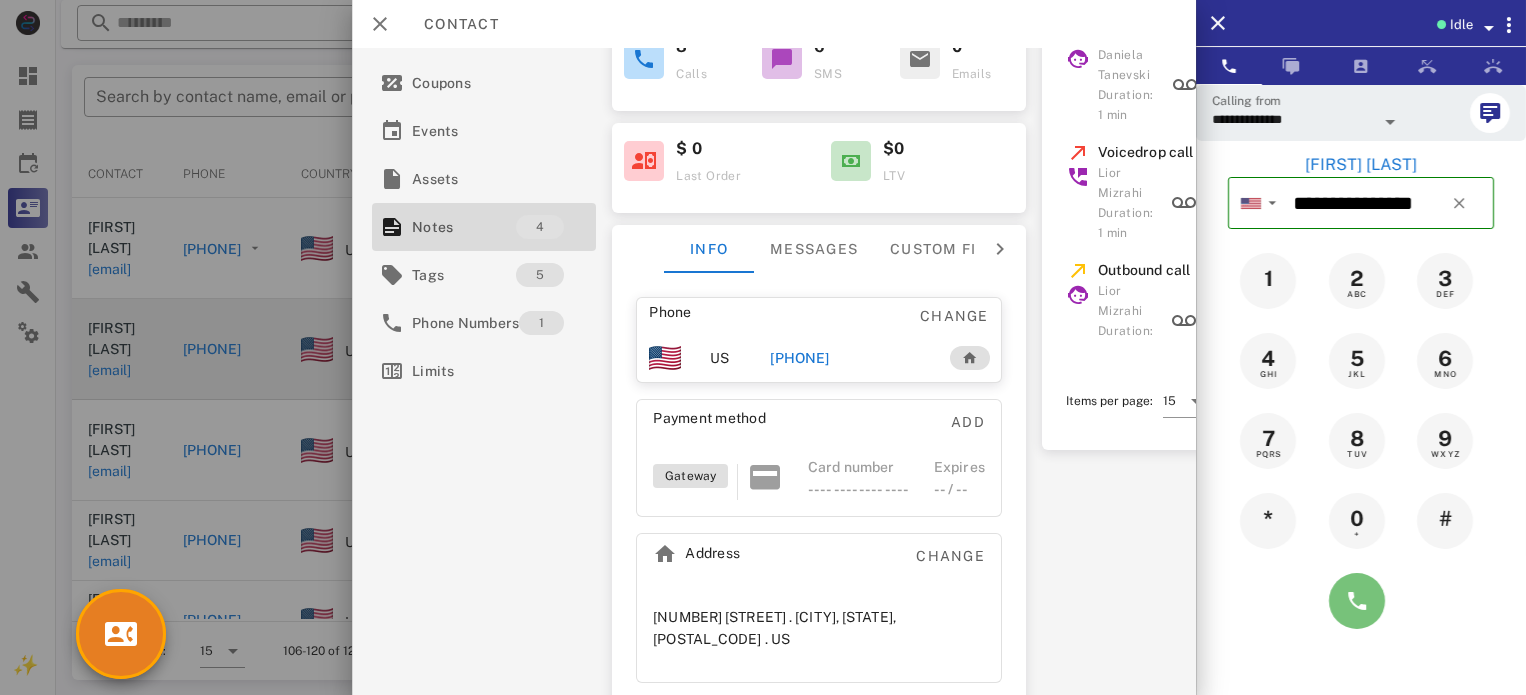 click at bounding box center [1357, 601] 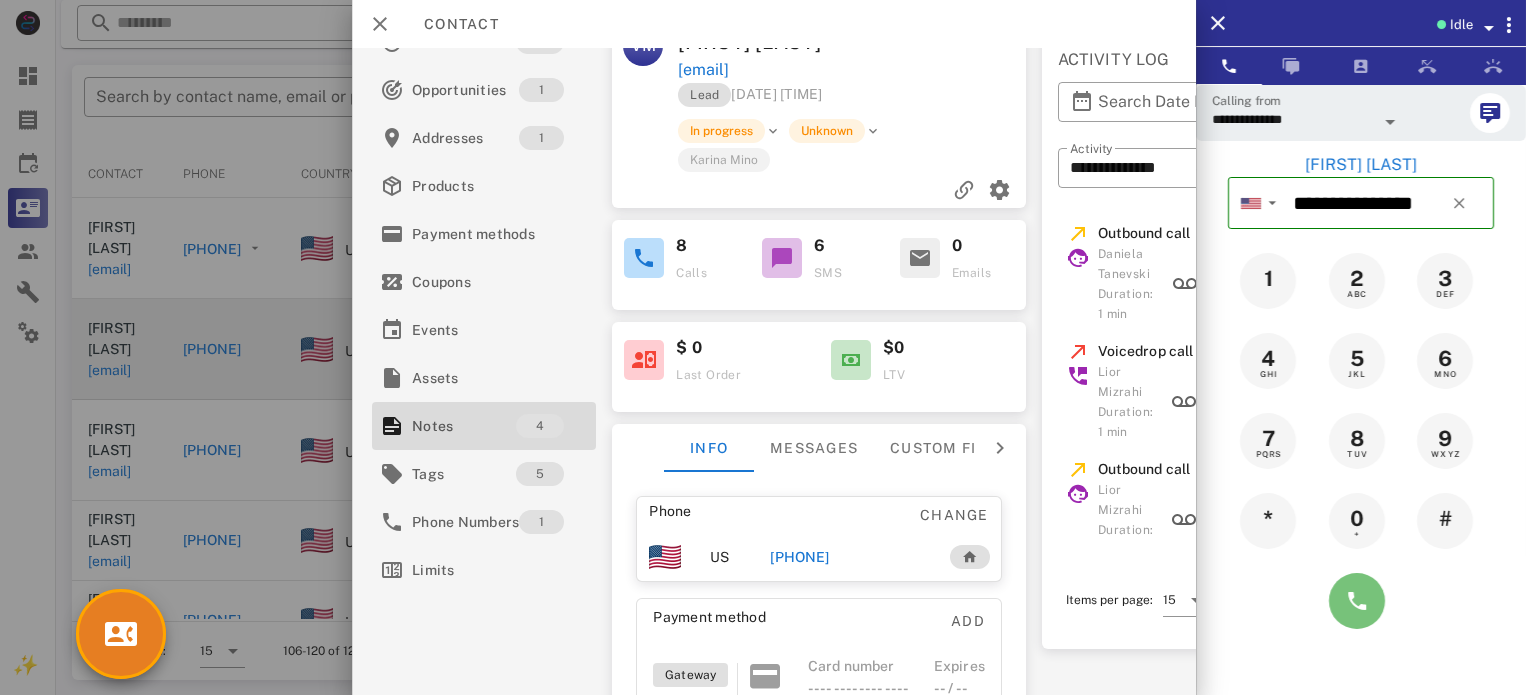 scroll, scrollTop: 0, scrollLeft: 0, axis: both 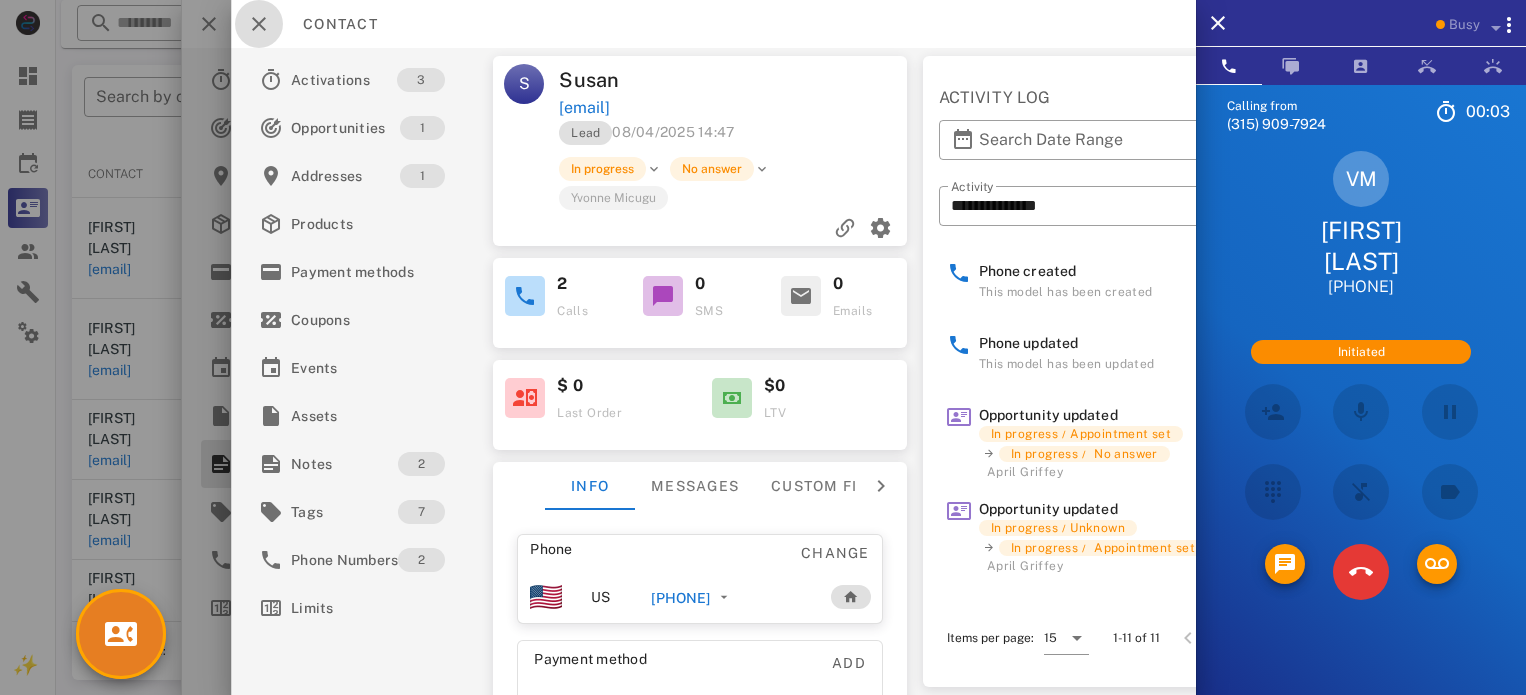 click at bounding box center (259, 24) 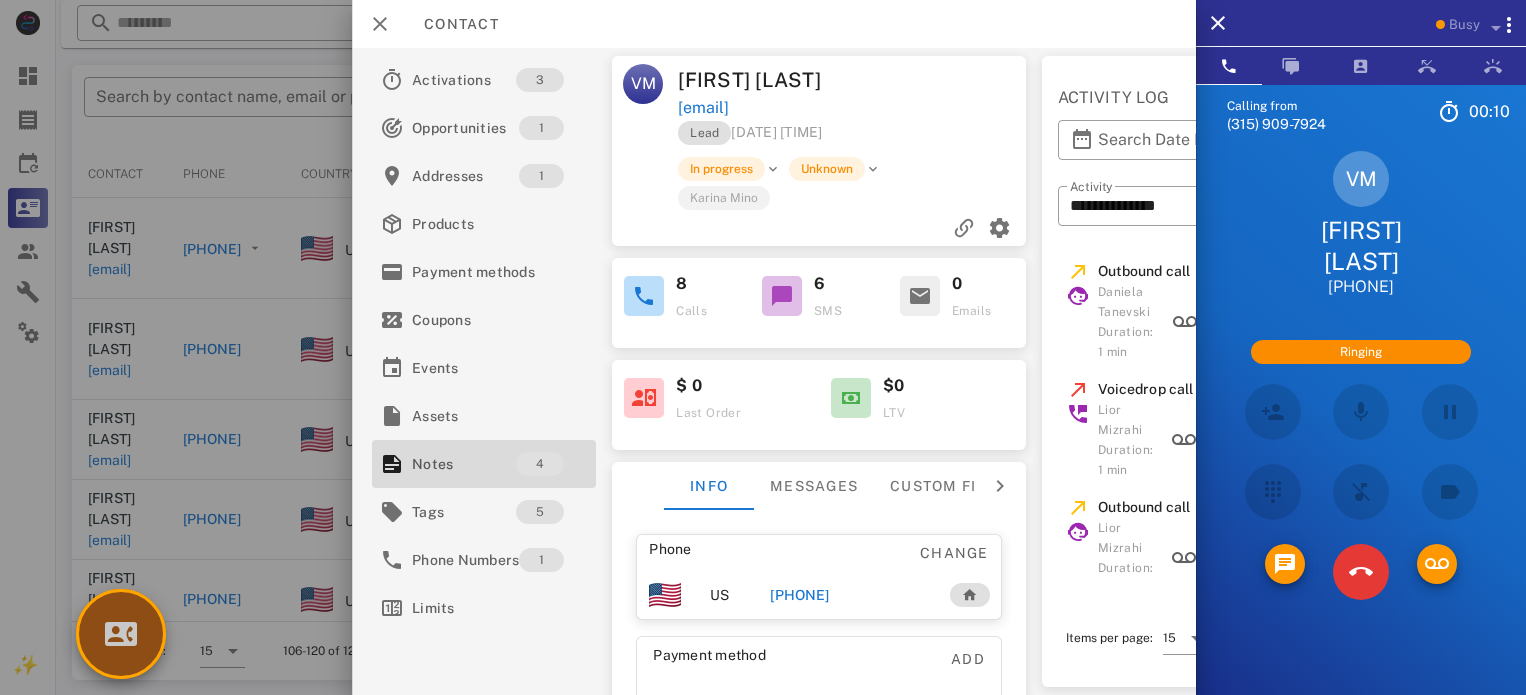 click at bounding box center (121, 634) 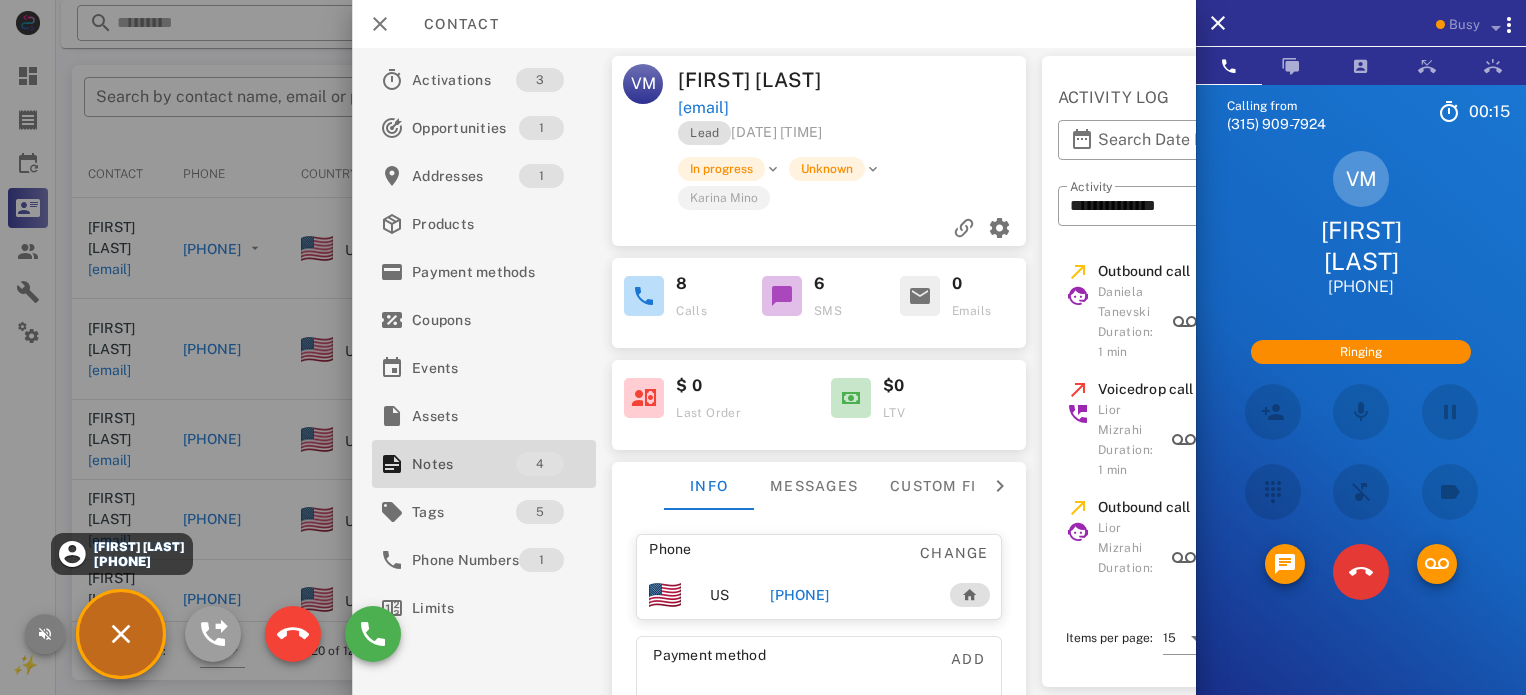 click at bounding box center [45, 634] 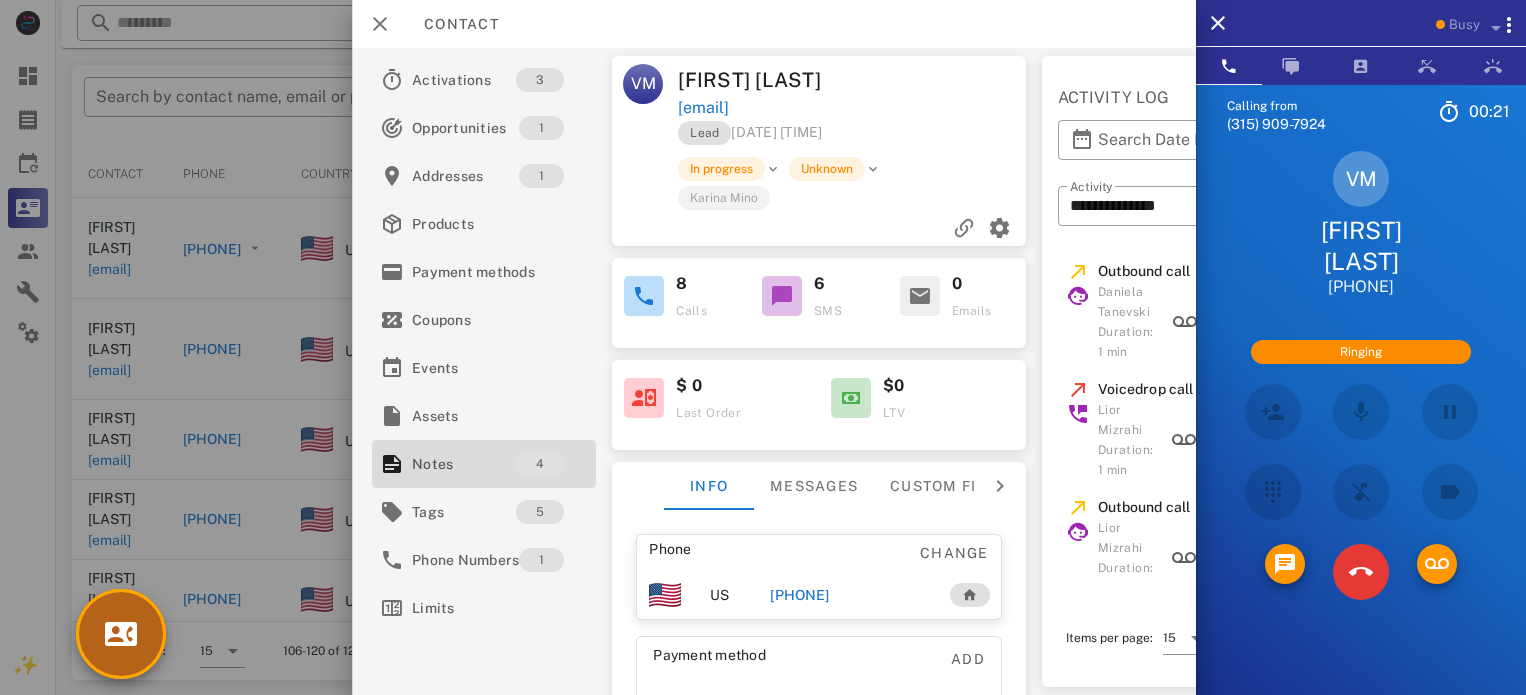 click at bounding box center (121, 634) 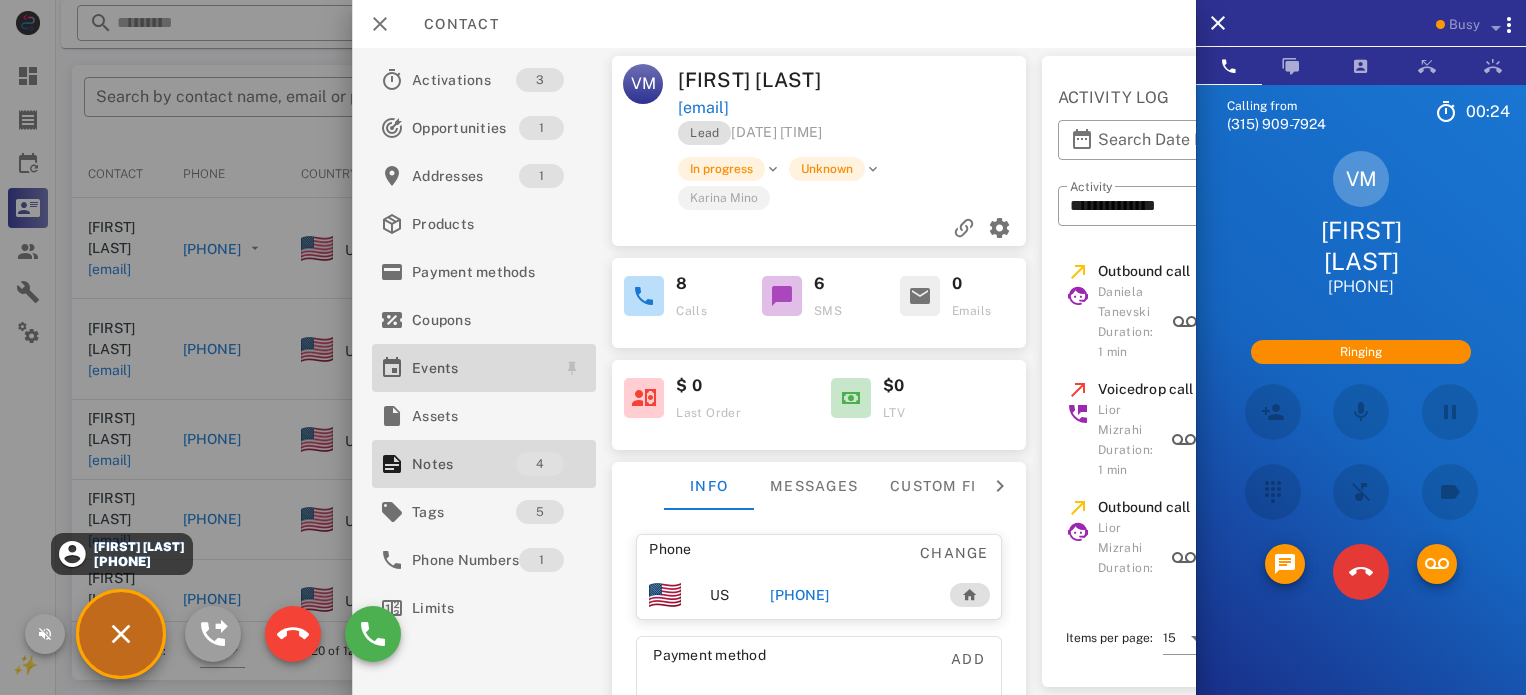 click on "Events" at bounding box center [480, 368] 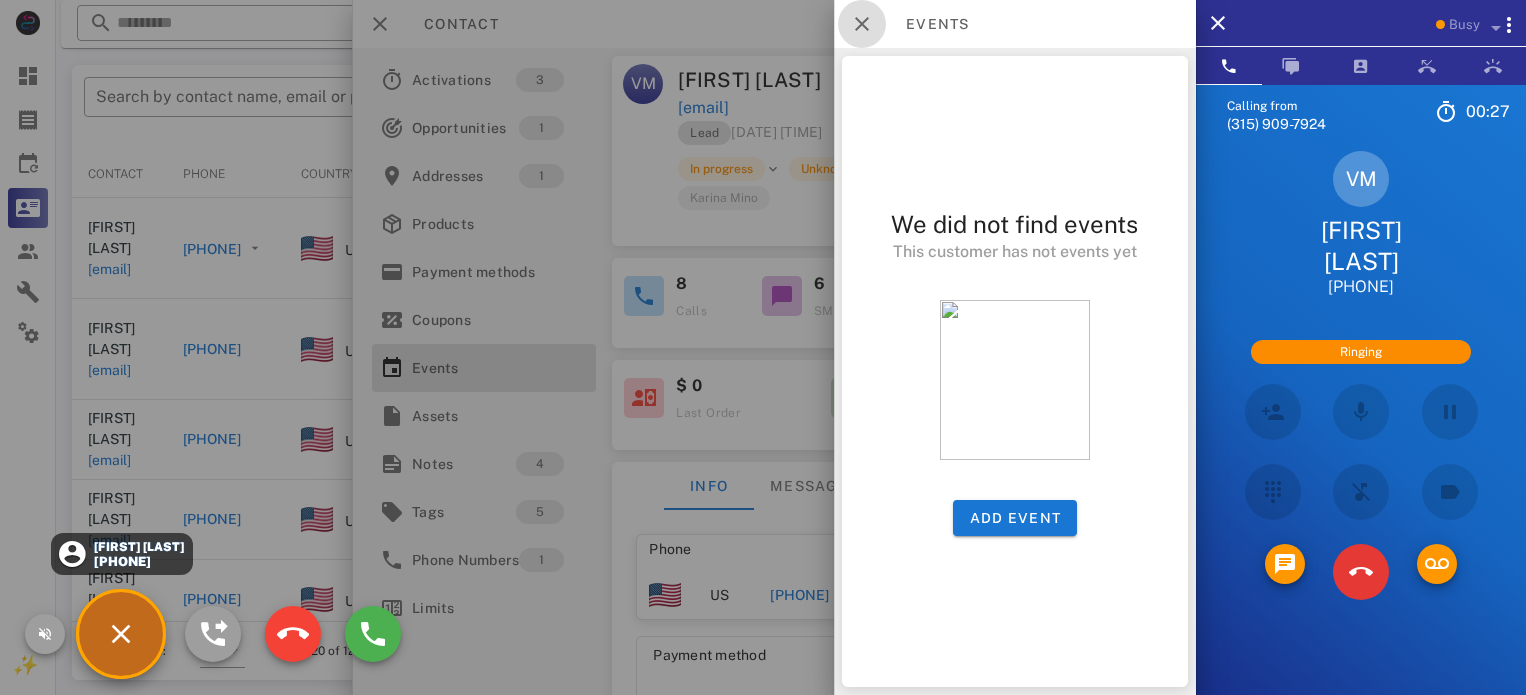 click at bounding box center (862, 24) 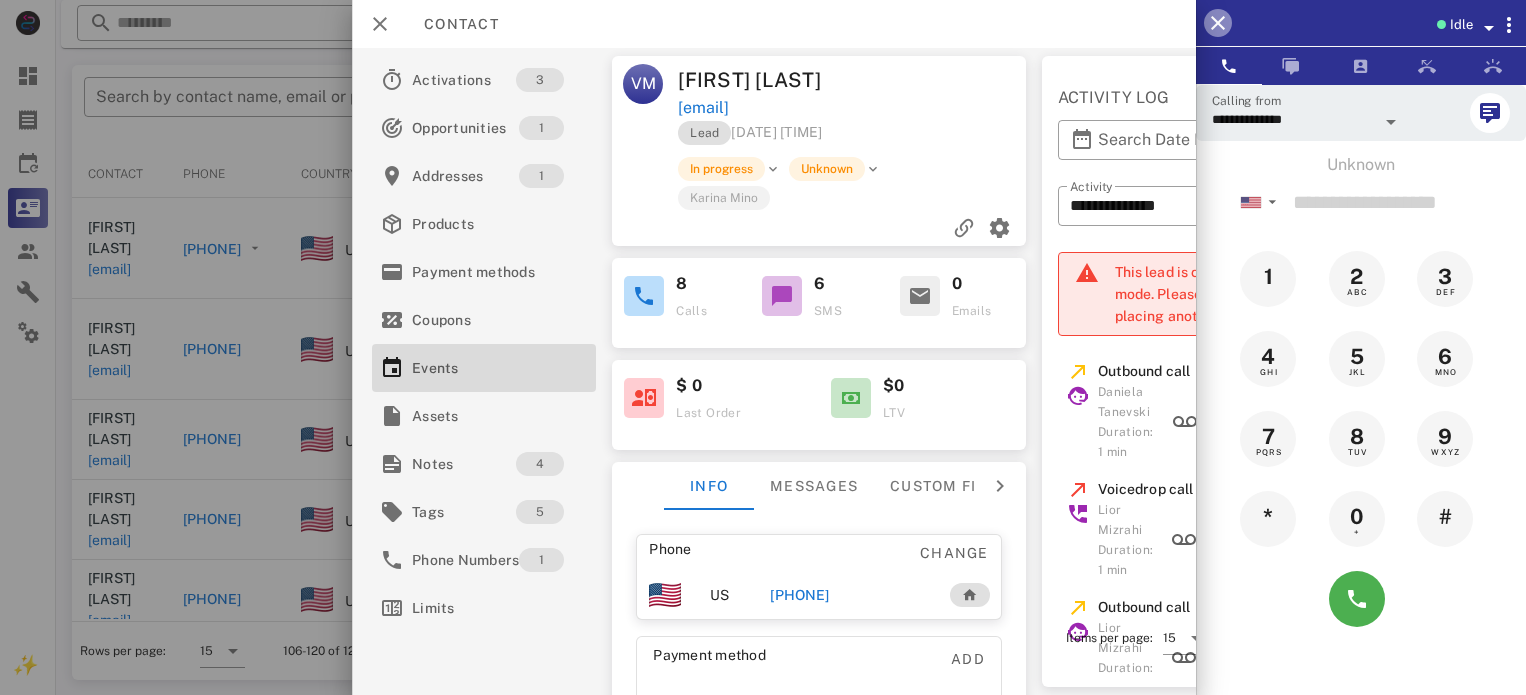 click at bounding box center (1218, 23) 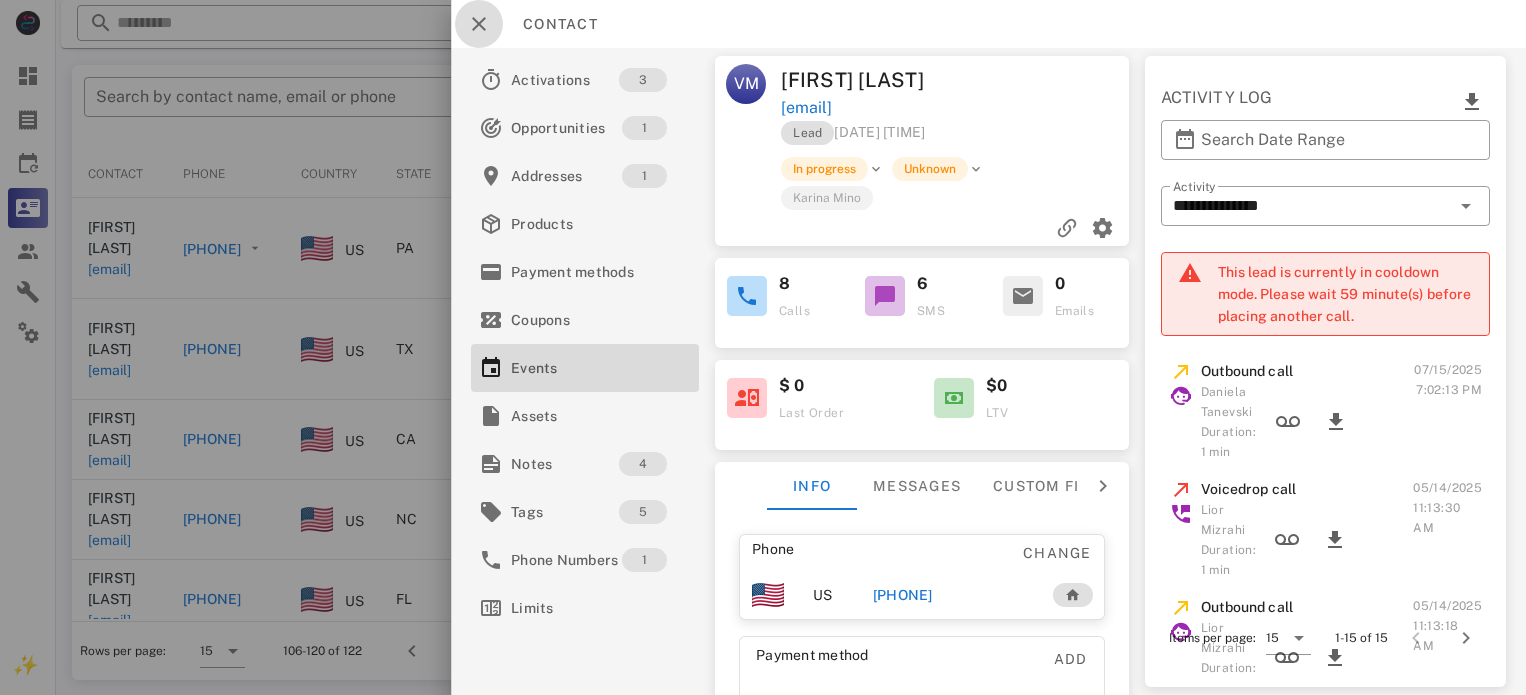 click at bounding box center (479, 24) 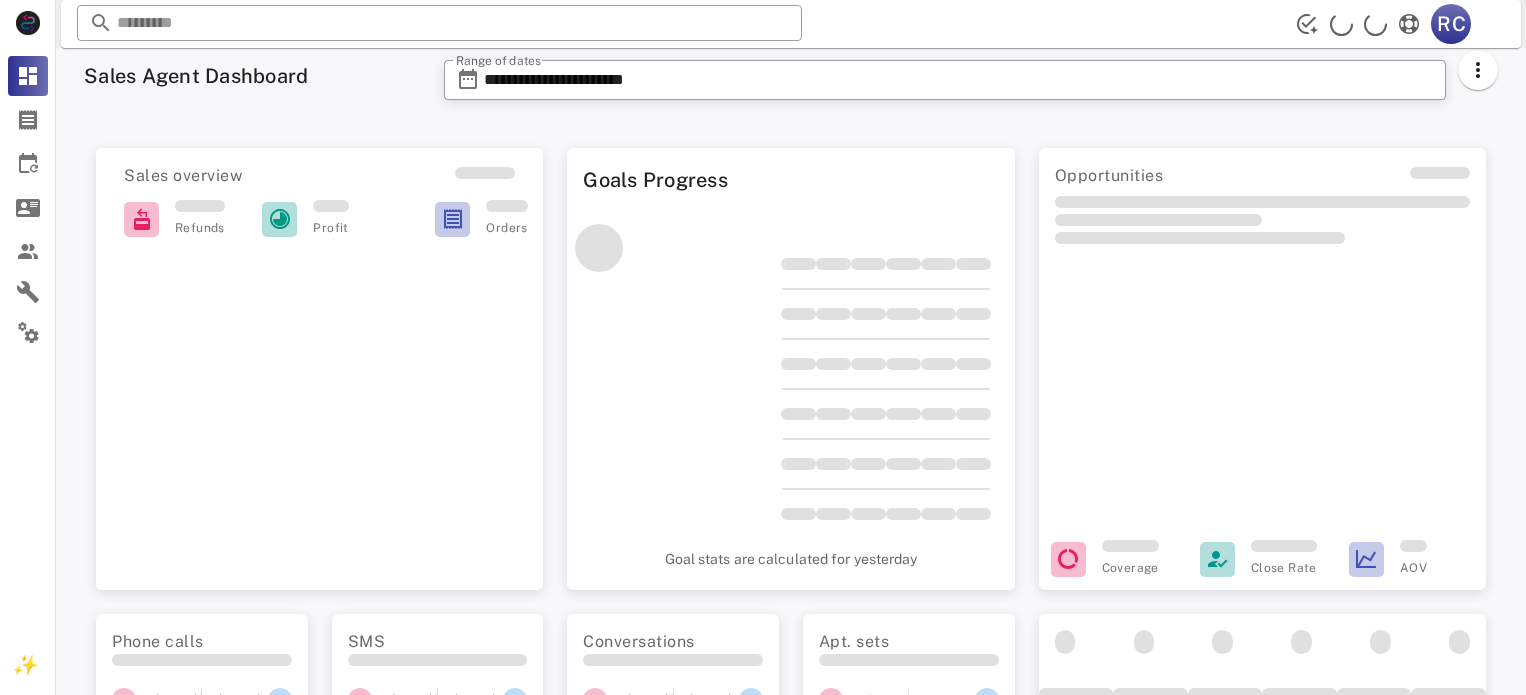 scroll, scrollTop: 0, scrollLeft: 0, axis: both 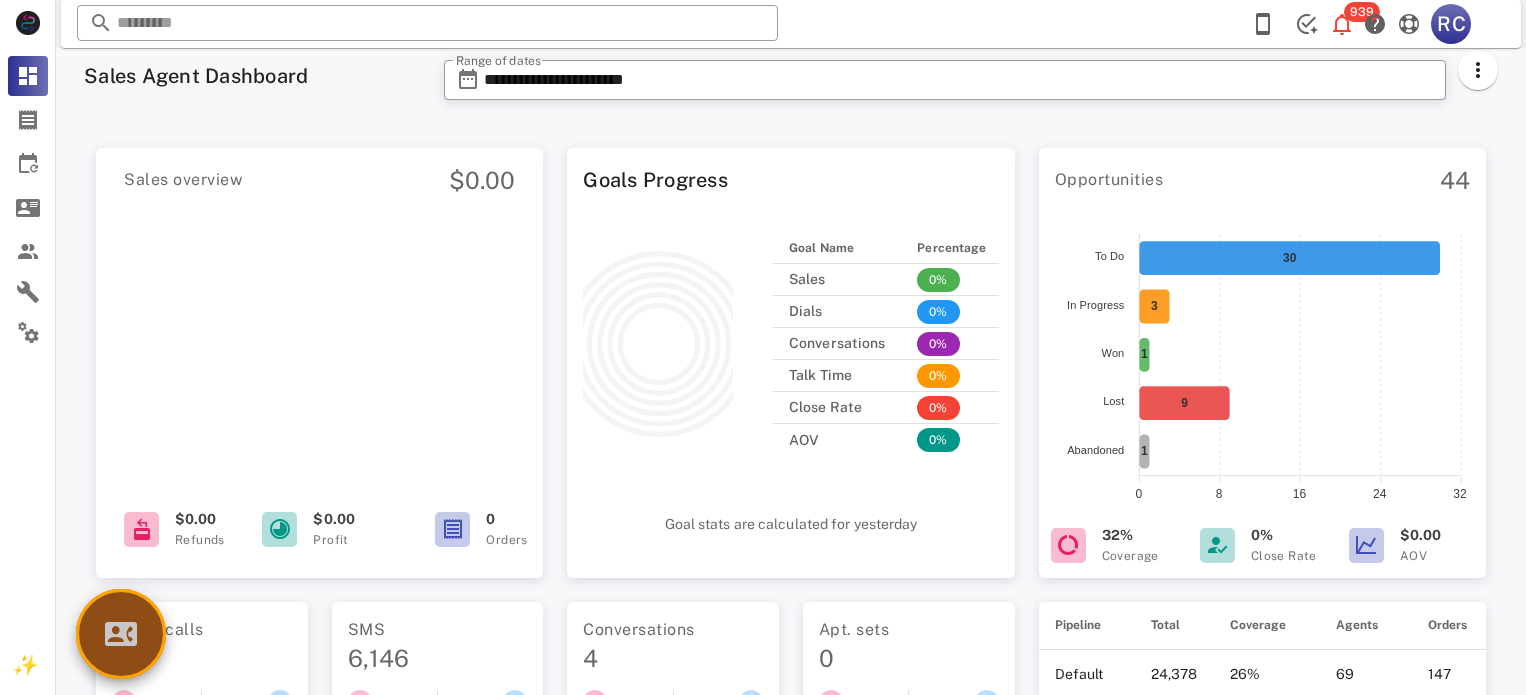 click at bounding box center [121, 634] 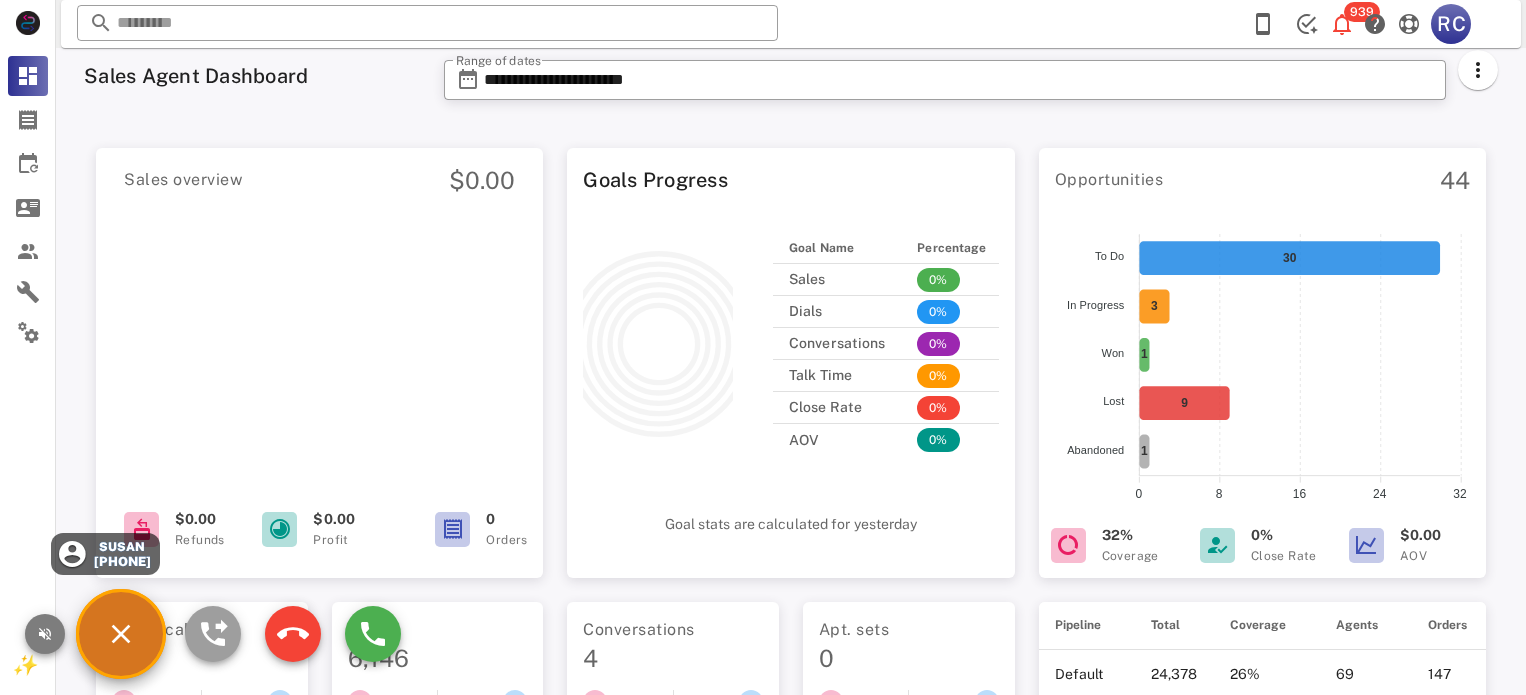 click at bounding box center [45, 634] 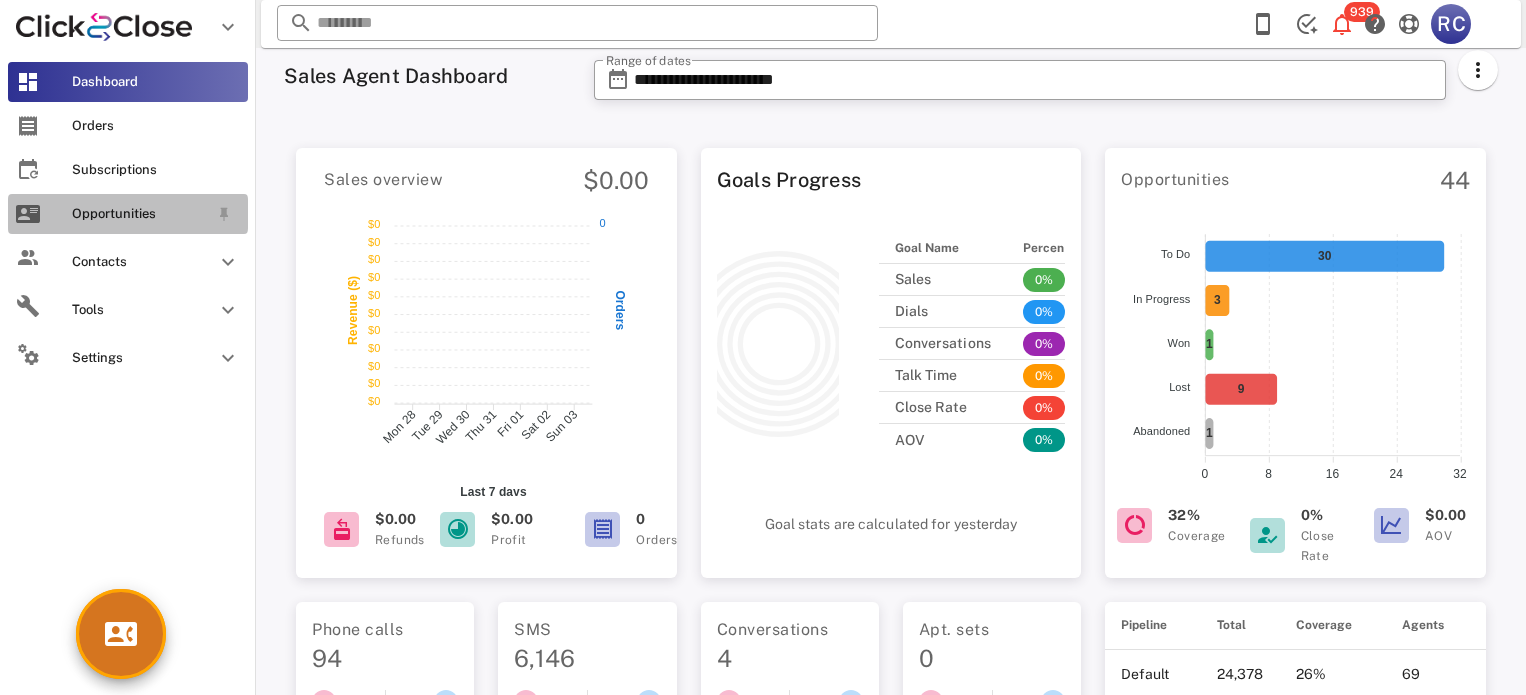 click at bounding box center [28, 214] 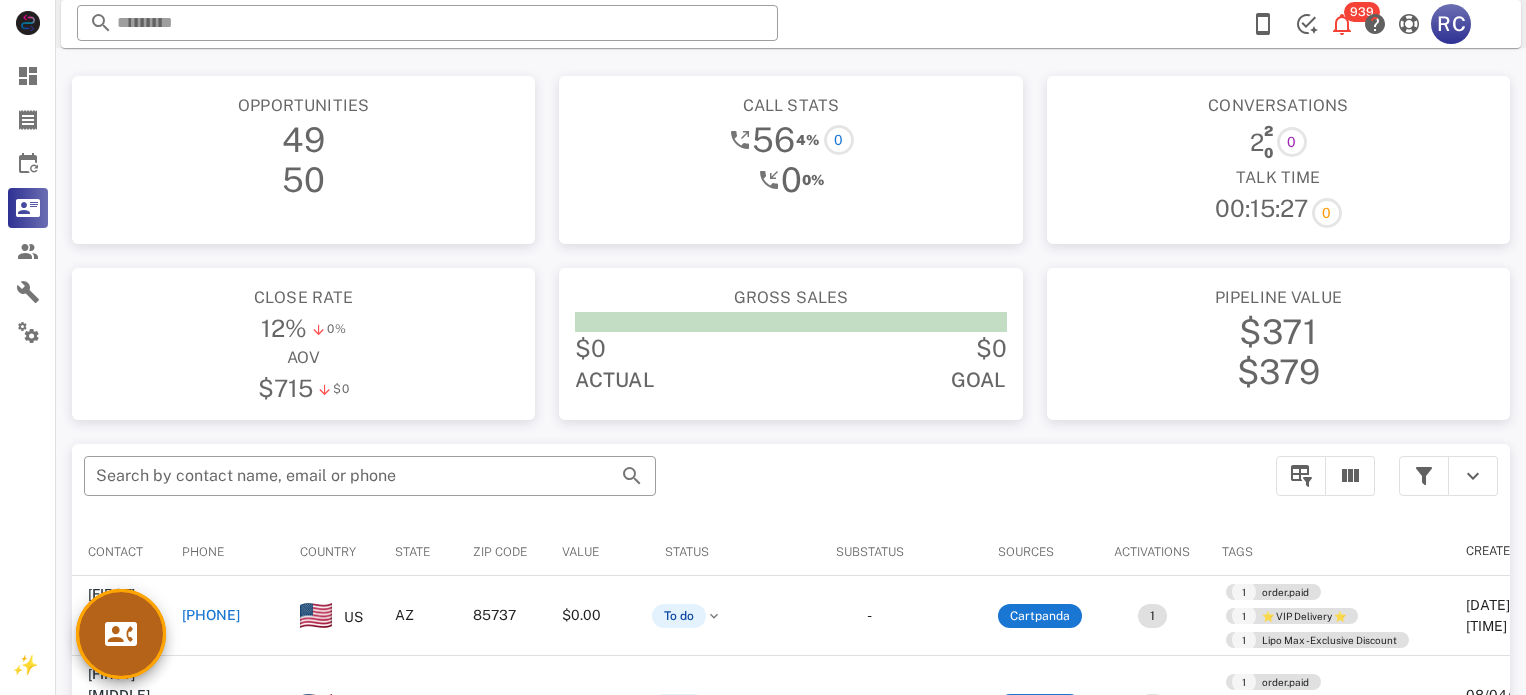 click at bounding box center [121, 634] 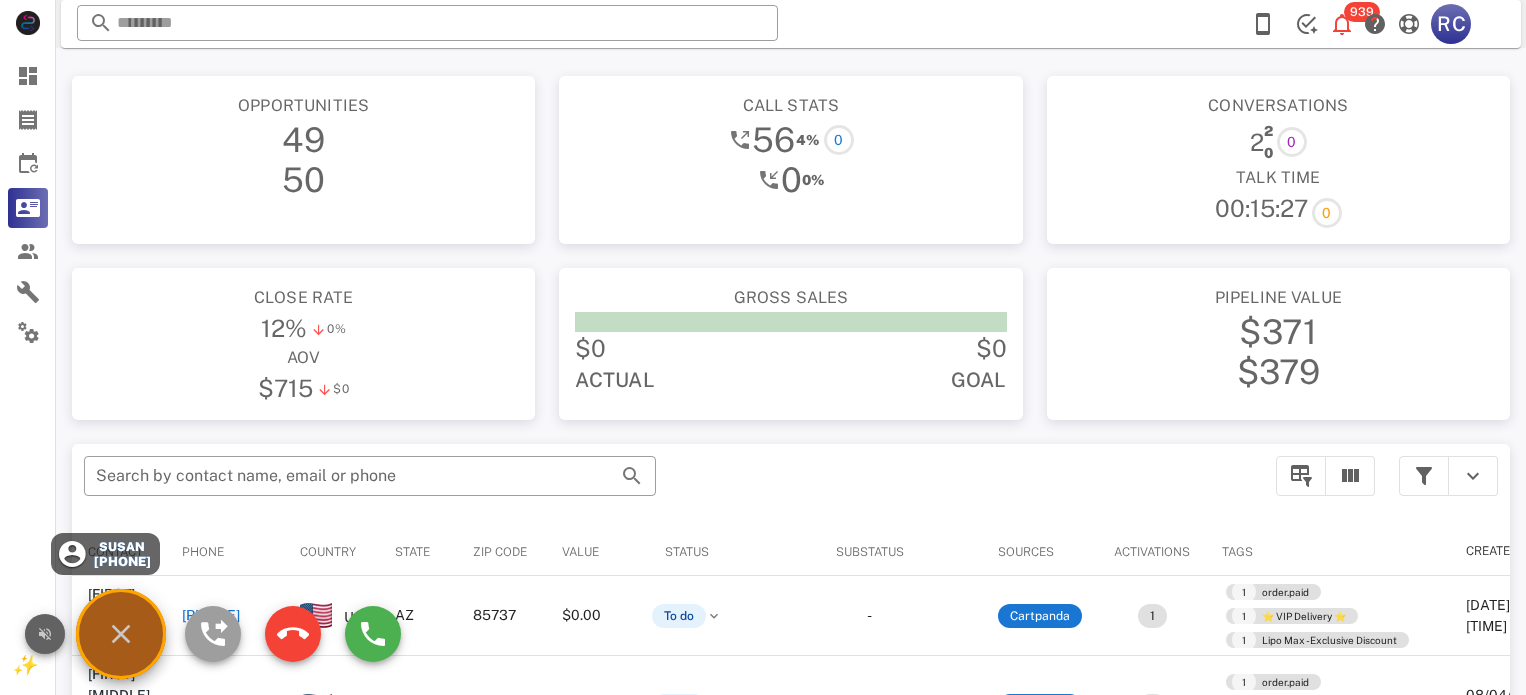 click at bounding box center (45, 634) 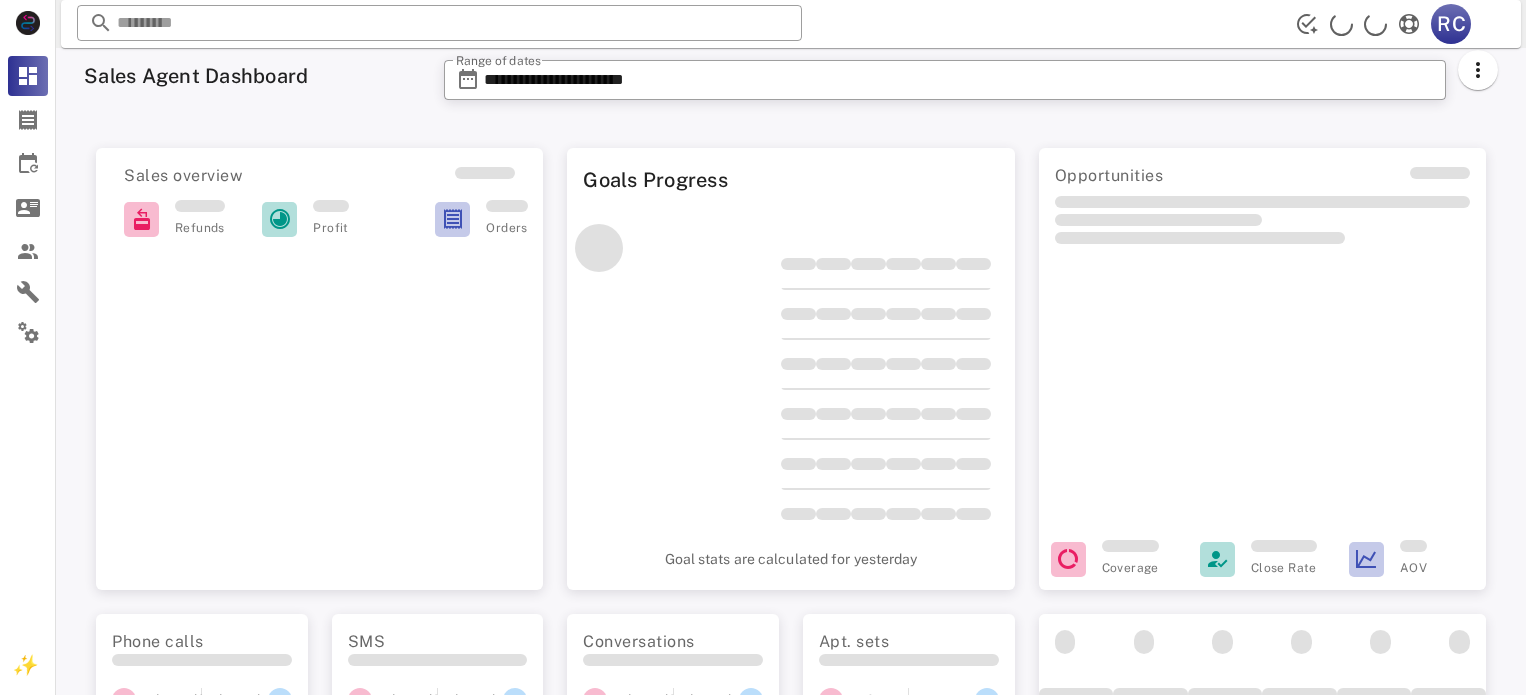 scroll, scrollTop: 0, scrollLeft: 0, axis: both 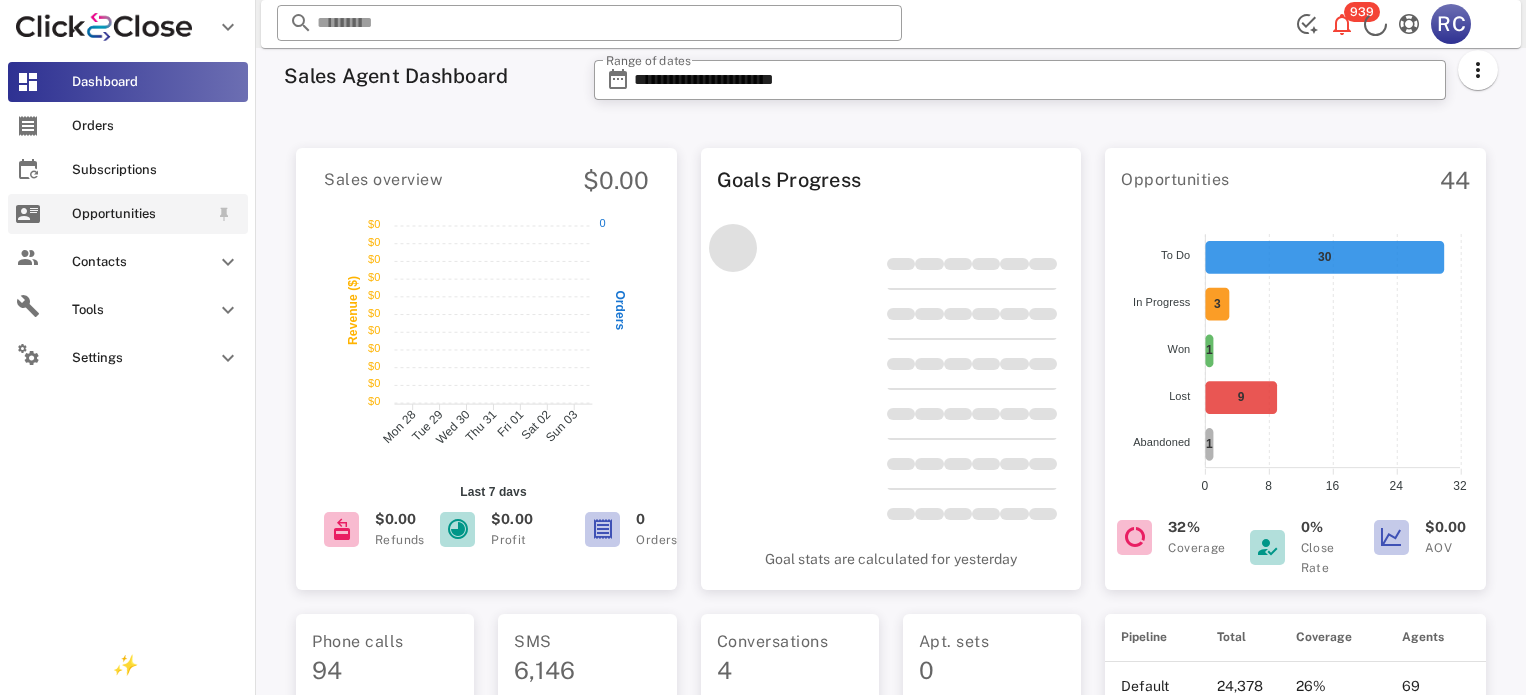 click on "Opportunities" at bounding box center (128, 214) 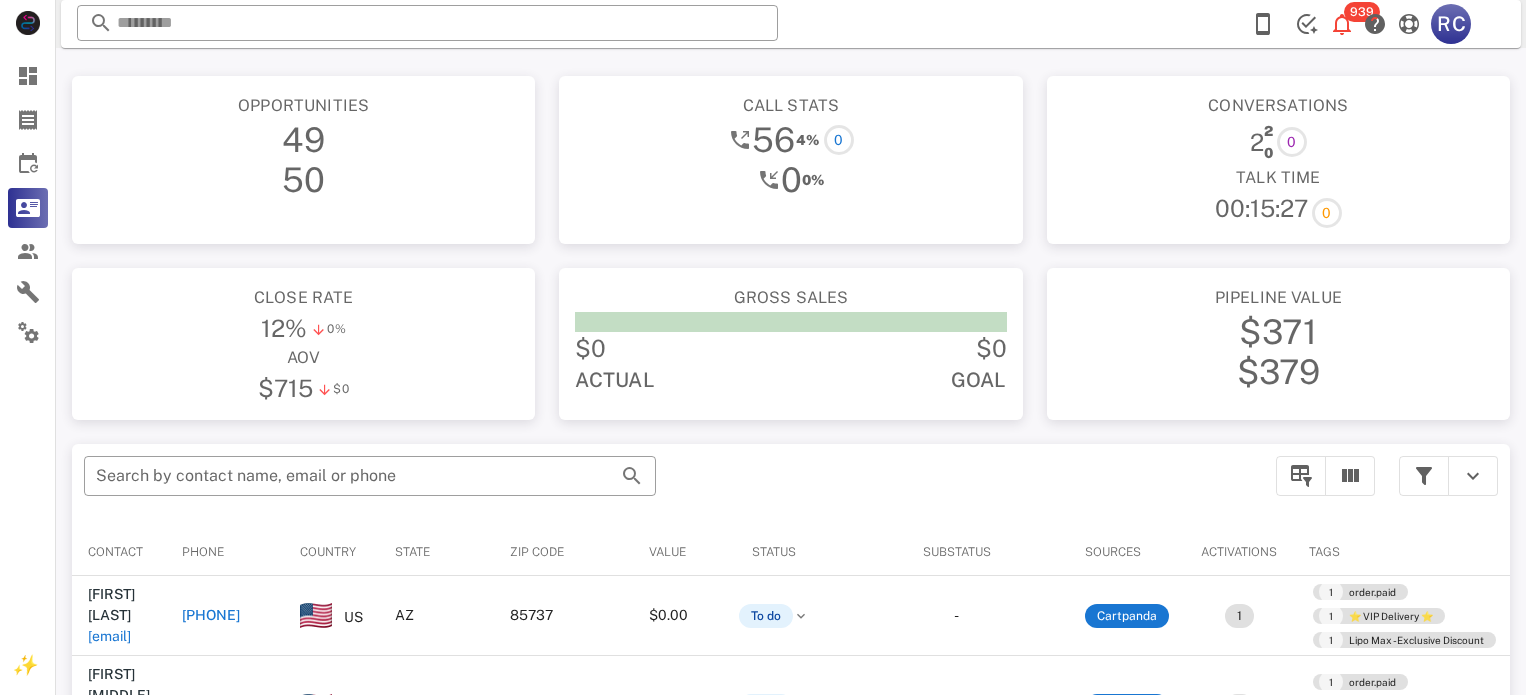 scroll, scrollTop: 100, scrollLeft: 0, axis: vertical 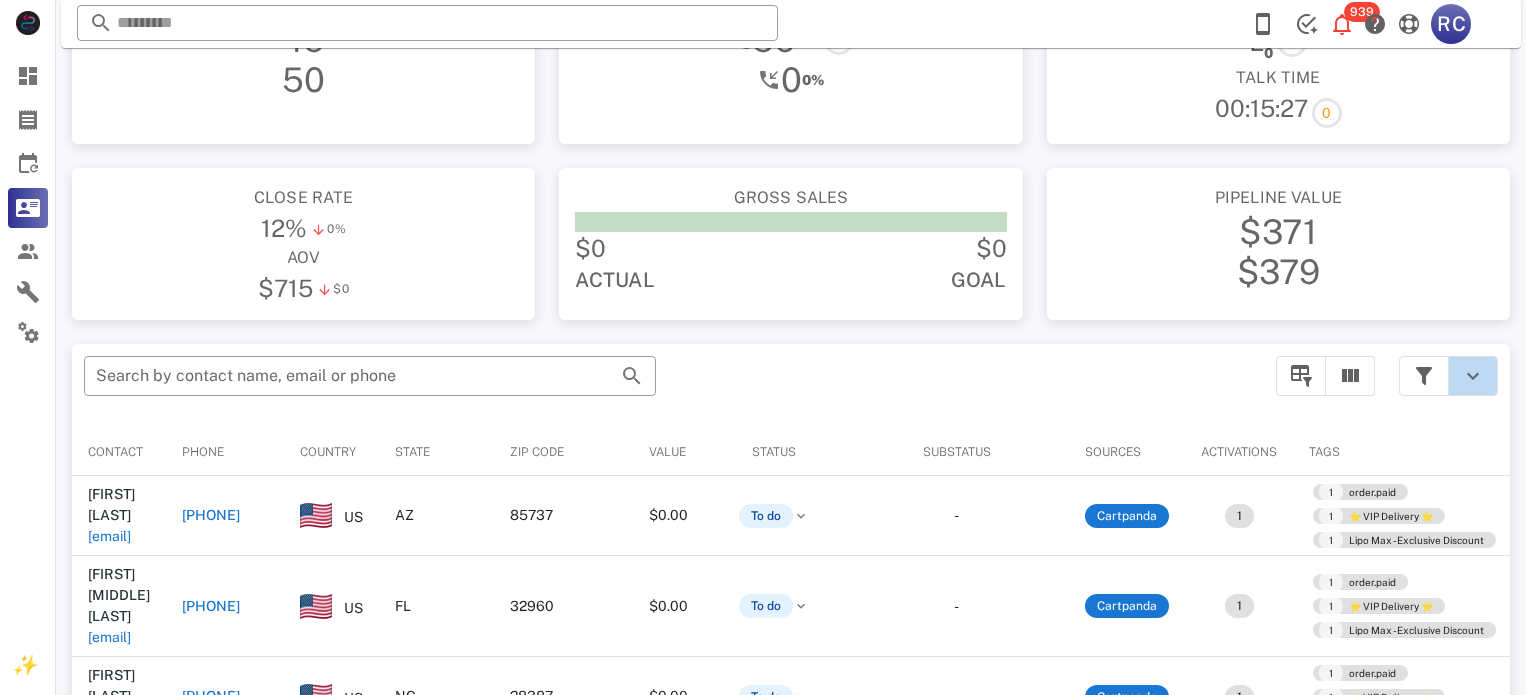 click at bounding box center [1473, 376] 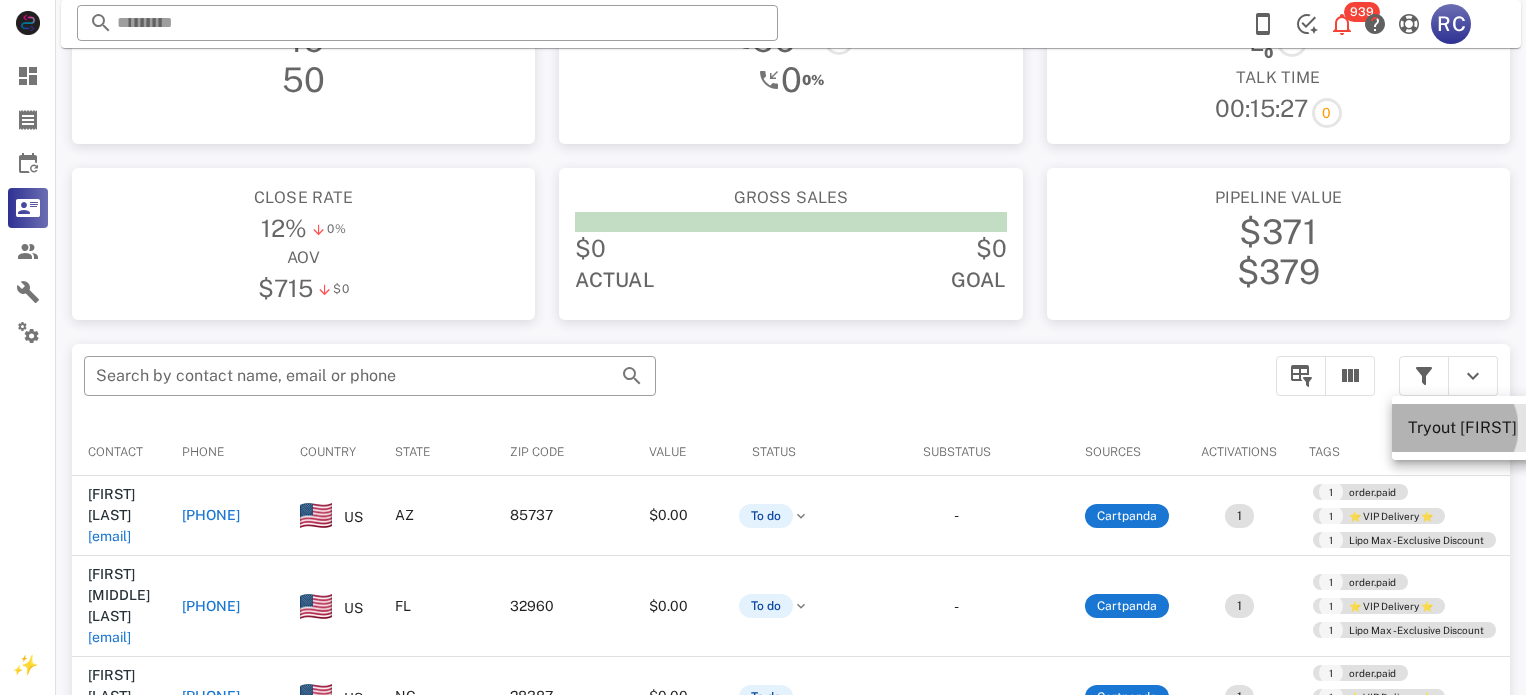 click on "[FIRST] [LAST]" at bounding box center [1462, 427] 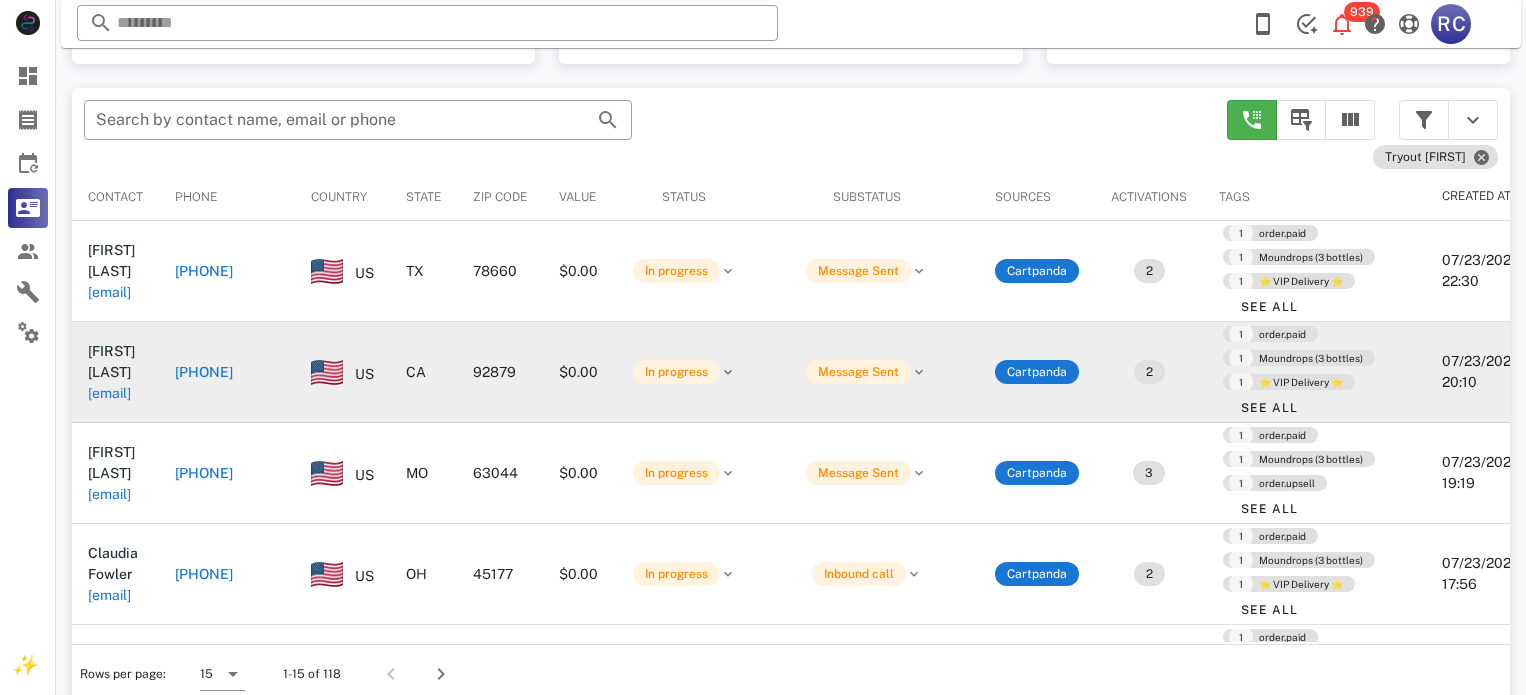 scroll, scrollTop: 377, scrollLeft: 0, axis: vertical 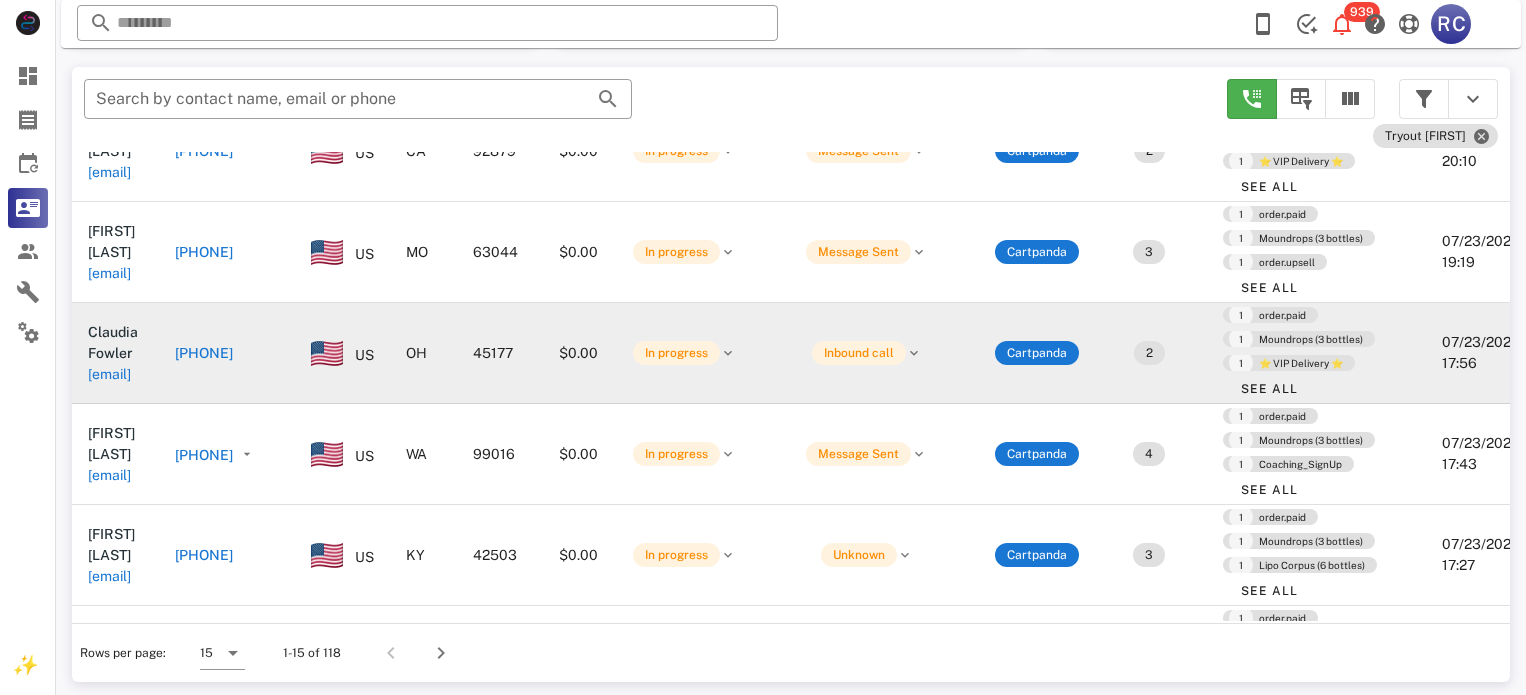 click on "[PHONE]" at bounding box center (204, 353) 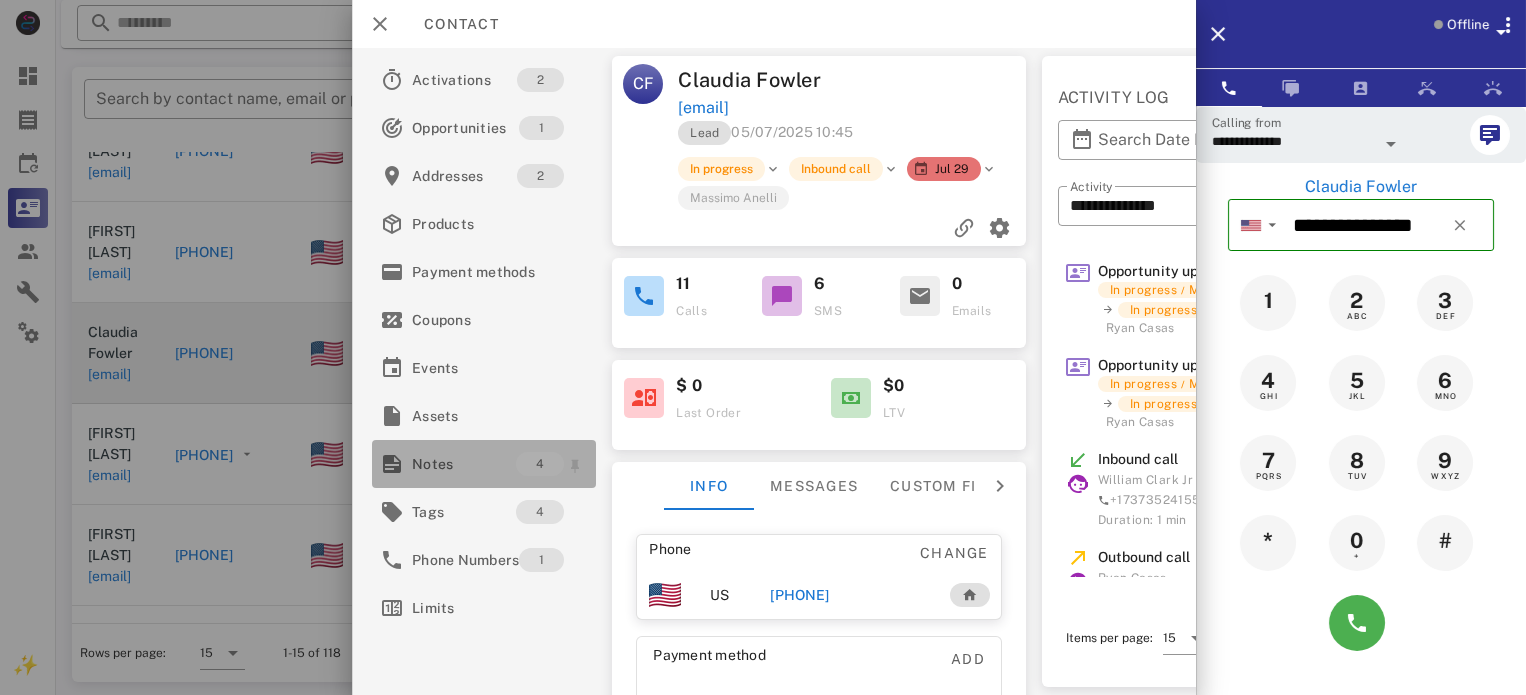 click on "Notes  4" at bounding box center (484, 464) 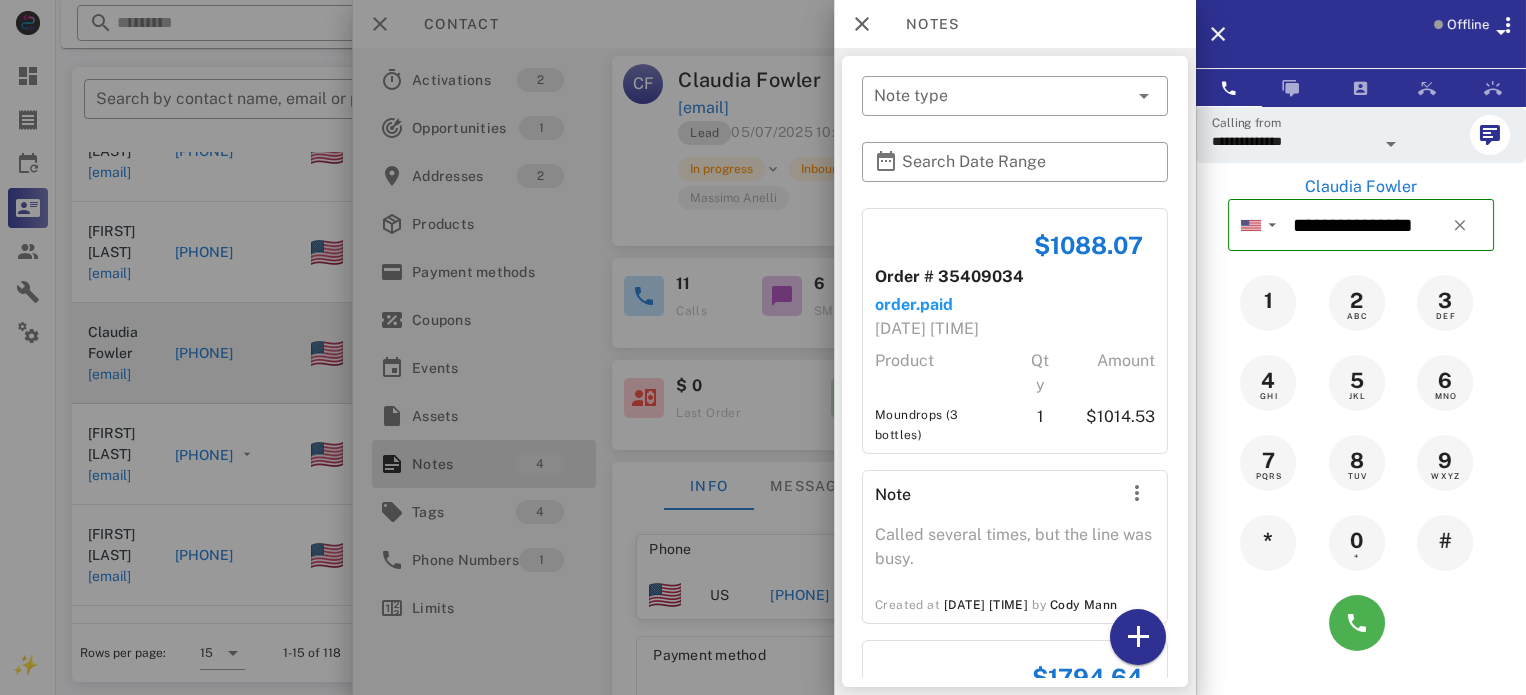 click at bounding box center [763, 347] 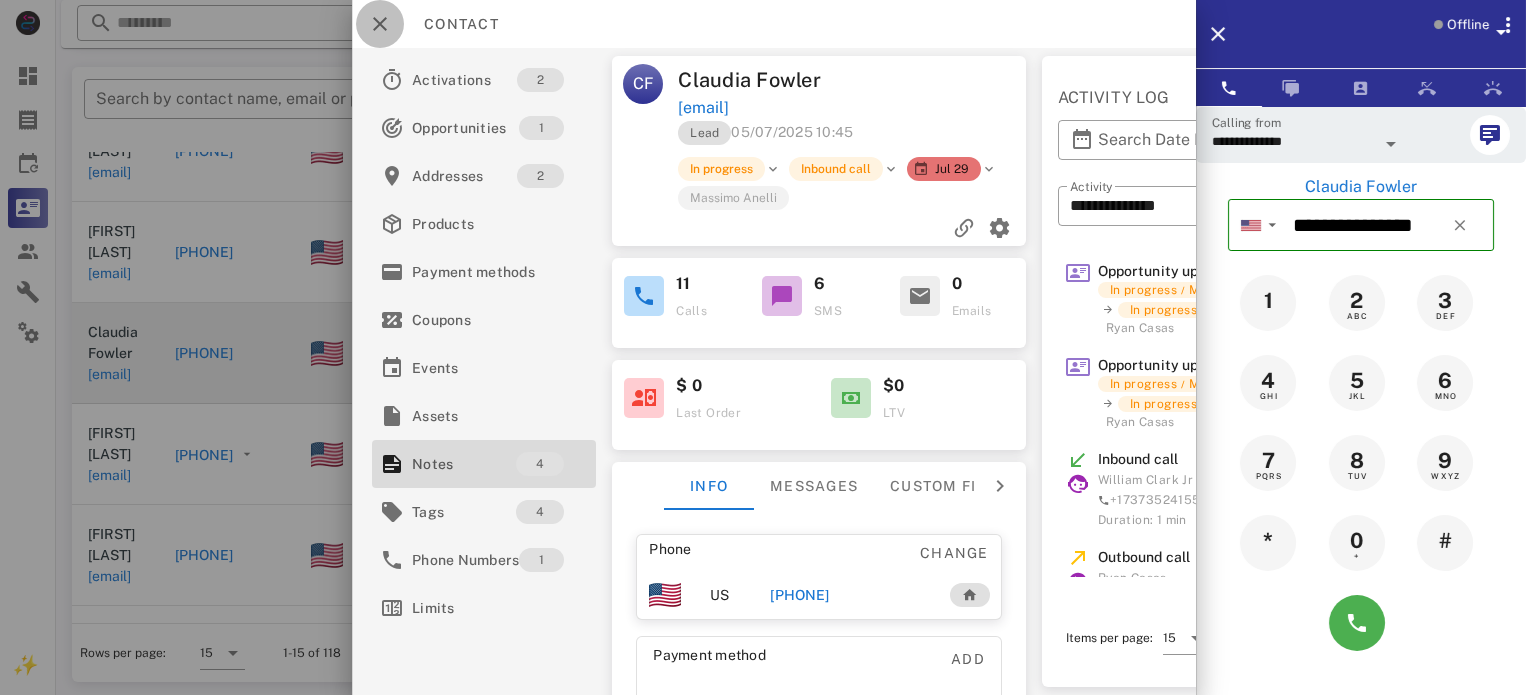 click at bounding box center (380, 24) 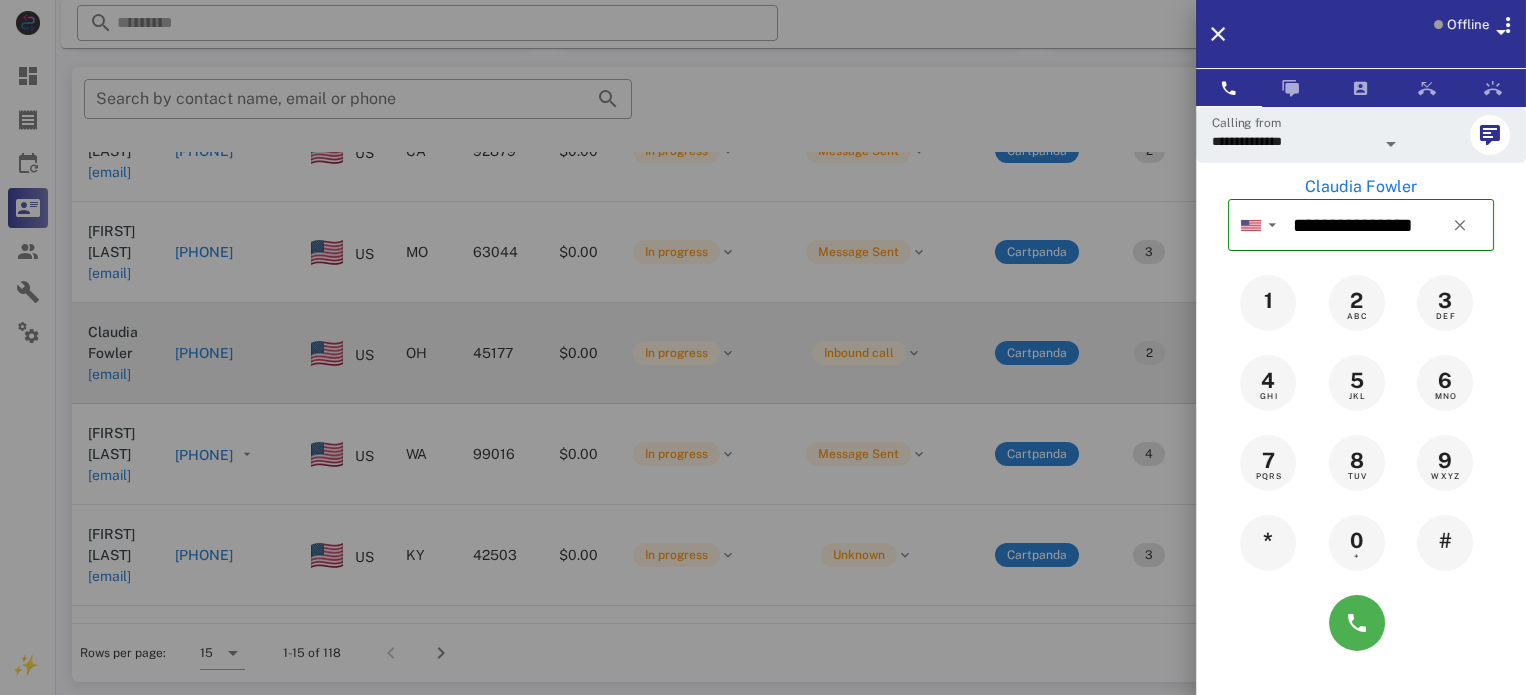 click at bounding box center [763, 347] 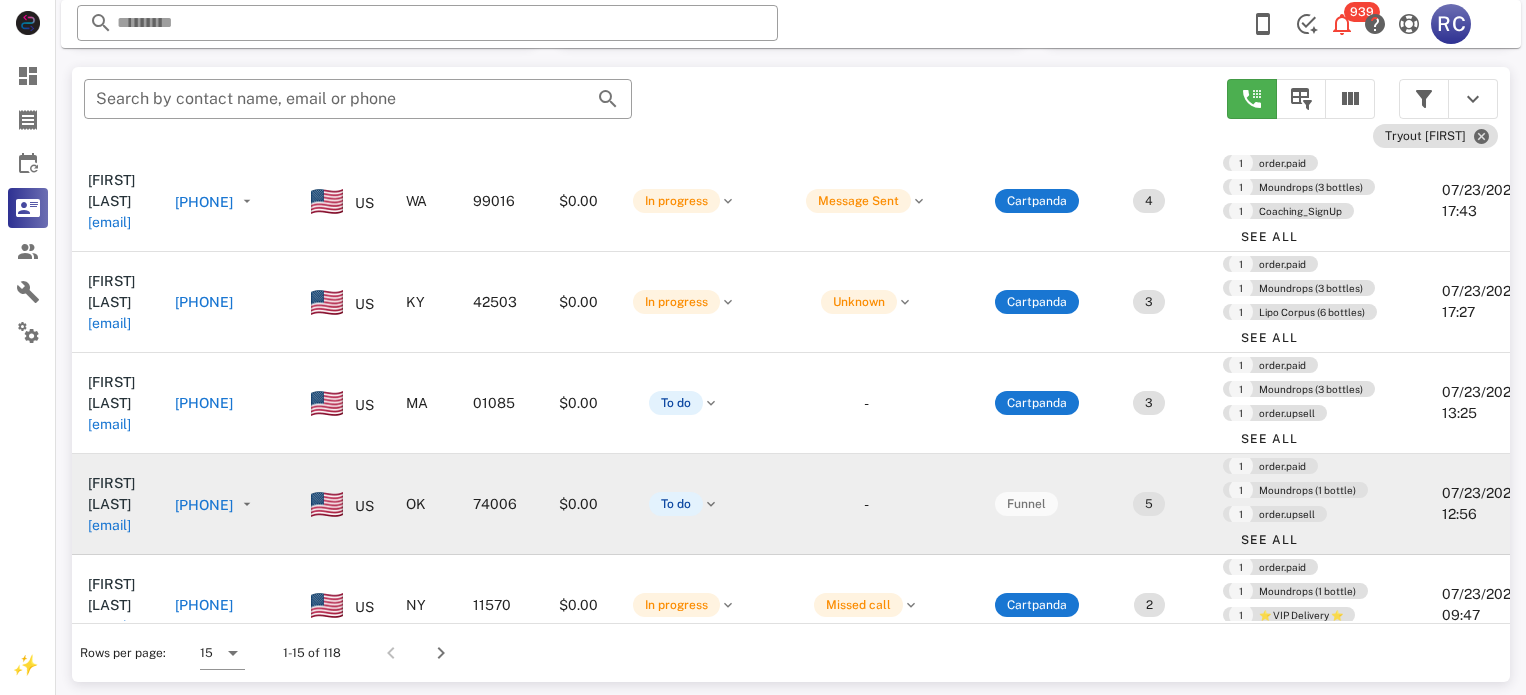 scroll, scrollTop: 500, scrollLeft: 0, axis: vertical 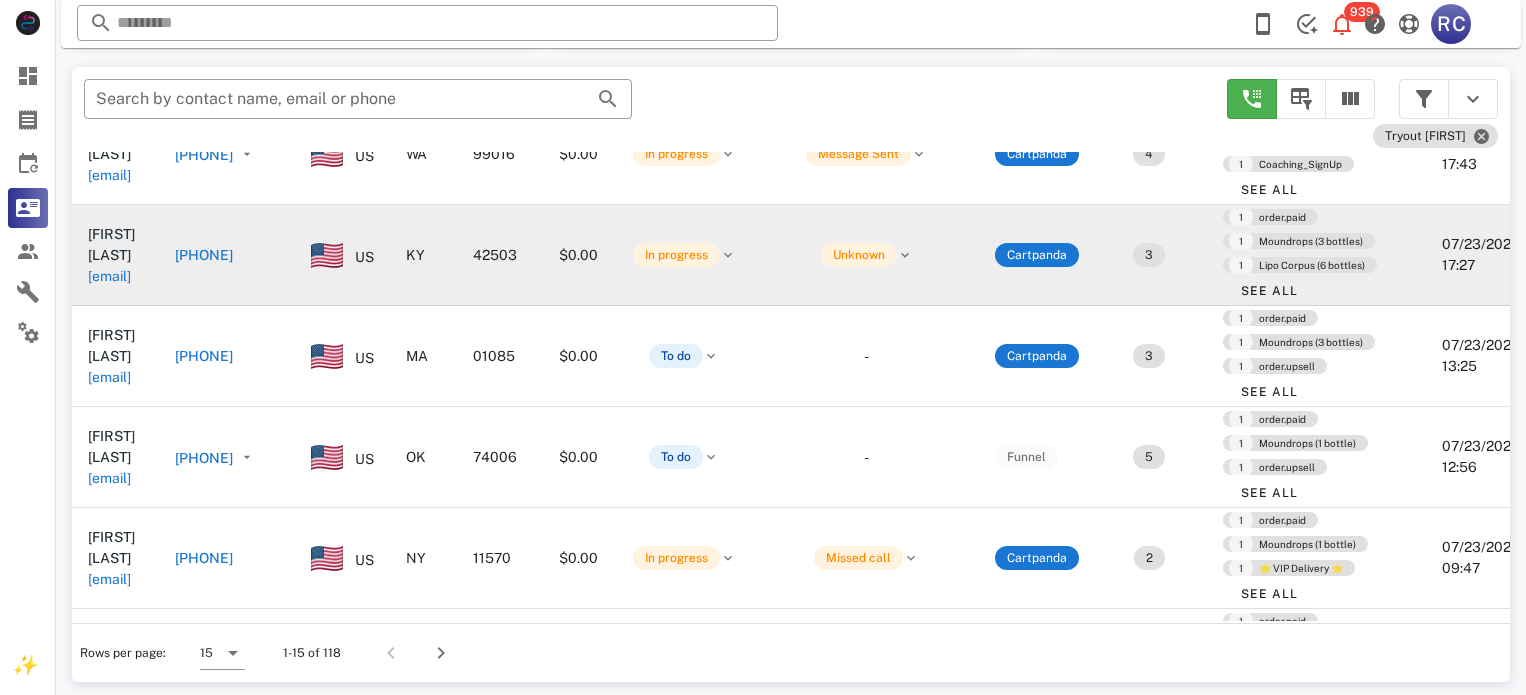 click on "[PHONE]" at bounding box center (204, 255) 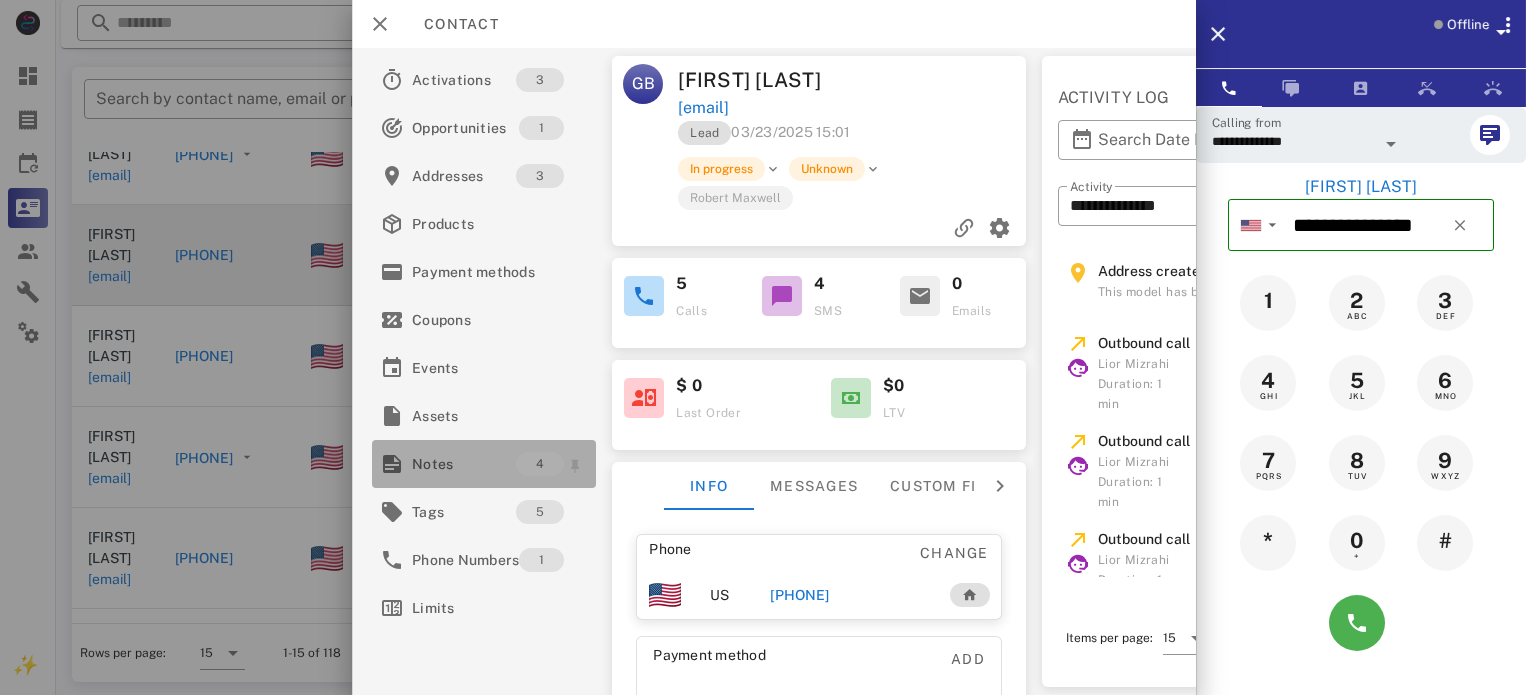 click on "Notes" at bounding box center [464, 464] 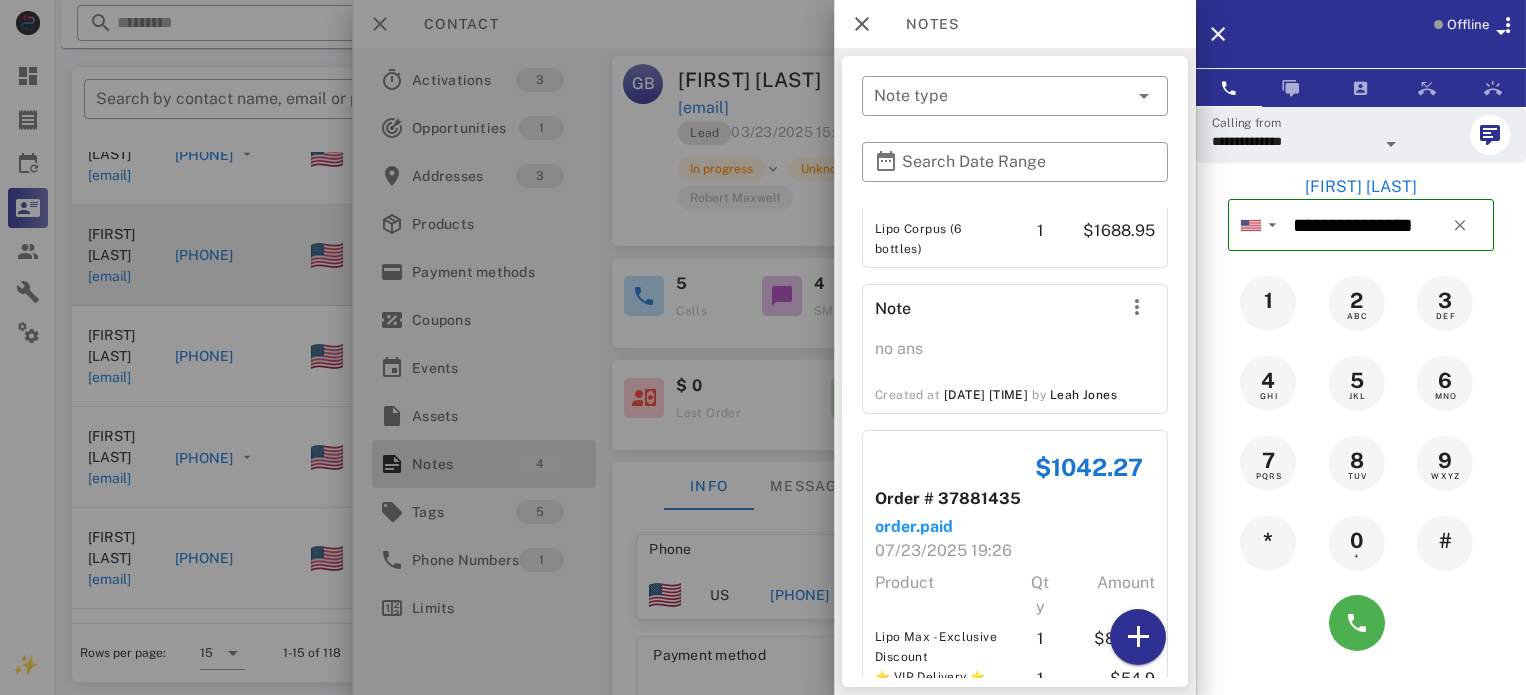 scroll, scrollTop: 496, scrollLeft: 0, axis: vertical 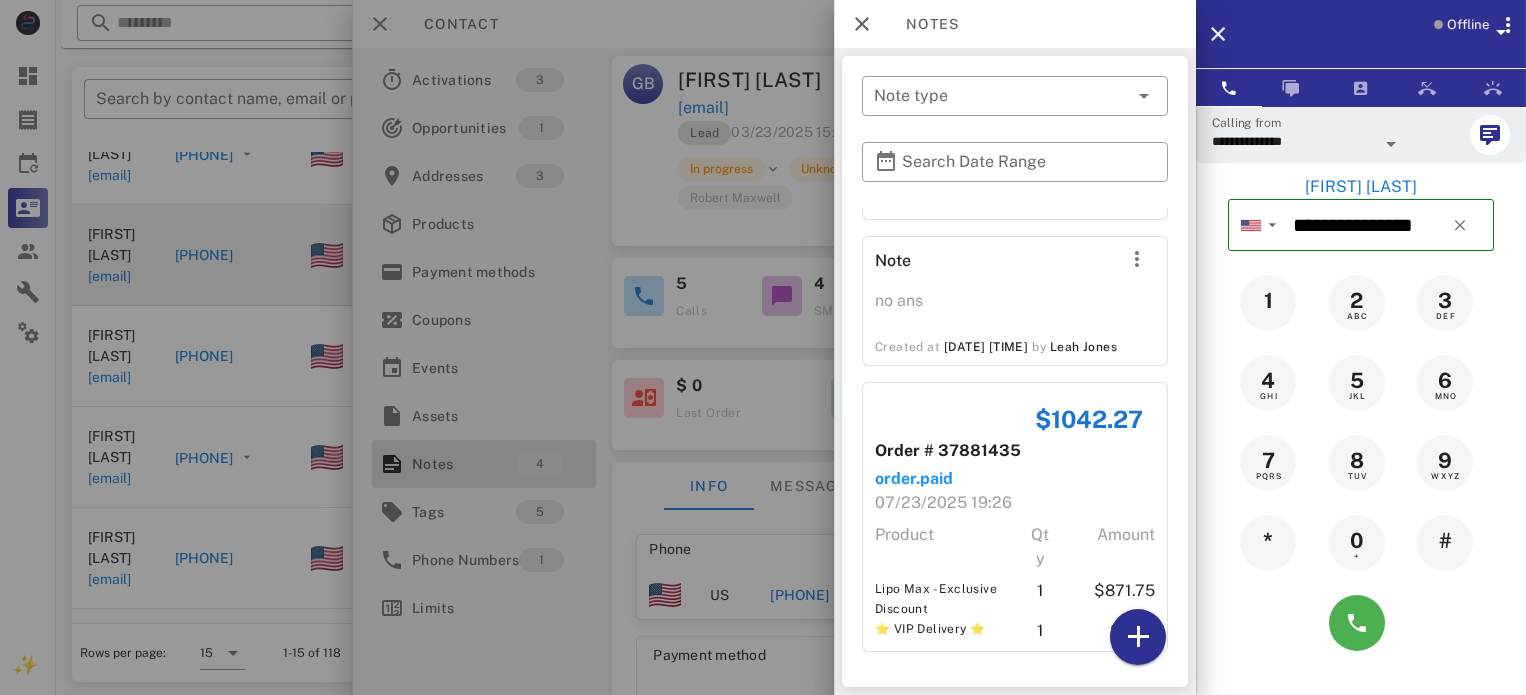 click at bounding box center [763, 347] 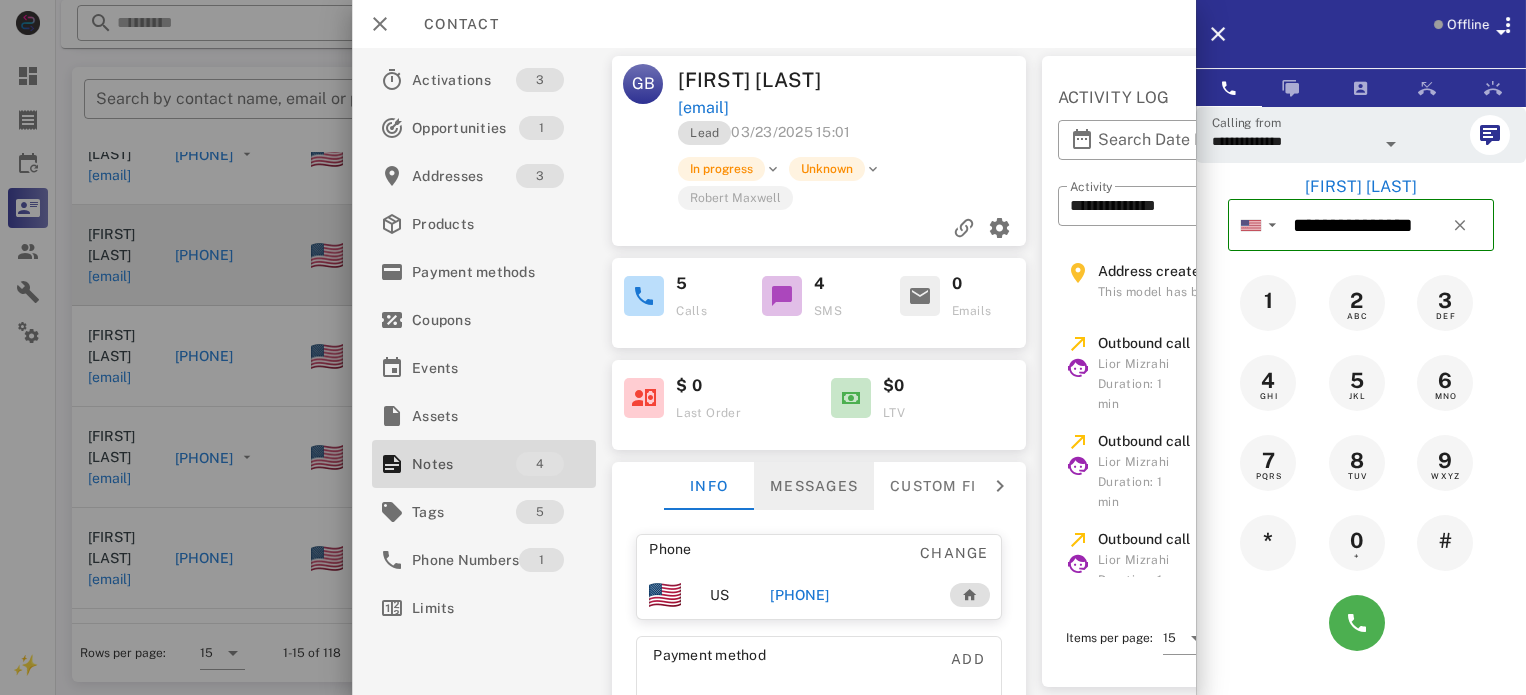 click on "Messages" at bounding box center (814, 486) 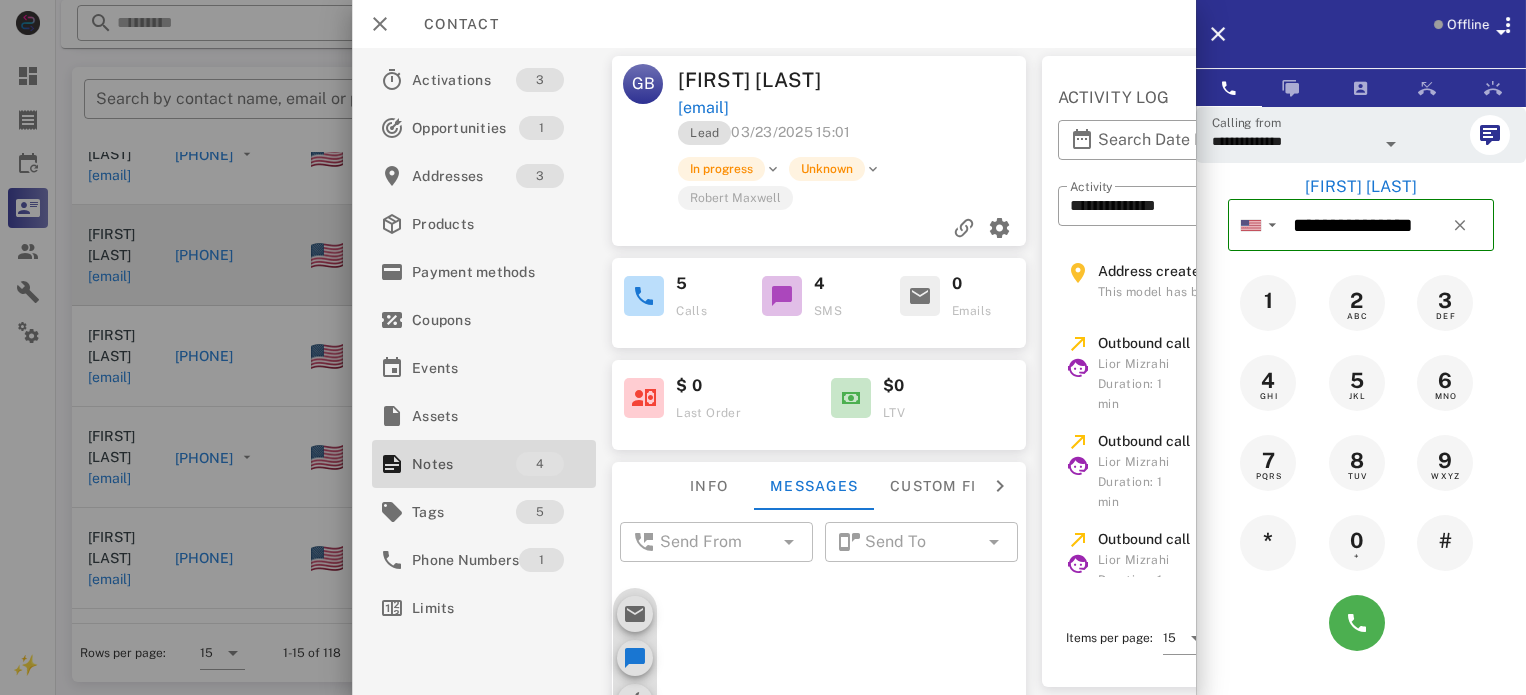 scroll, scrollTop: 671, scrollLeft: 0, axis: vertical 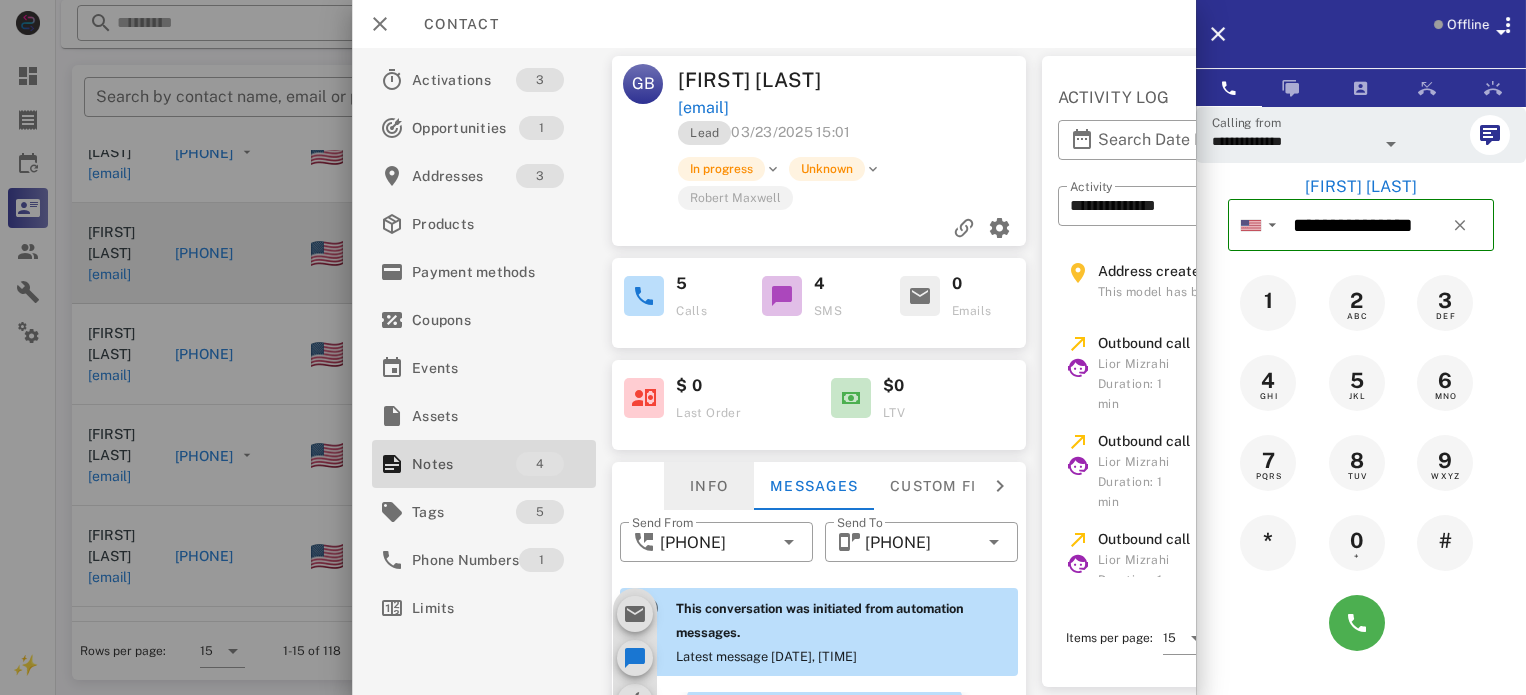 click on "Info" at bounding box center [709, 486] 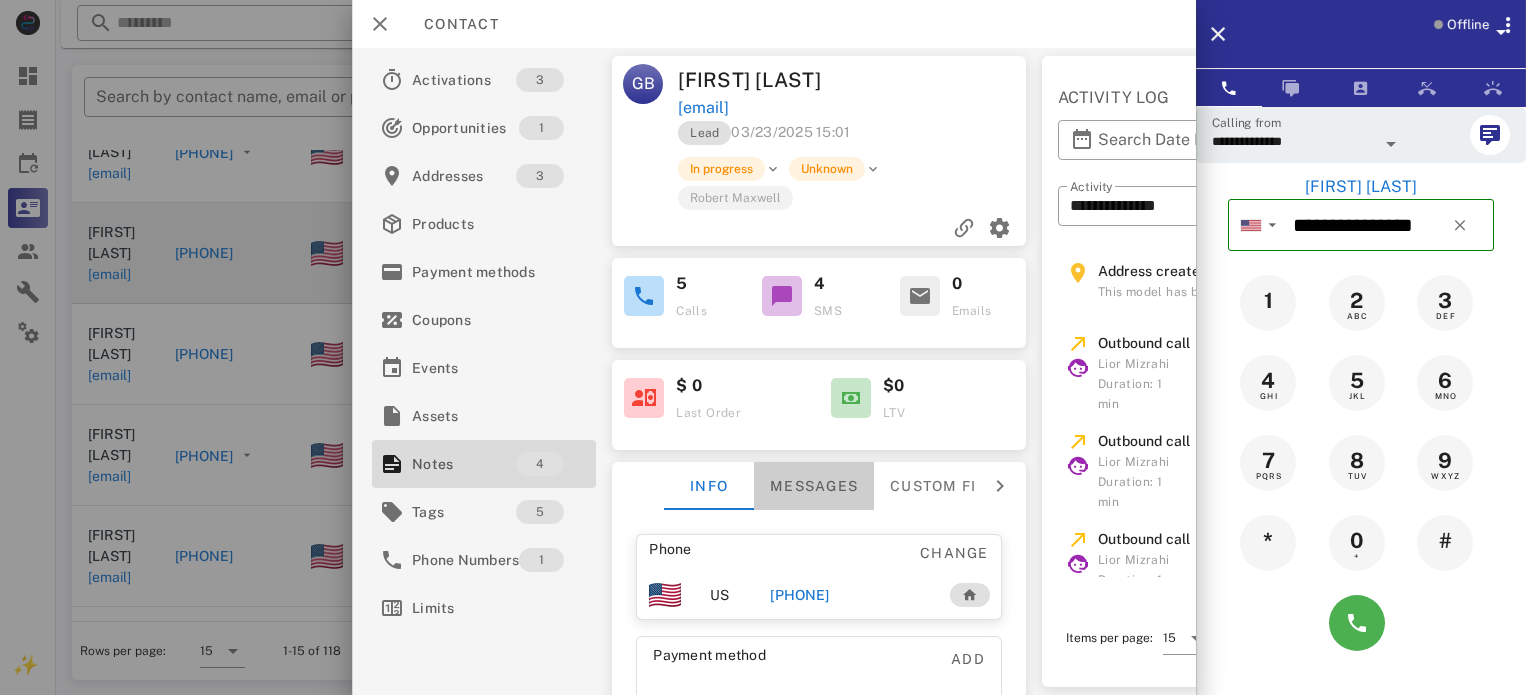 click on "Messages" at bounding box center (814, 486) 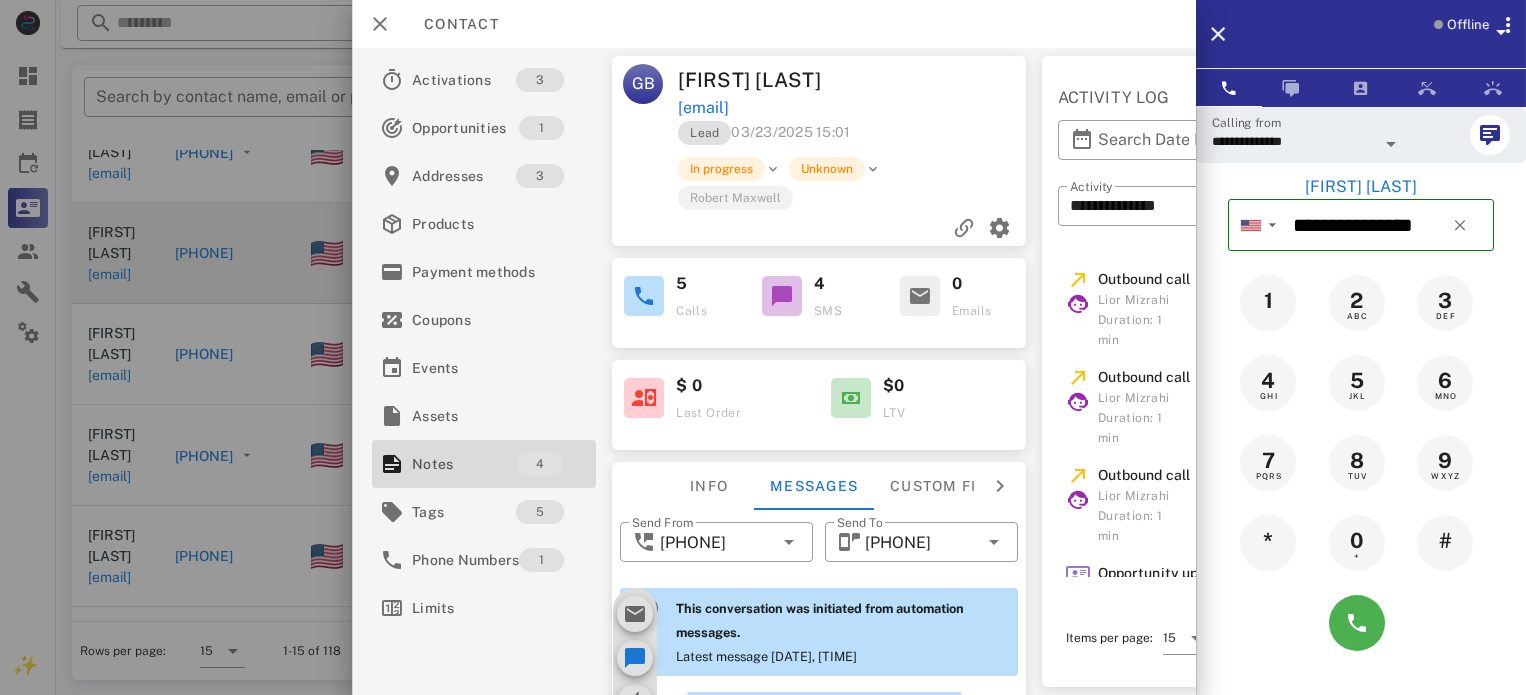 scroll, scrollTop: 200, scrollLeft: 0, axis: vertical 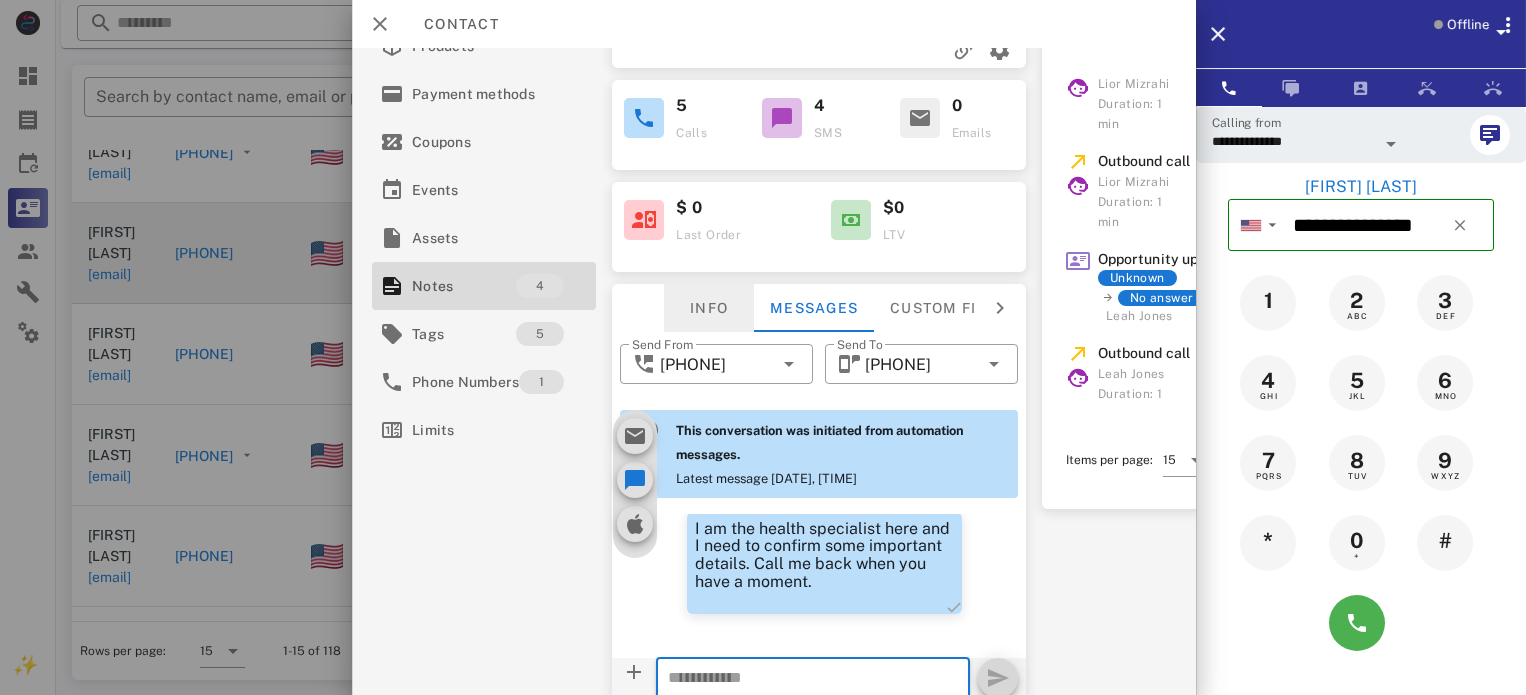 click on "Info" at bounding box center (709, 308) 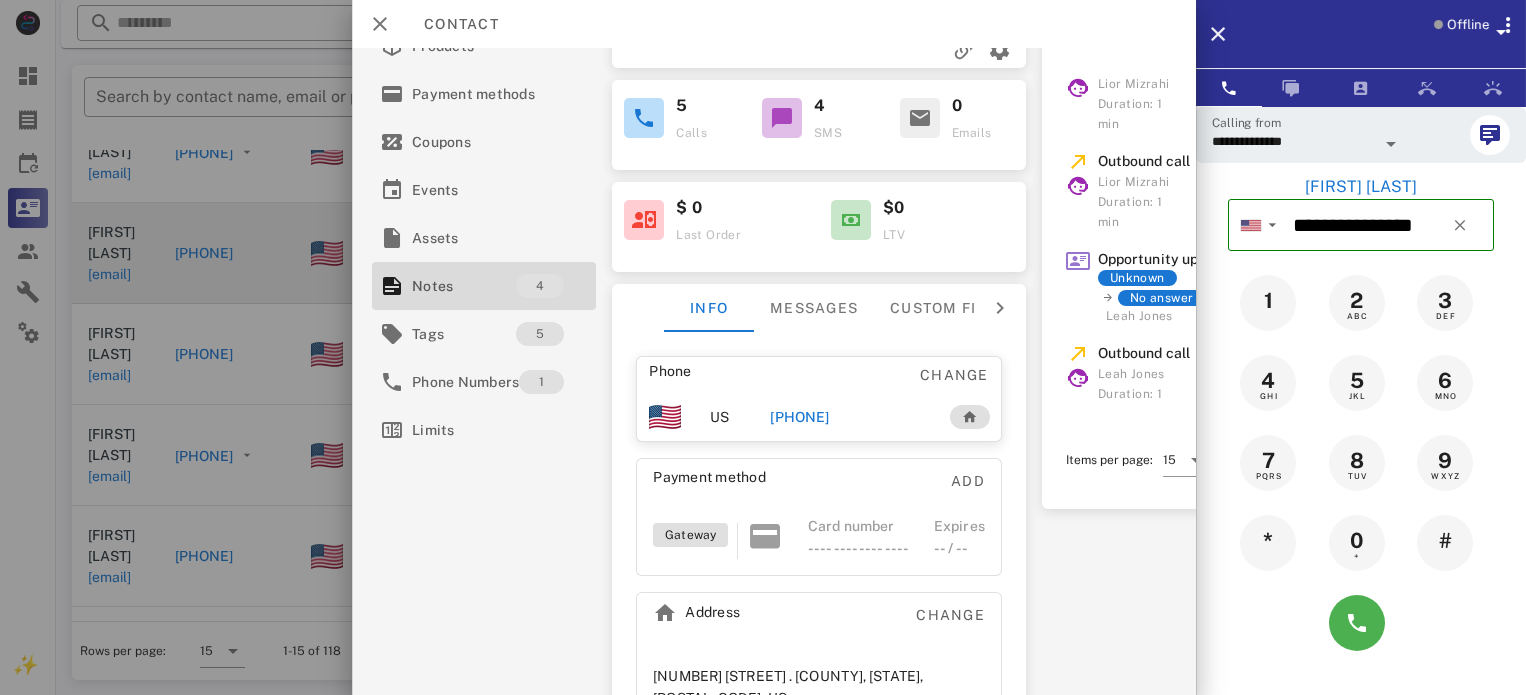 click at bounding box center [1361, 623] 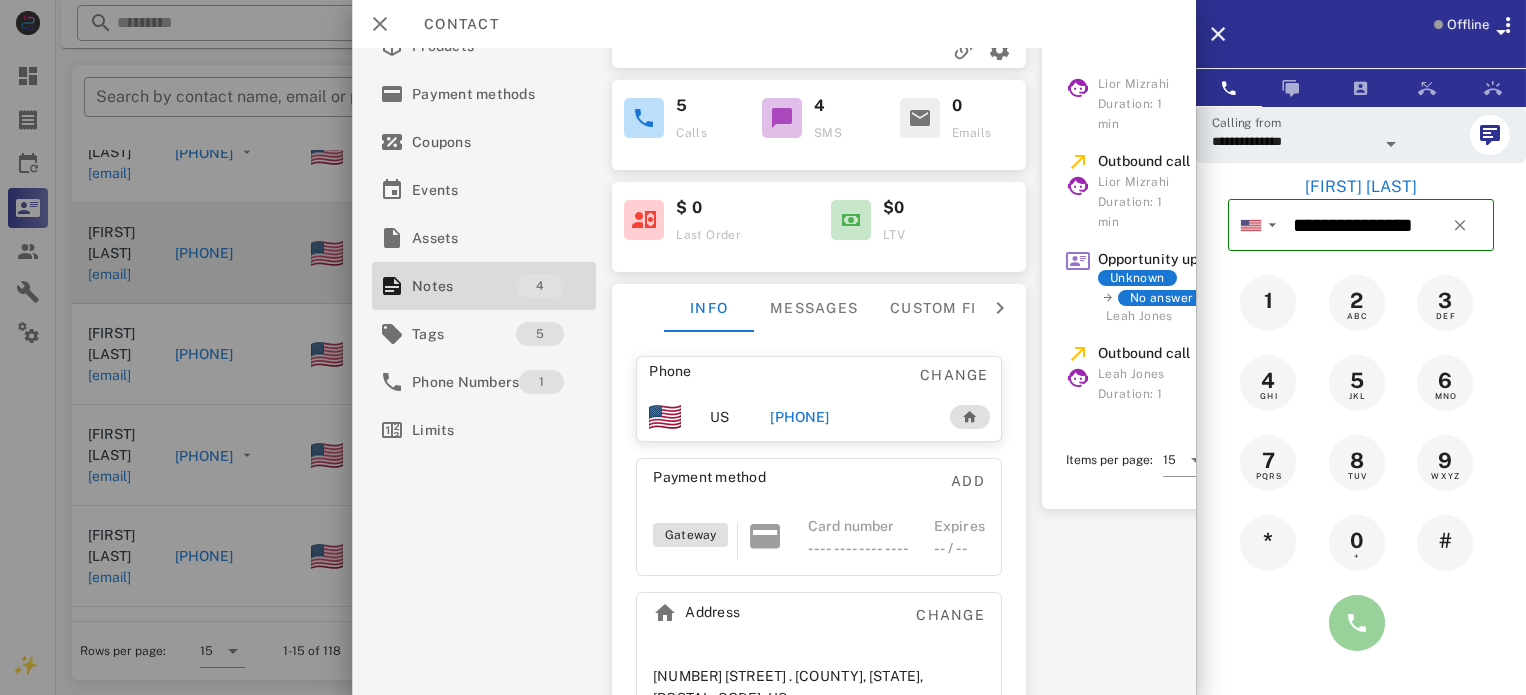 click at bounding box center (1357, 623) 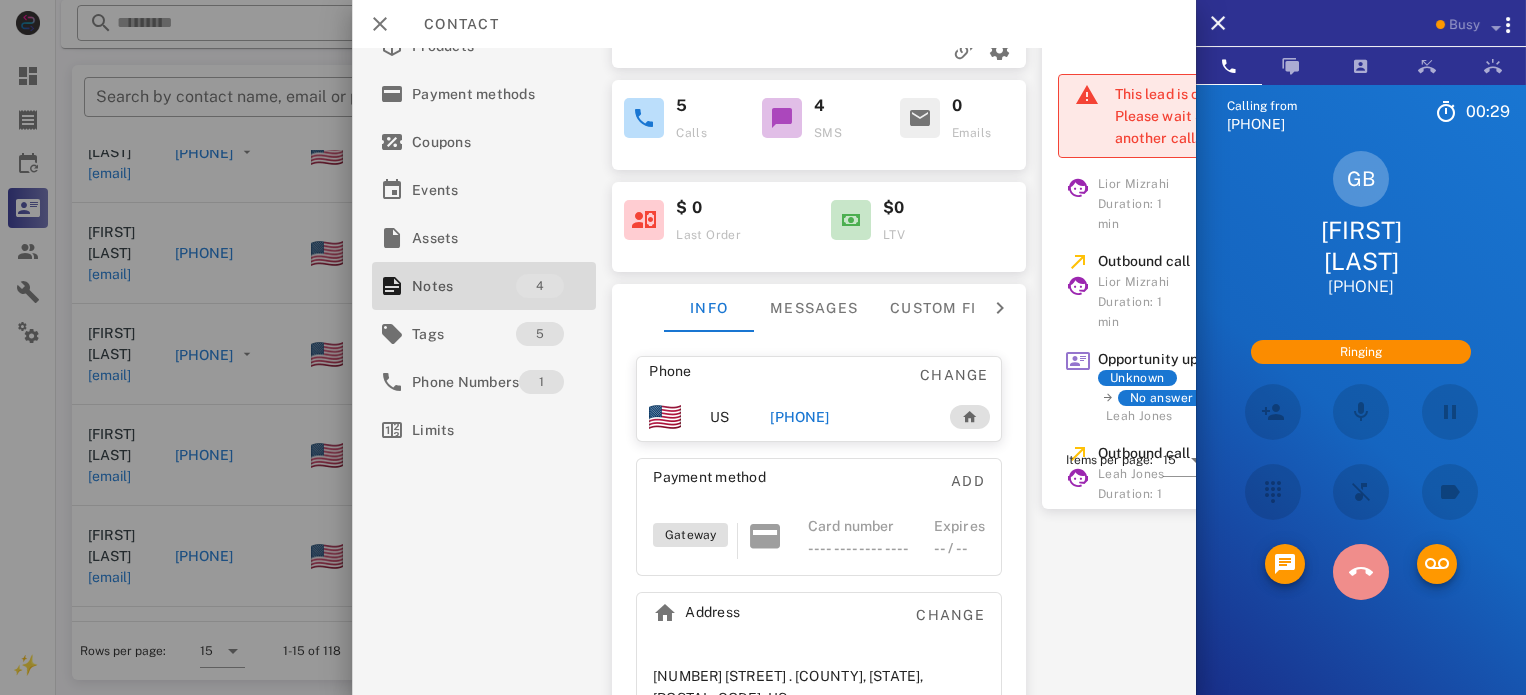 click at bounding box center (1361, 572) 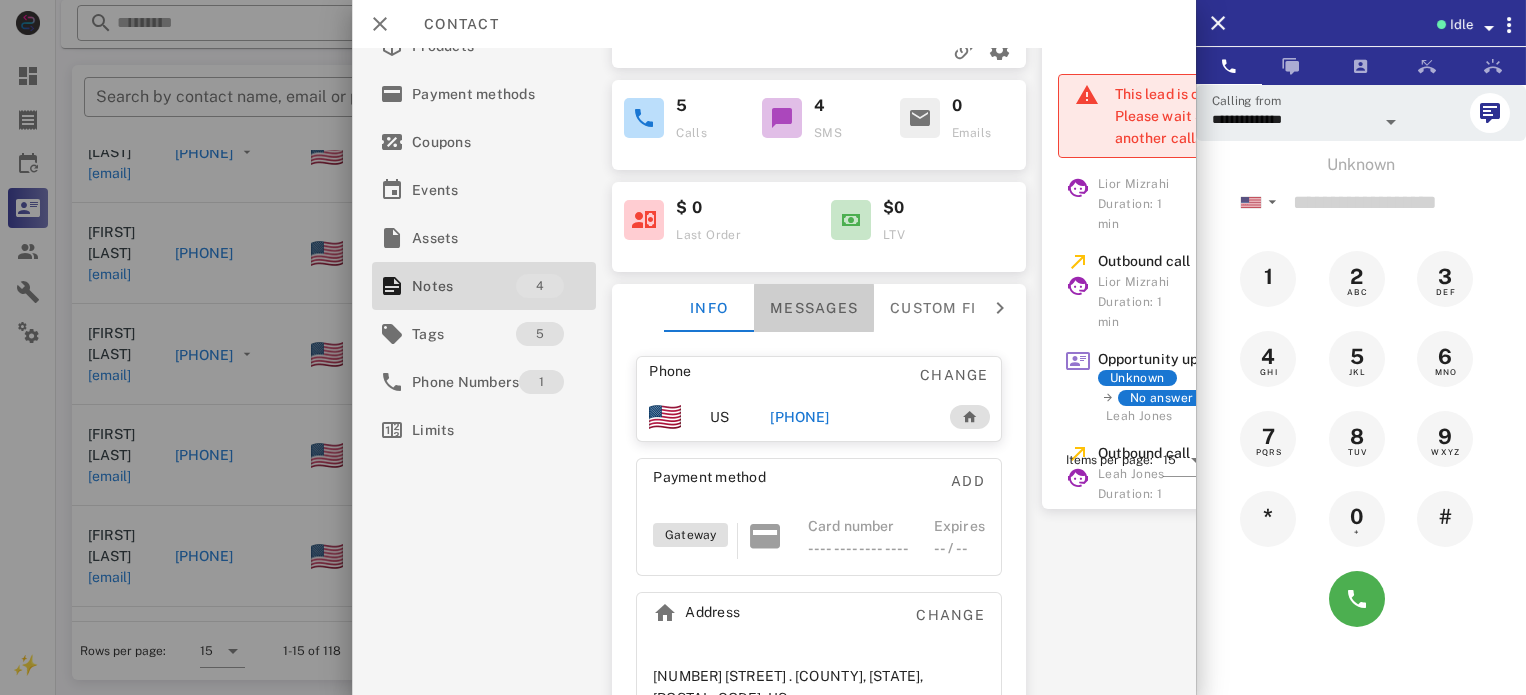 click on "Messages" at bounding box center [814, 308] 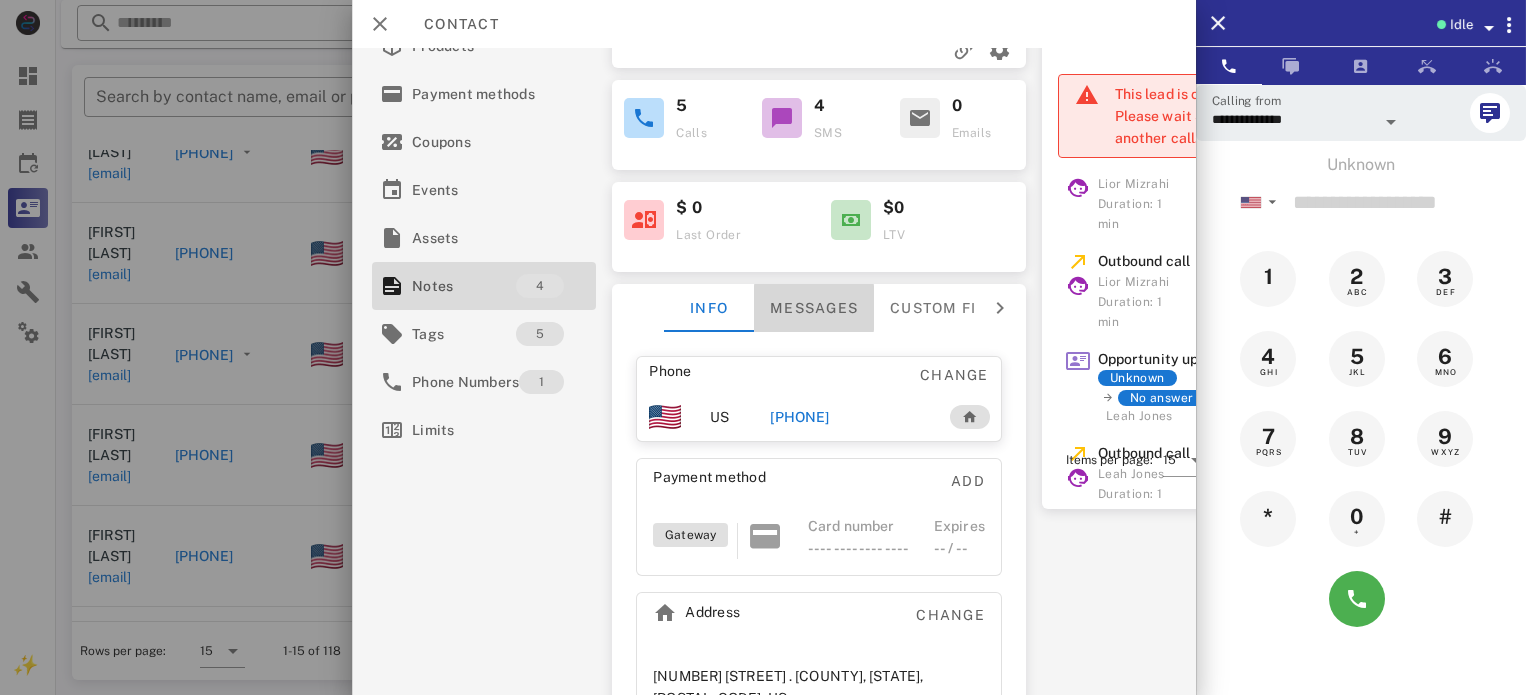 scroll, scrollTop: 0, scrollLeft: 131, axis: horizontal 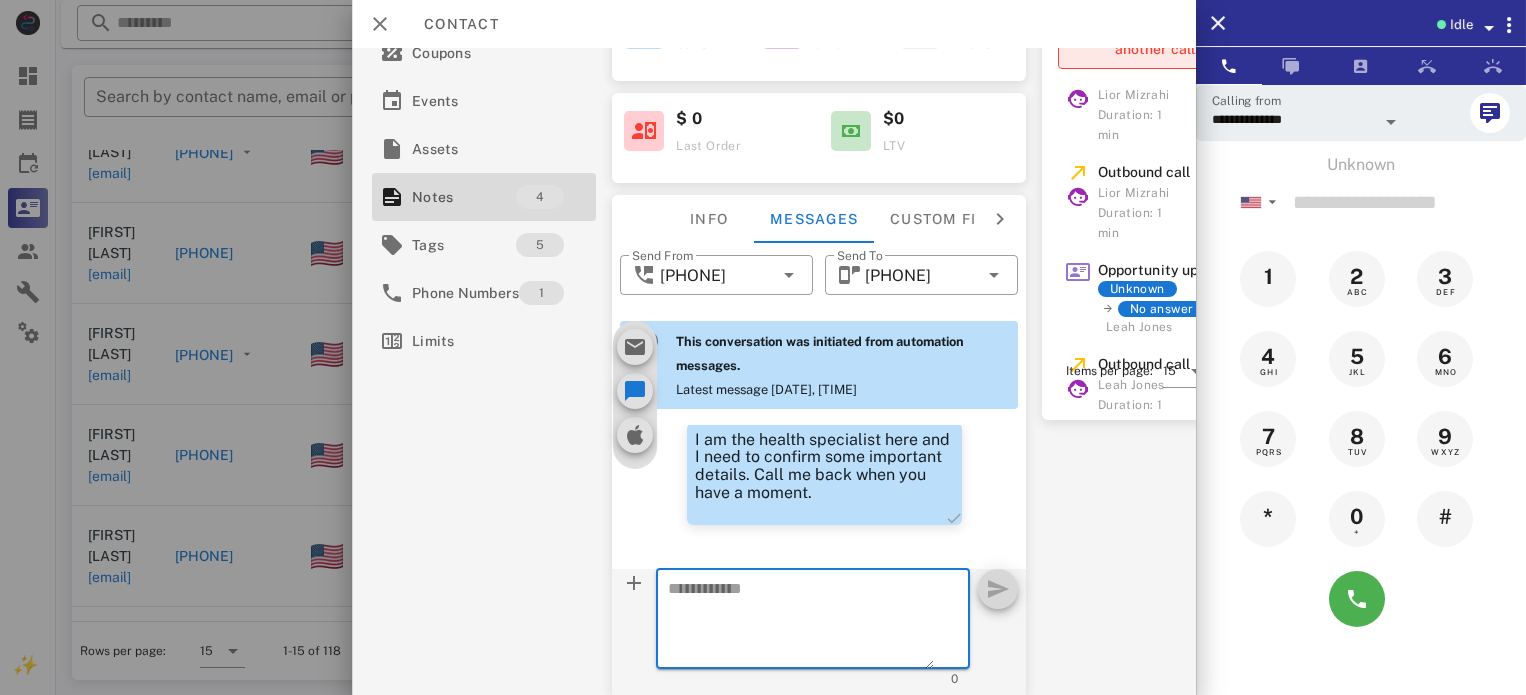 click at bounding box center [801, 622] 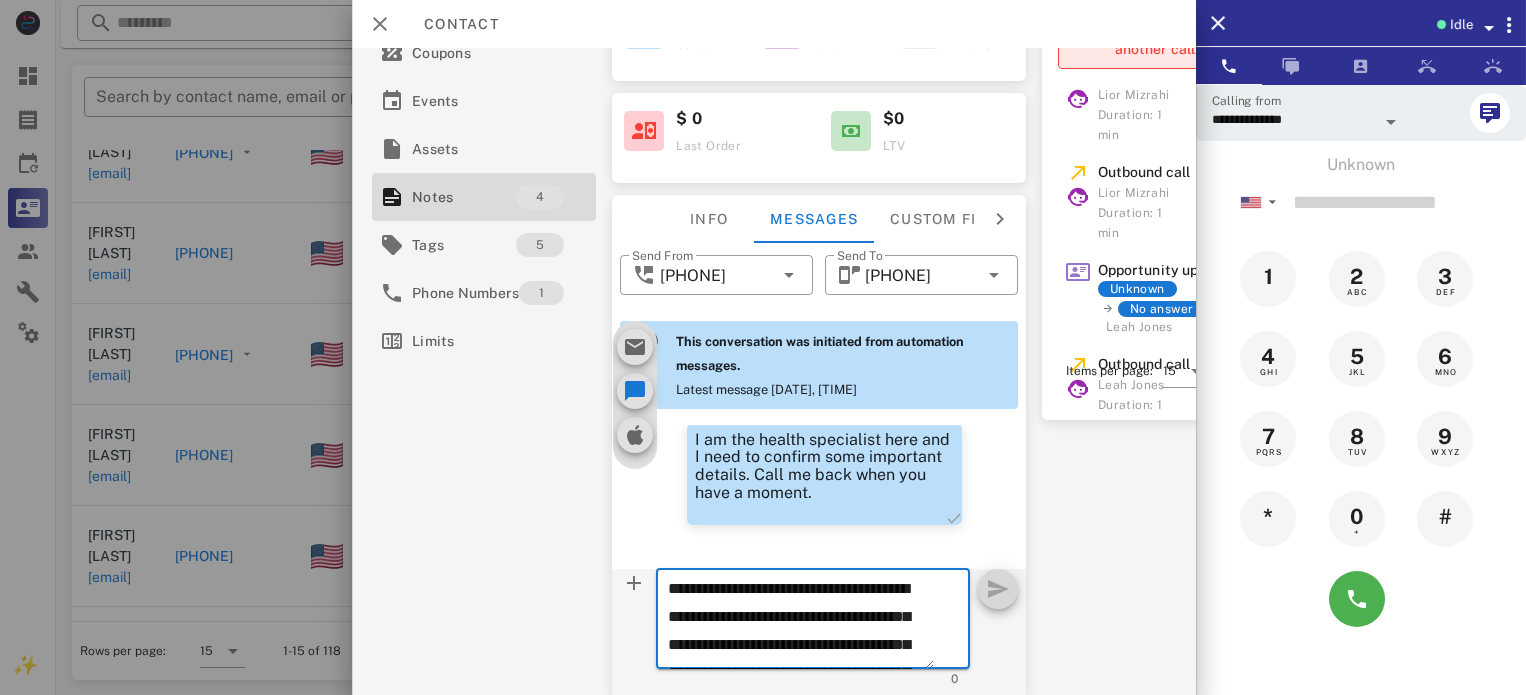 scroll, scrollTop: 181, scrollLeft: 0, axis: vertical 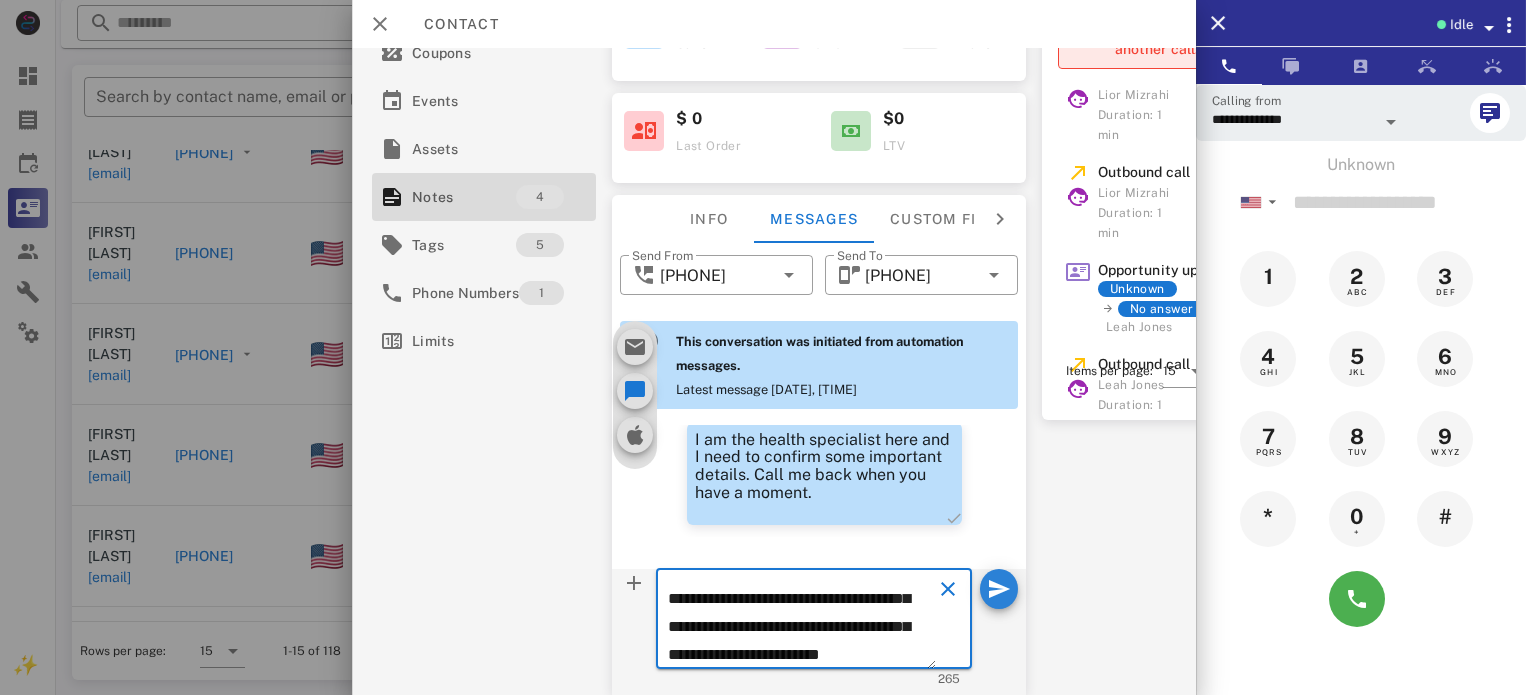 type on "**********" 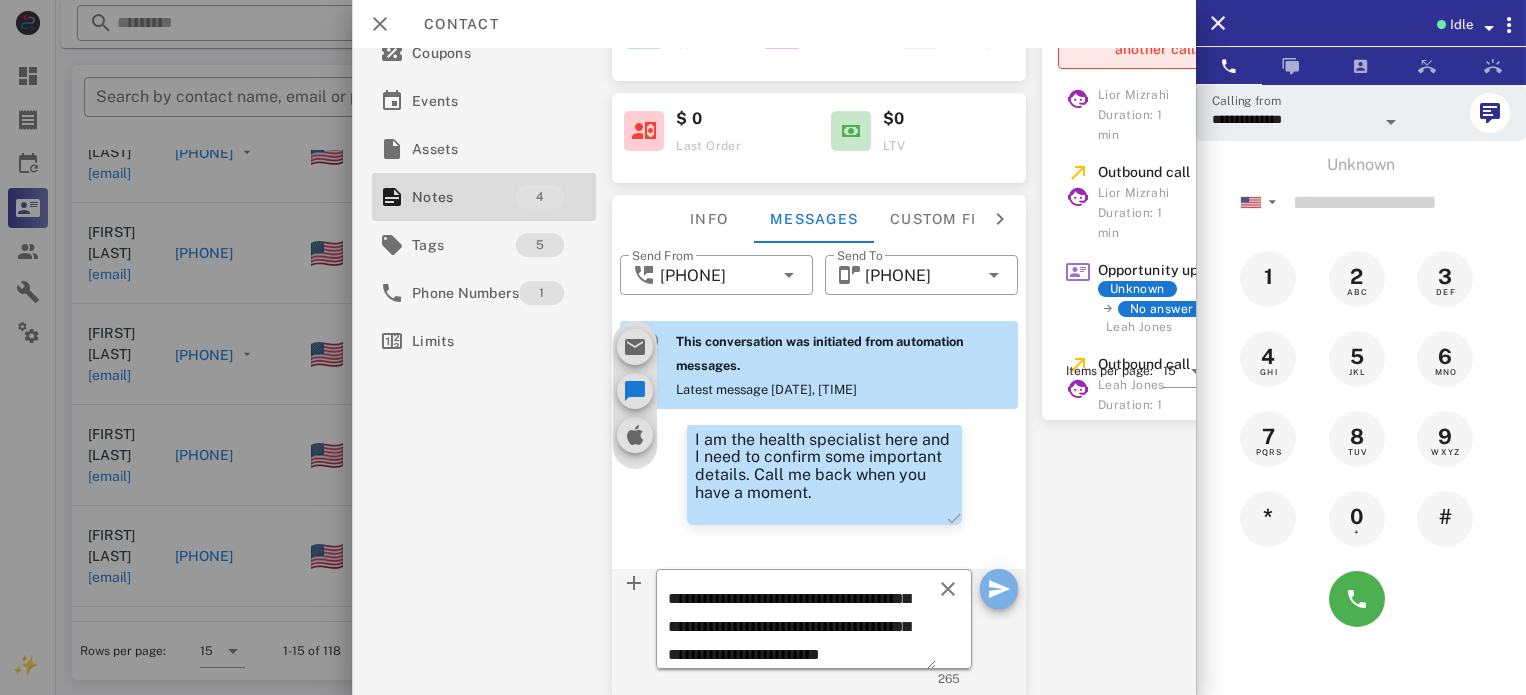 click at bounding box center [998, 589] 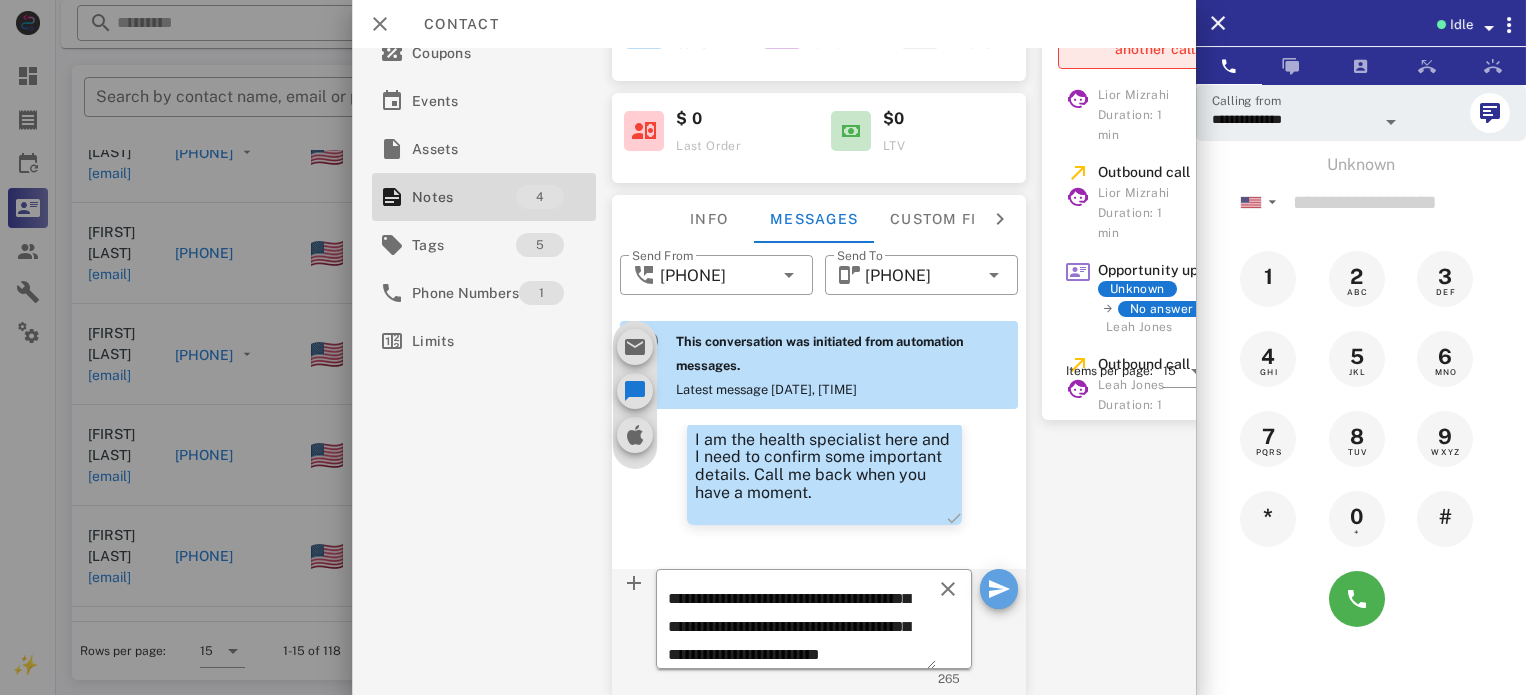 type 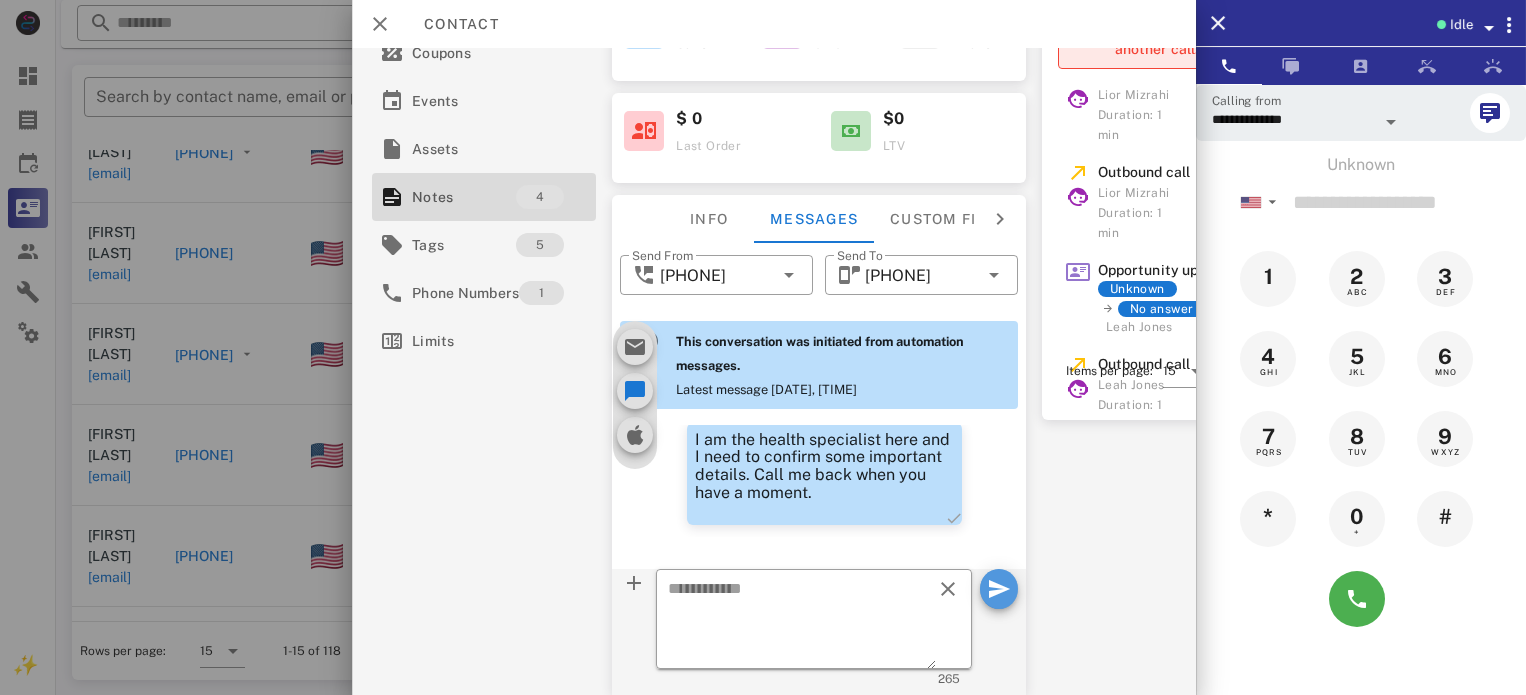 scroll, scrollTop: 0, scrollLeft: 0, axis: both 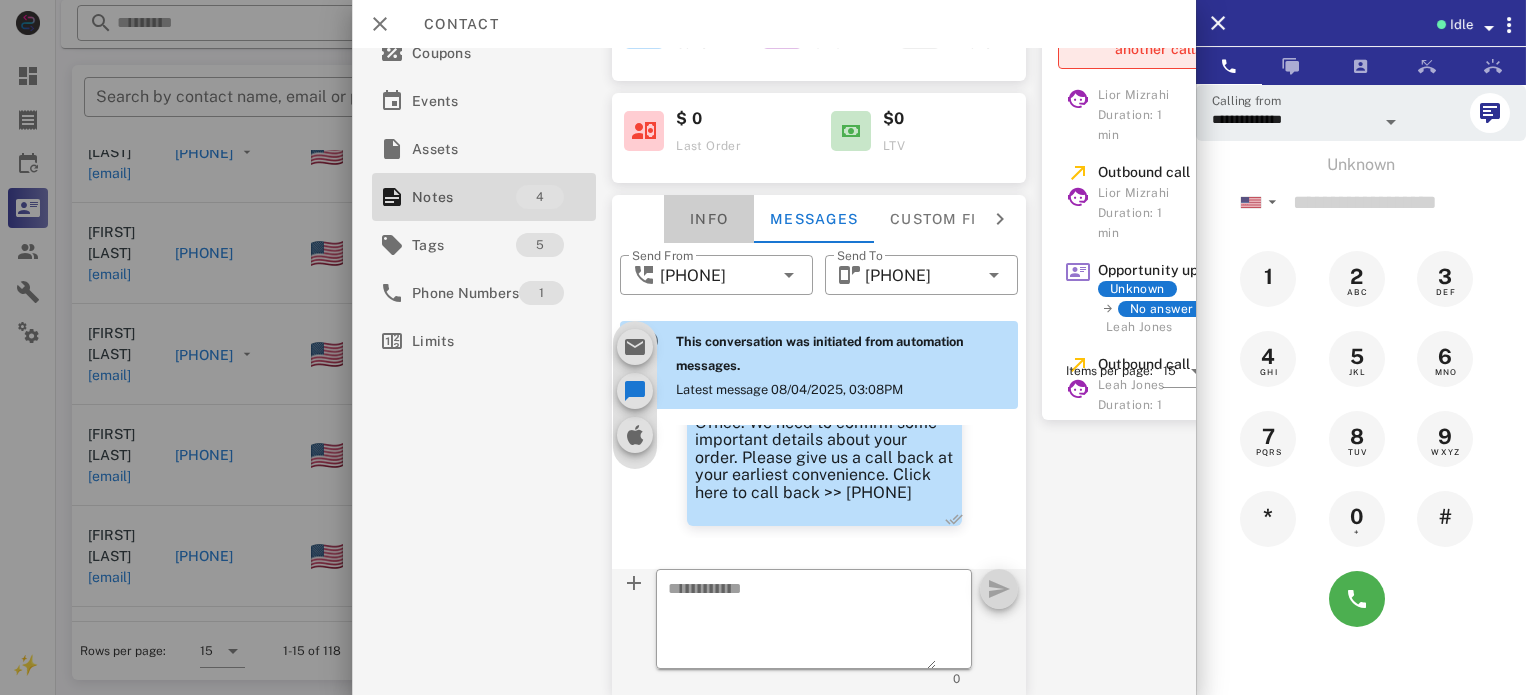 click on "Info" at bounding box center (709, 219) 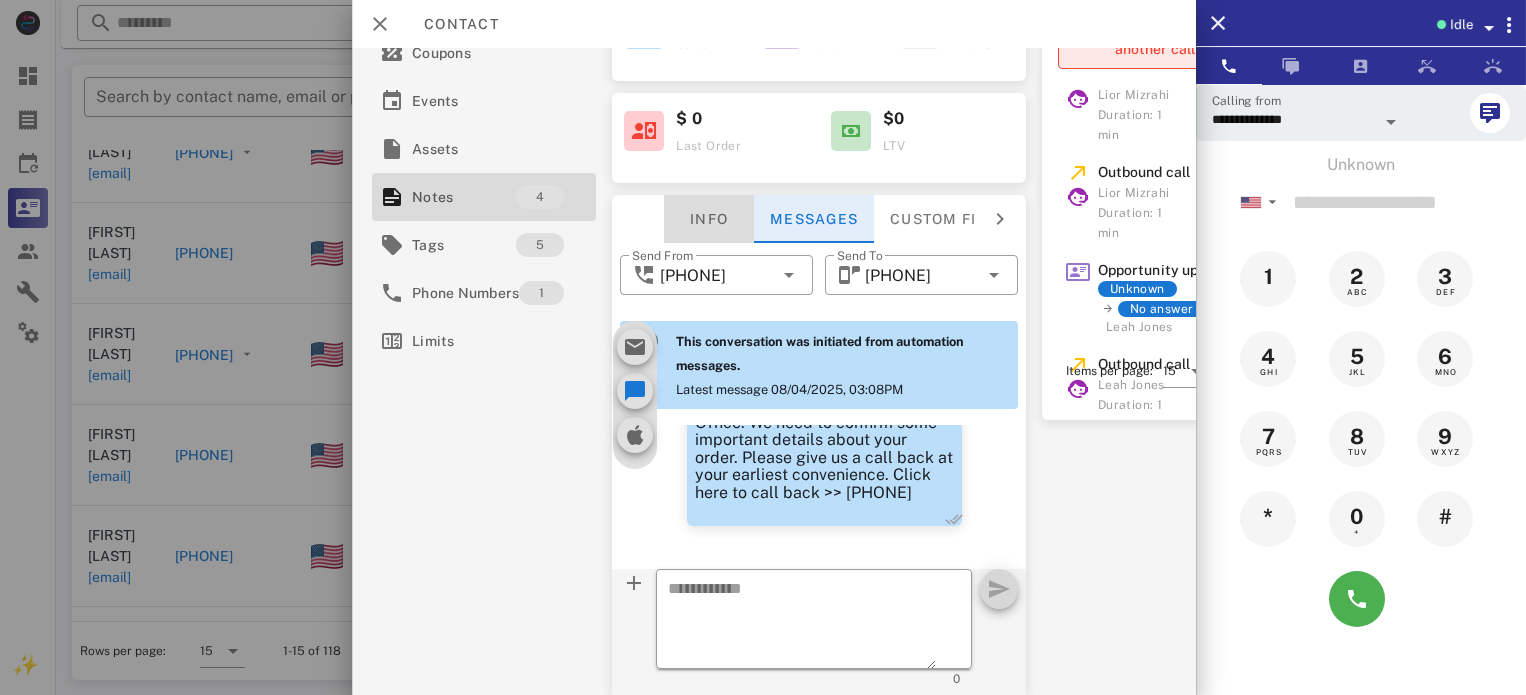 scroll, scrollTop: 0, scrollLeft: 0, axis: both 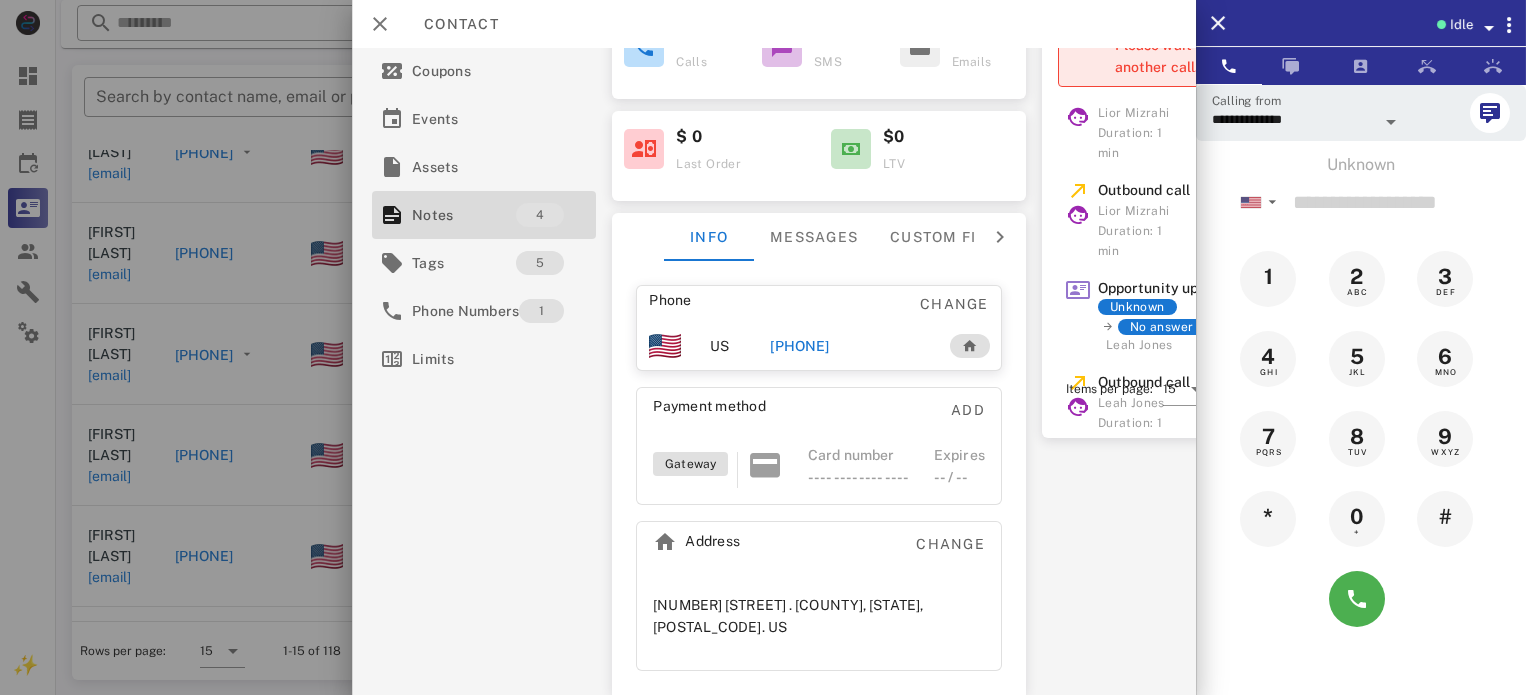 click on "[PHONE]" at bounding box center (799, 346) 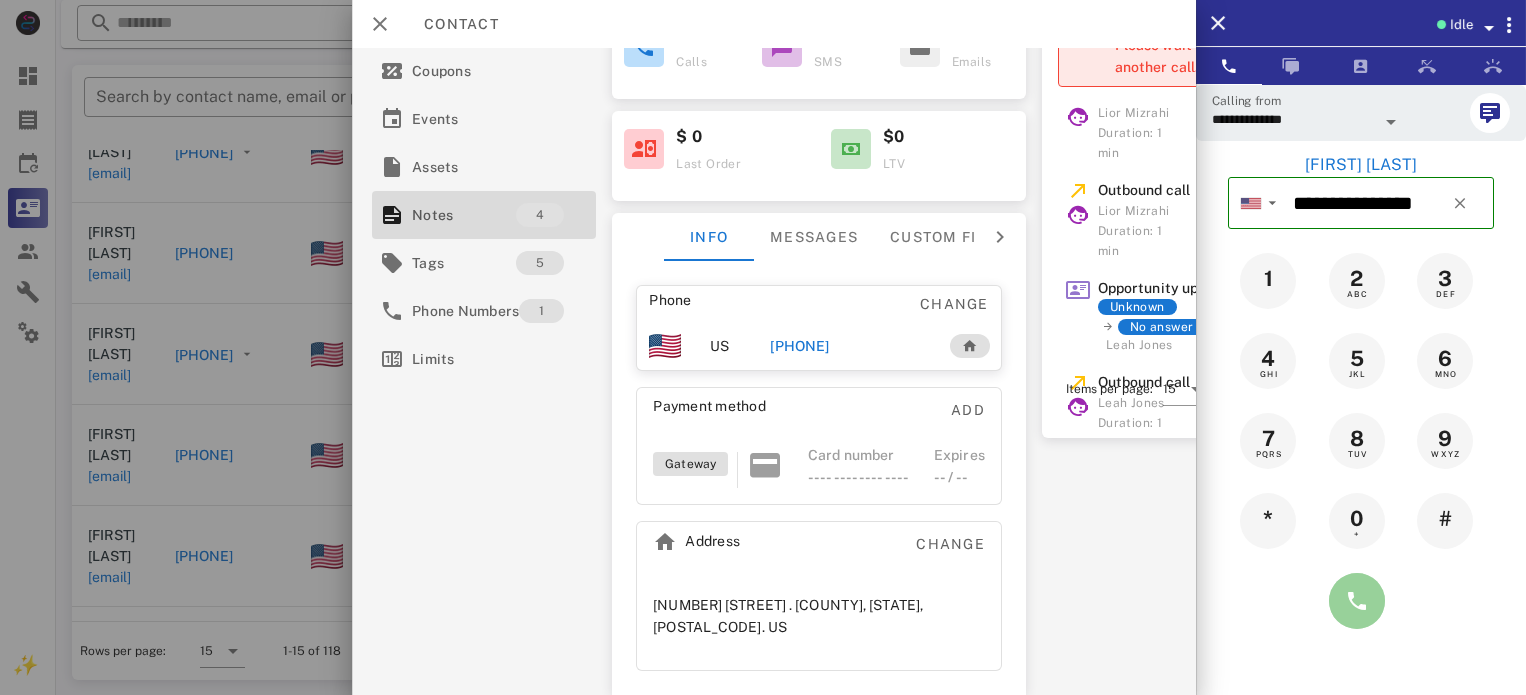 click at bounding box center (1357, 601) 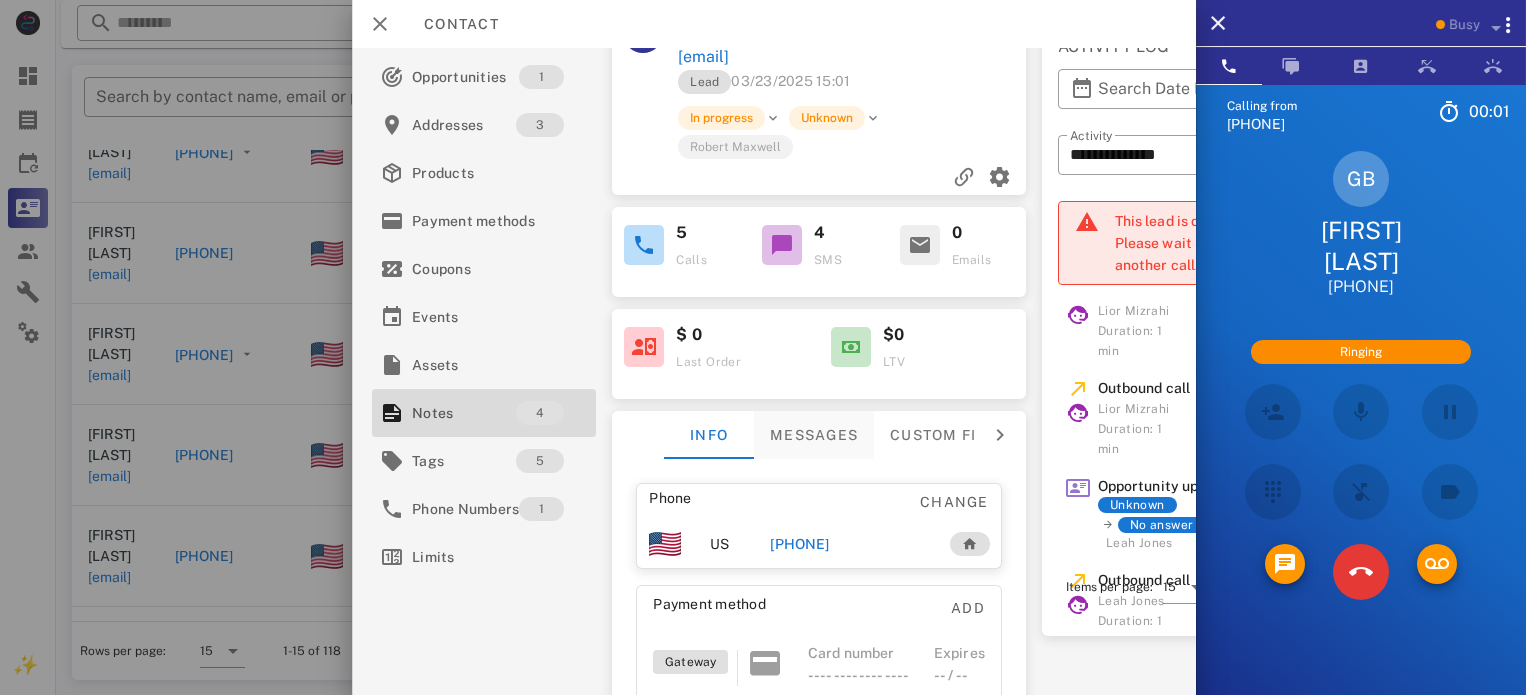 scroll, scrollTop: 0, scrollLeft: 0, axis: both 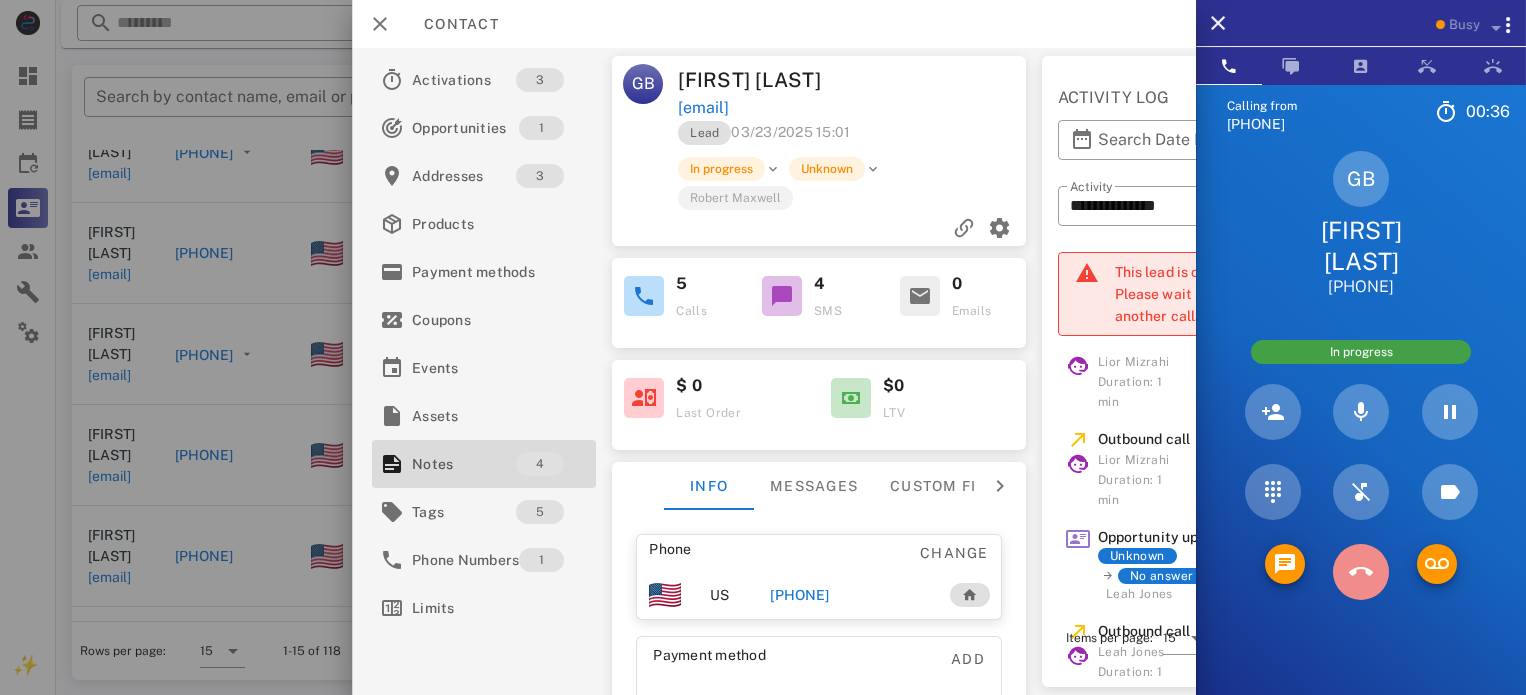 click at bounding box center [1360, 572] 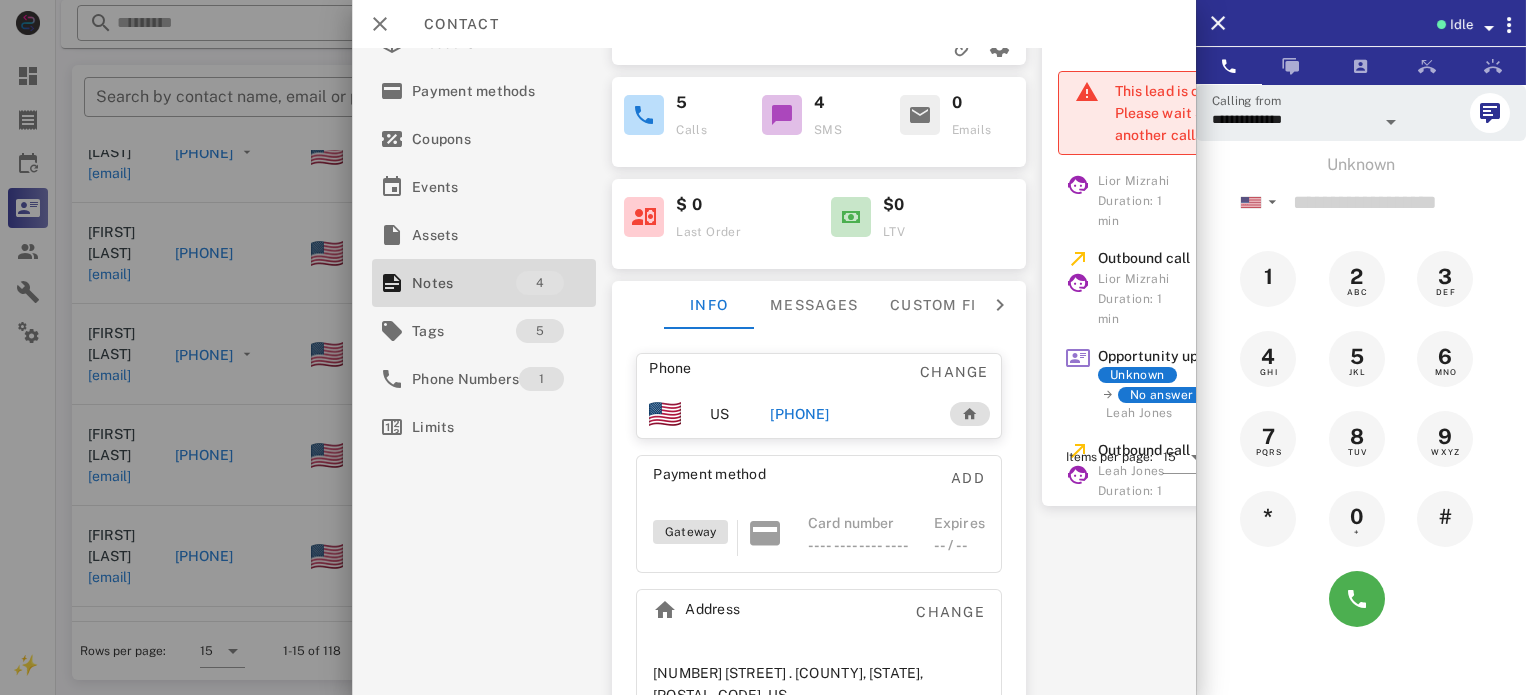 scroll, scrollTop: 200, scrollLeft: 0, axis: vertical 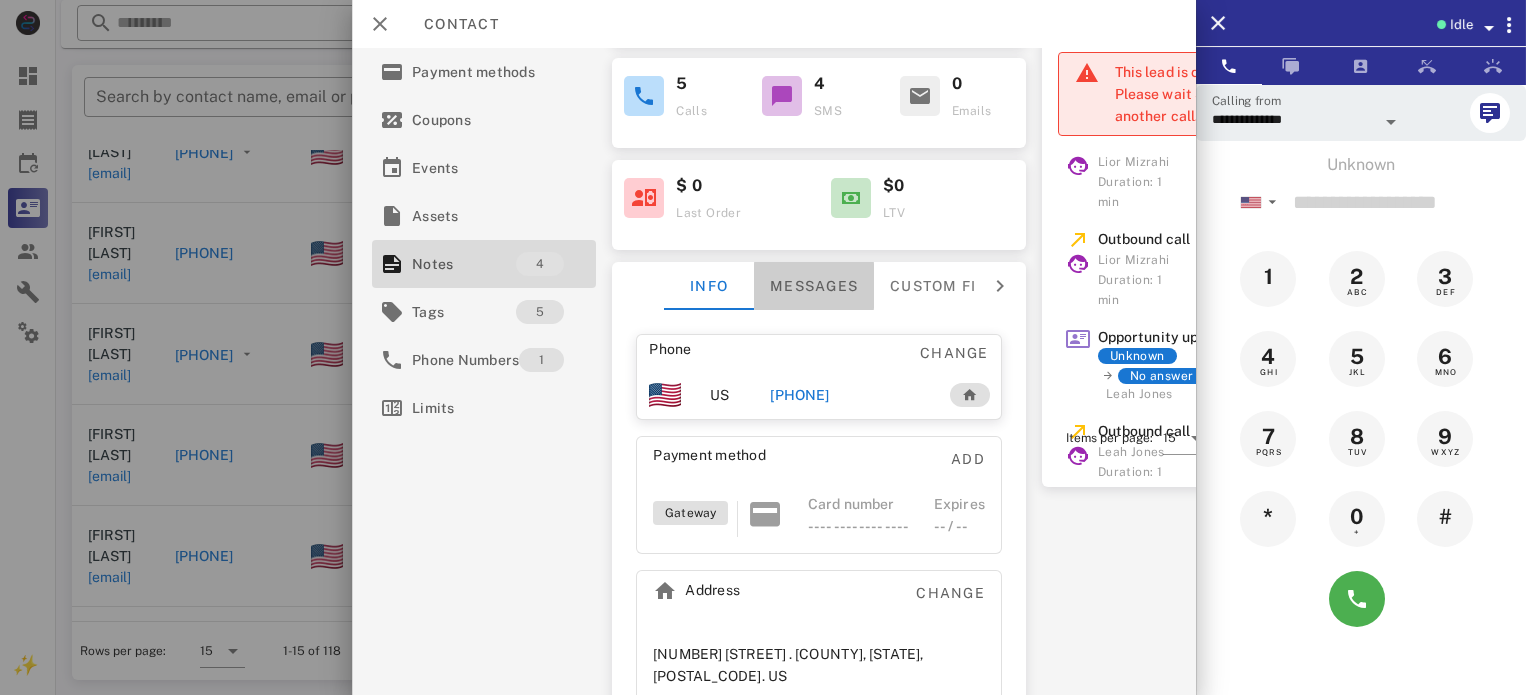 click on "Messages" at bounding box center [814, 286] 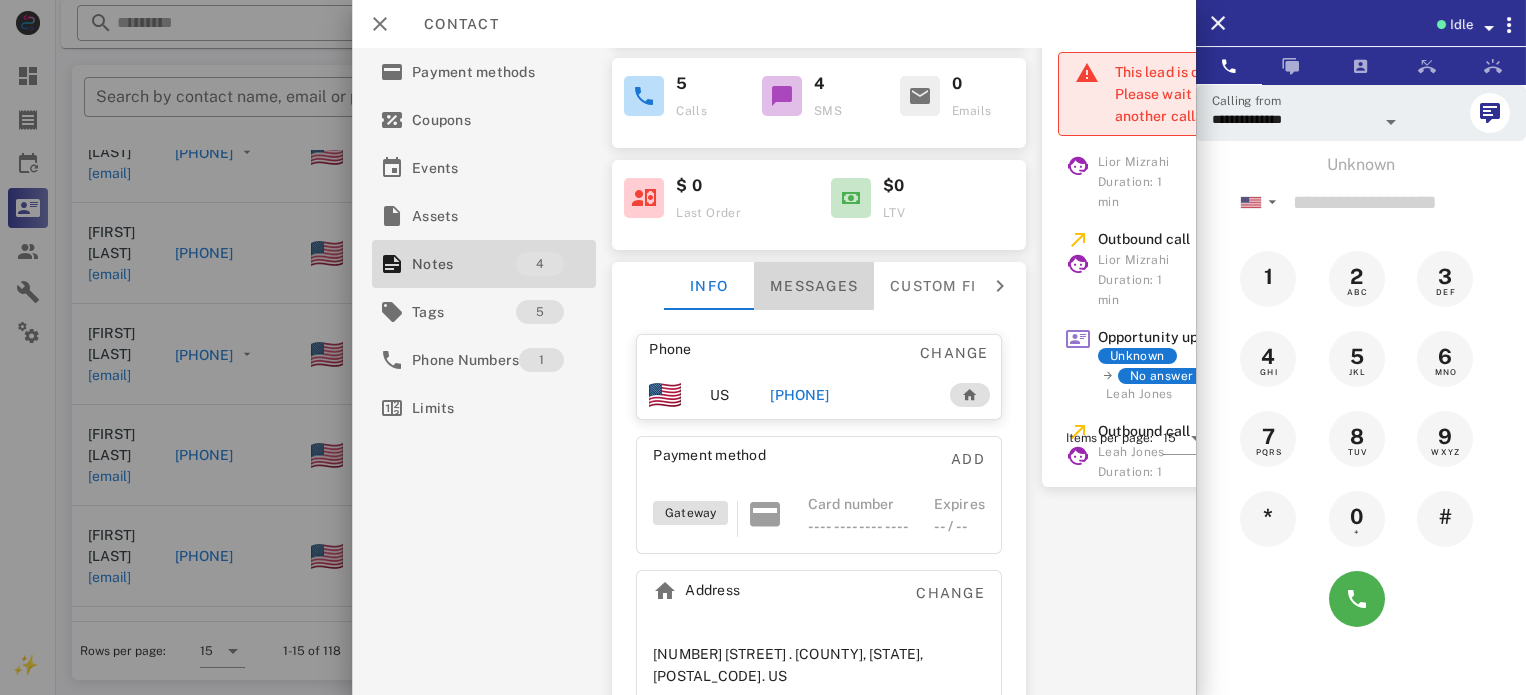 scroll, scrollTop: 0, scrollLeft: 32, axis: horizontal 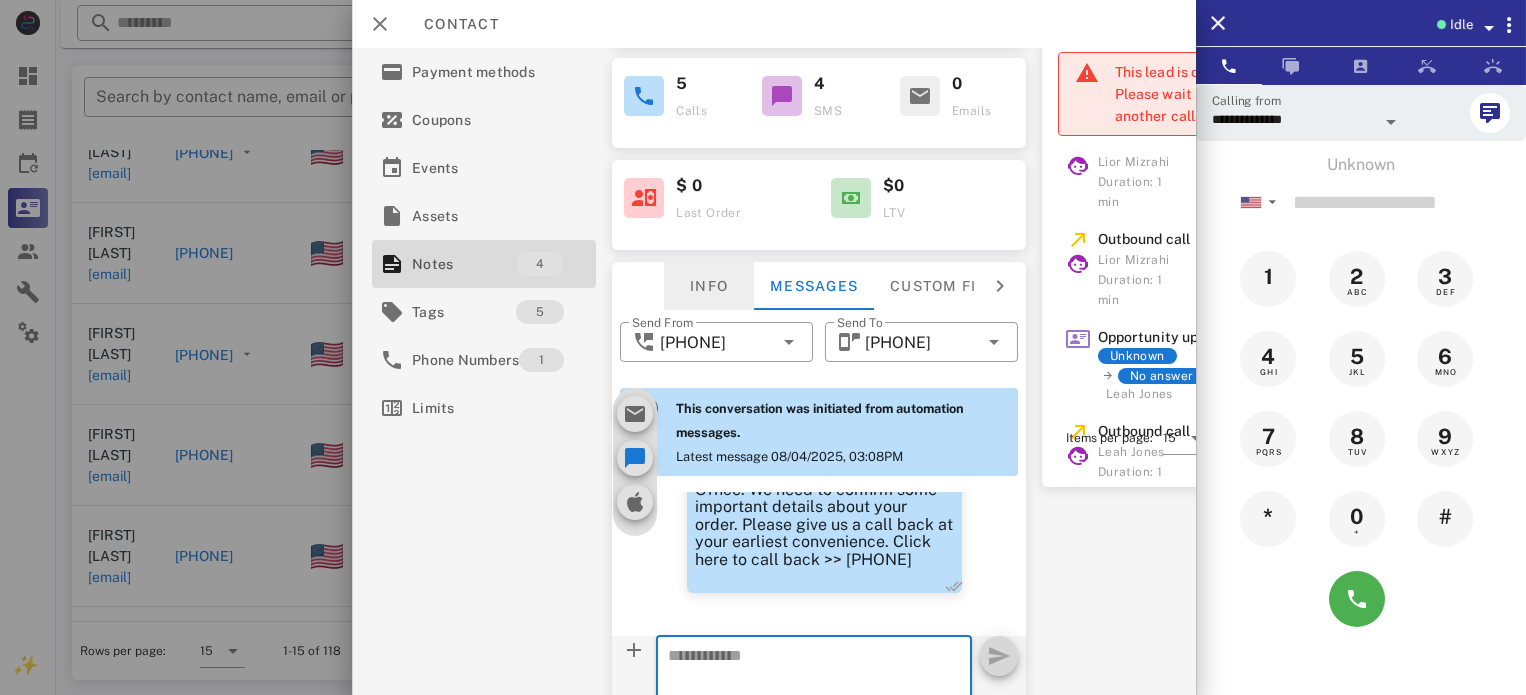 click on "Info" at bounding box center (709, 286) 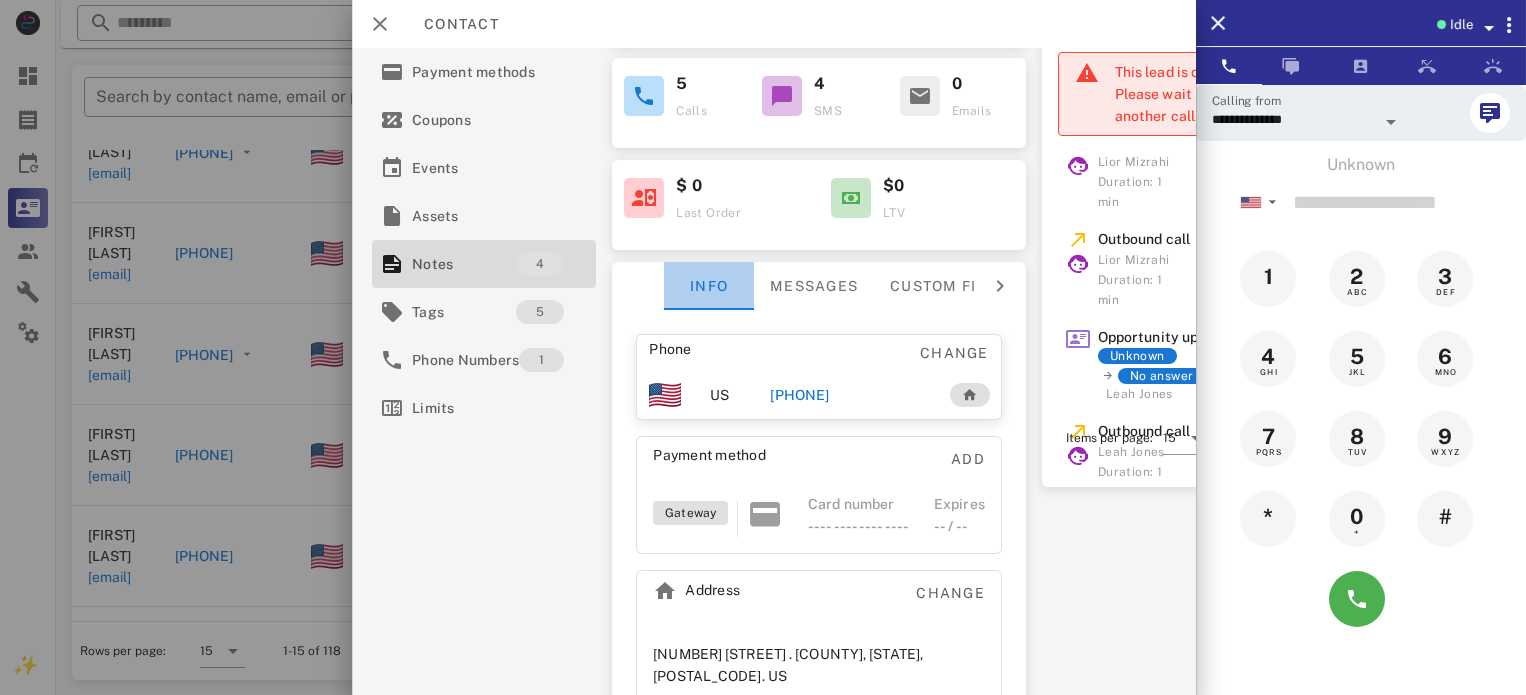 scroll, scrollTop: 0, scrollLeft: 0, axis: both 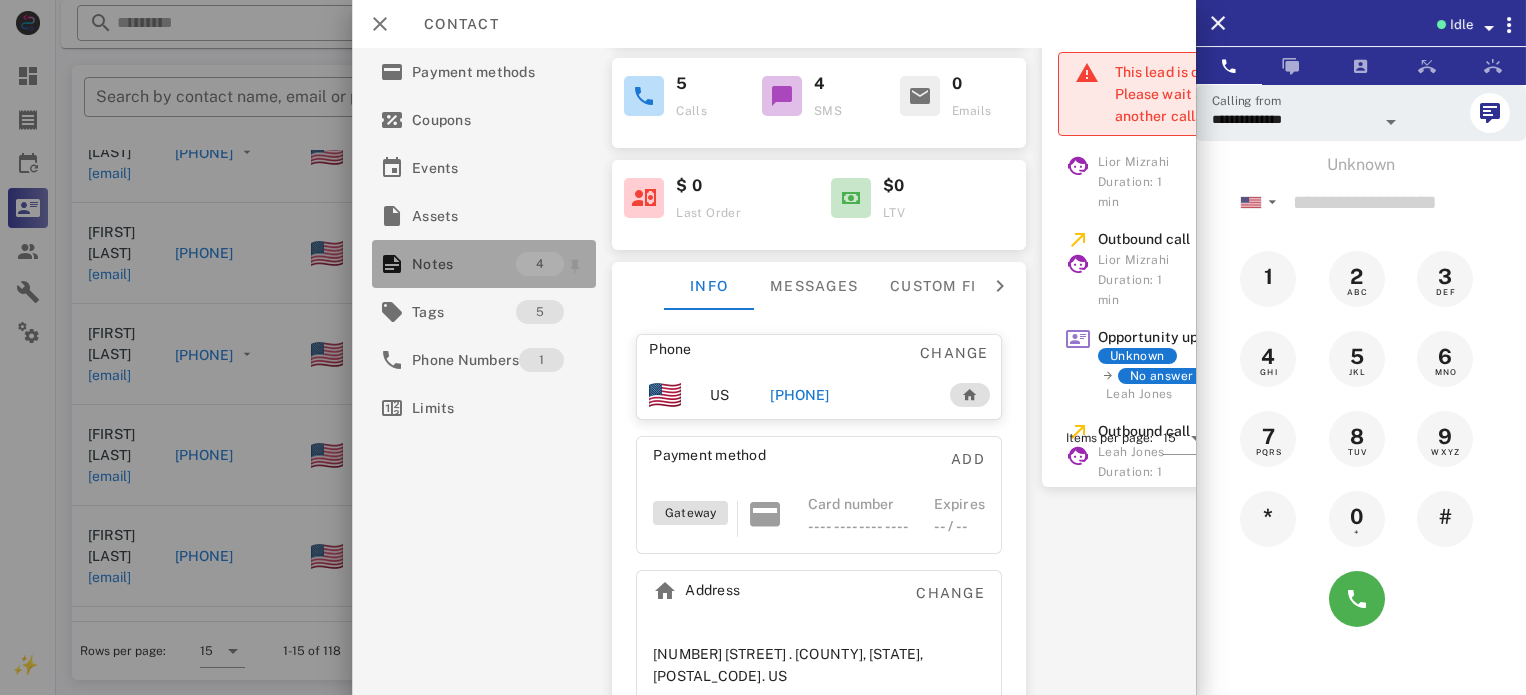 click on "Notes" at bounding box center (464, 264) 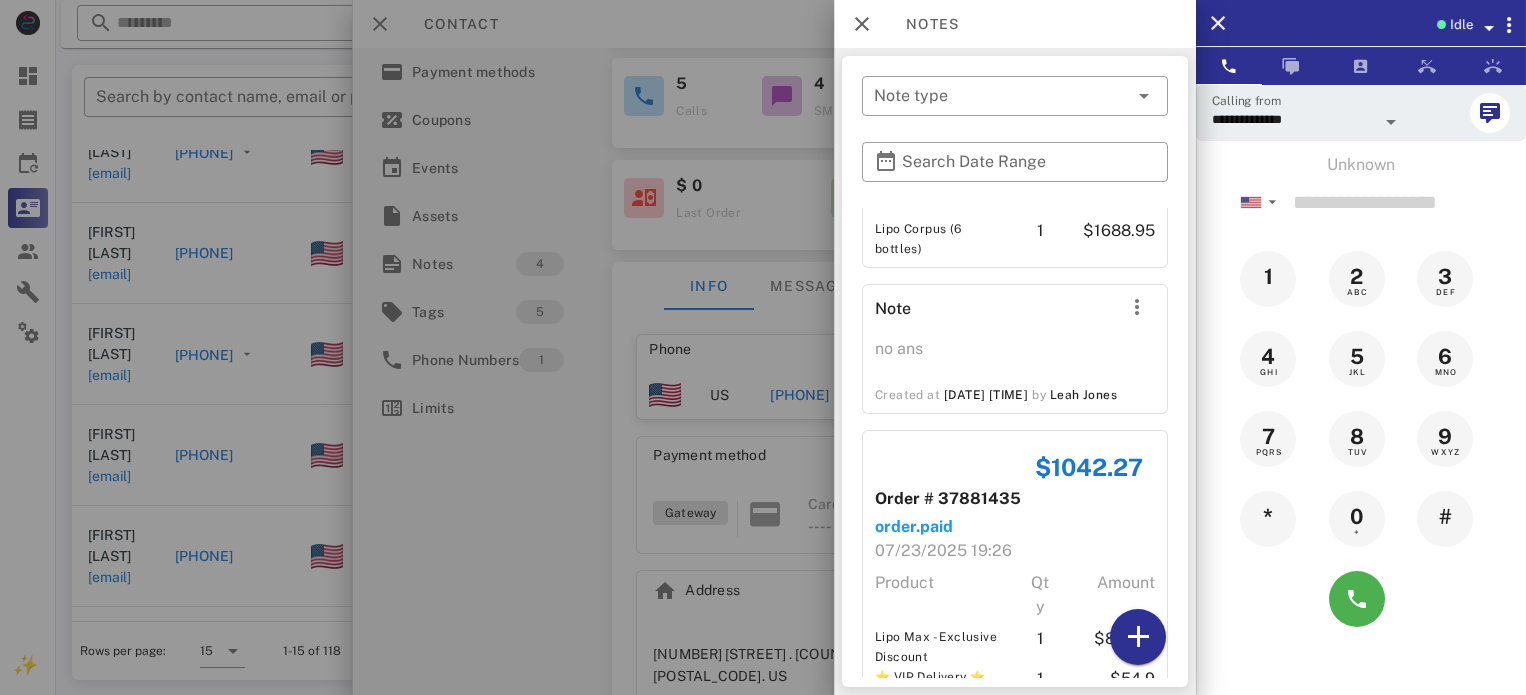 scroll, scrollTop: 496, scrollLeft: 0, axis: vertical 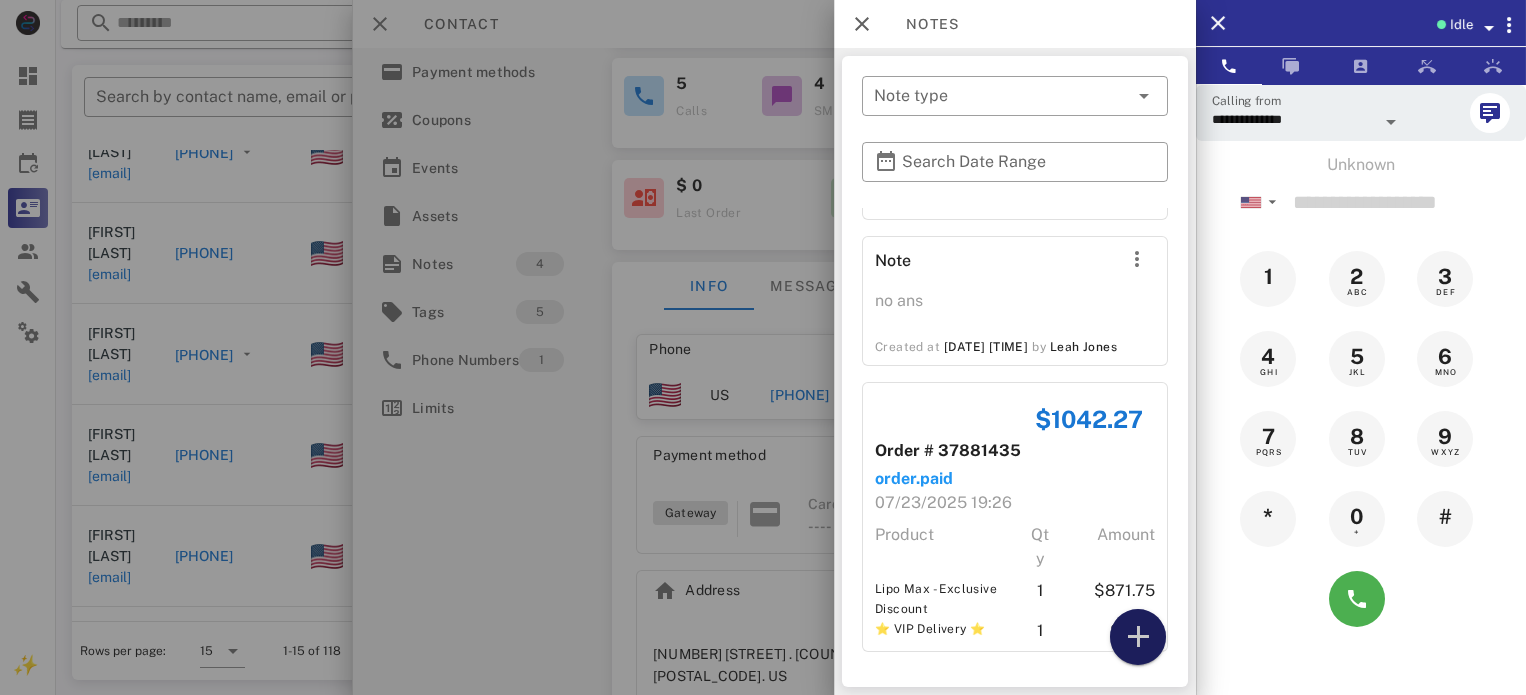 click at bounding box center [1138, 637] 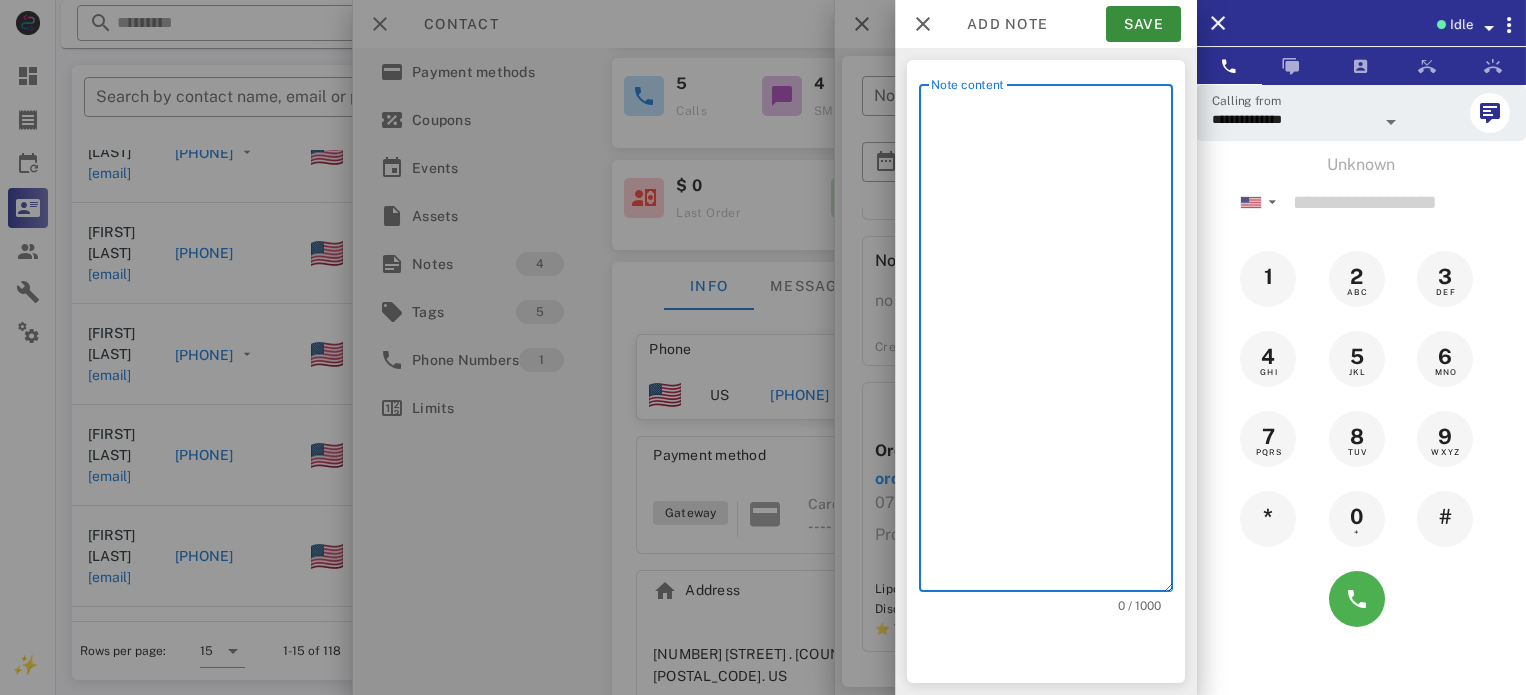 click on "Note content" at bounding box center [1052, 343] 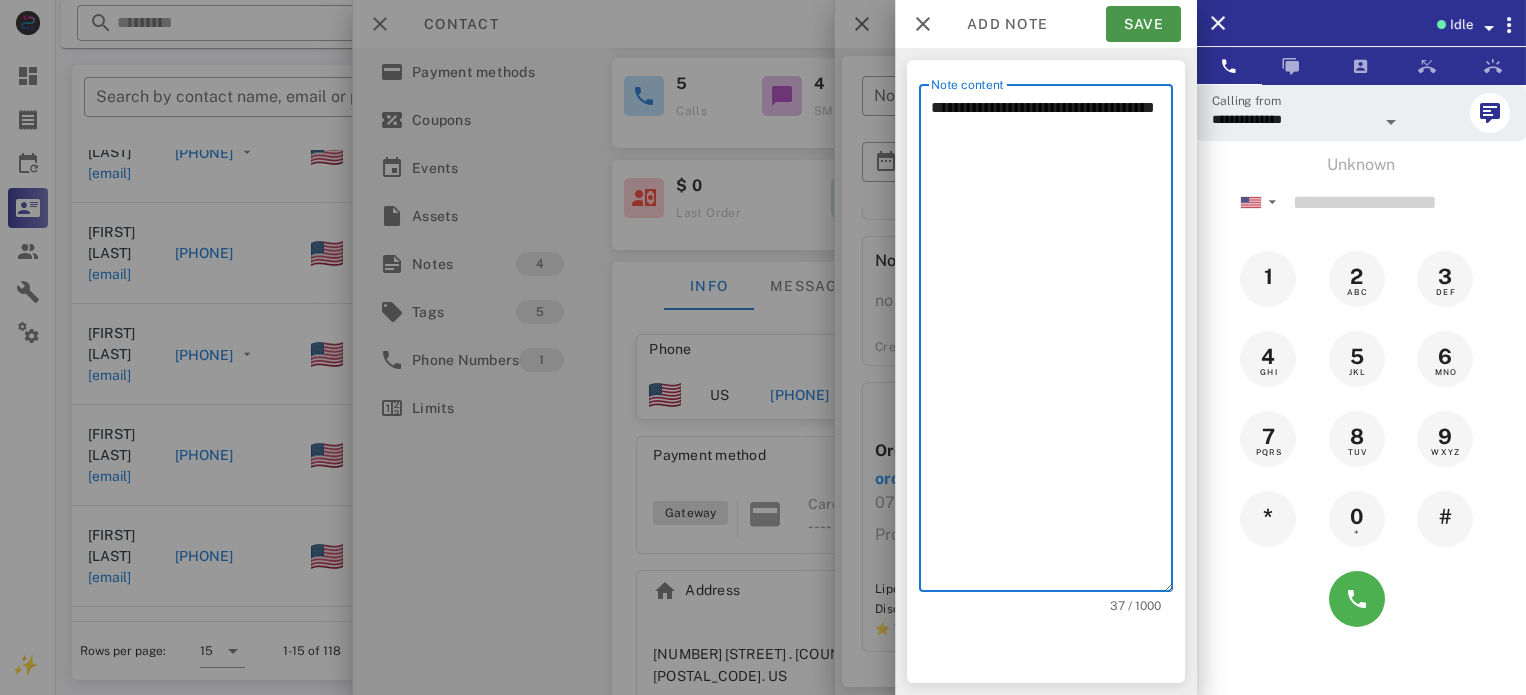 type on "**********" 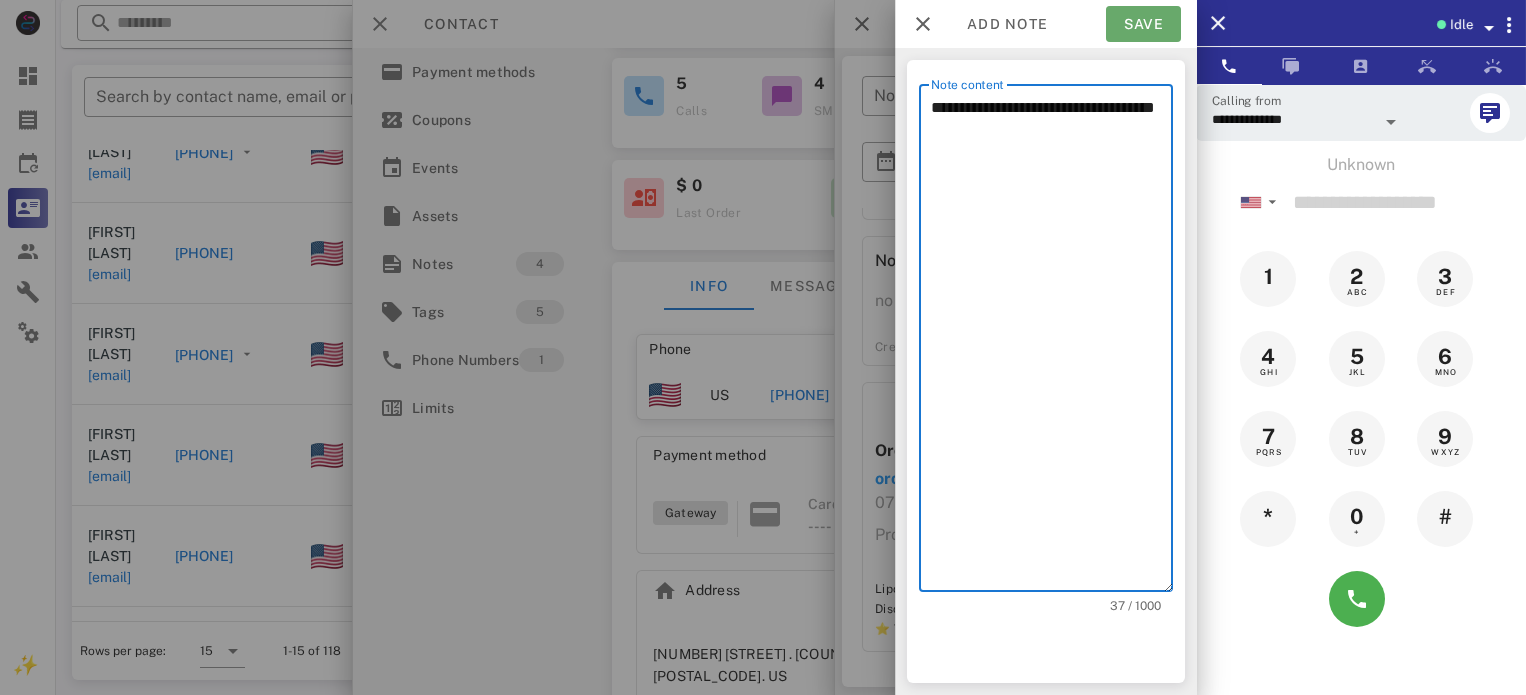 click on "Save" at bounding box center [1143, 24] 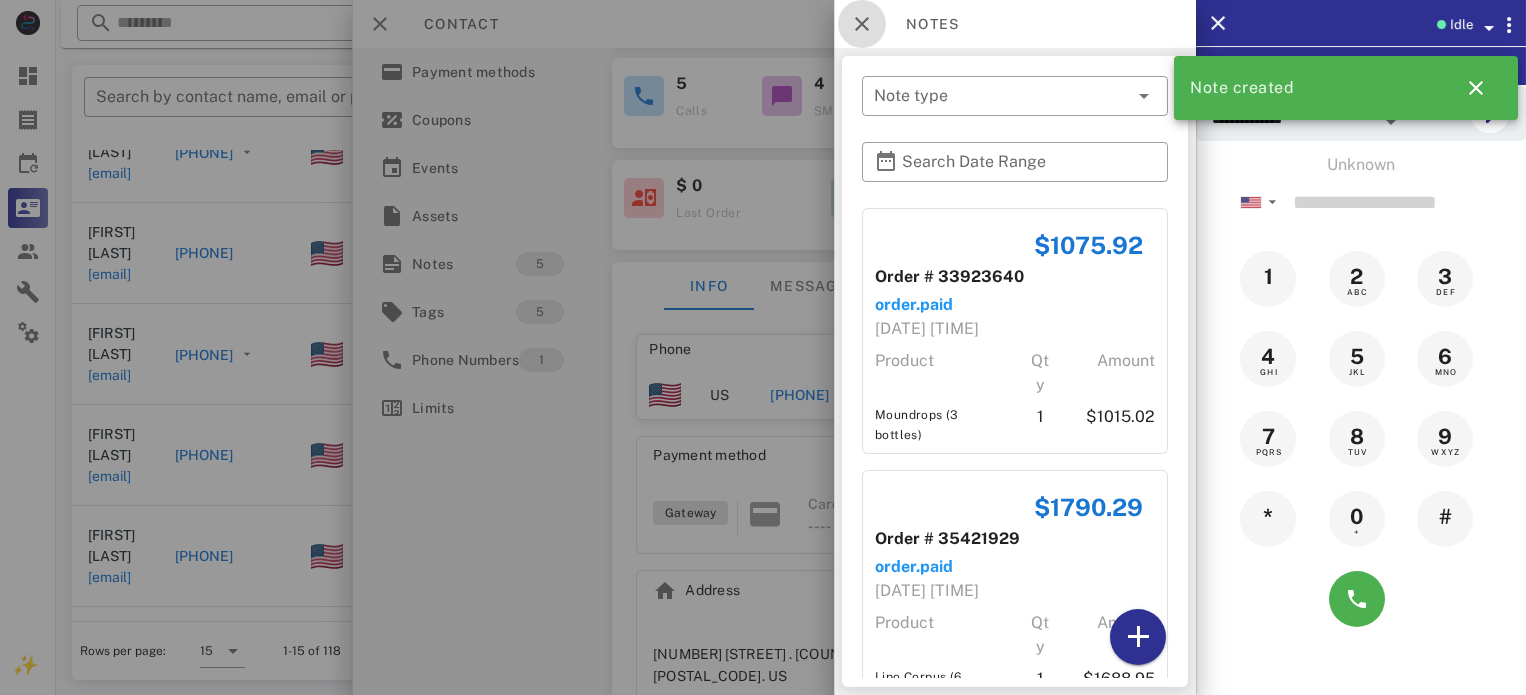 click at bounding box center (862, 24) 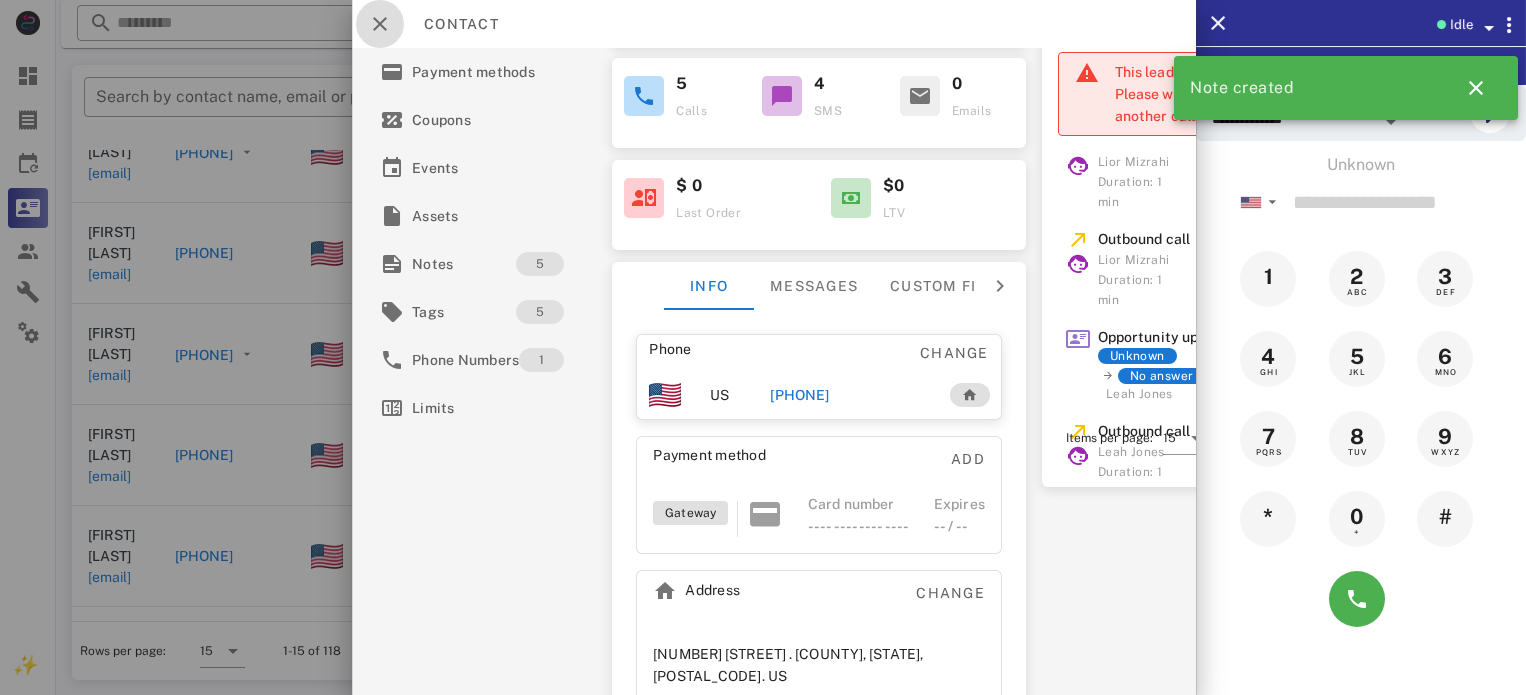 click at bounding box center (380, 24) 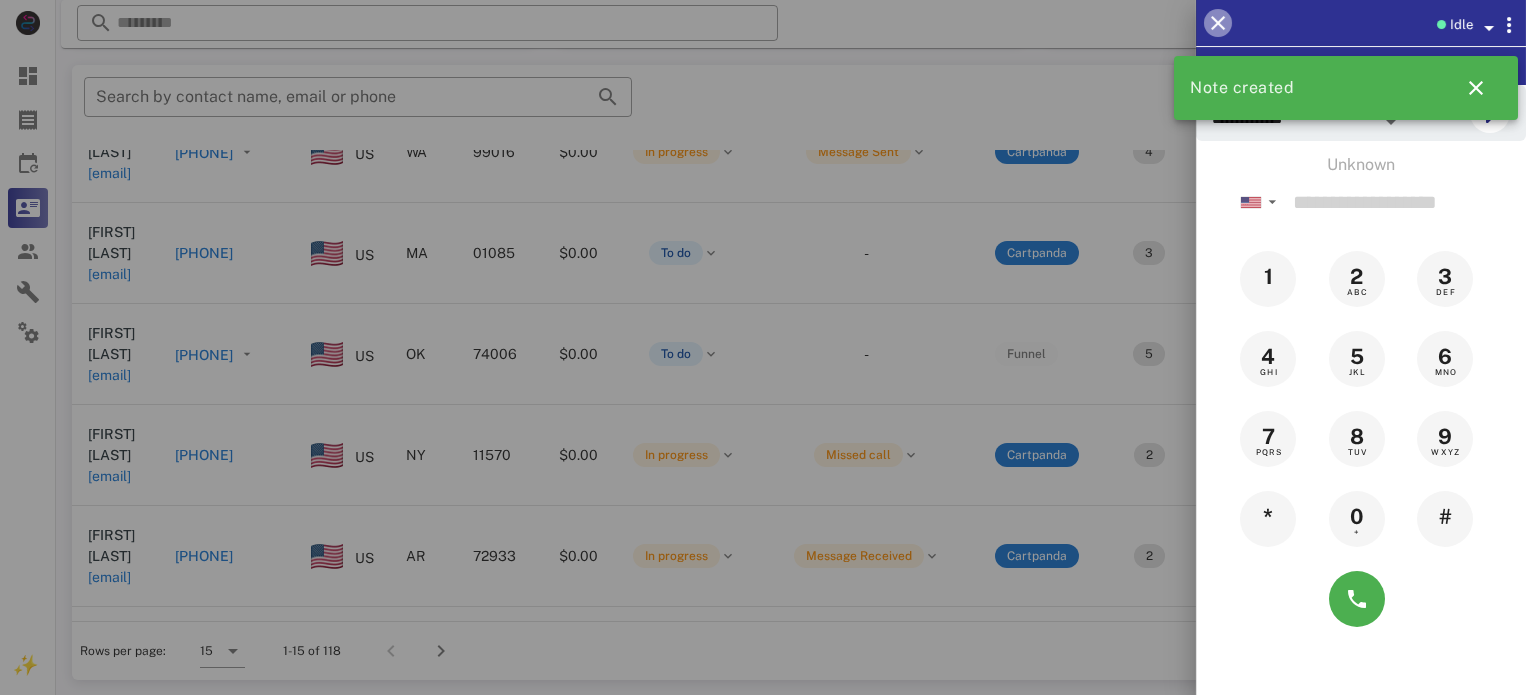 click at bounding box center (1218, 23) 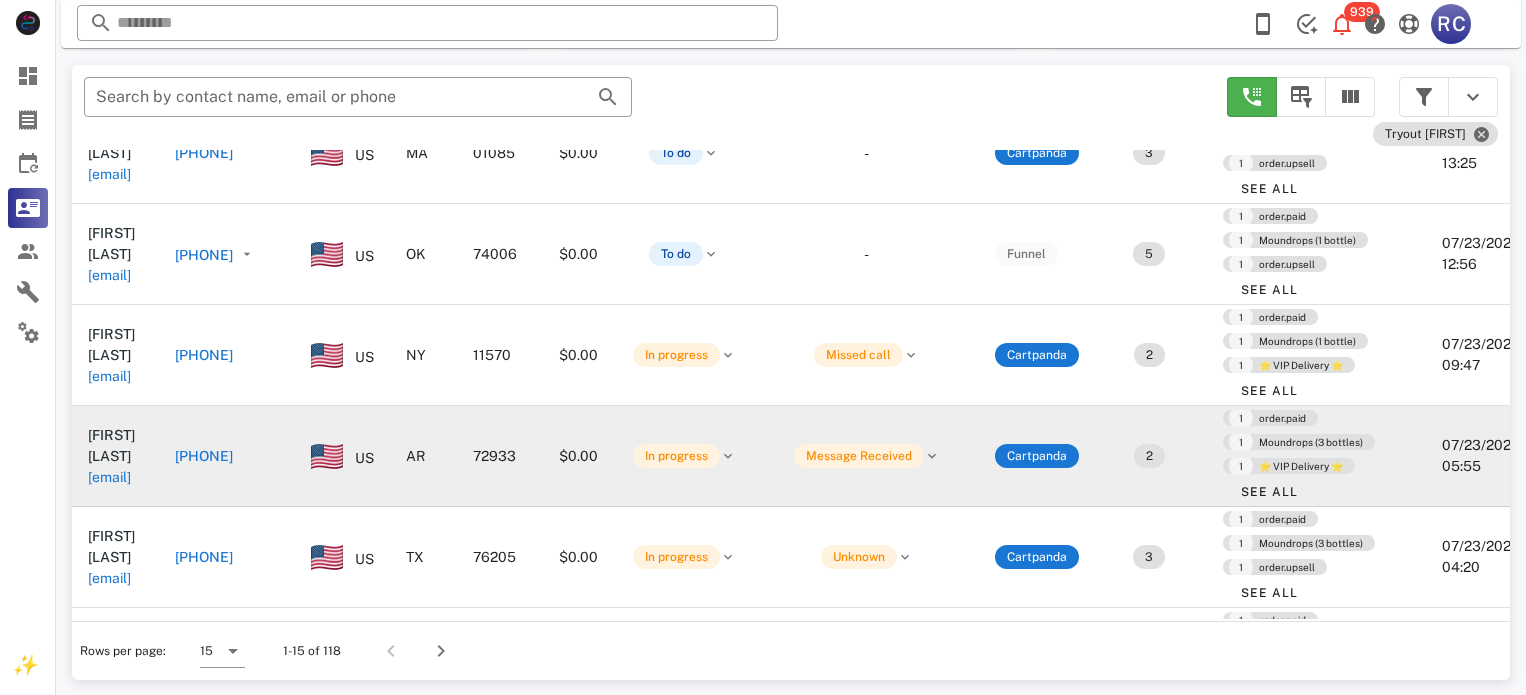 scroll, scrollTop: 700, scrollLeft: 0, axis: vertical 